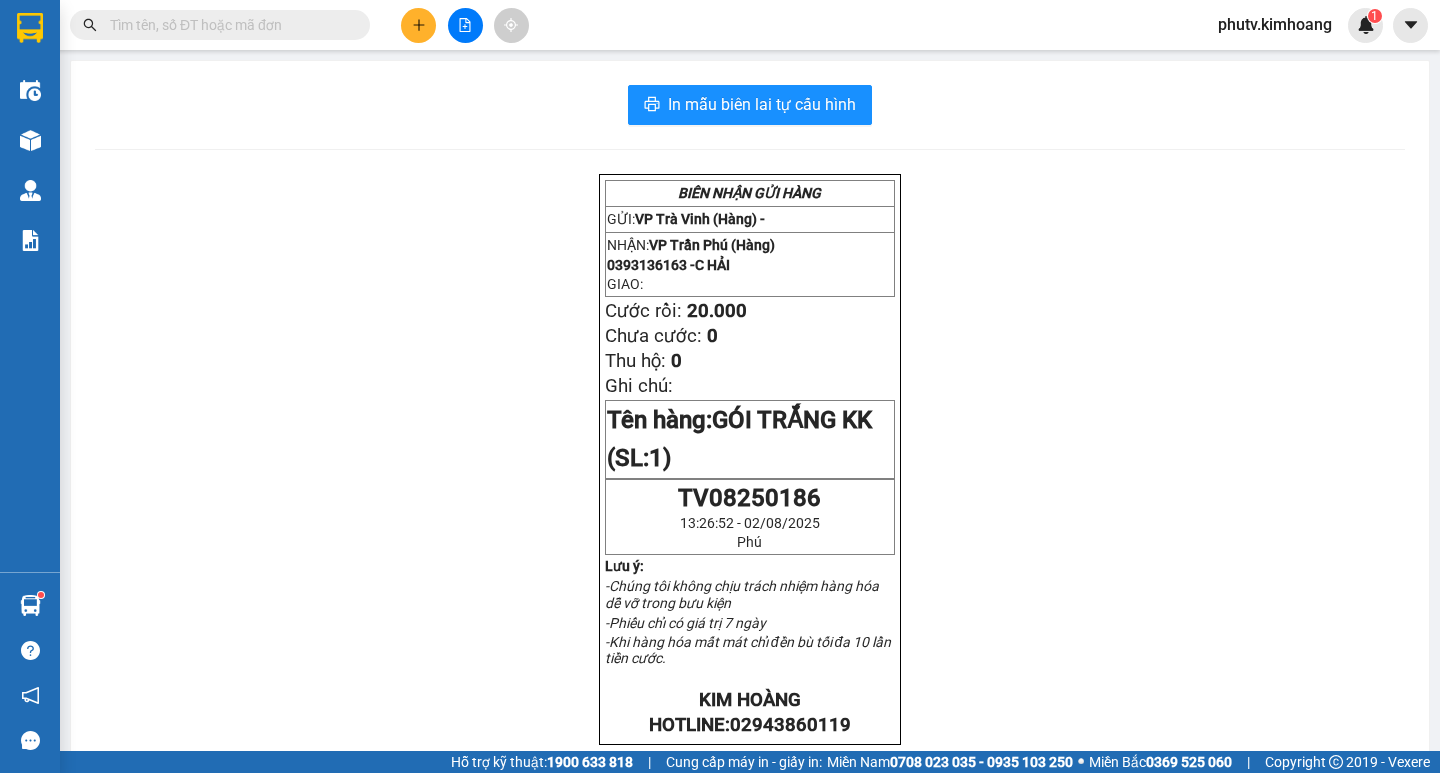 scroll, scrollTop: 0, scrollLeft: 0, axis: both 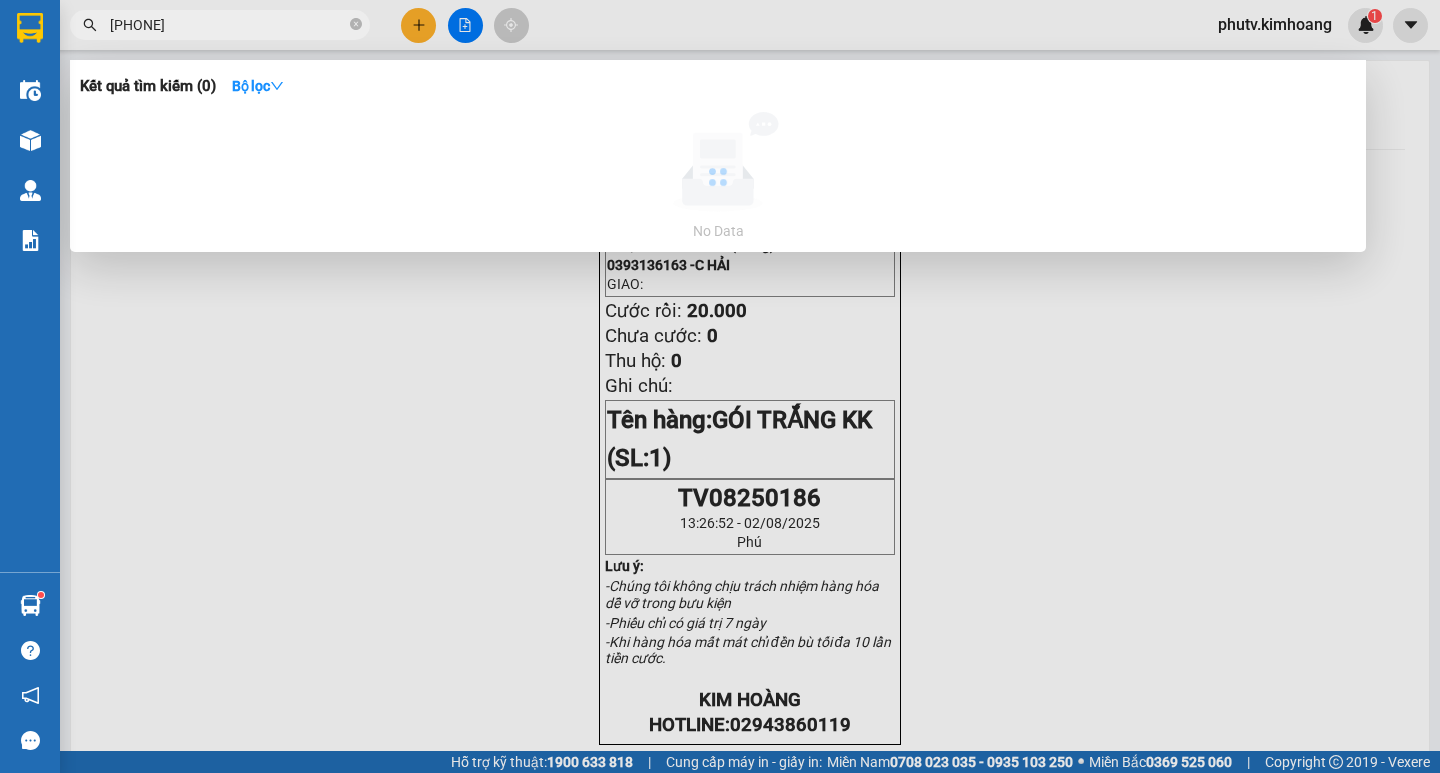 type on "0946757439" 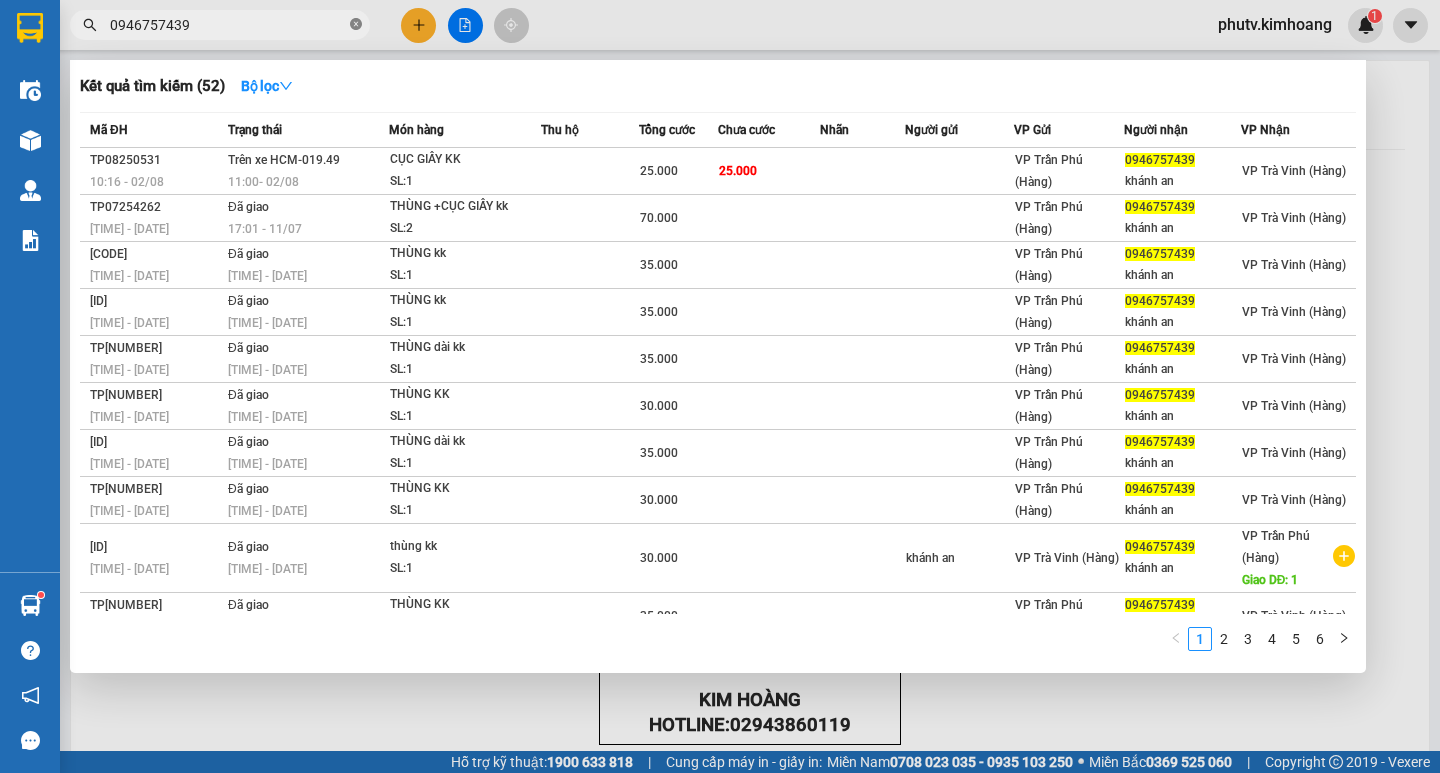 click 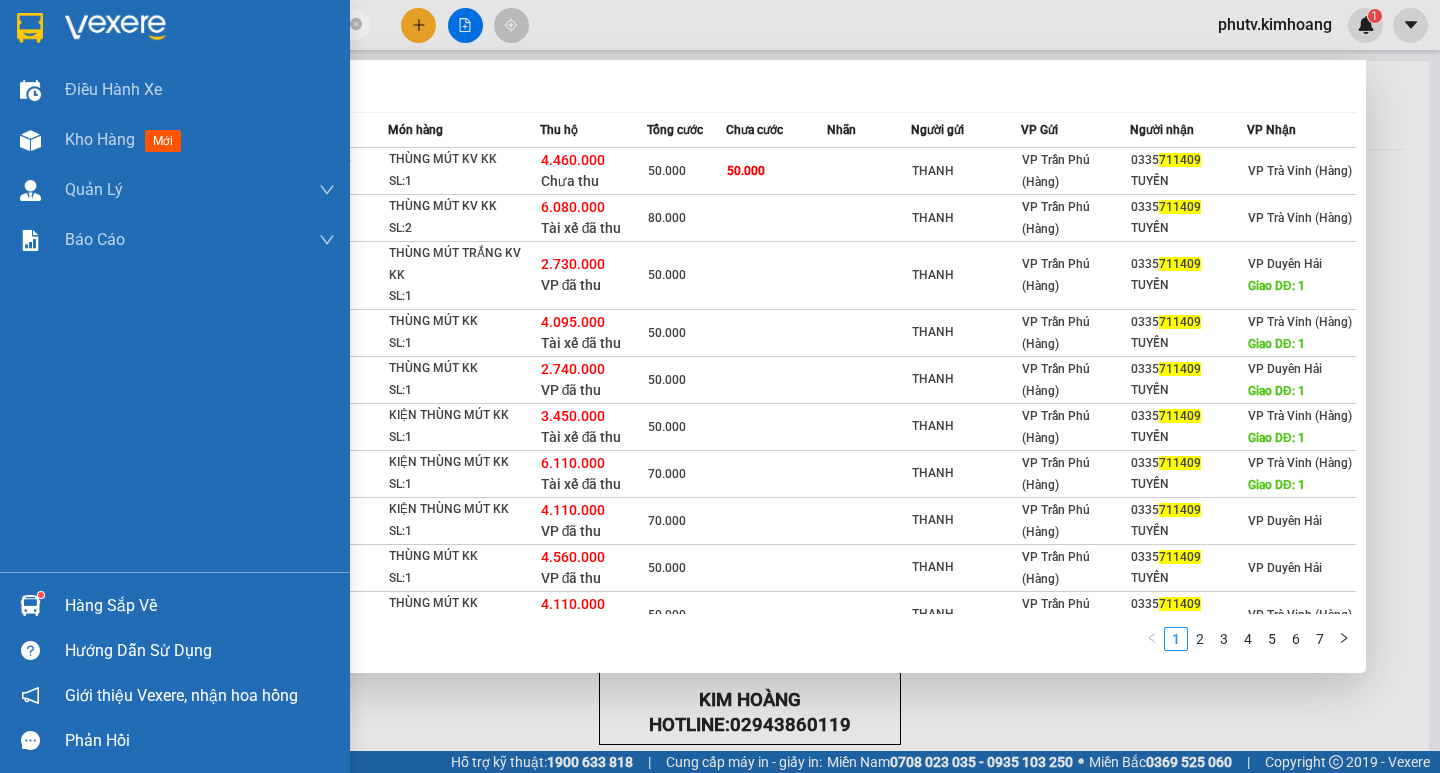 type on "711409" 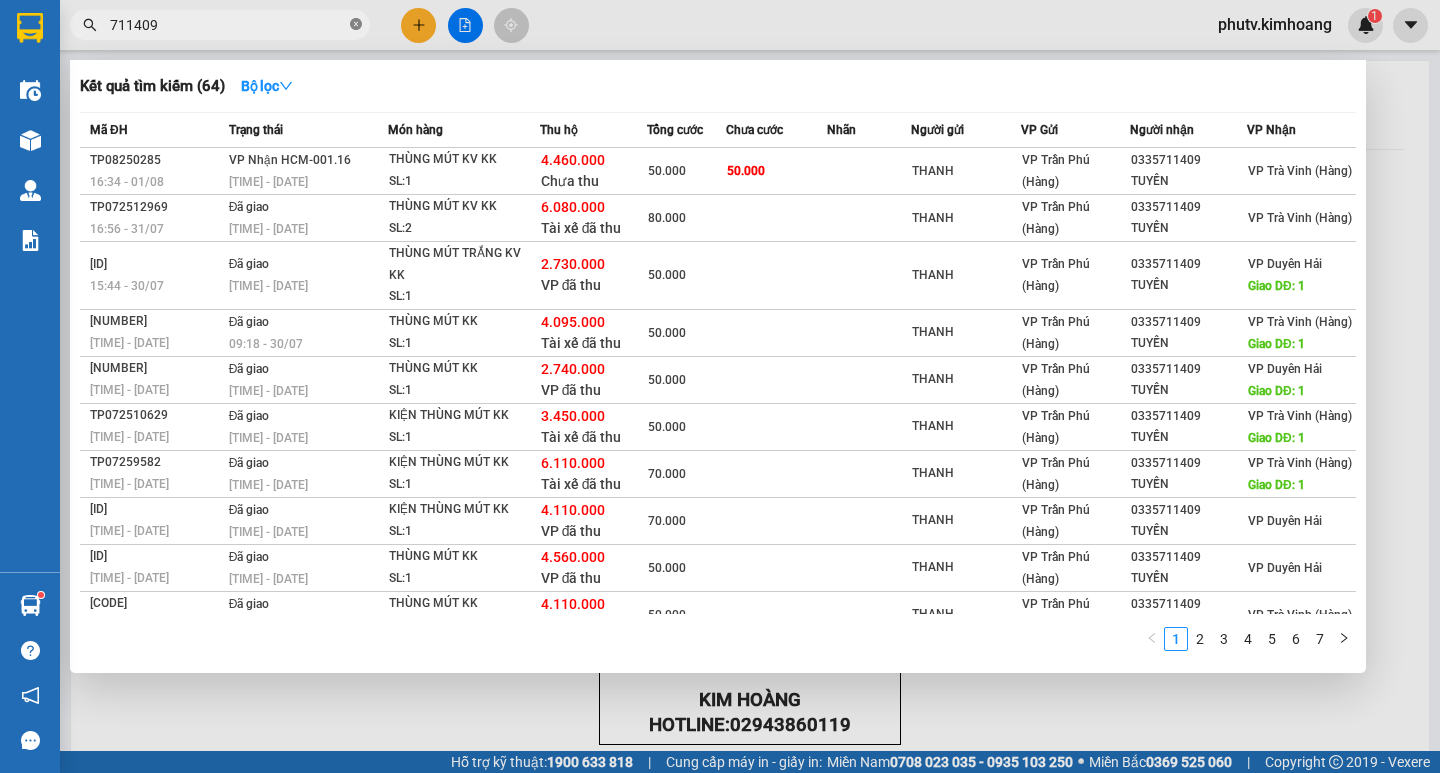 click 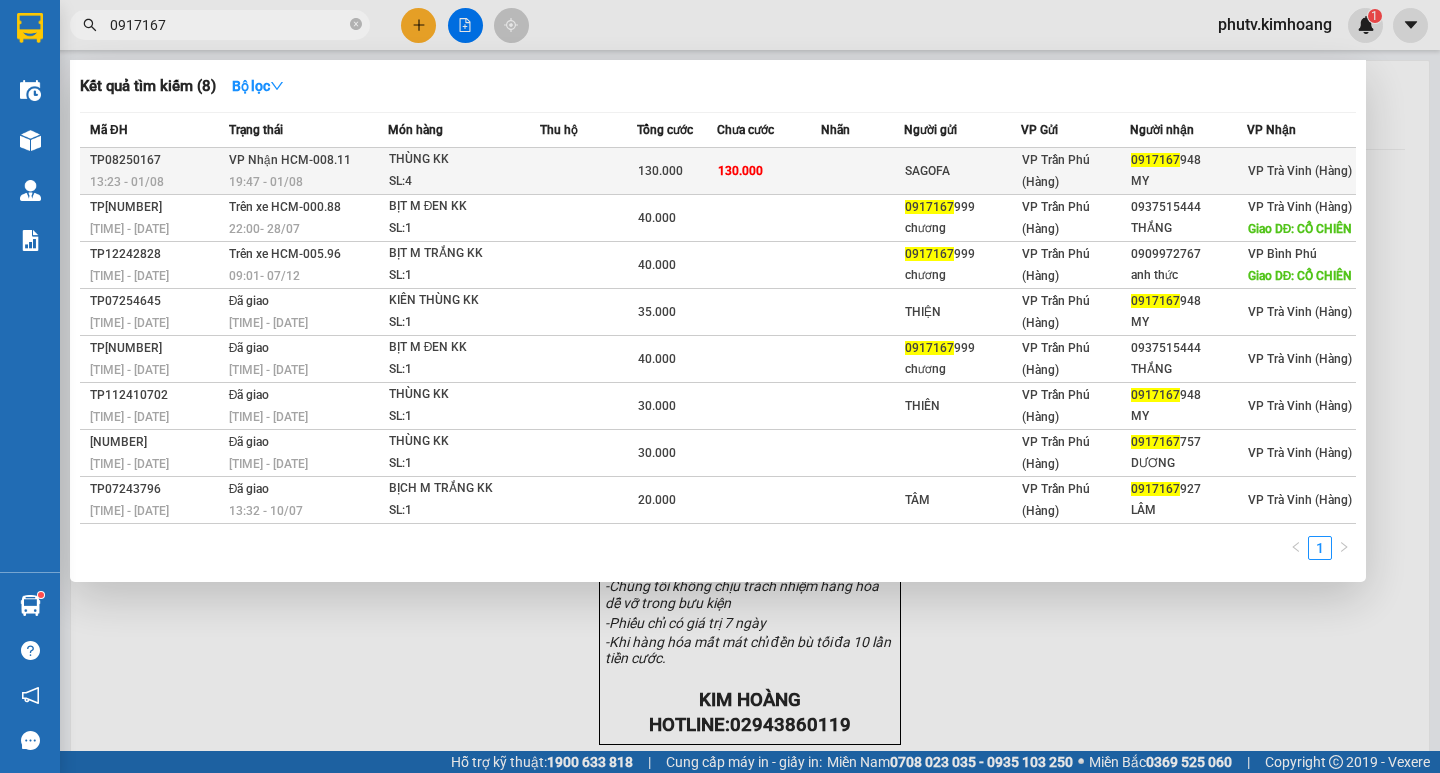 type on "0917167" 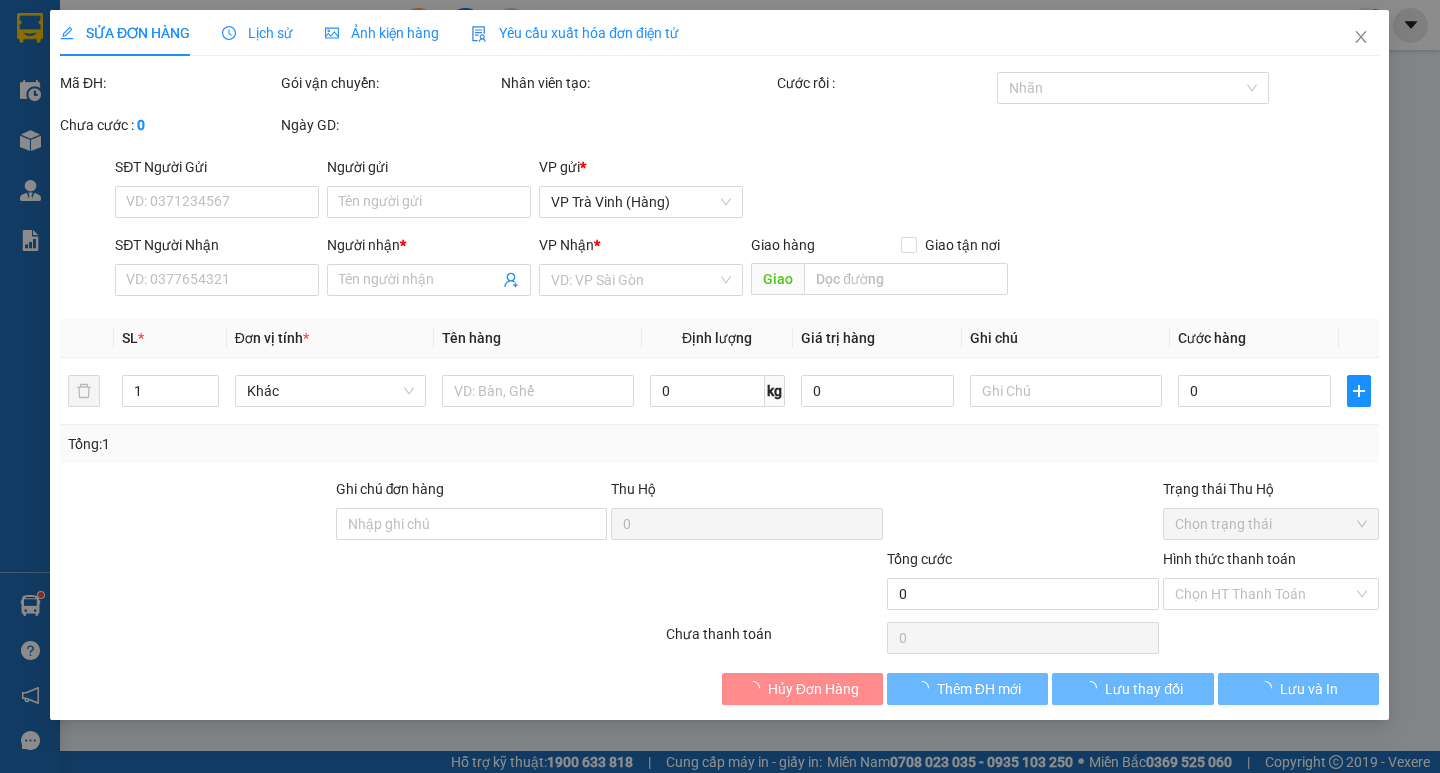 type on "SAGOFA" 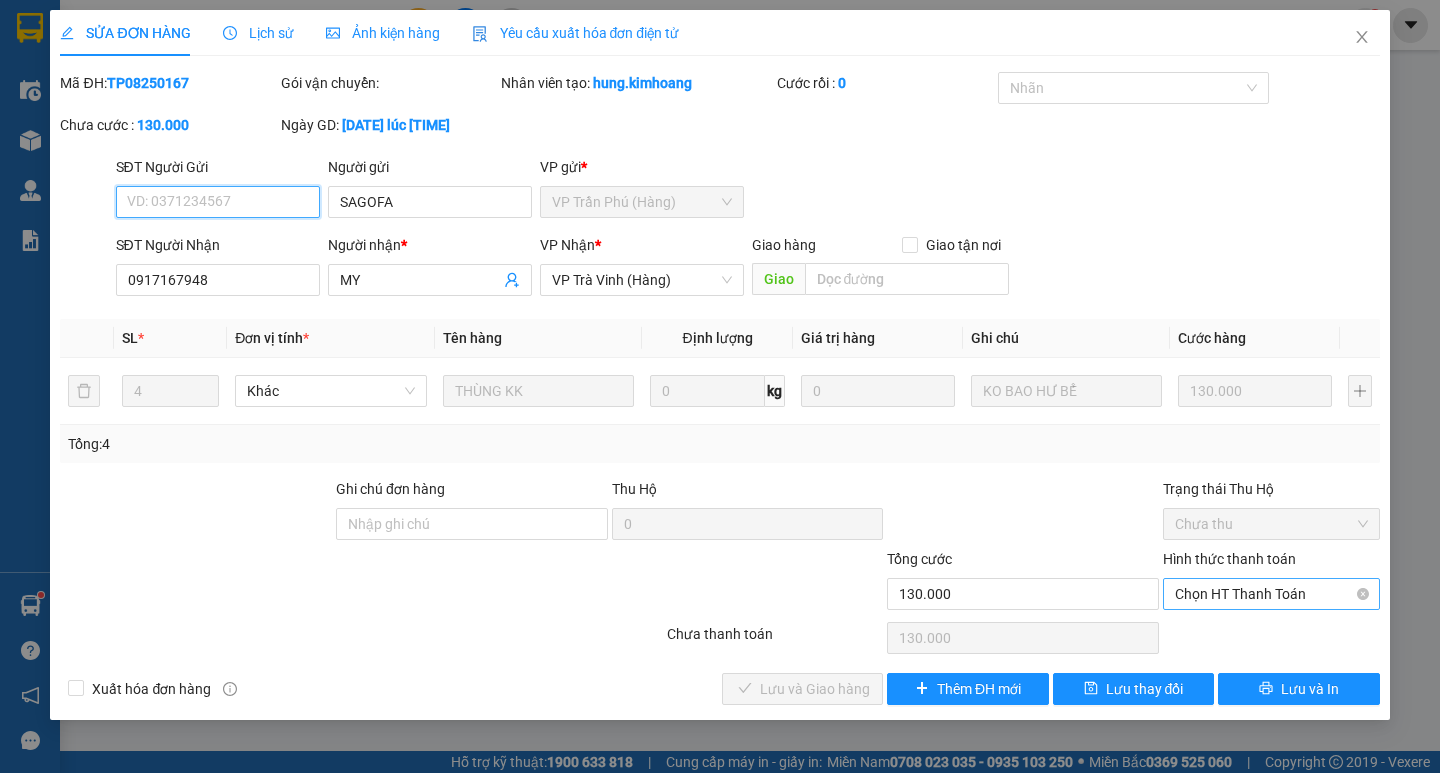 click on "Chọn HT Thanh Toán" at bounding box center [1271, 594] 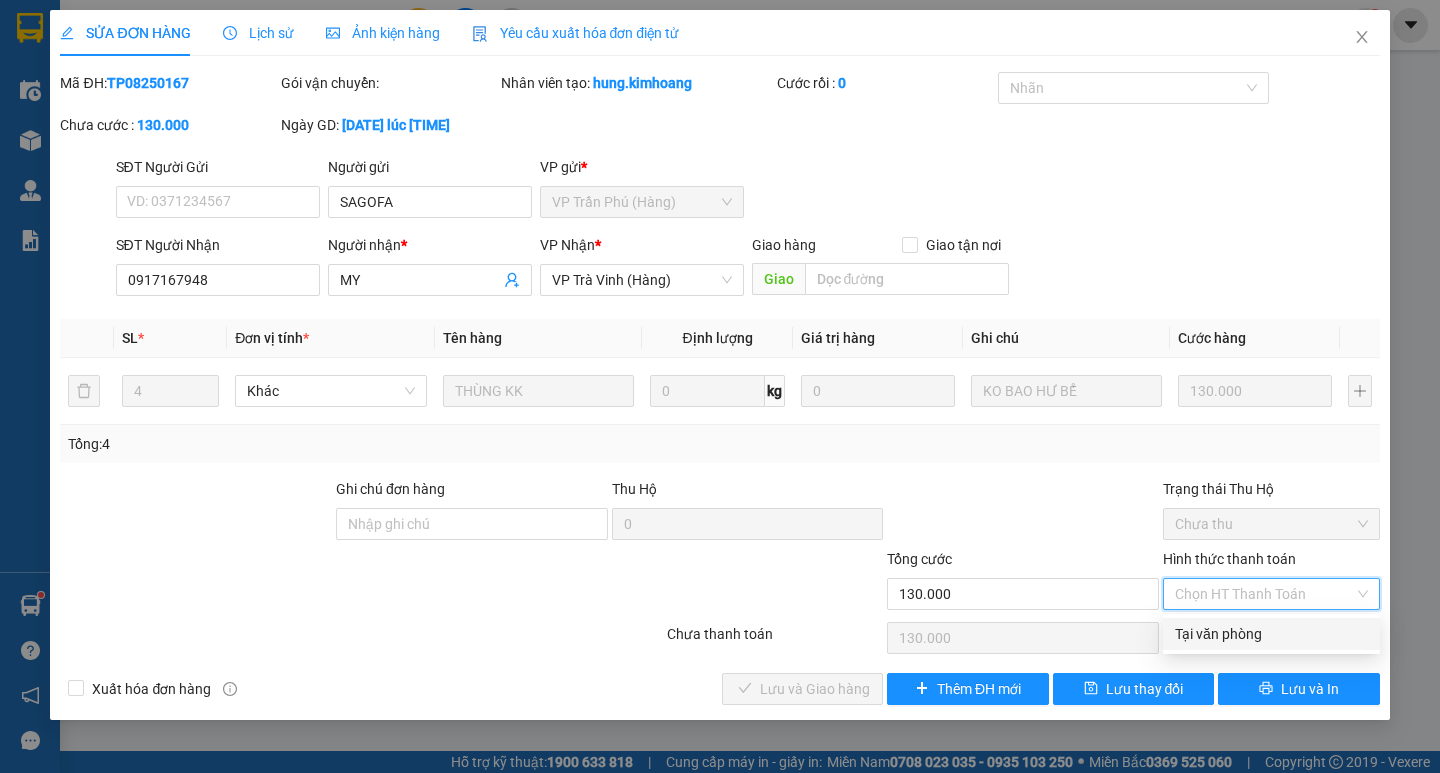drag, startPoint x: 1215, startPoint y: 626, endPoint x: 1187, endPoint y: 627, distance: 28.01785 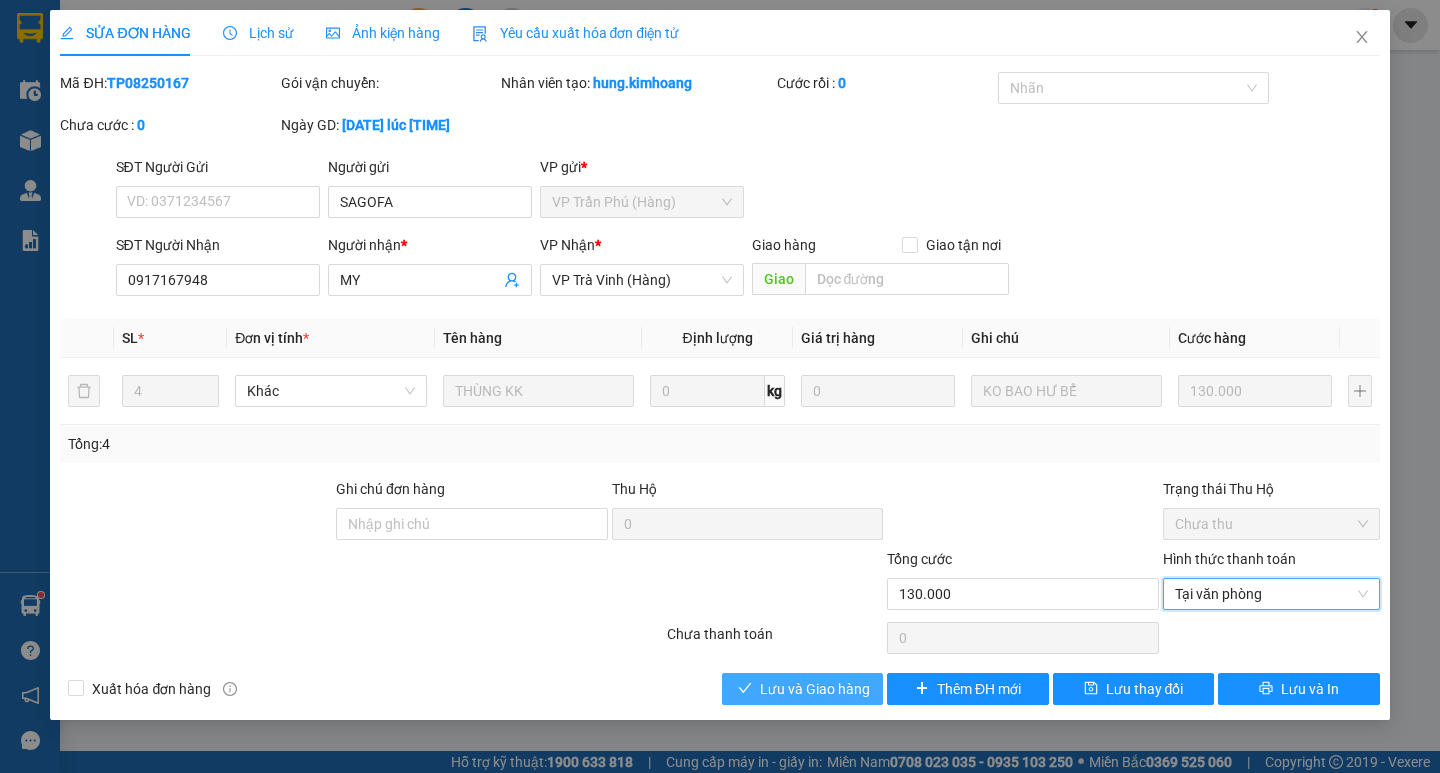 click on "Lưu và Giao hàng" at bounding box center [815, 689] 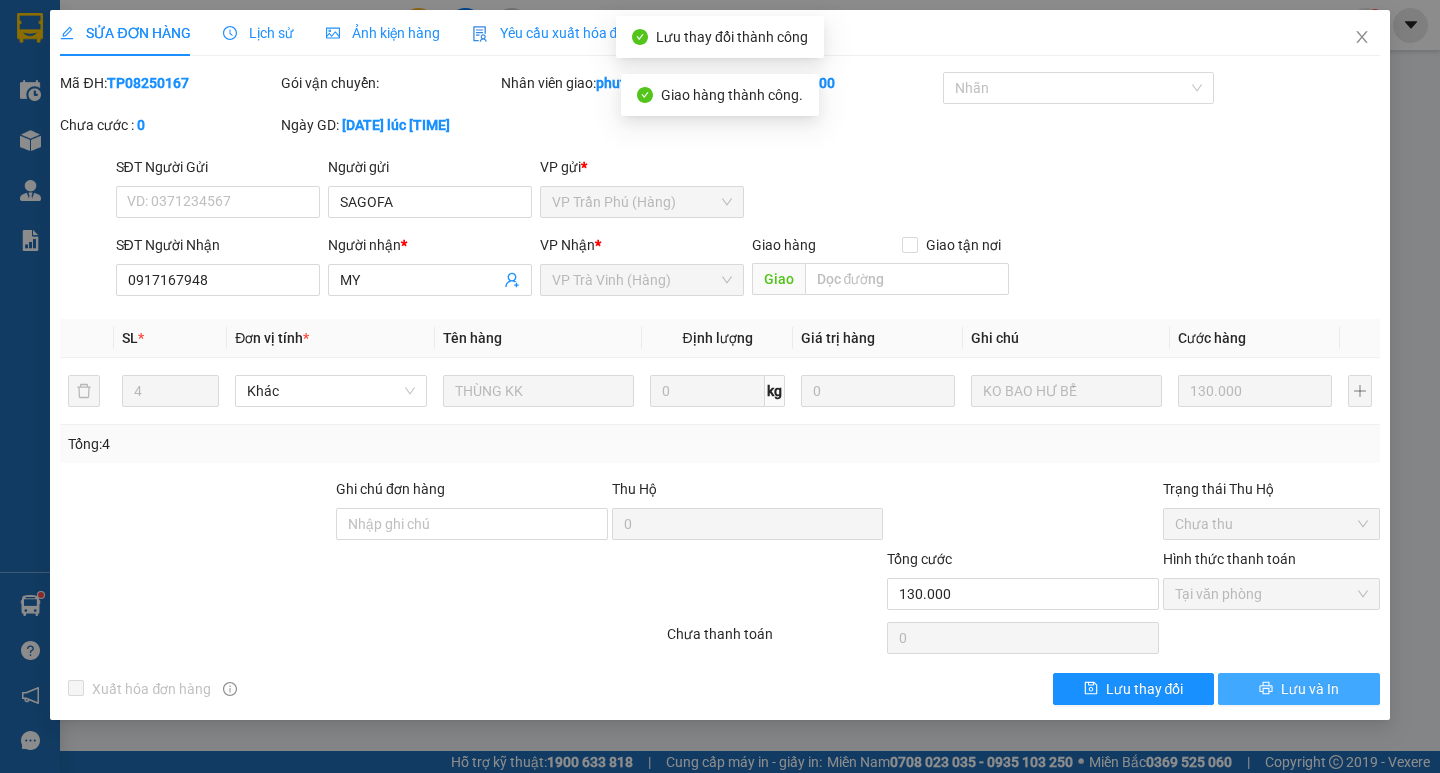 click on "Lưu và In" at bounding box center (1298, 689) 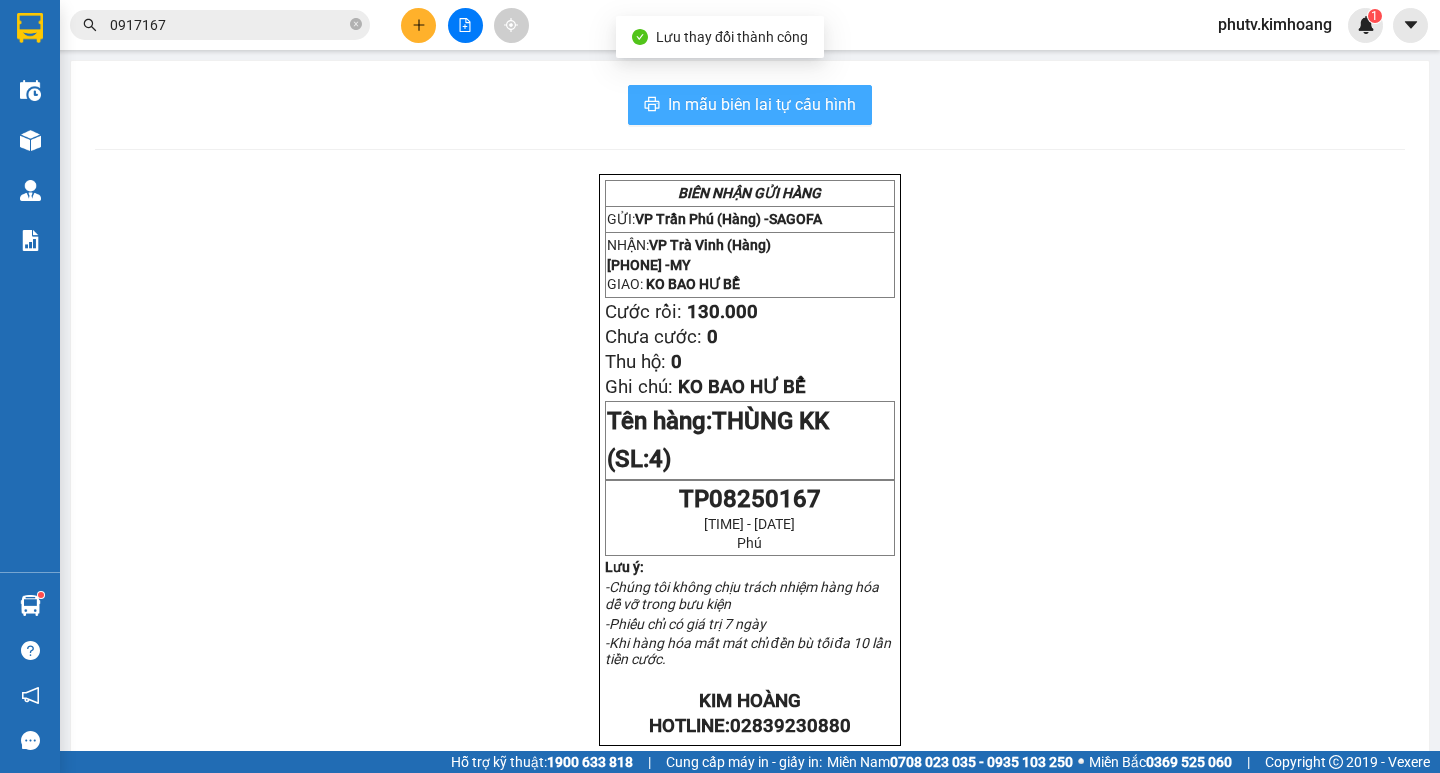 click on "In mẫu biên lai tự cấu hình" at bounding box center [750, 105] 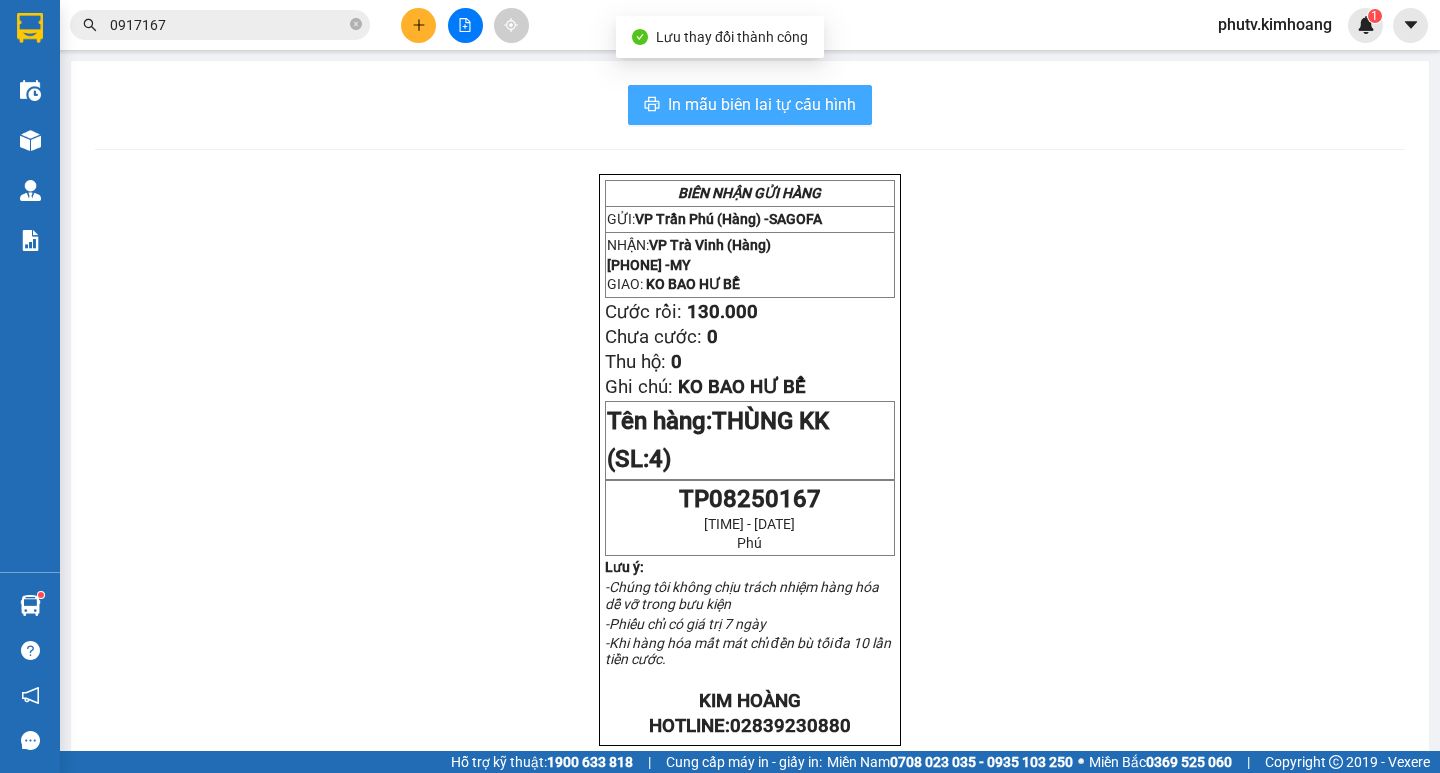 scroll, scrollTop: 0, scrollLeft: 0, axis: both 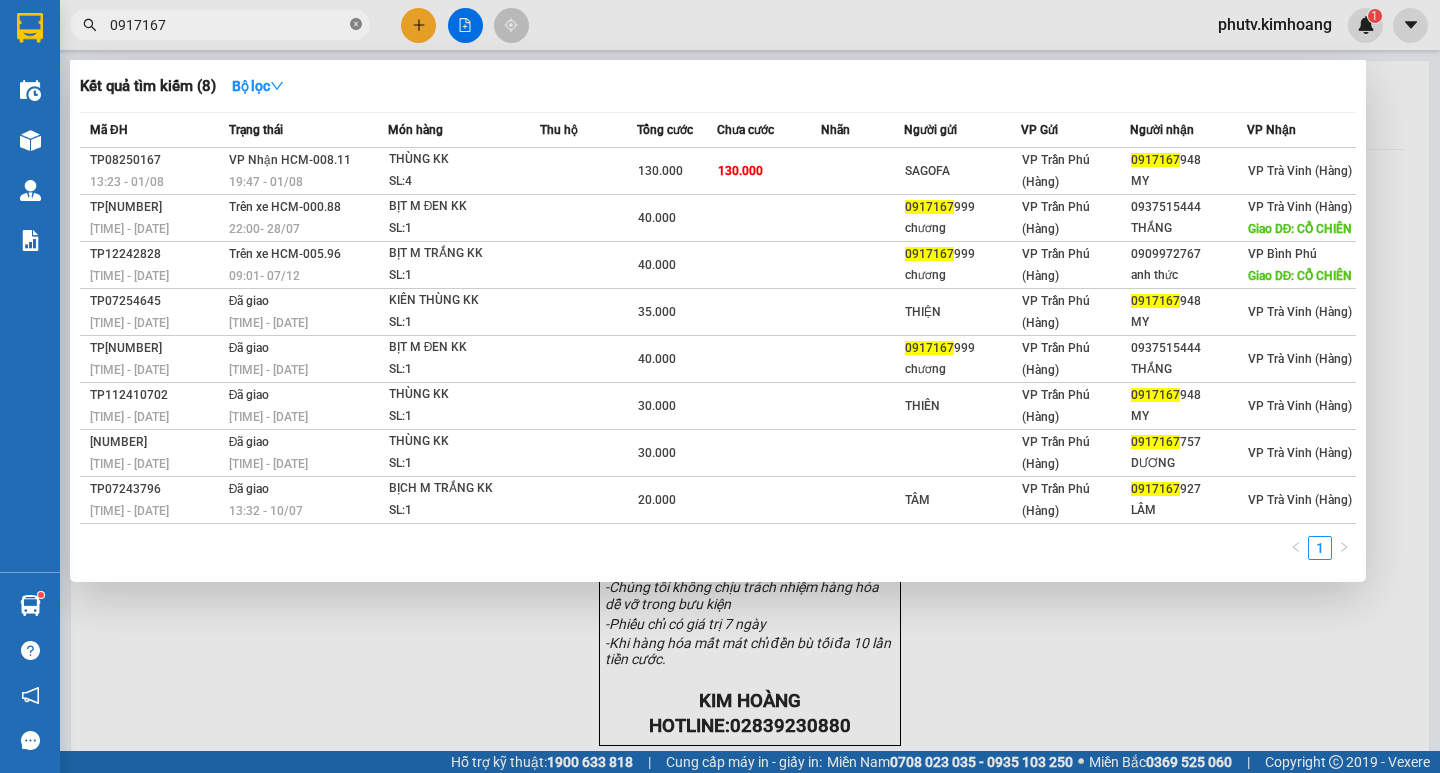 click 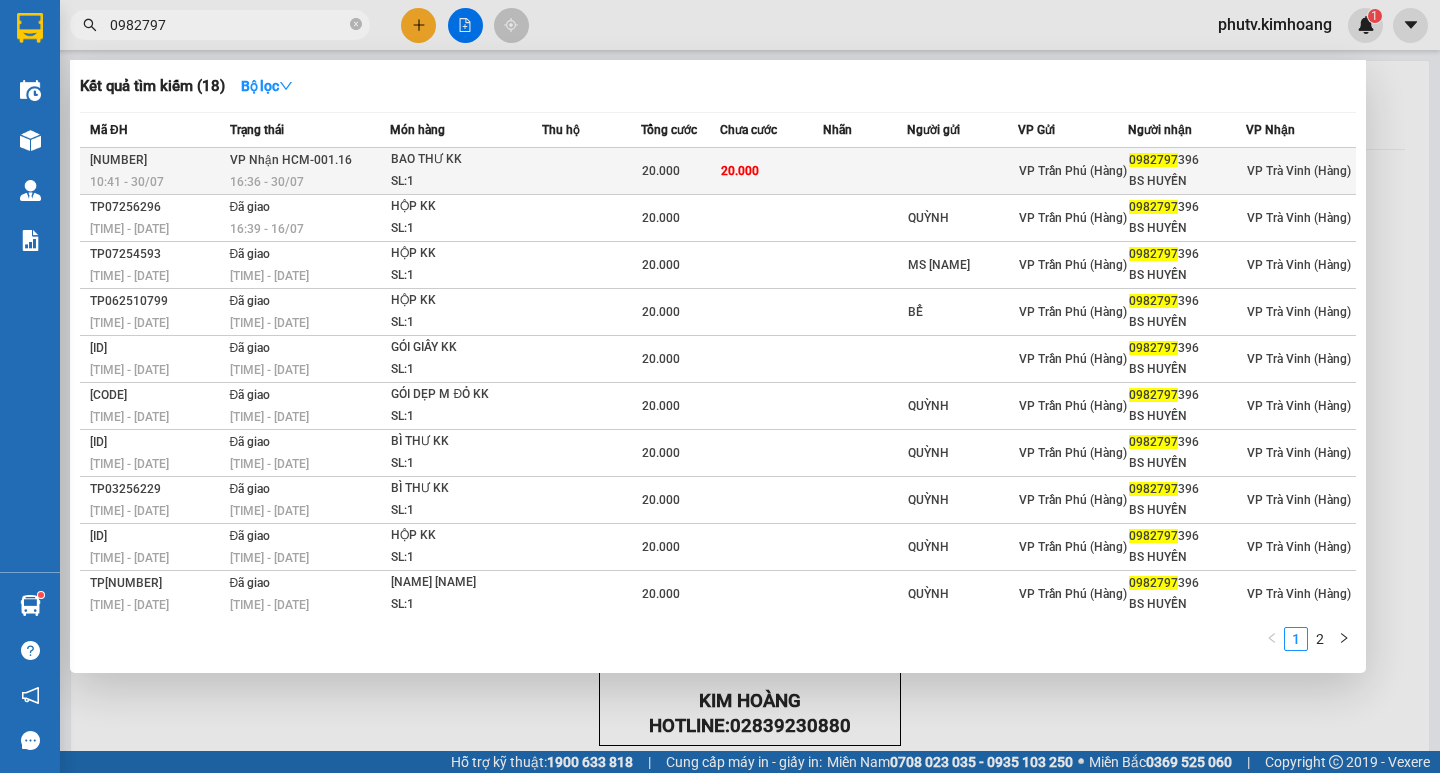 type on "0982797" 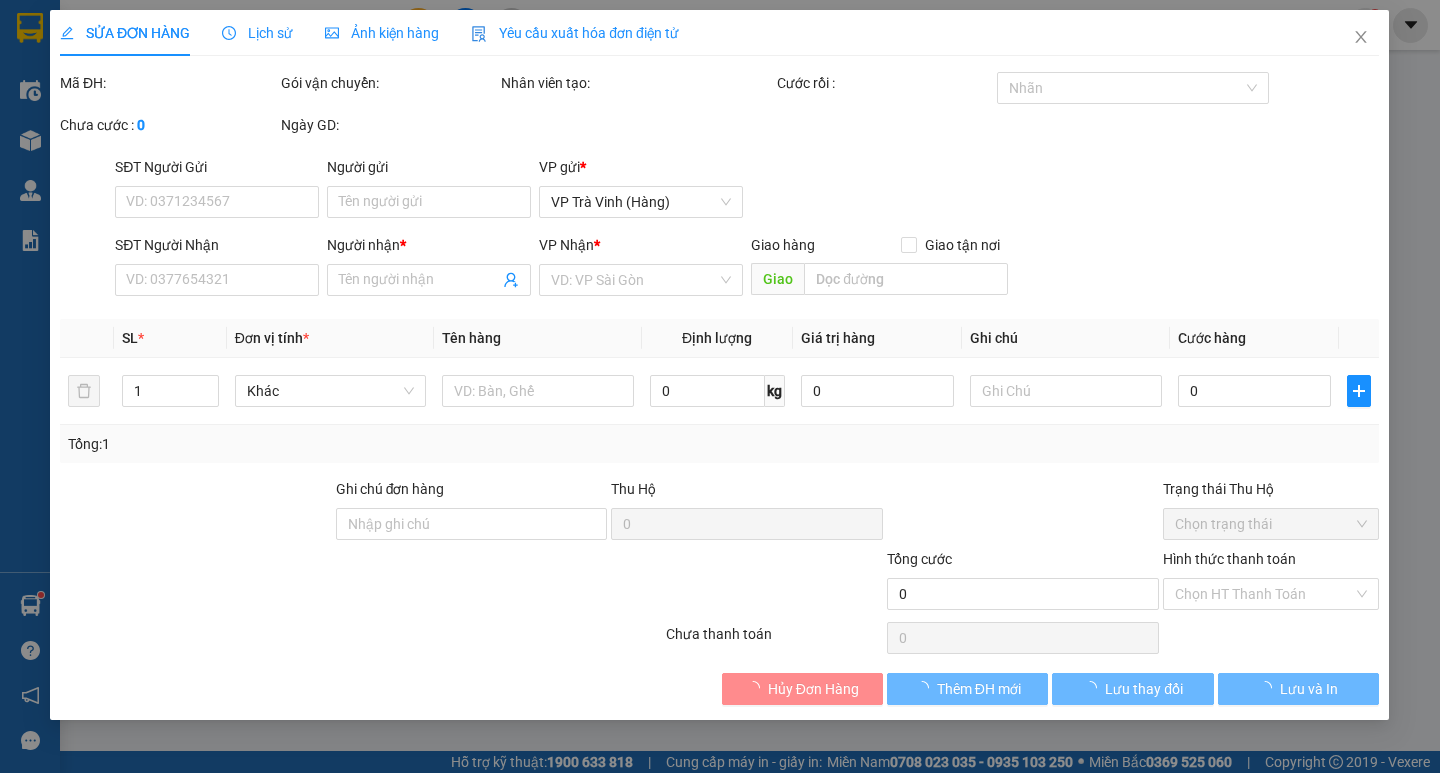 type on "0982797396" 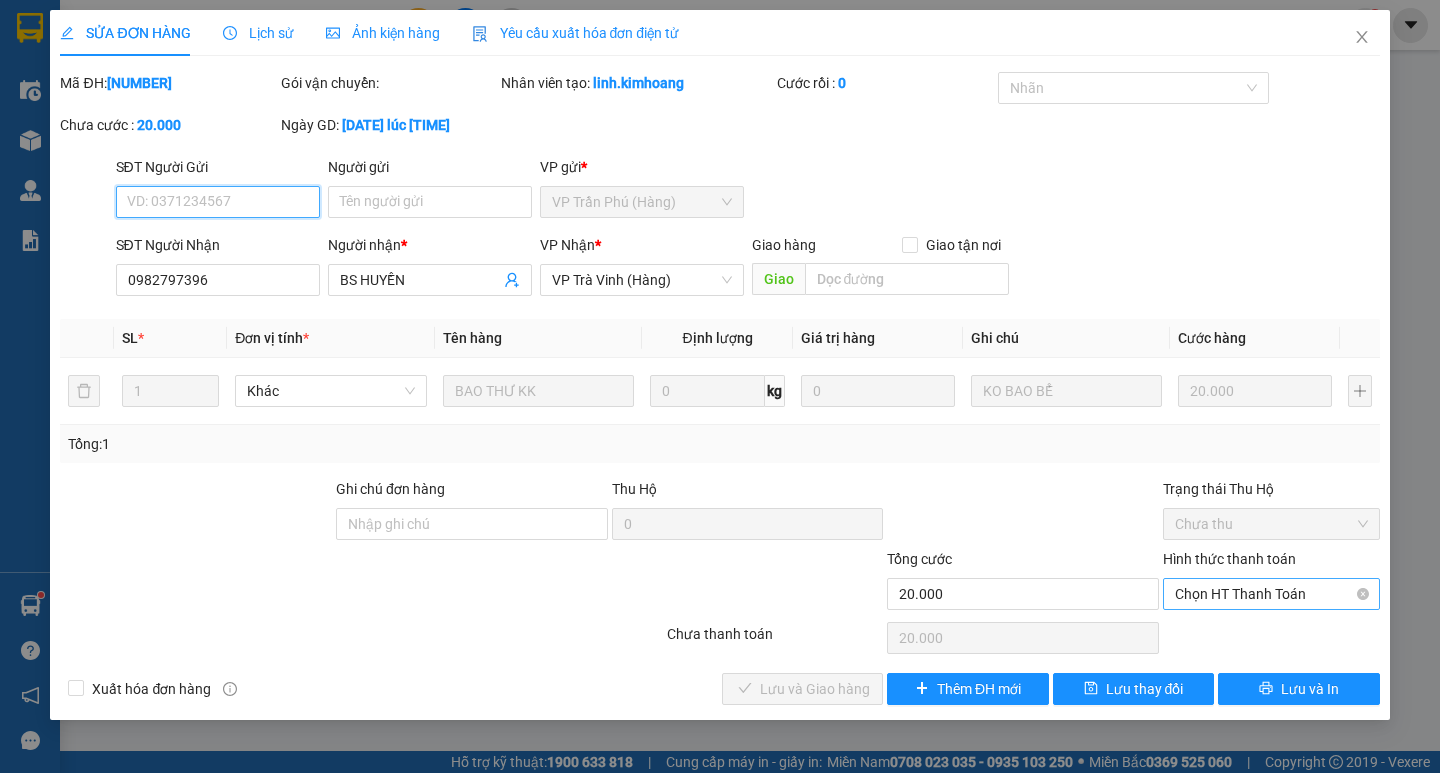 click on "Chọn HT Thanh Toán" at bounding box center [1271, 594] 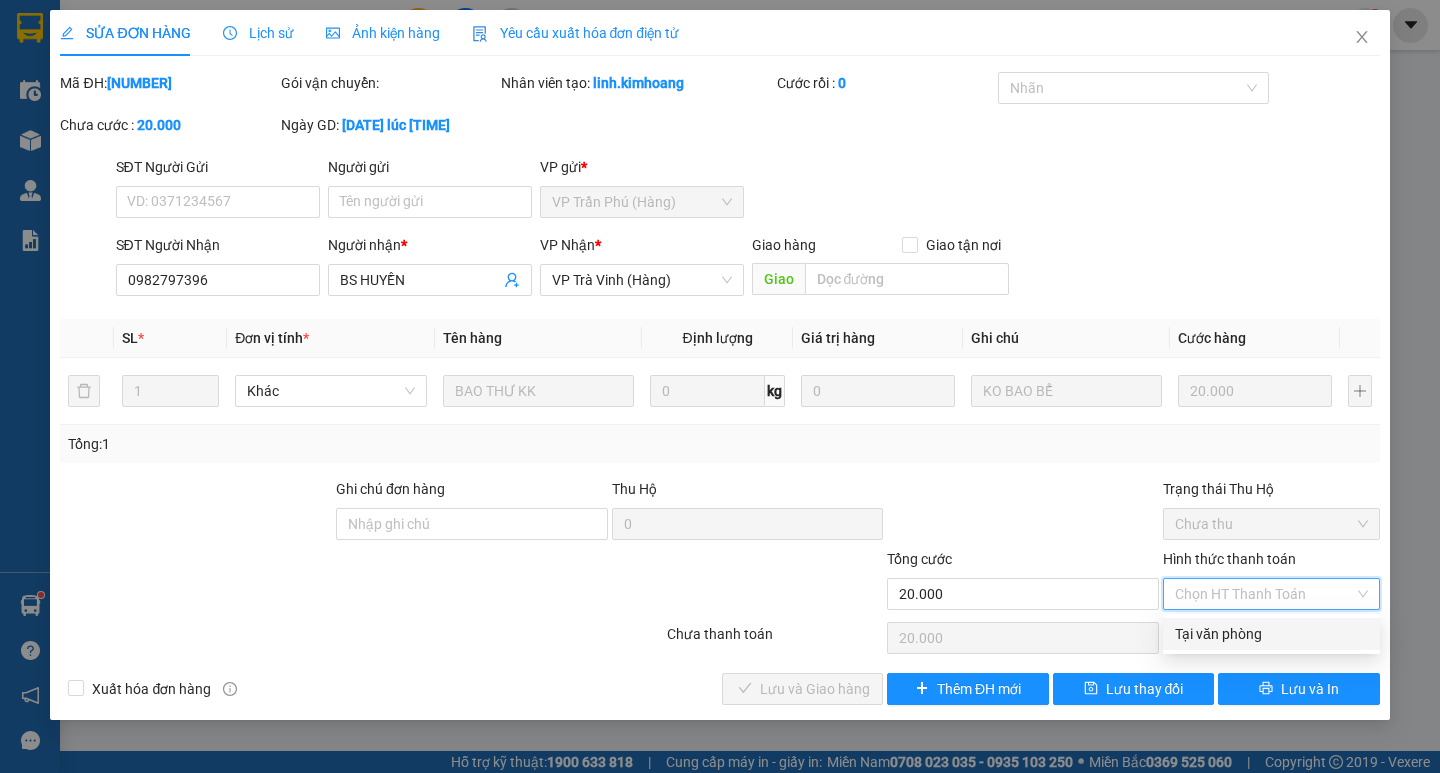 click on "Tại văn phòng" at bounding box center [1271, 634] 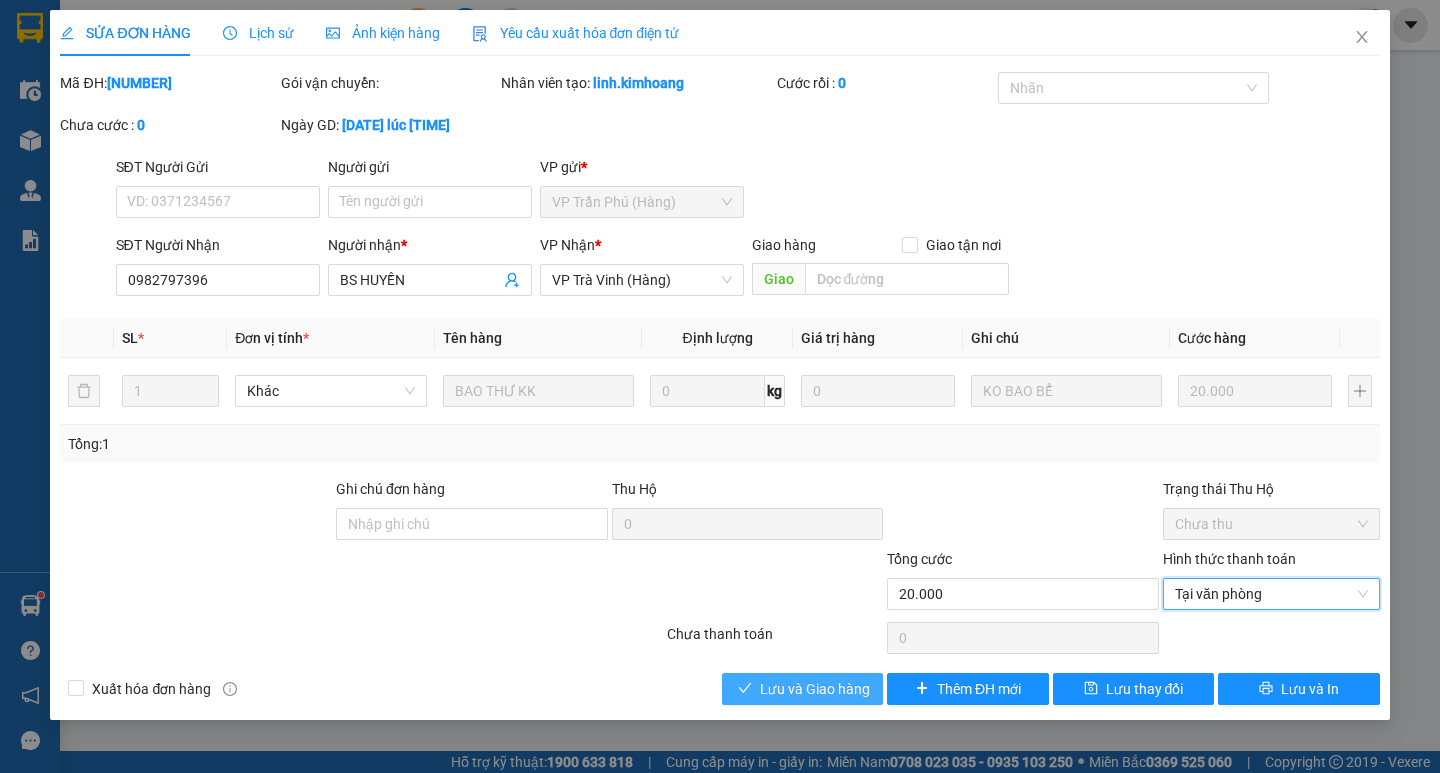 click on "Lưu và Giao hàng" at bounding box center (815, 689) 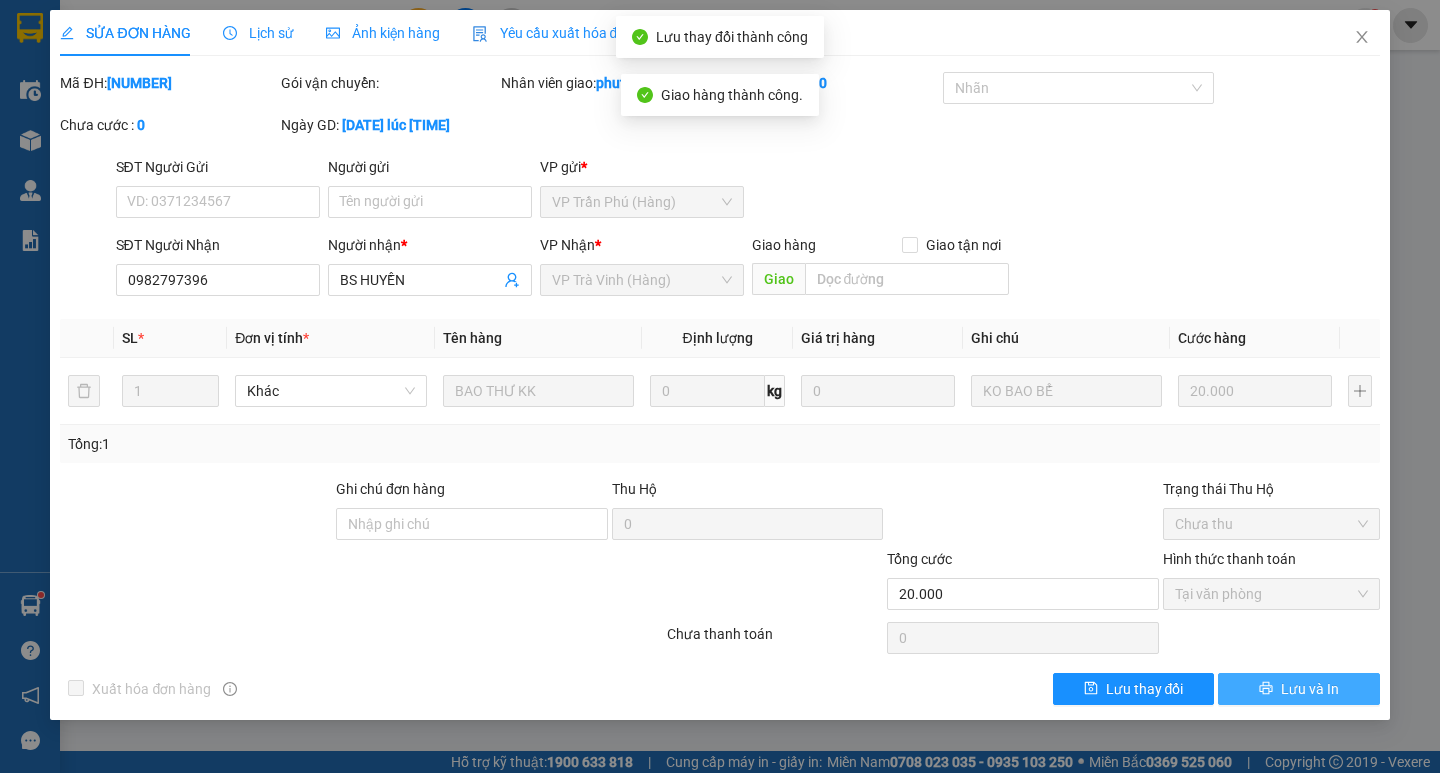 click on "Lưu và In" at bounding box center (1298, 689) 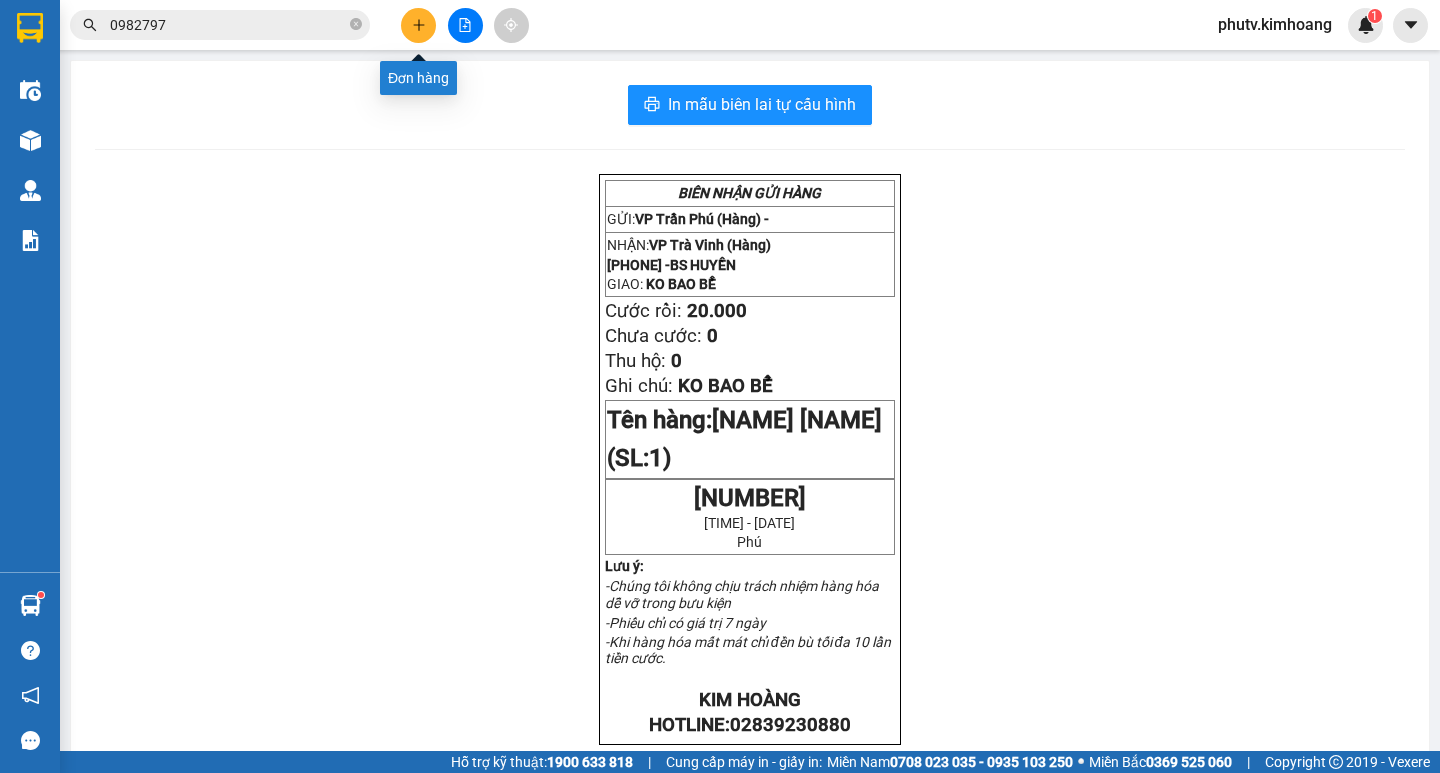 click 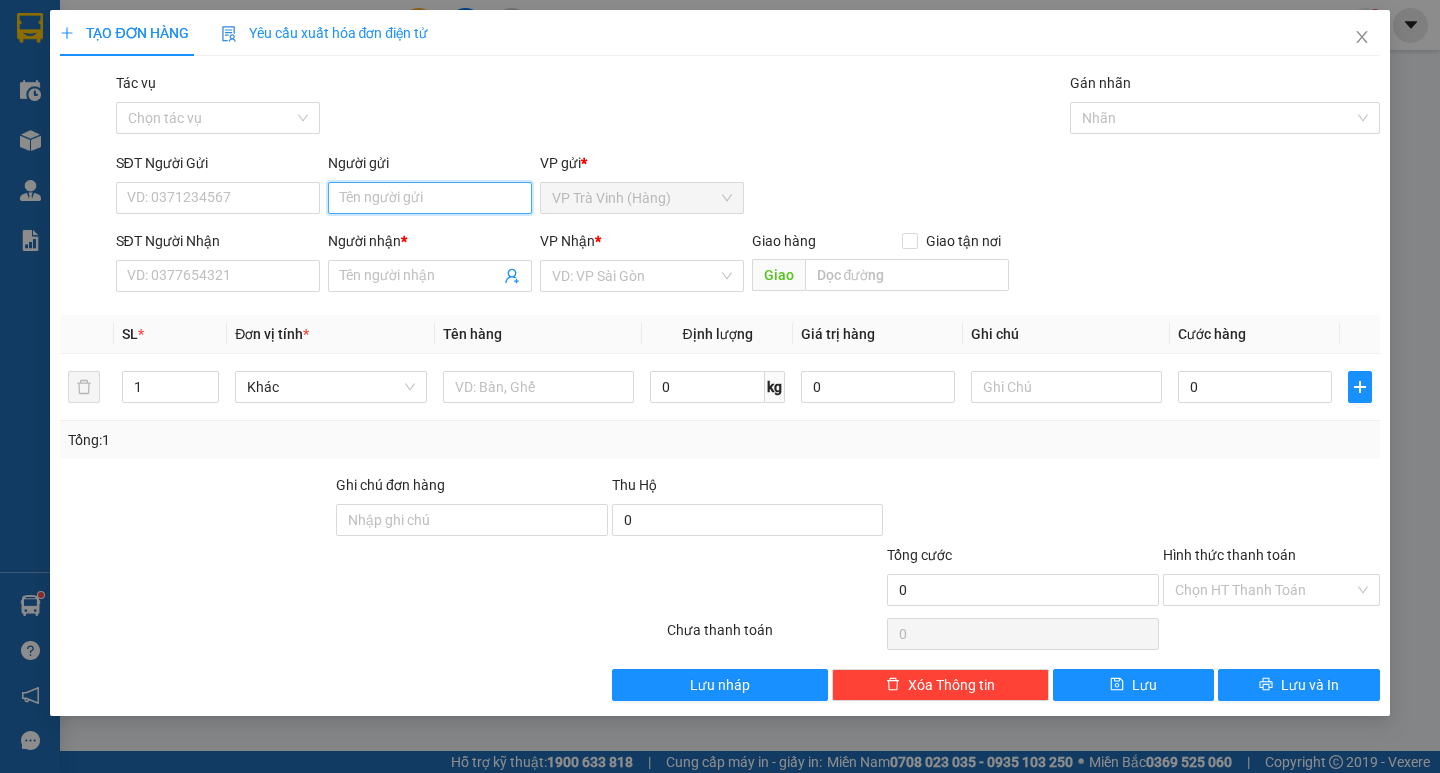 click on "Người gửi" at bounding box center (430, 198) 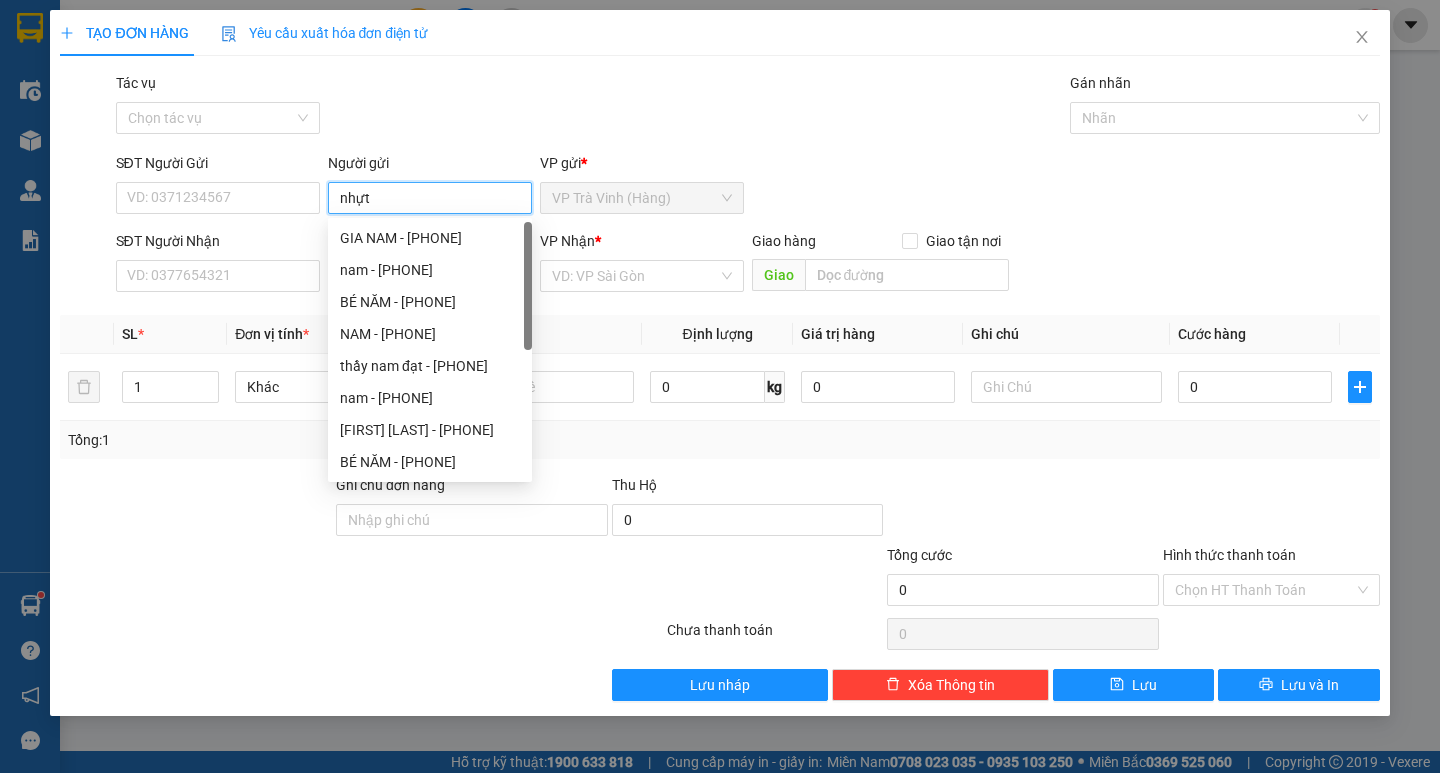 type on "nhựt" 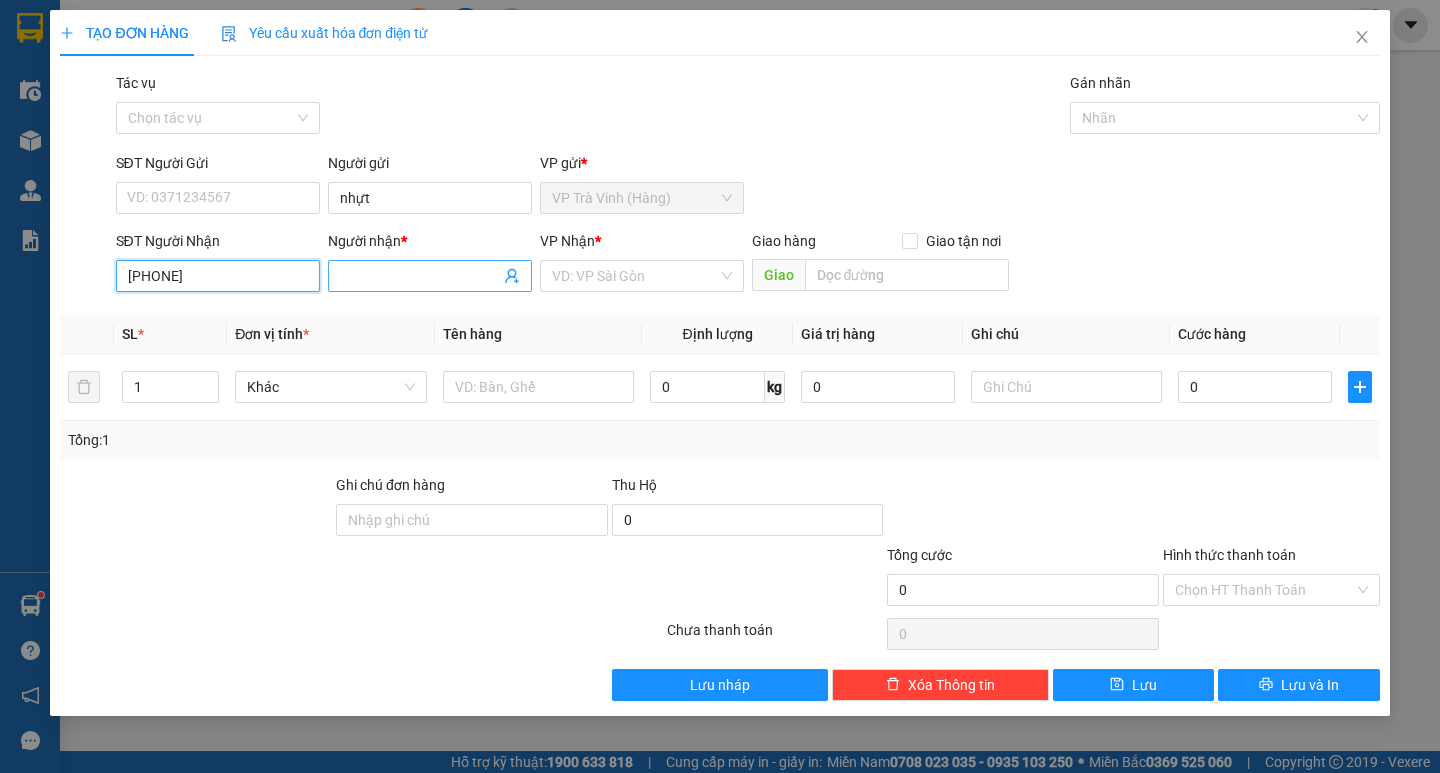 type on "[PHONE]" 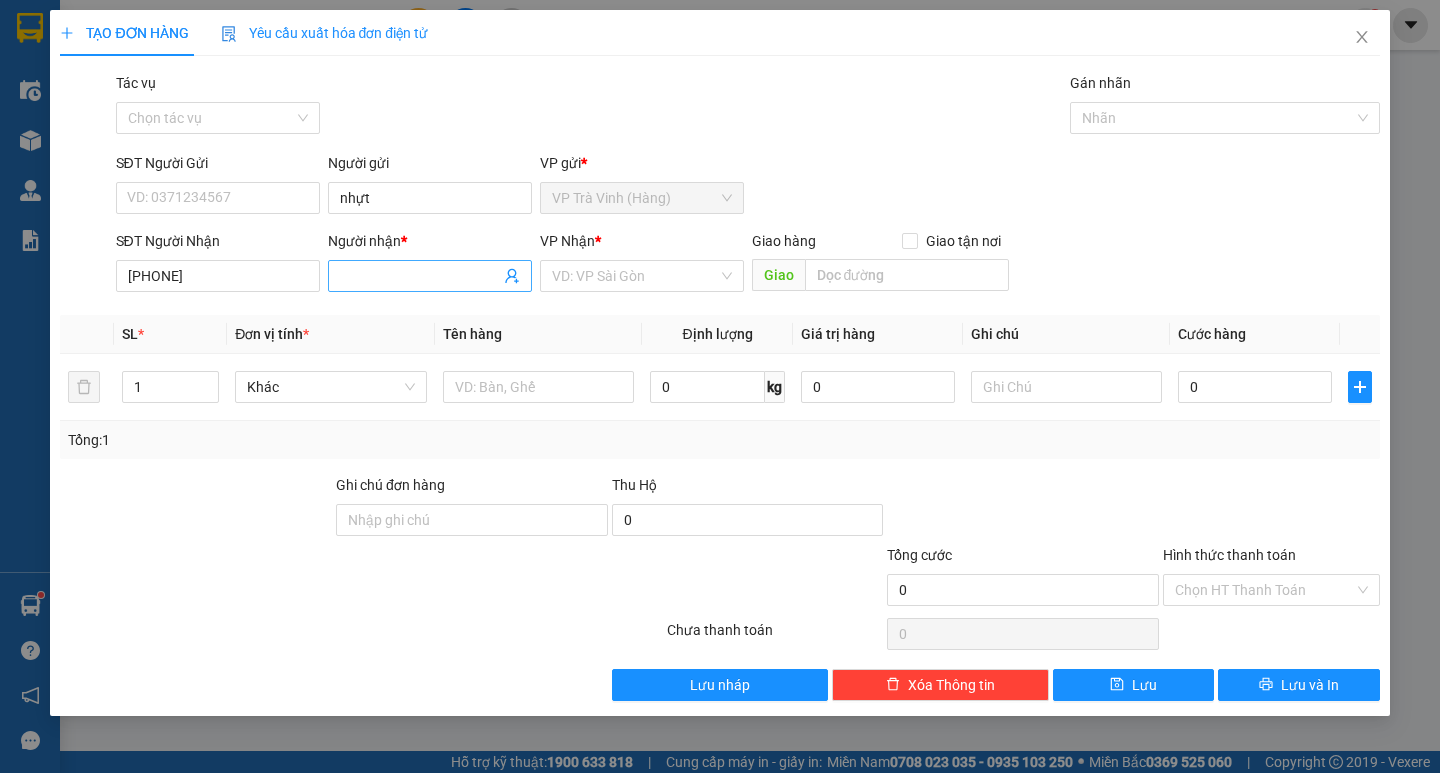 click on "Người nhận  *" at bounding box center (420, 276) 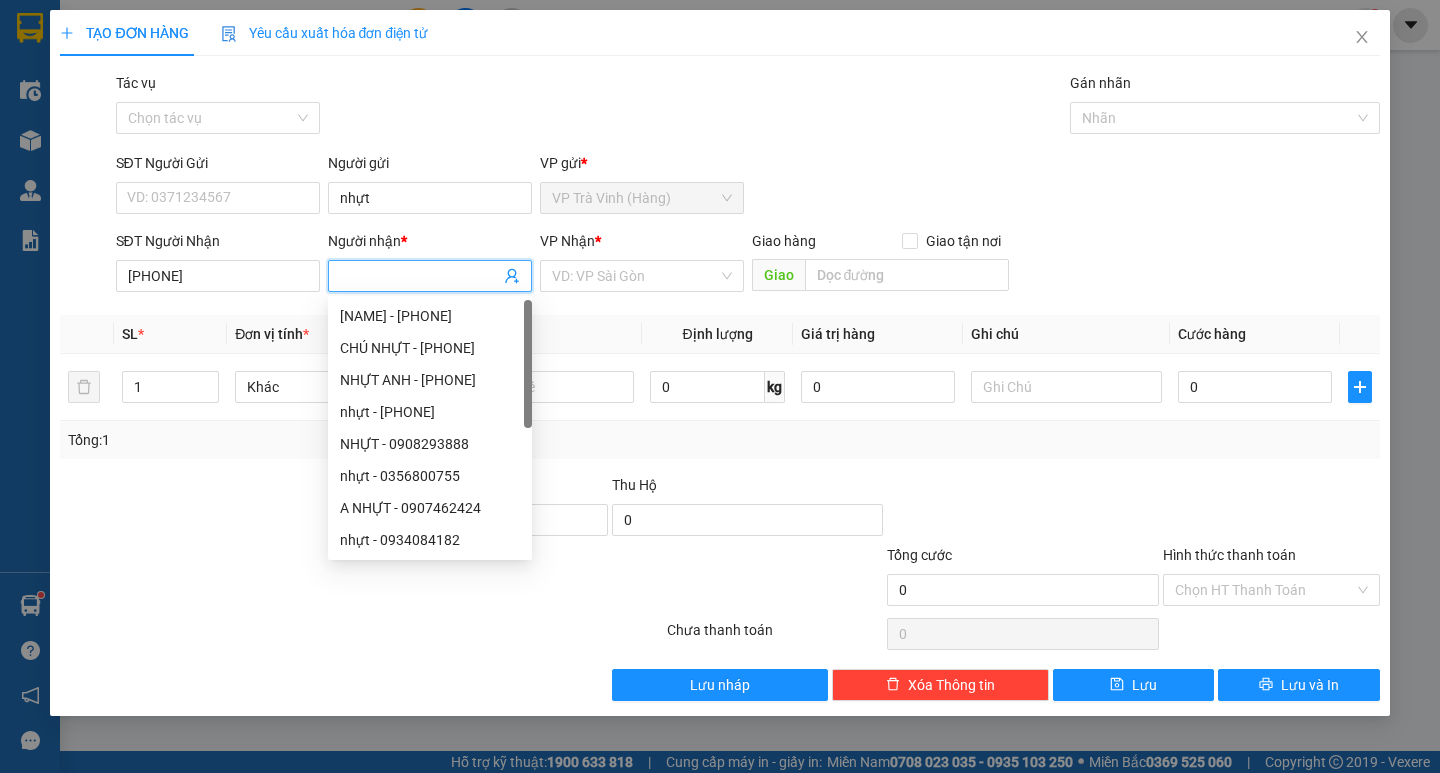 type on "m" 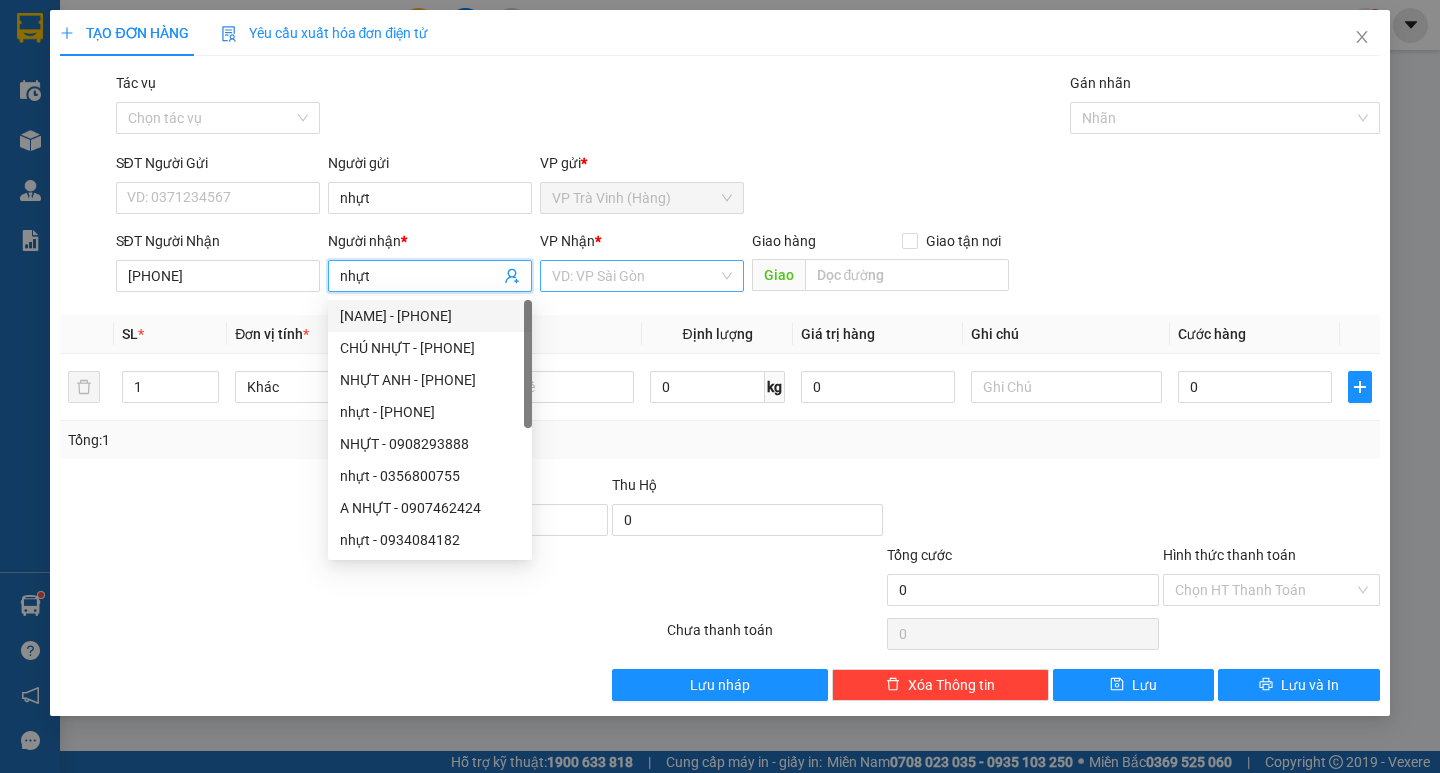 type on "nhựt" 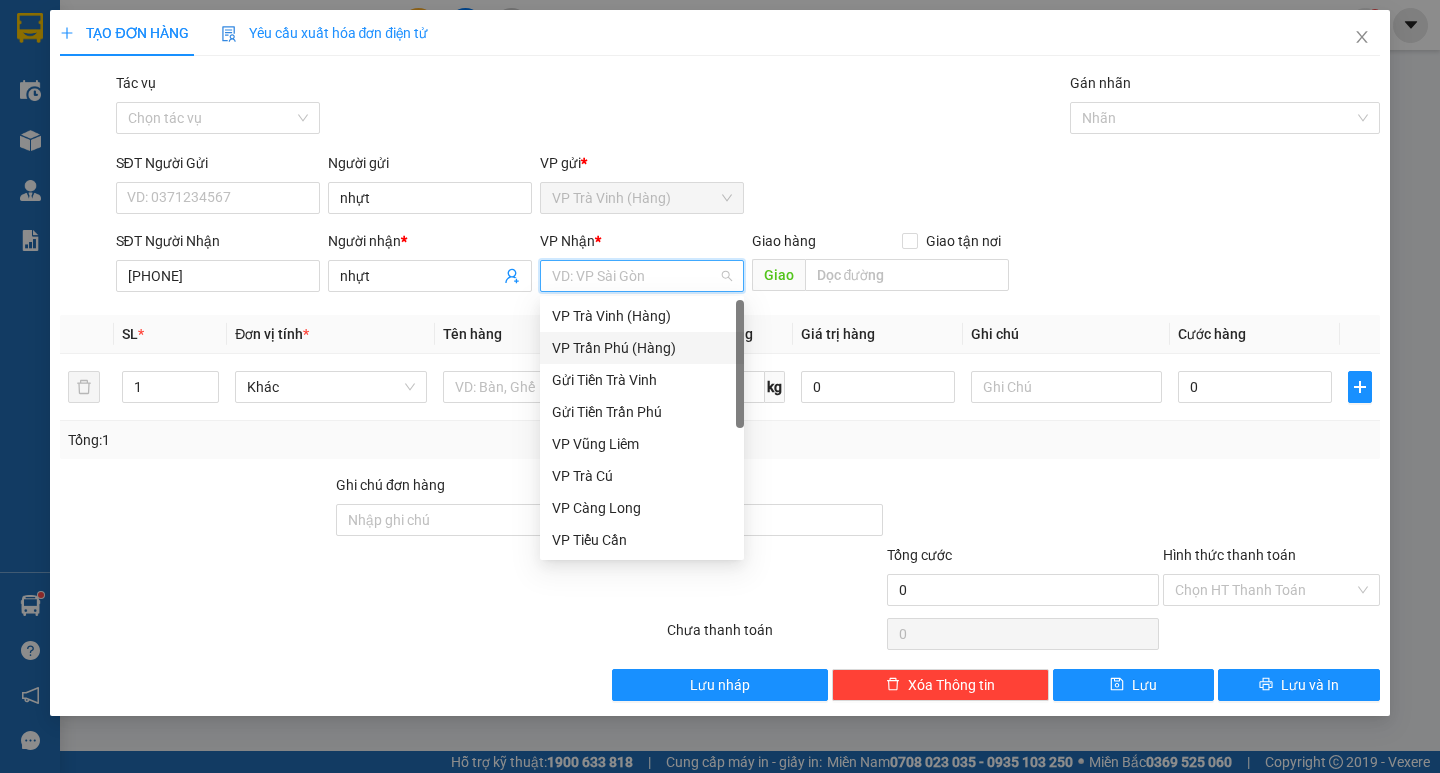 click on "VP Trần Phú (Hàng)" at bounding box center (642, 348) 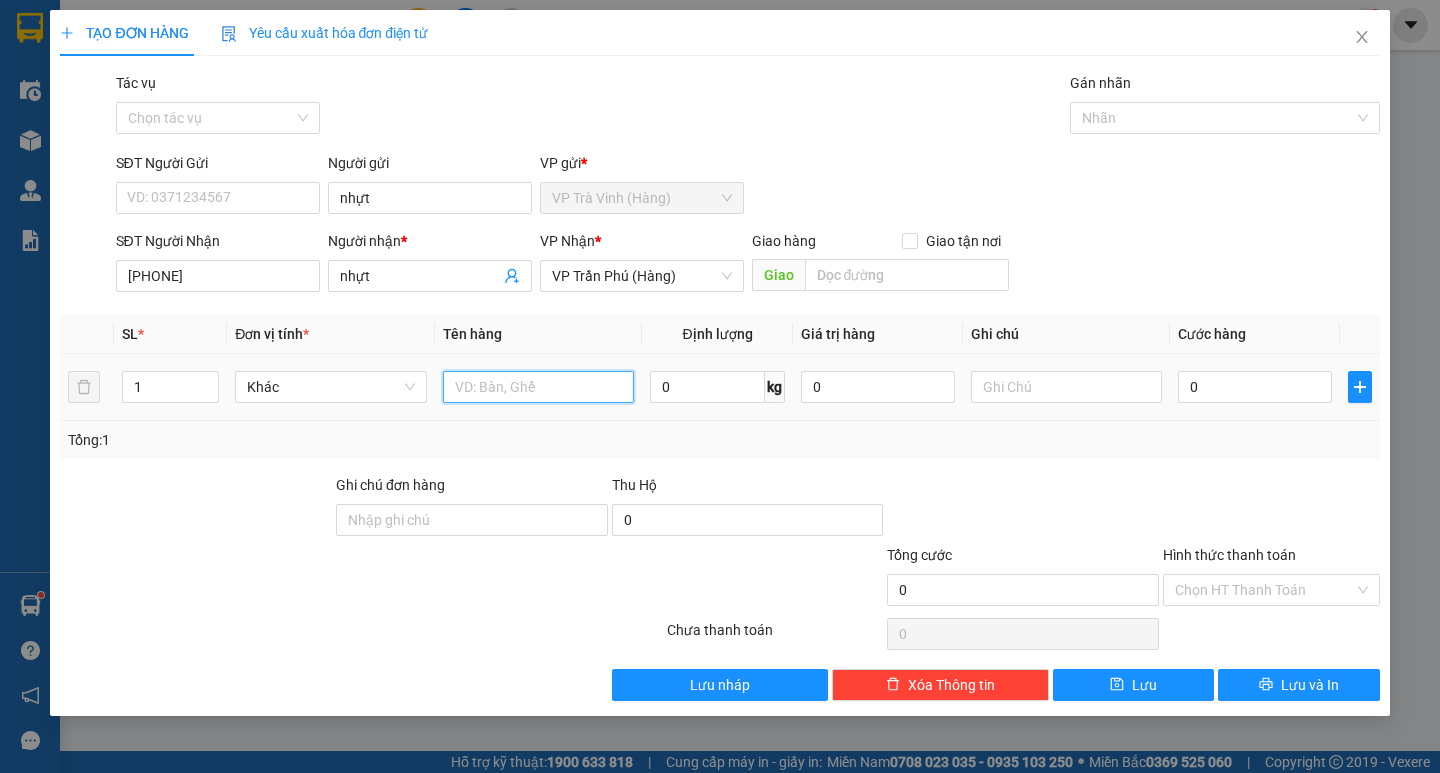 click at bounding box center (538, 387) 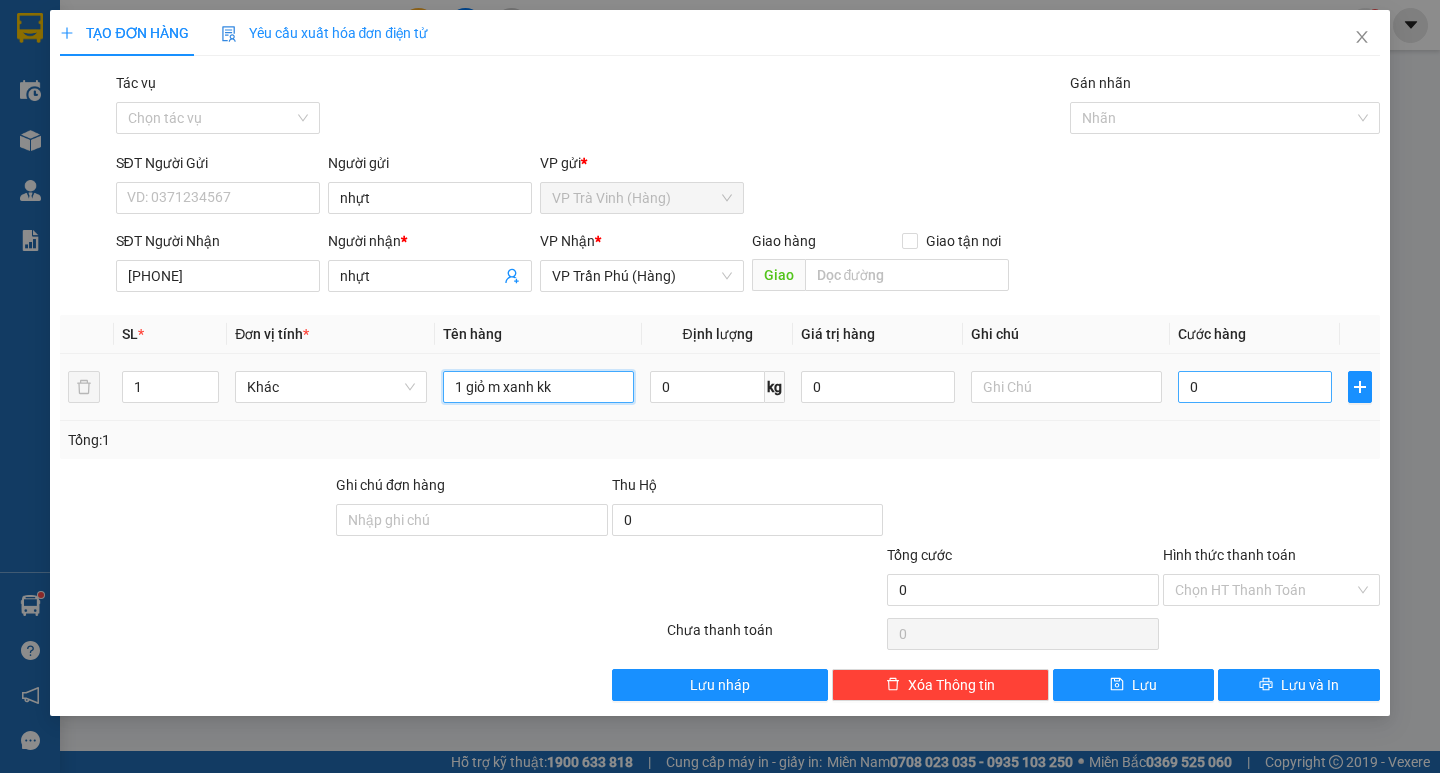 type on "1 giỏ m xanh kk" 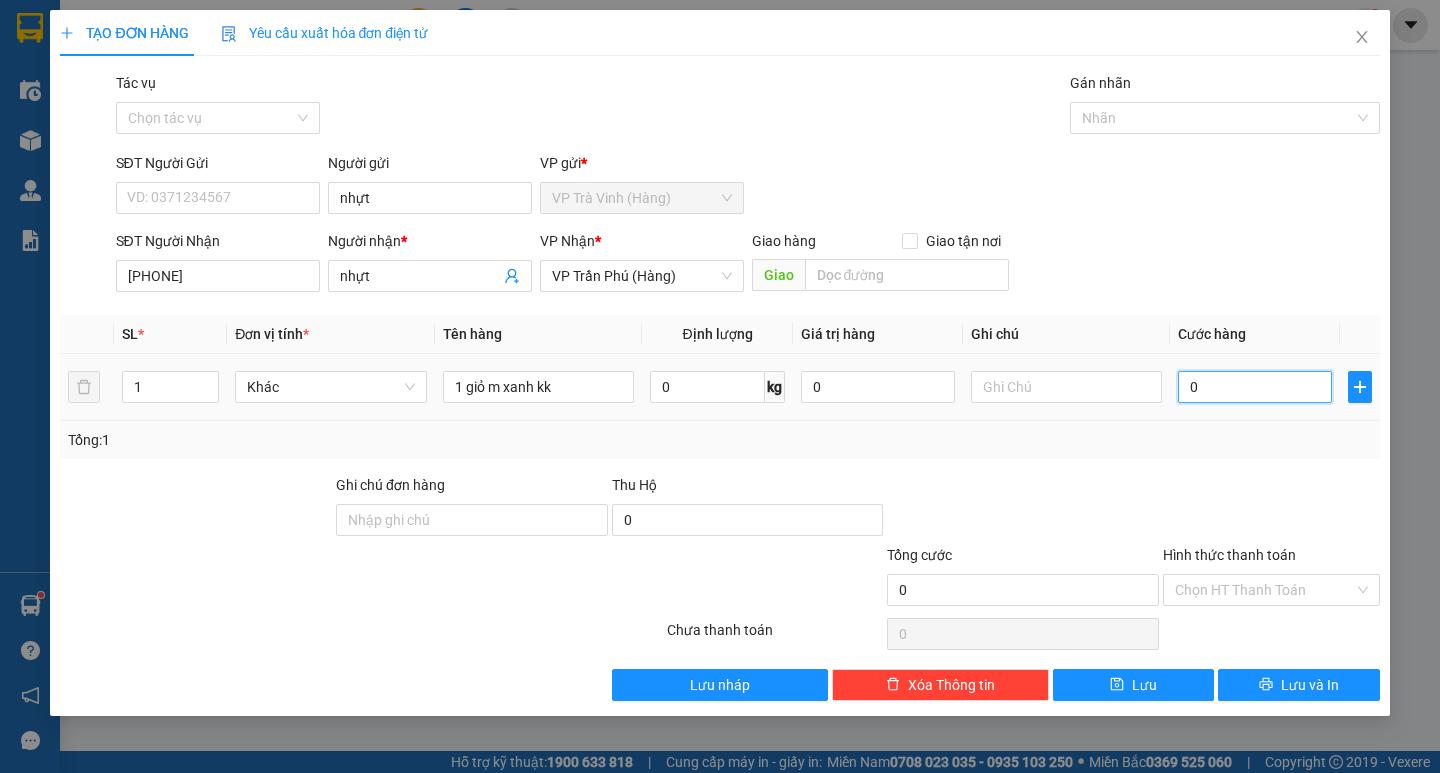 click on "0" at bounding box center [1255, 387] 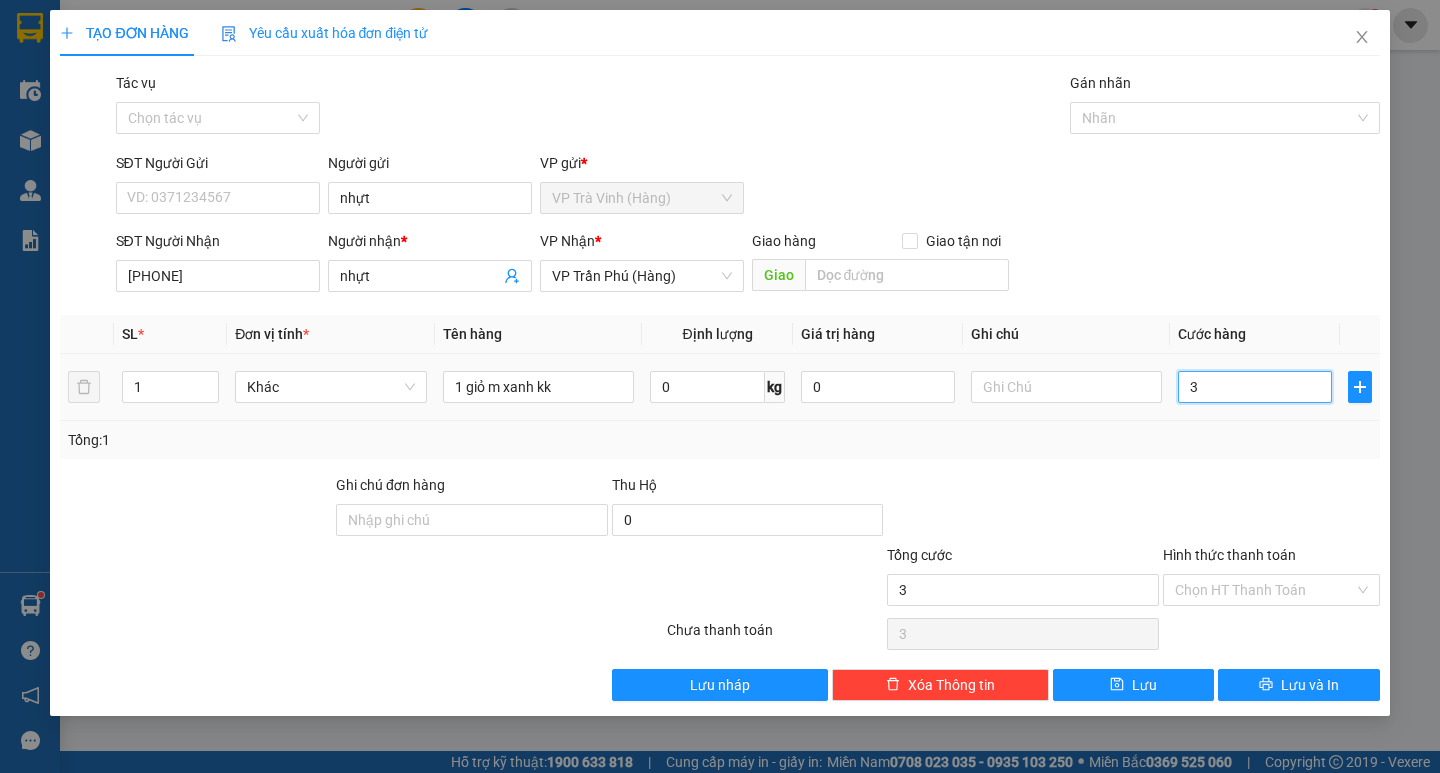 type on "30" 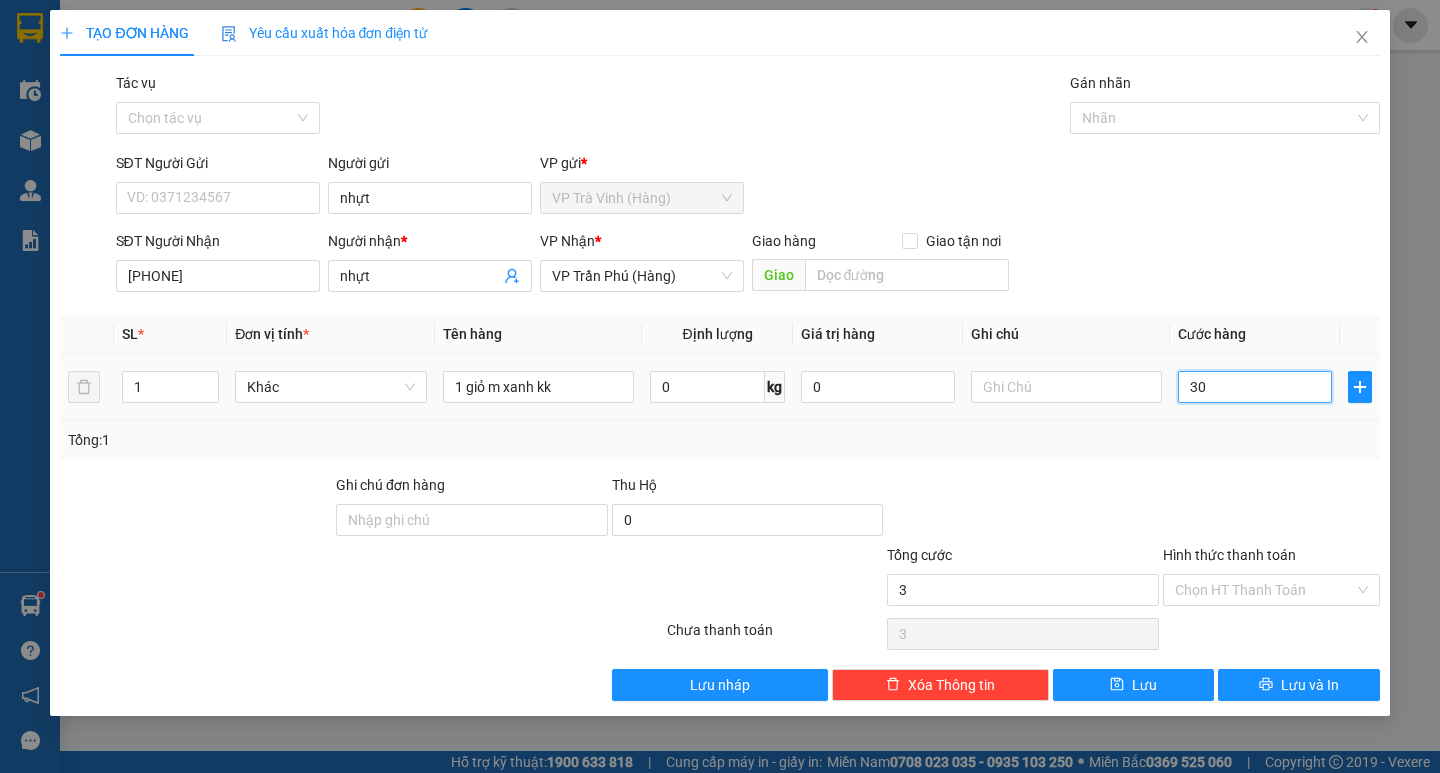 type on "30" 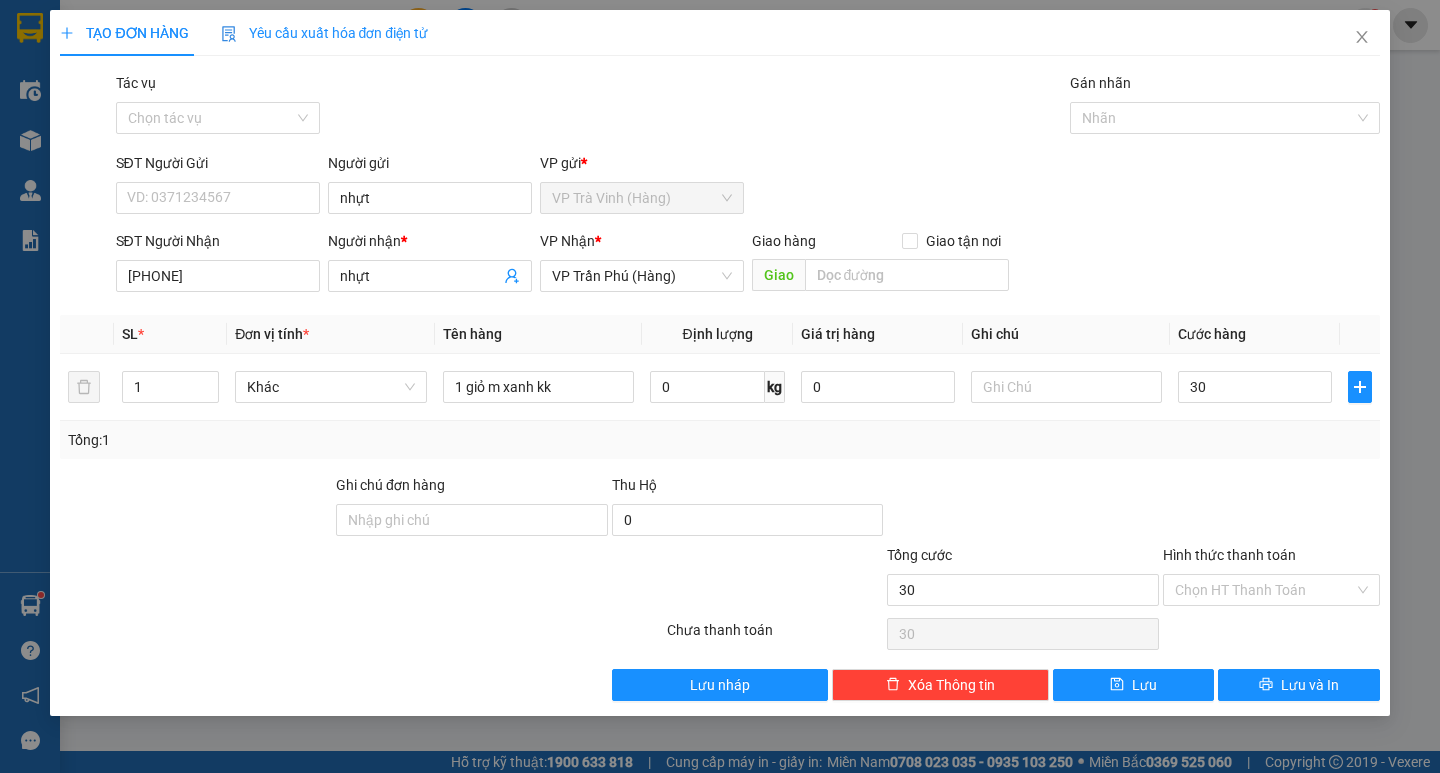 click on "Tổng:  1" at bounding box center [719, 440] 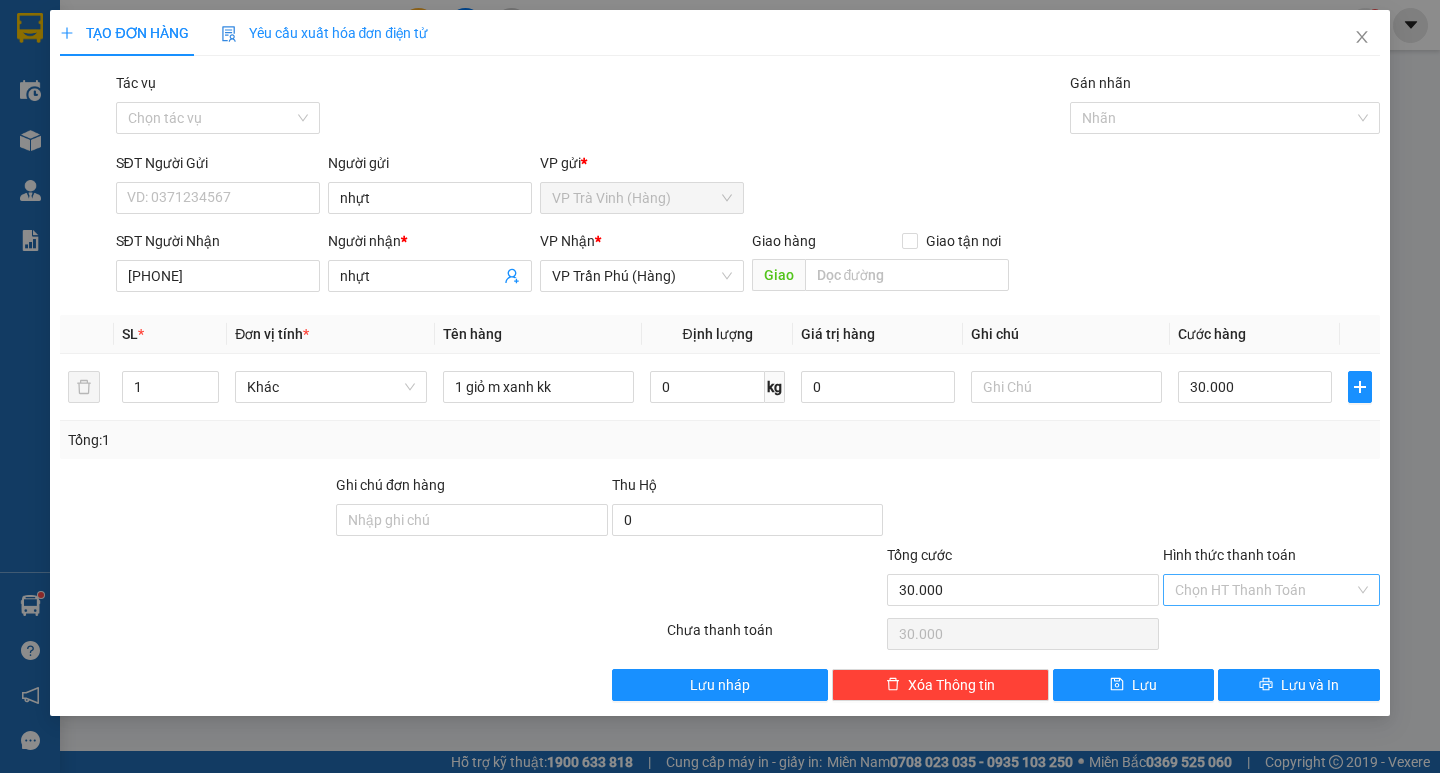 click on "Hình thức thanh toán" at bounding box center [1264, 590] 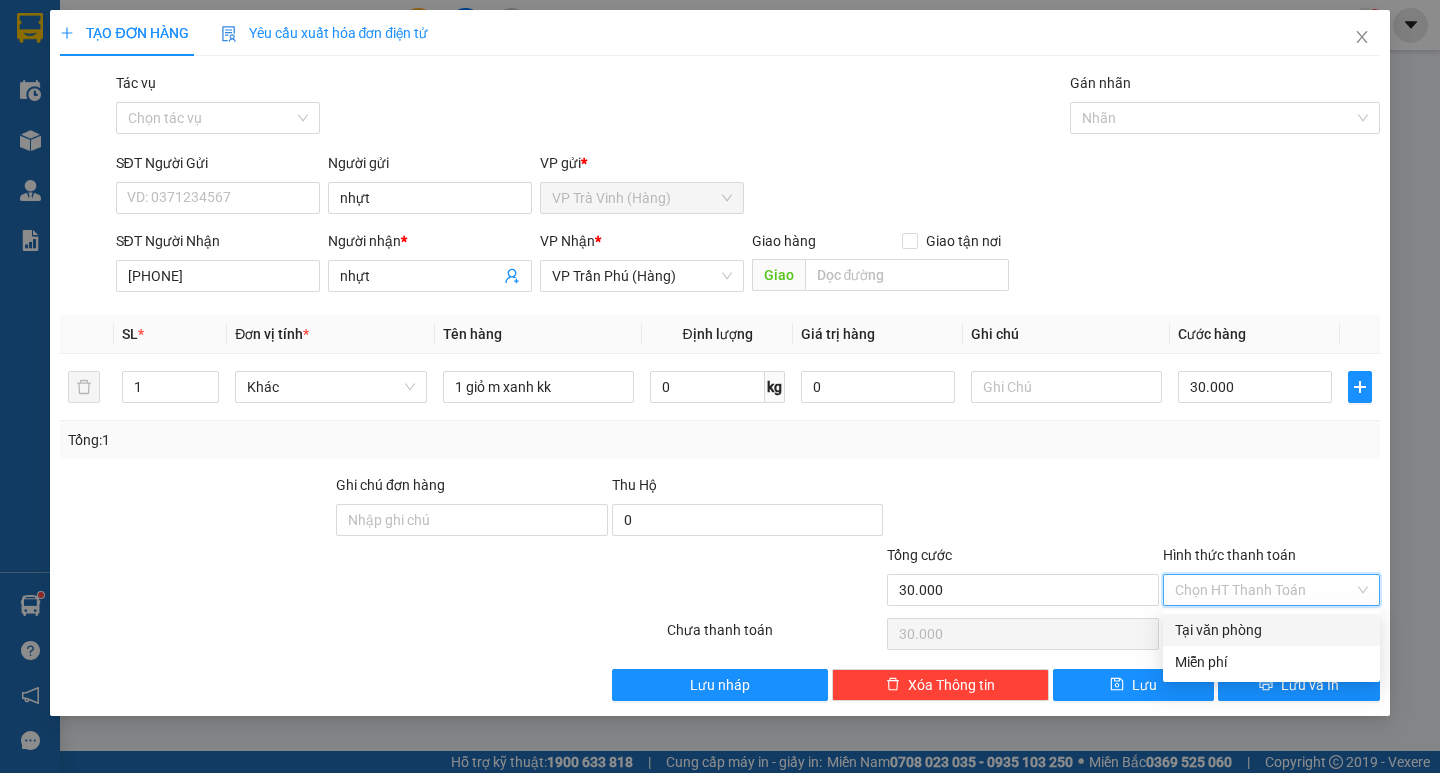 click on "Tại văn phòng" at bounding box center (1271, 630) 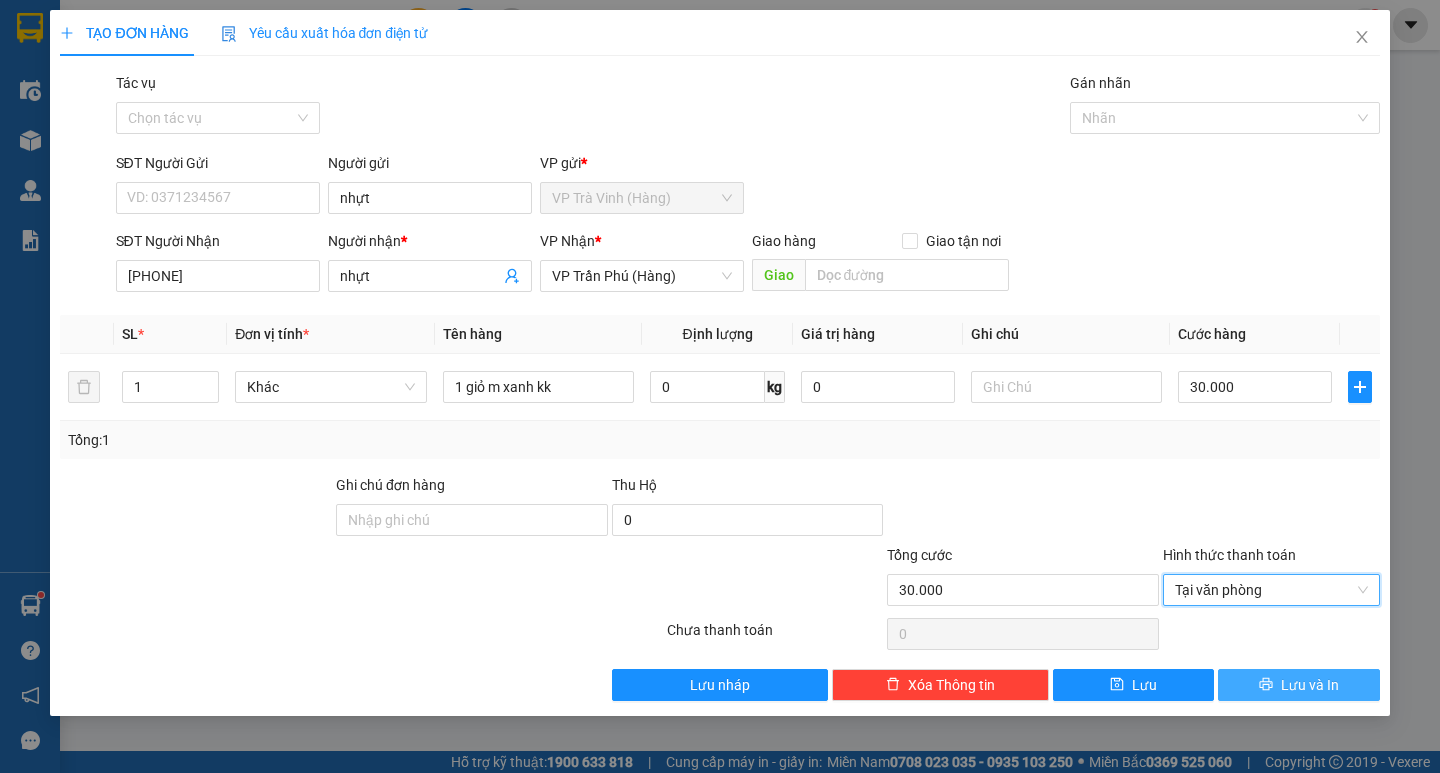 click on "Lưu và In" at bounding box center (1310, 685) 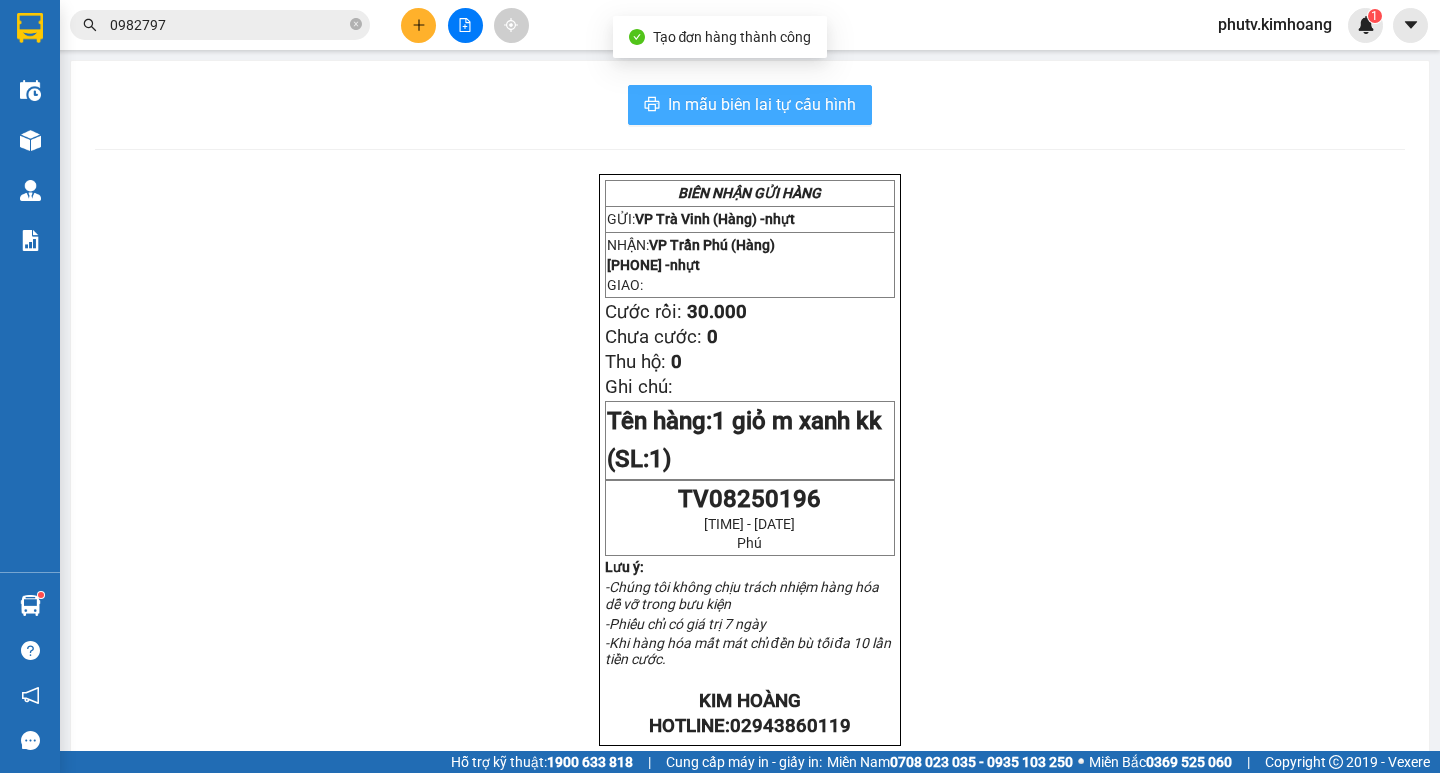 click on "In mẫu biên lai tự cấu hình" at bounding box center (762, 104) 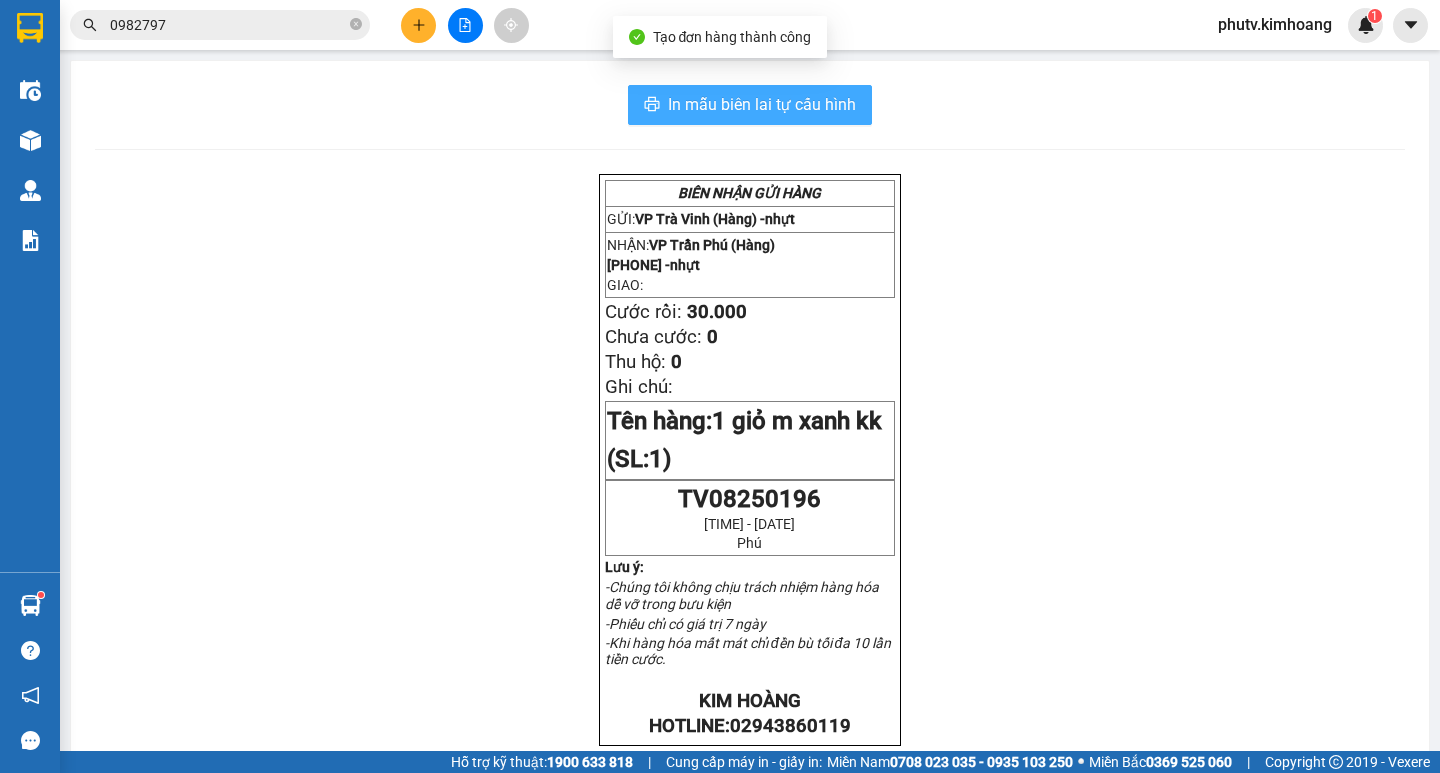 scroll, scrollTop: 0, scrollLeft: 0, axis: both 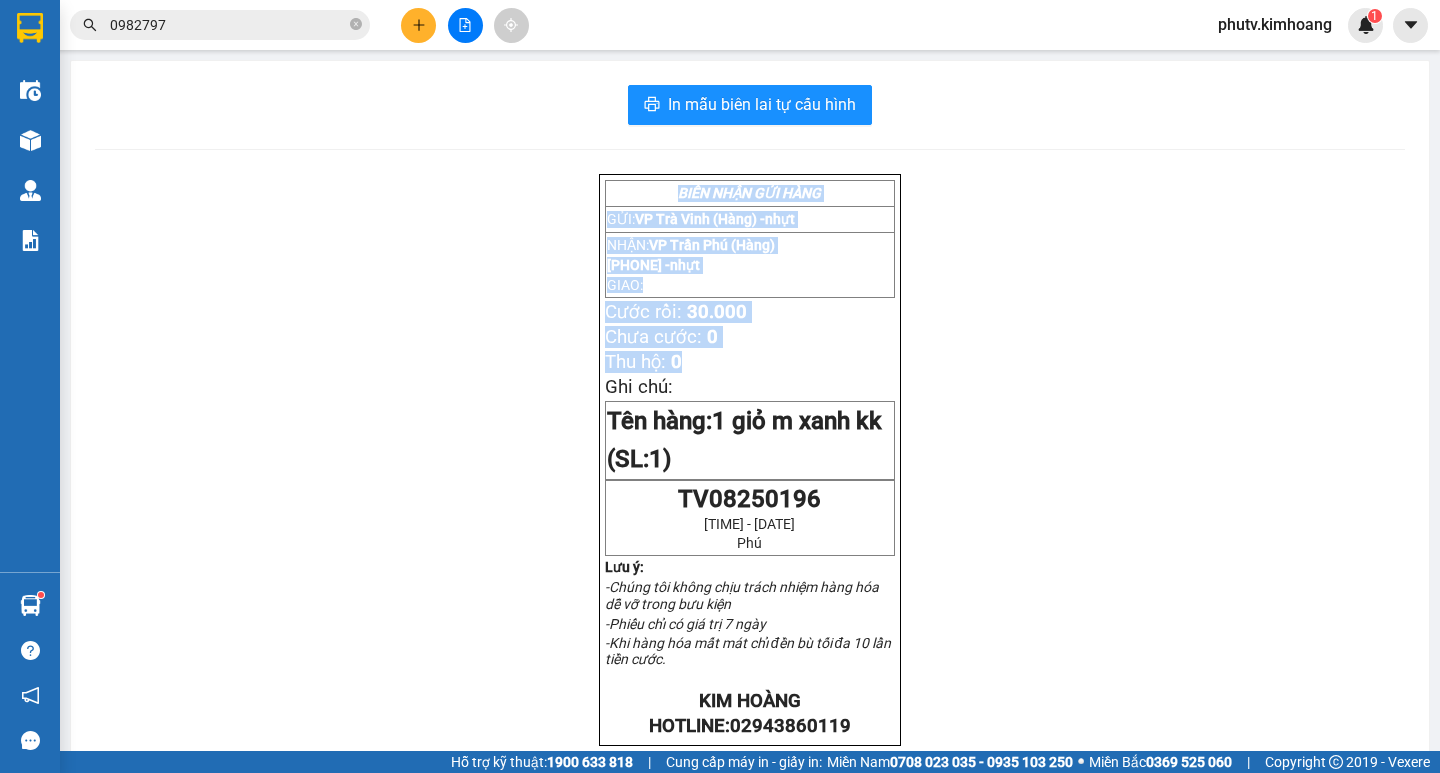 drag, startPoint x: 831, startPoint y: 179, endPoint x: 1248, endPoint y: 767, distance: 720.8557 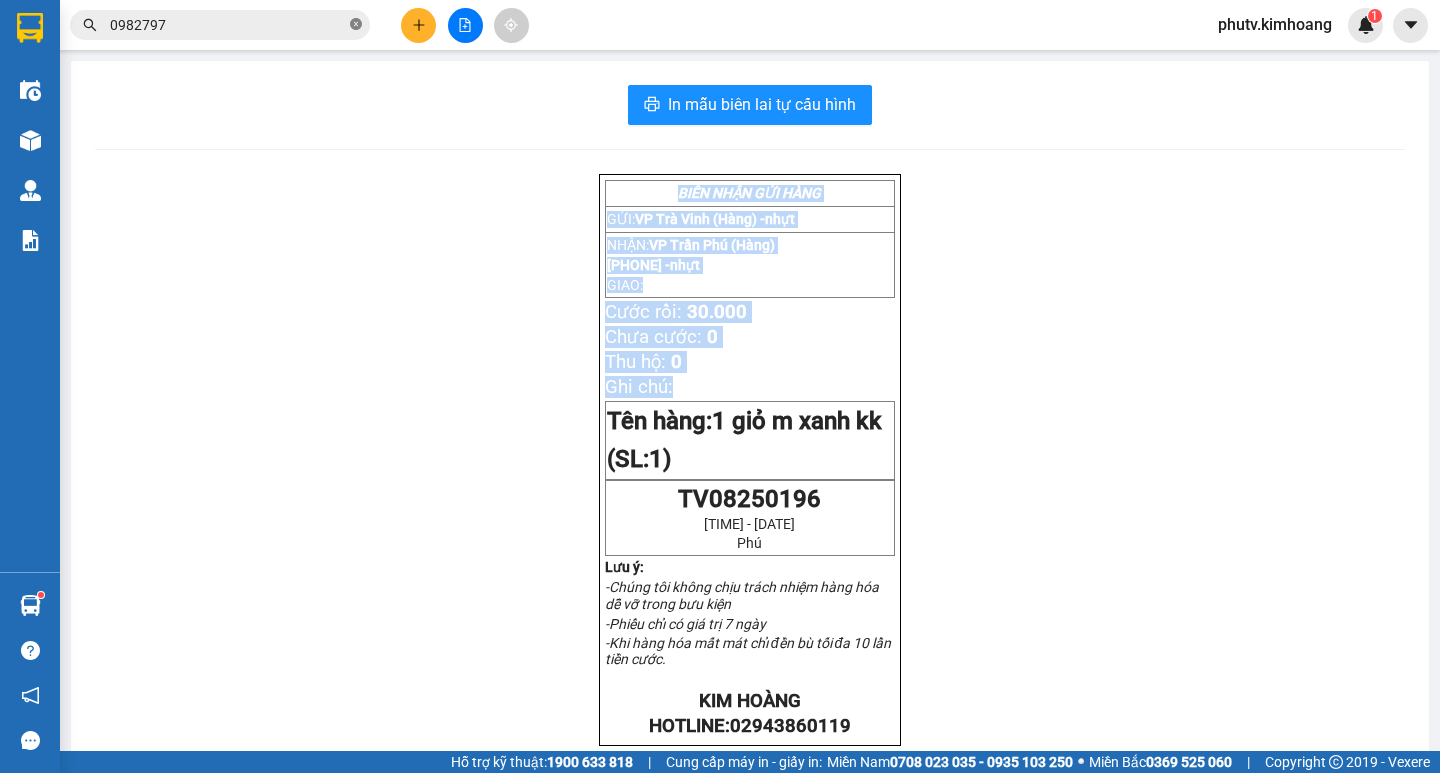 click 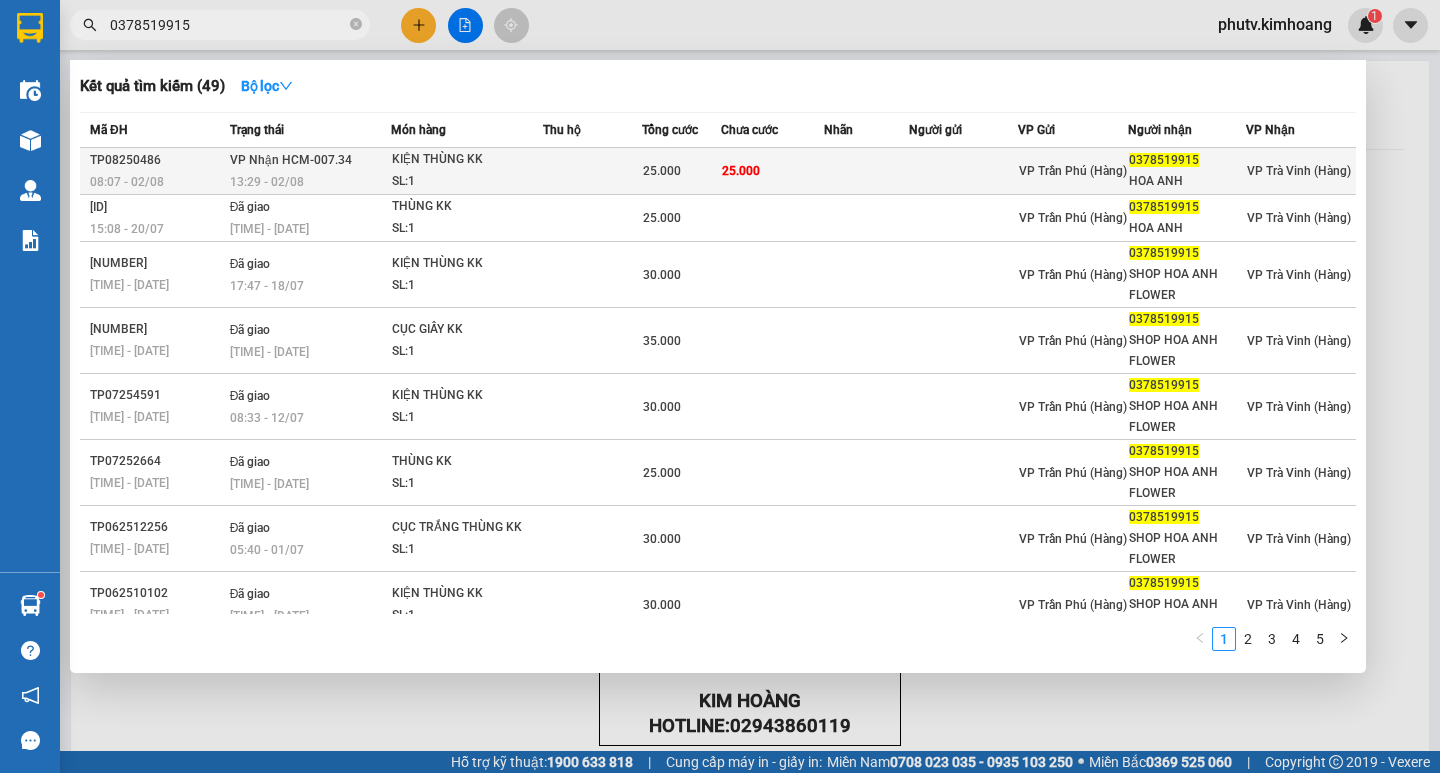 type on "0378519915" 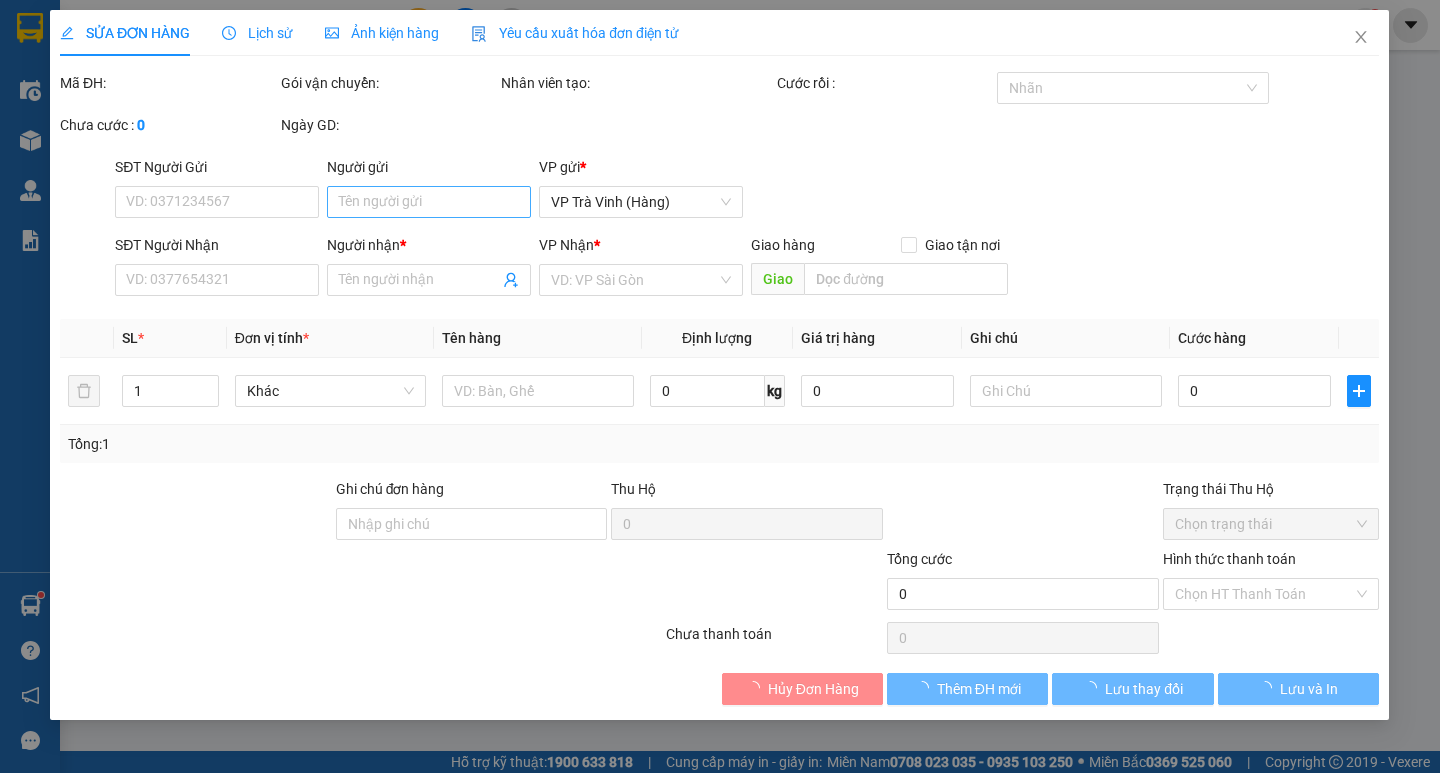type on "0378519915" 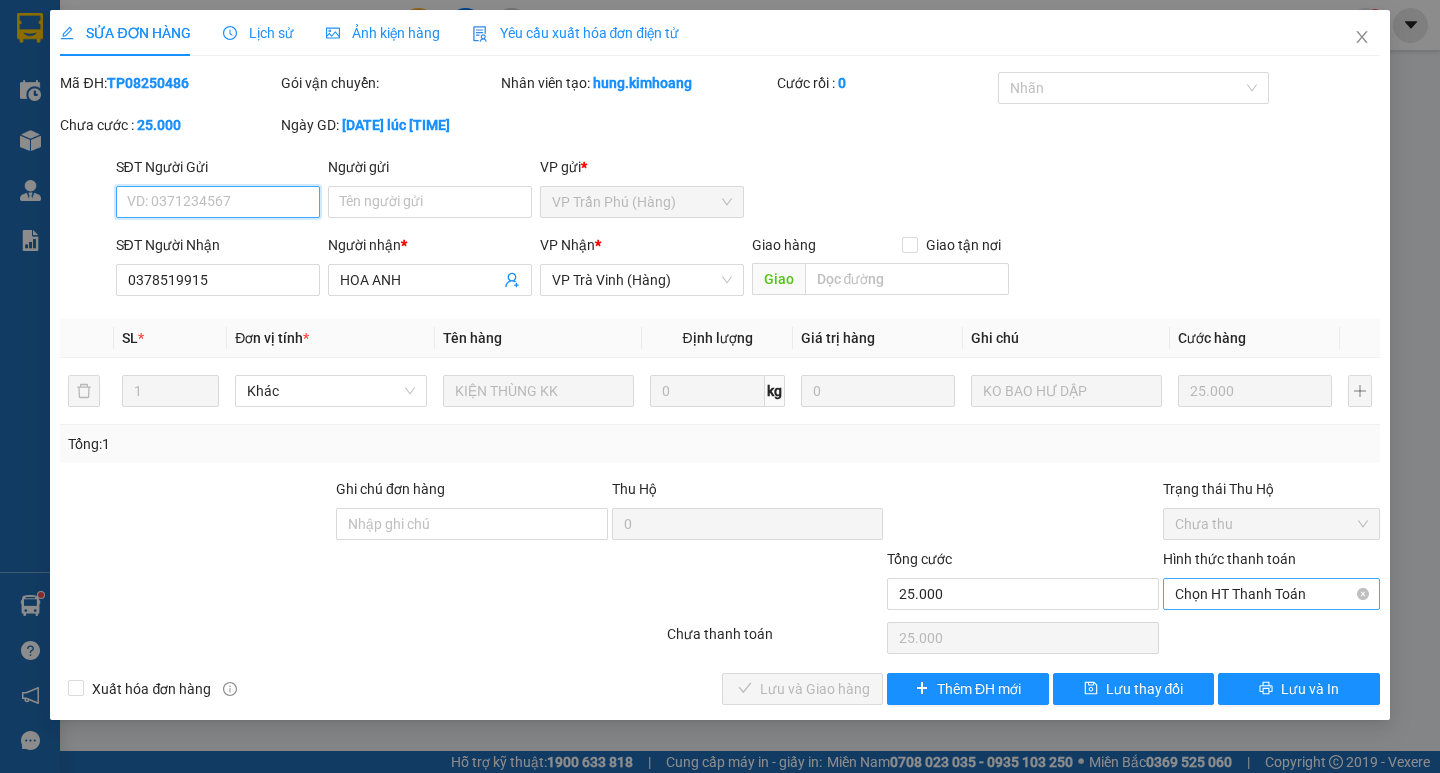 click on "Chọn HT Thanh Toán" at bounding box center [1271, 594] 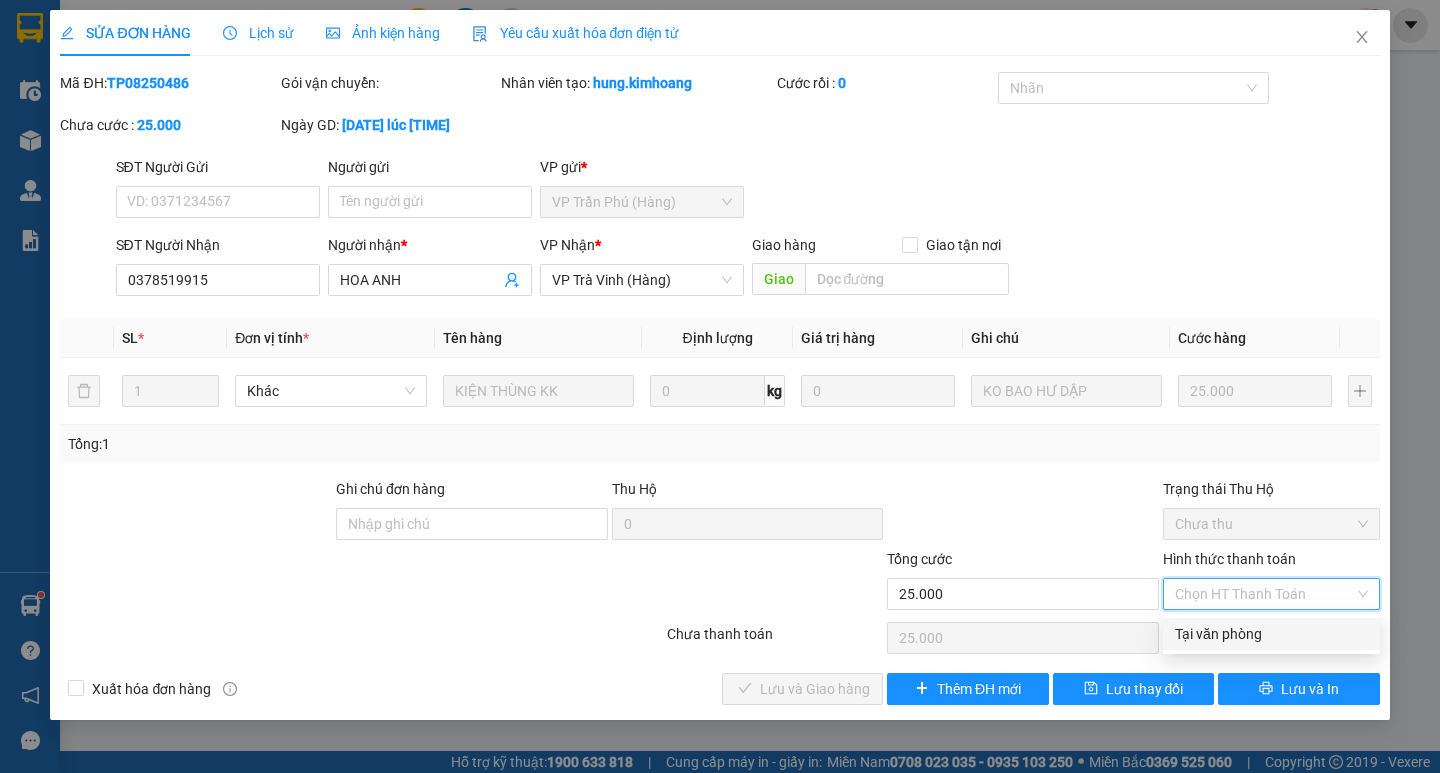 click on "Tại văn phòng" at bounding box center (1271, 634) 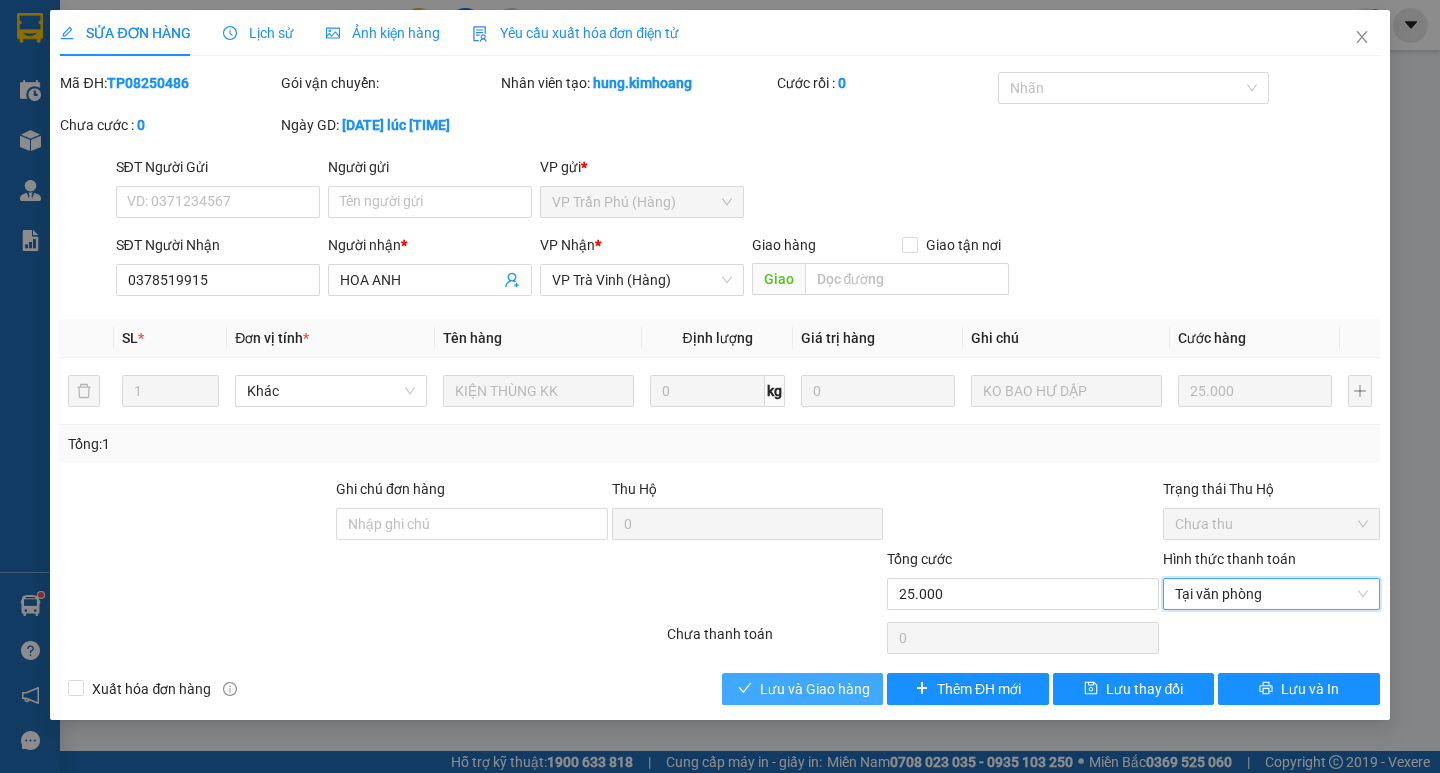 click on "Lưu và Giao hàng" at bounding box center [815, 689] 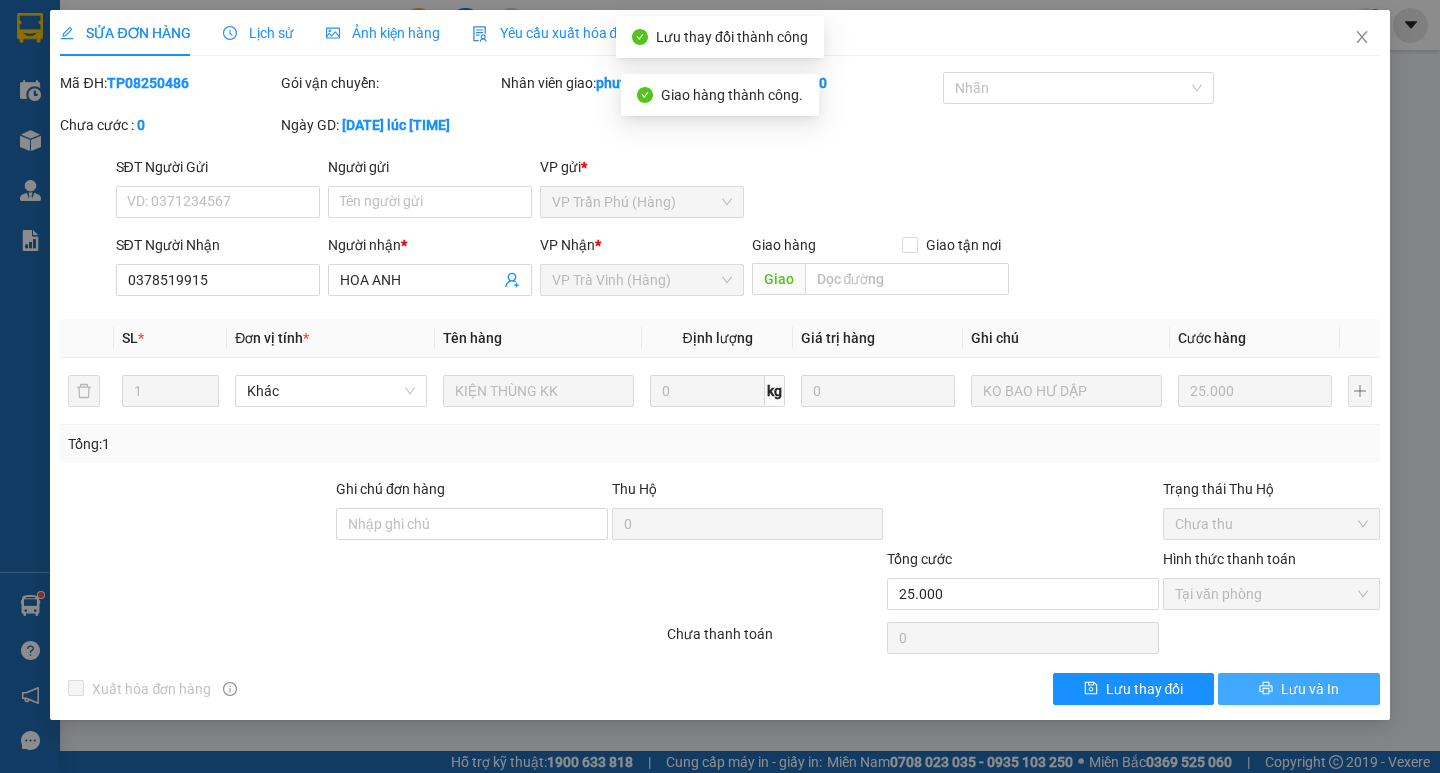 click on "Lưu và In" at bounding box center [1310, 689] 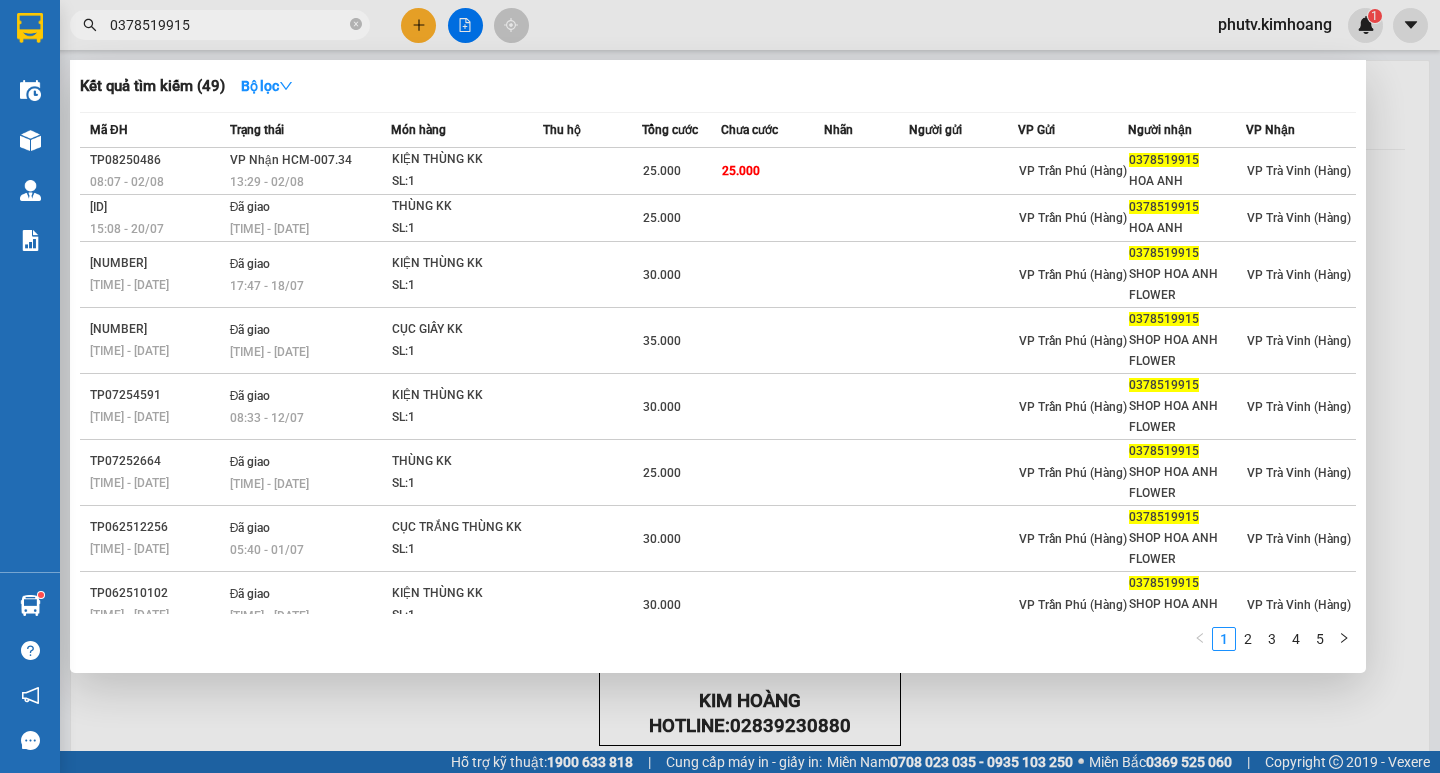 click on "0378519915" at bounding box center [228, 25] 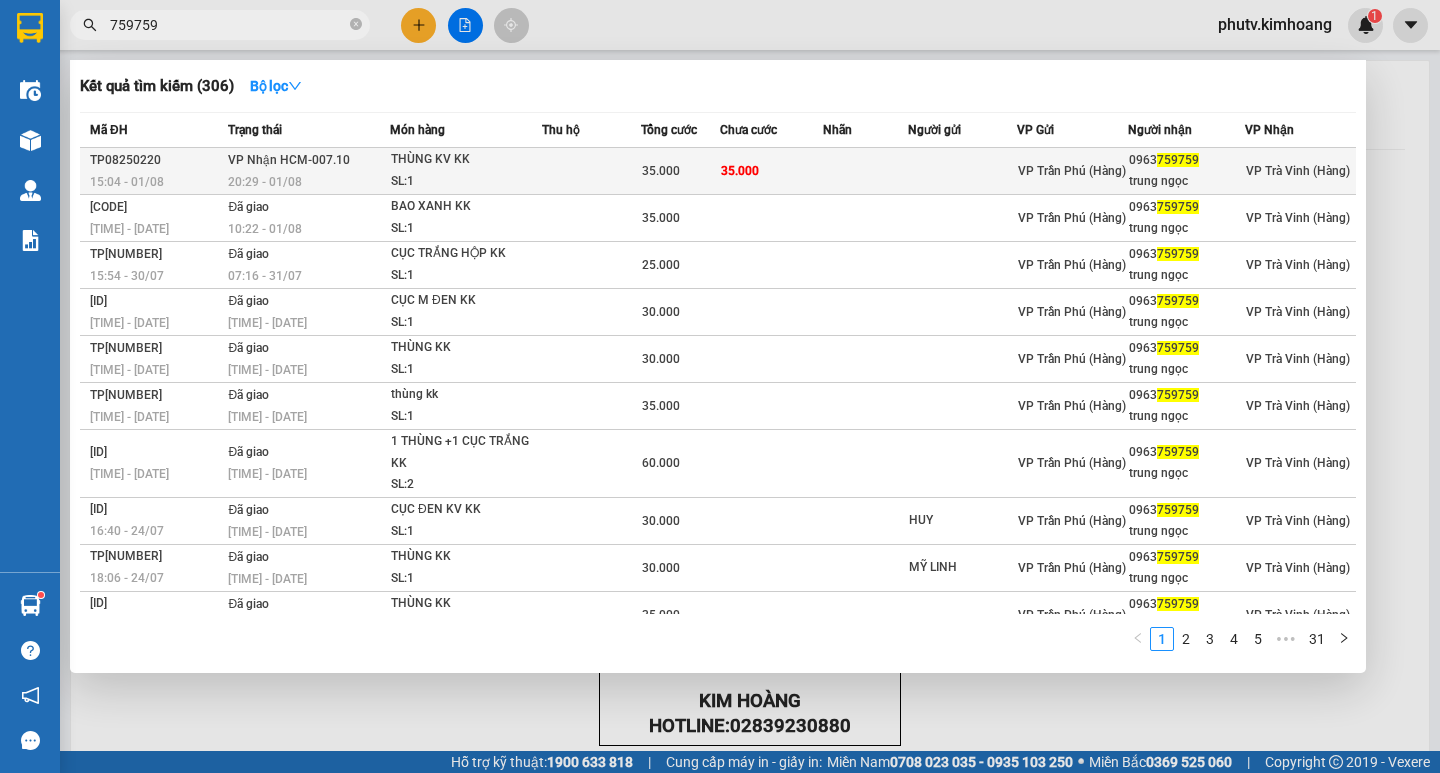 type on "759759" 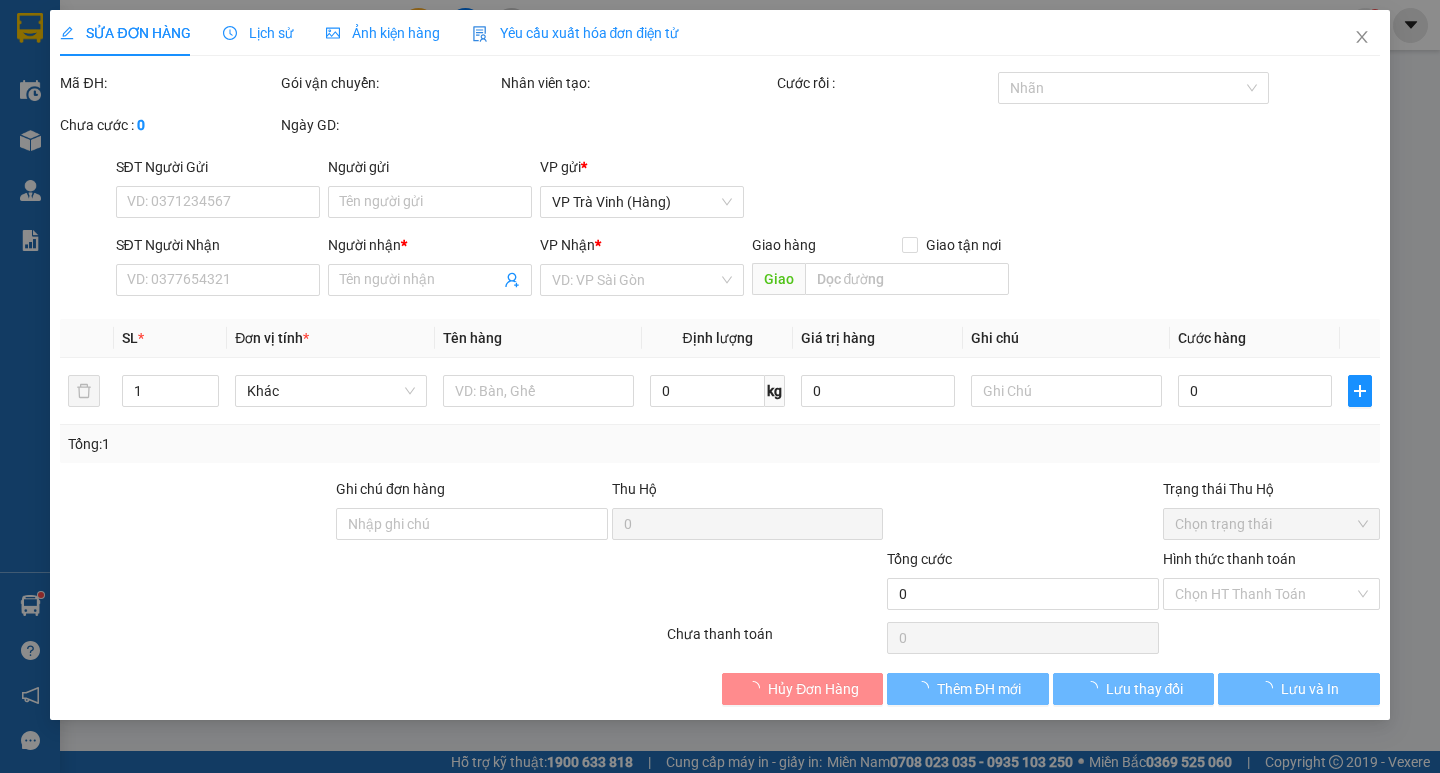 type on "0963759759" 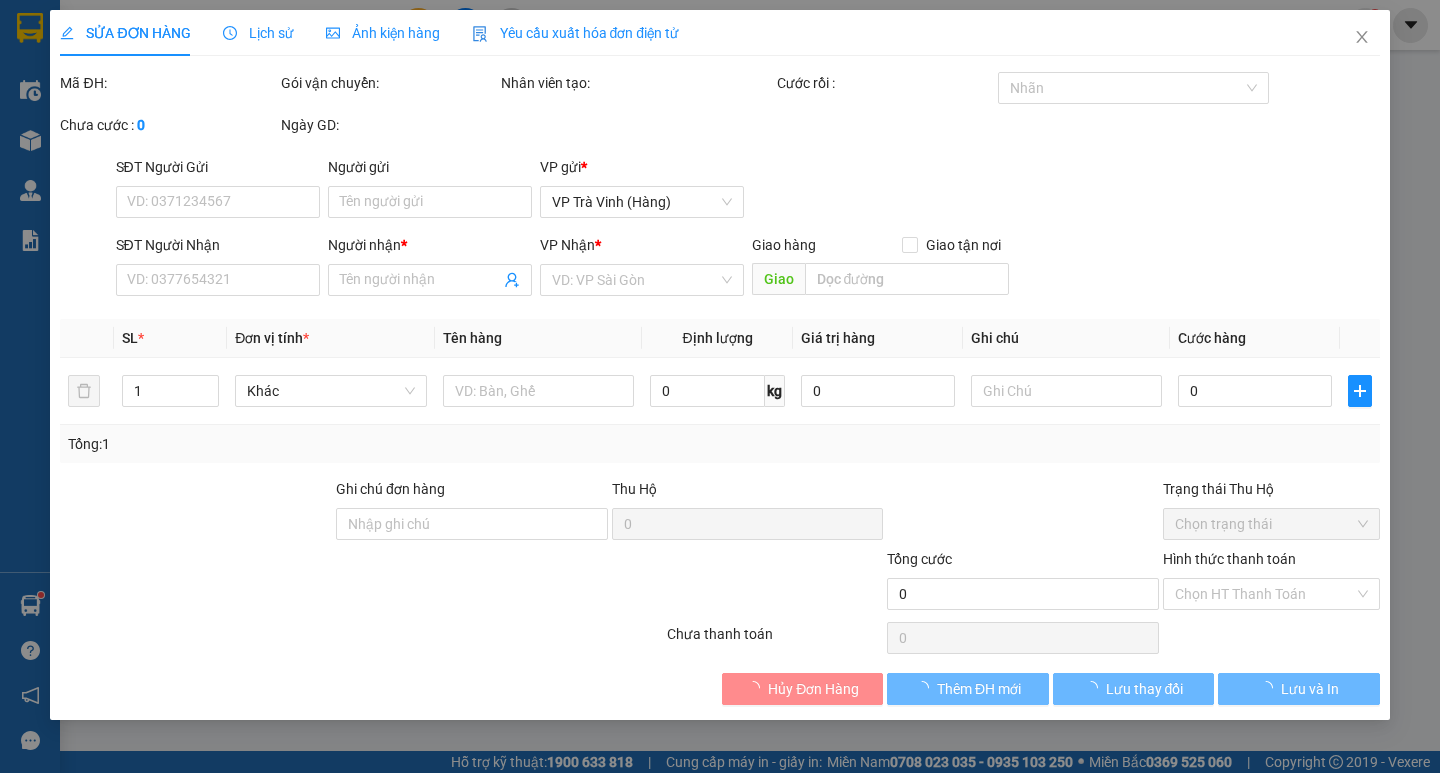 type on "trung ngọc" 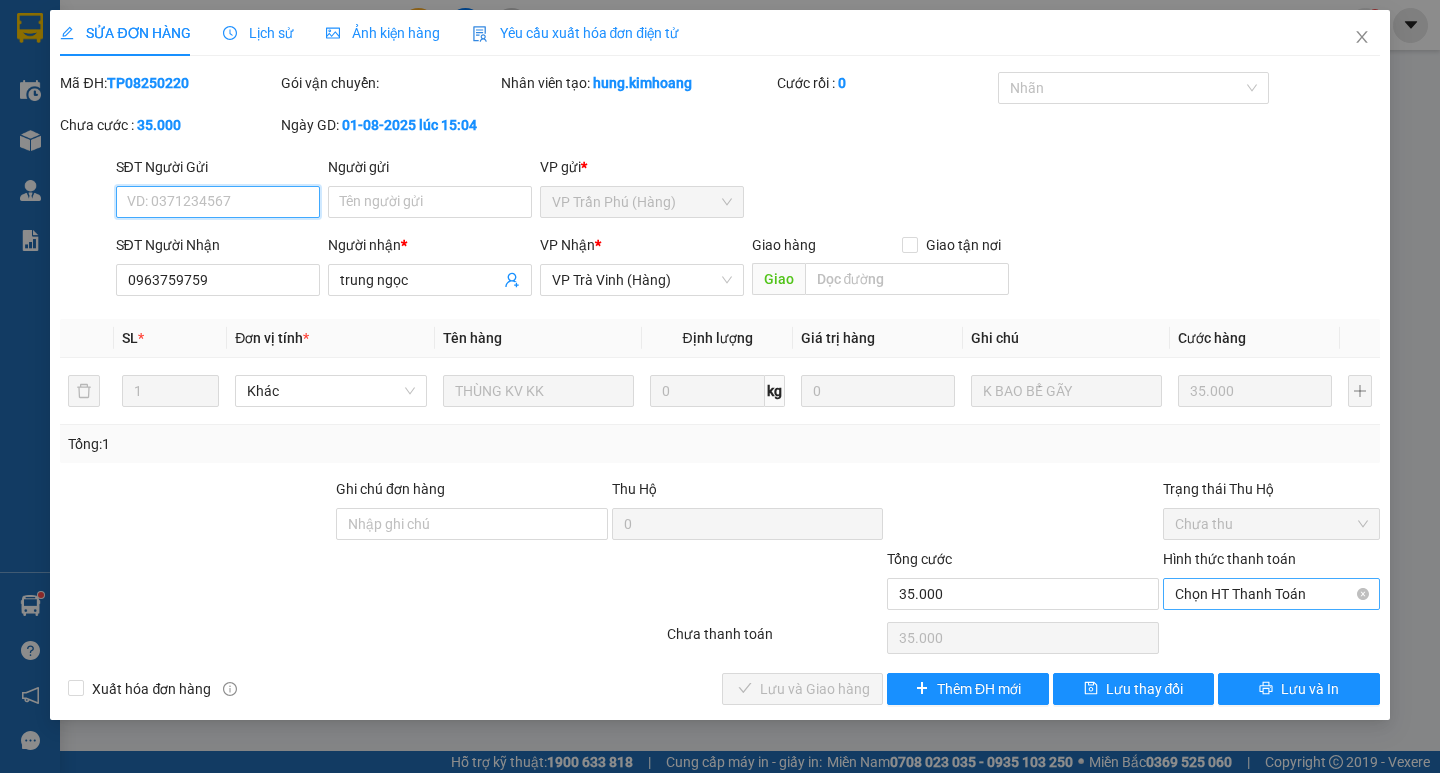 drag, startPoint x: 1205, startPoint y: 591, endPoint x: 1204, endPoint y: 607, distance: 16.03122 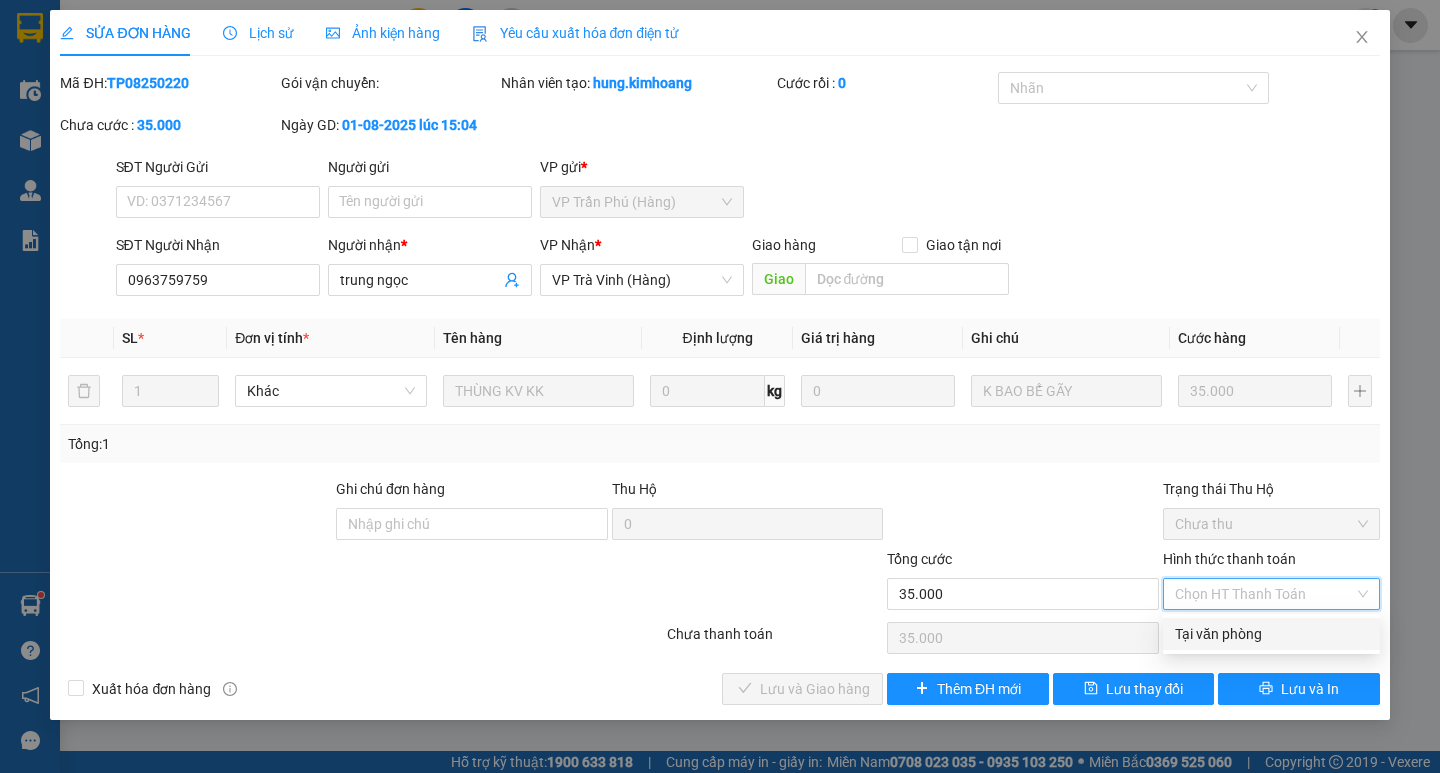drag, startPoint x: 1208, startPoint y: 631, endPoint x: 1171, endPoint y: 643, distance: 38.8973 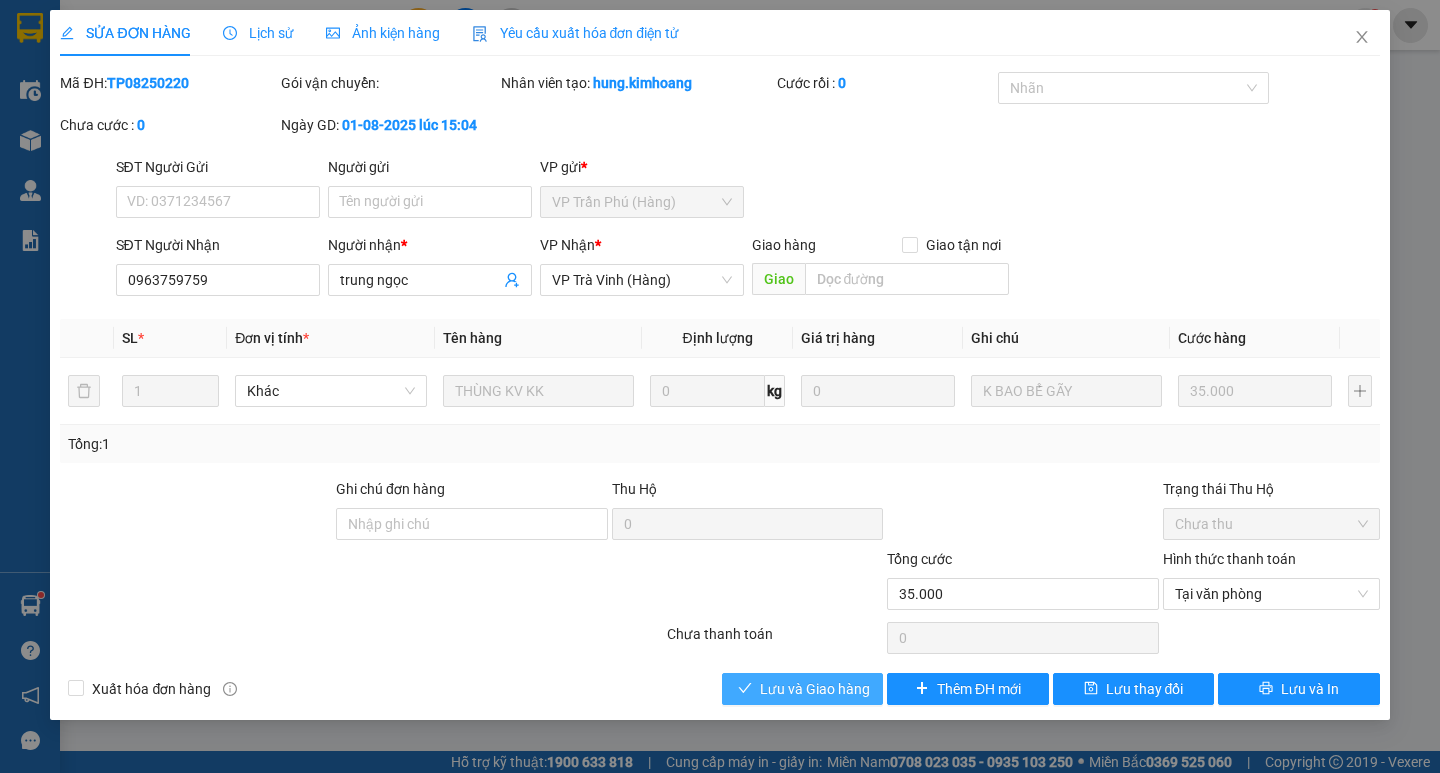 click on "Lưu và Giao hàng" at bounding box center [802, 689] 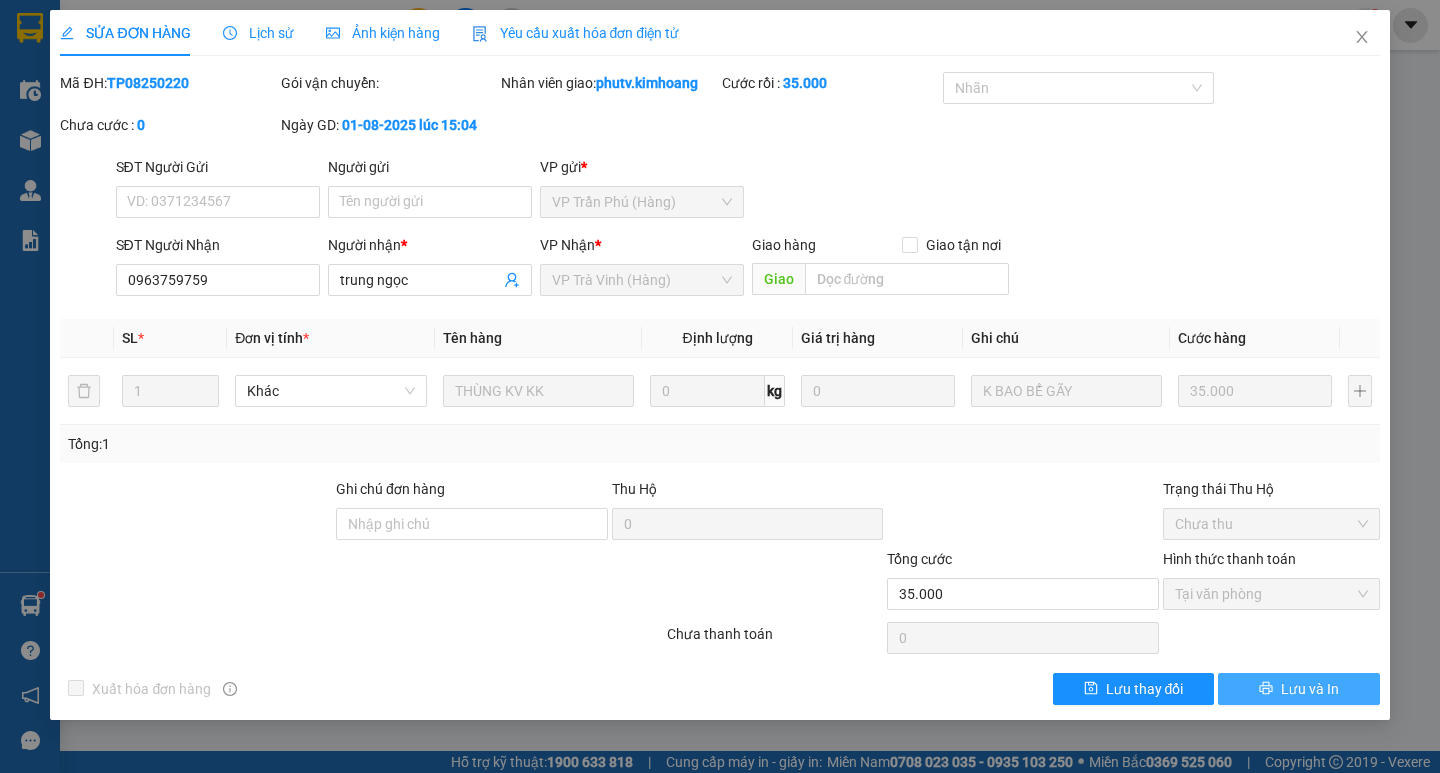 click on "Lưu và In" at bounding box center [1298, 689] 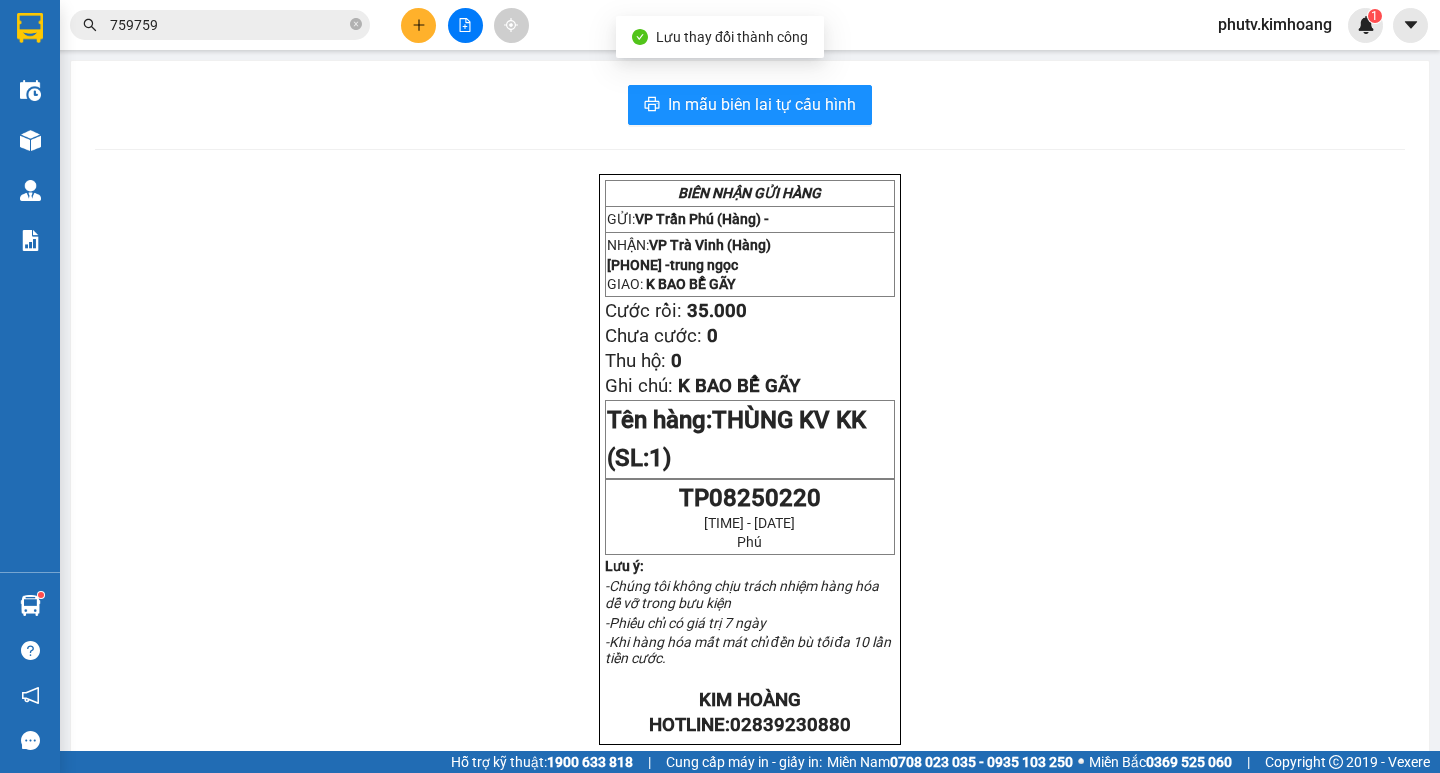 click on "759759" at bounding box center [228, 25] 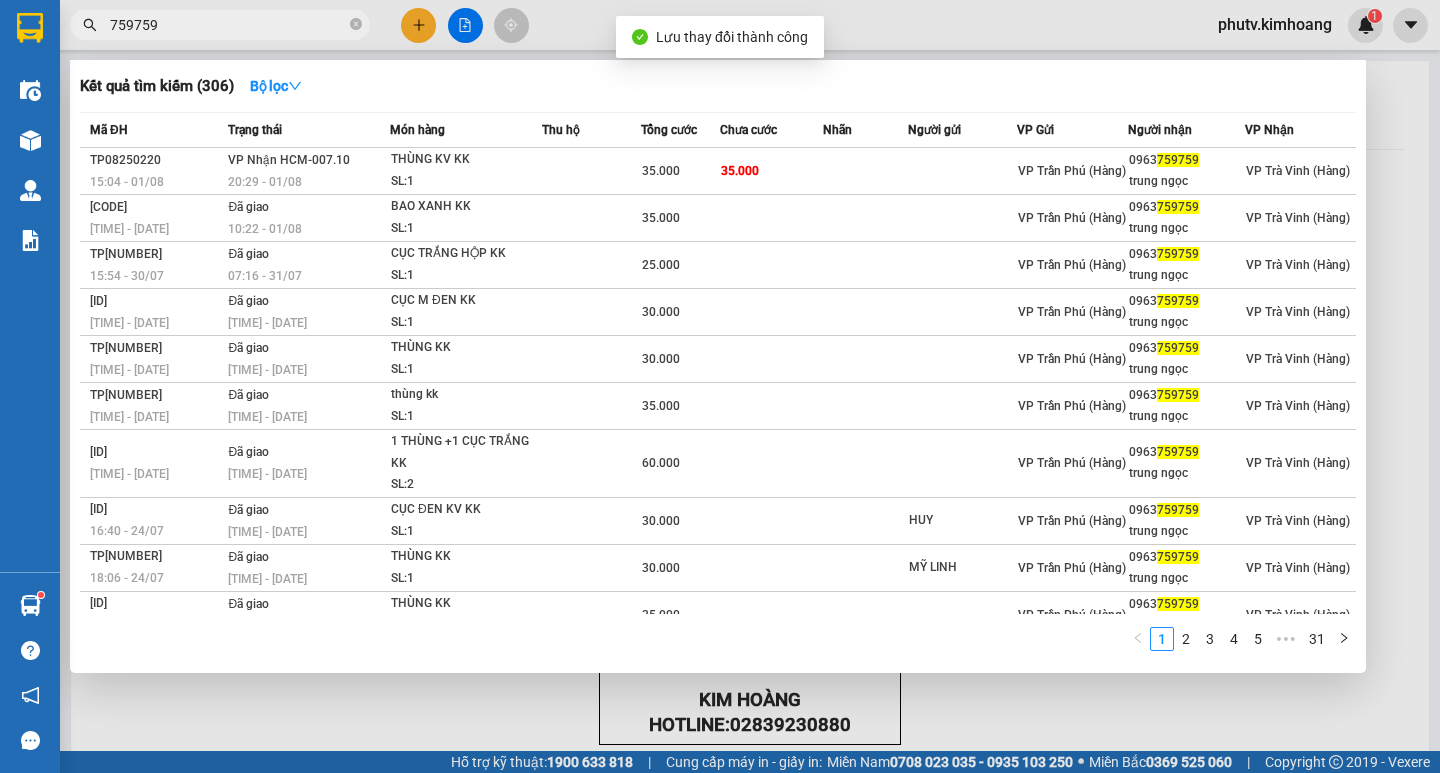 click on "759759" at bounding box center (228, 25) 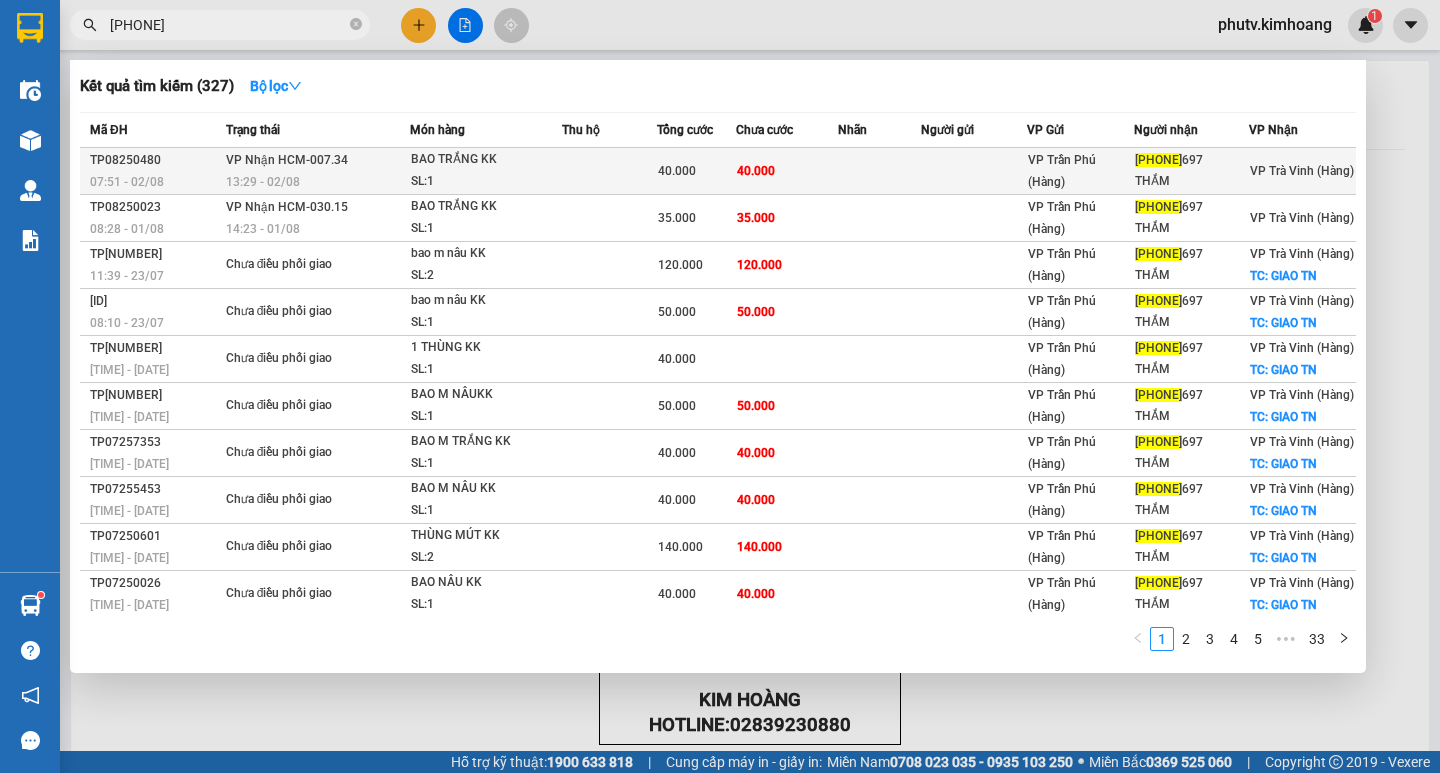 type on "[PHONE]" 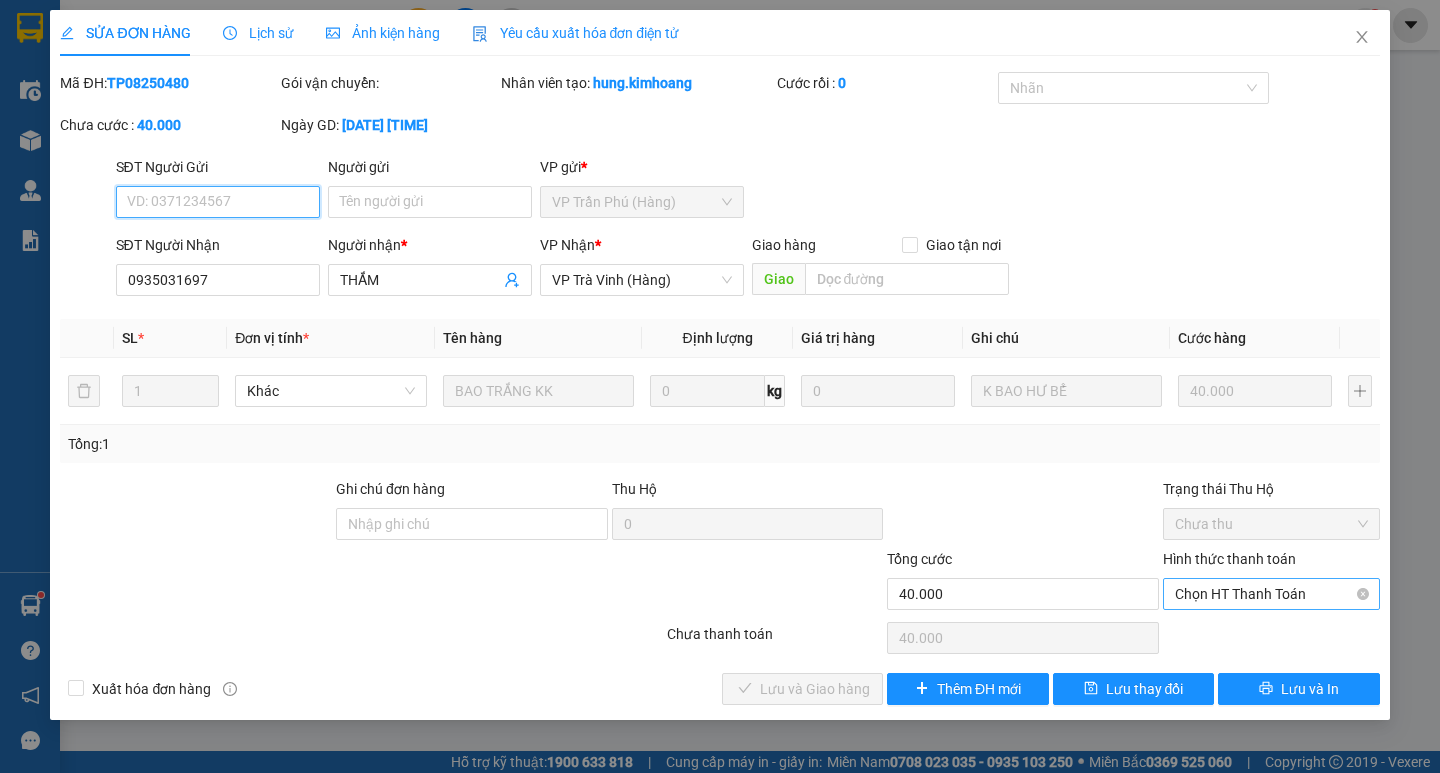 click on "Chọn HT Thanh Toán" at bounding box center (1271, 594) 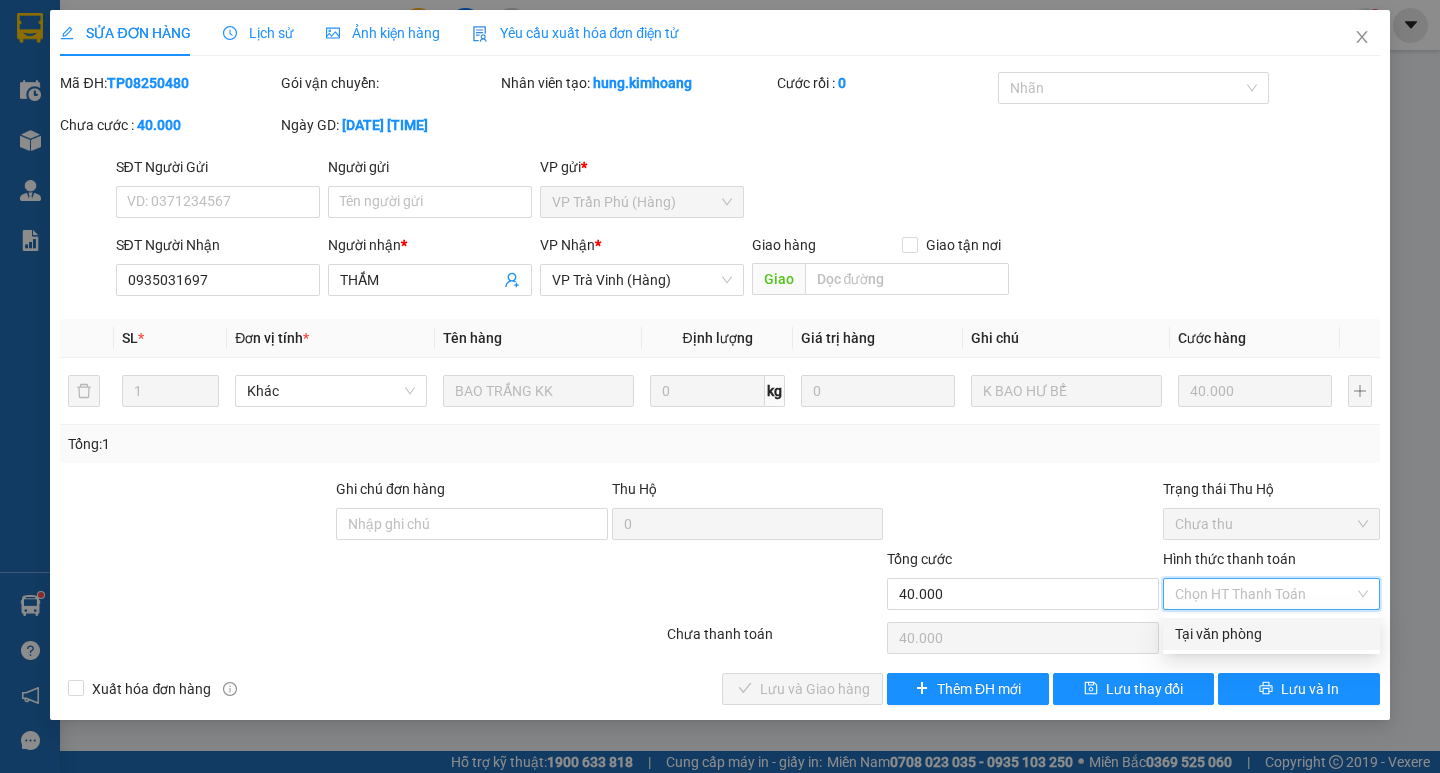 click on "Tại văn phòng" at bounding box center (1271, 634) 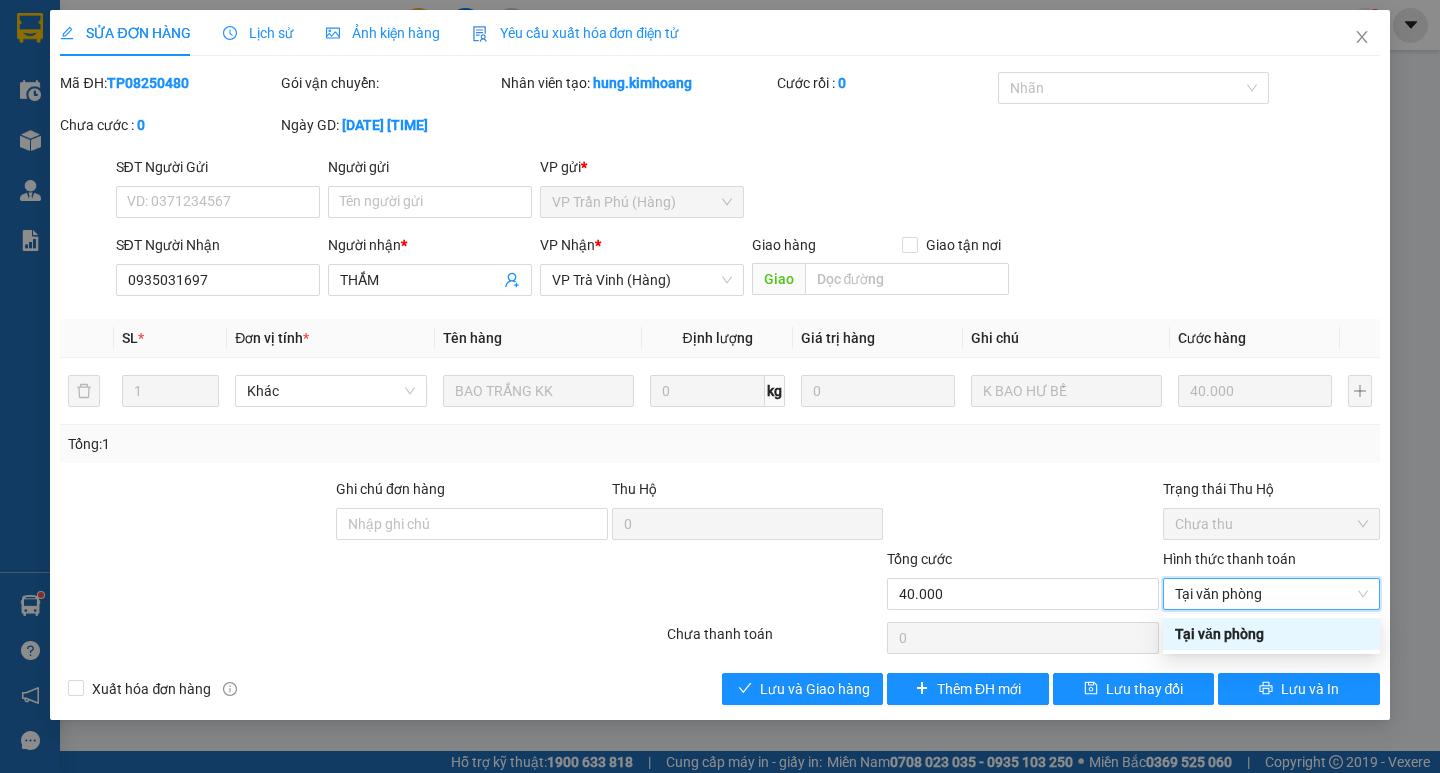 type on "0" 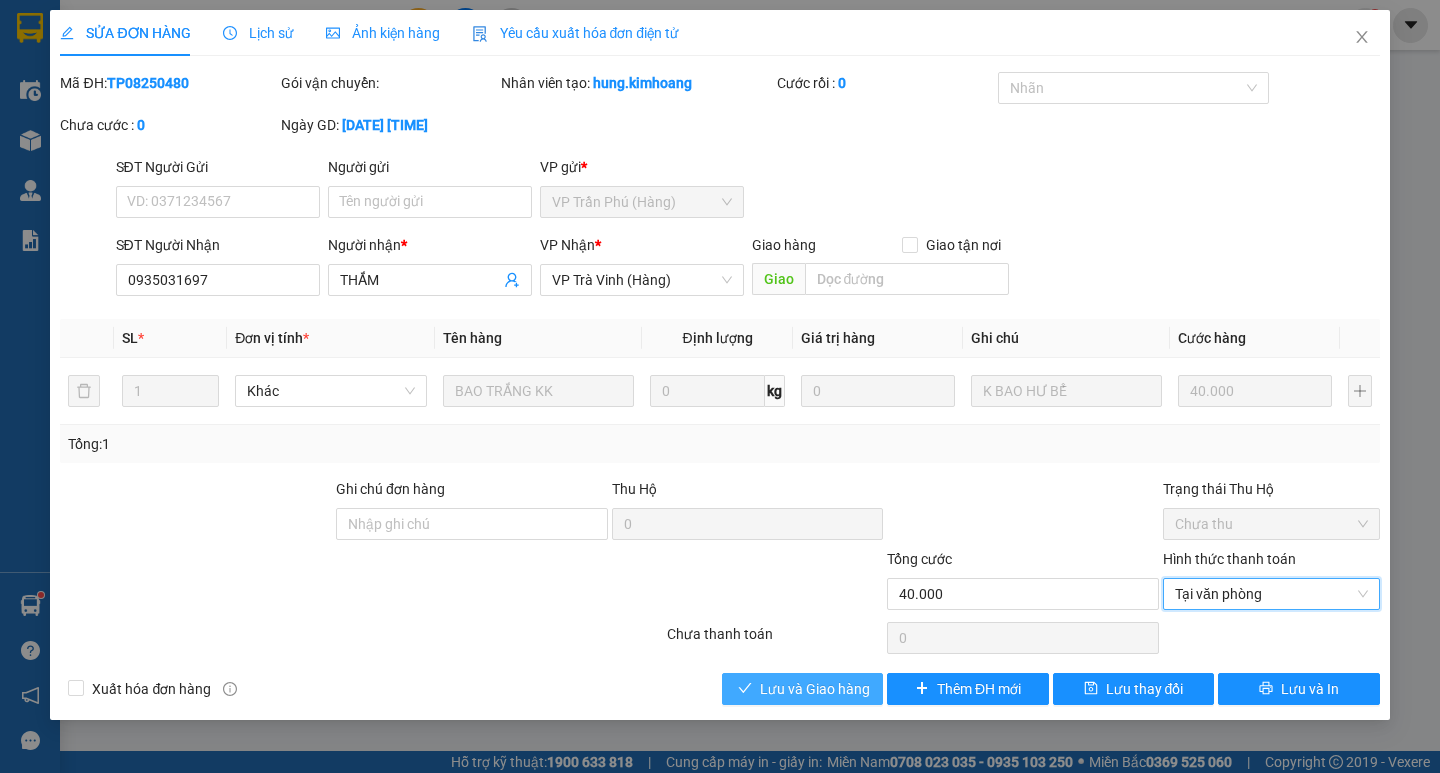 click on "Lưu và Giao hàng" at bounding box center (815, 689) 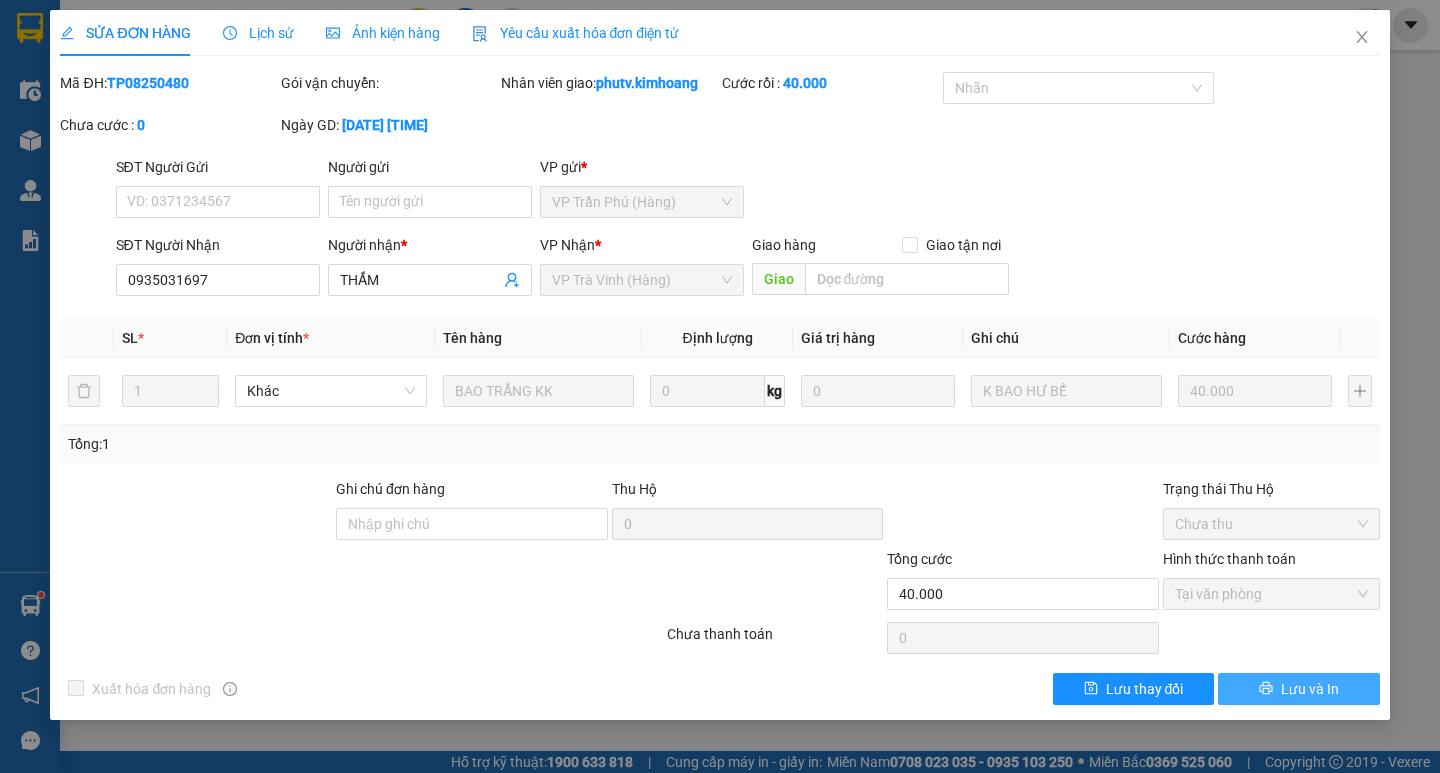 click on "Lưu và In" at bounding box center [1298, 689] 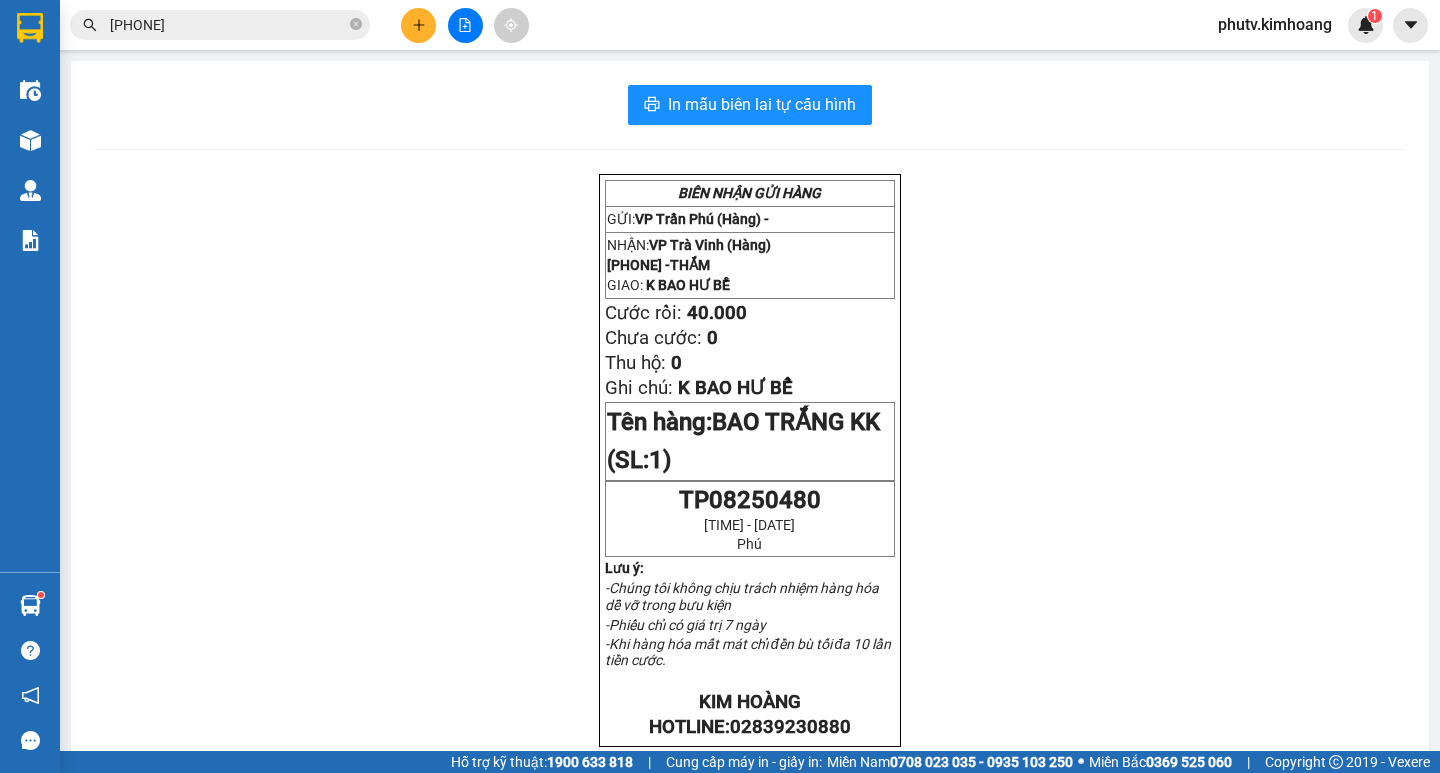 click on "[PHONE]" at bounding box center (220, 25) 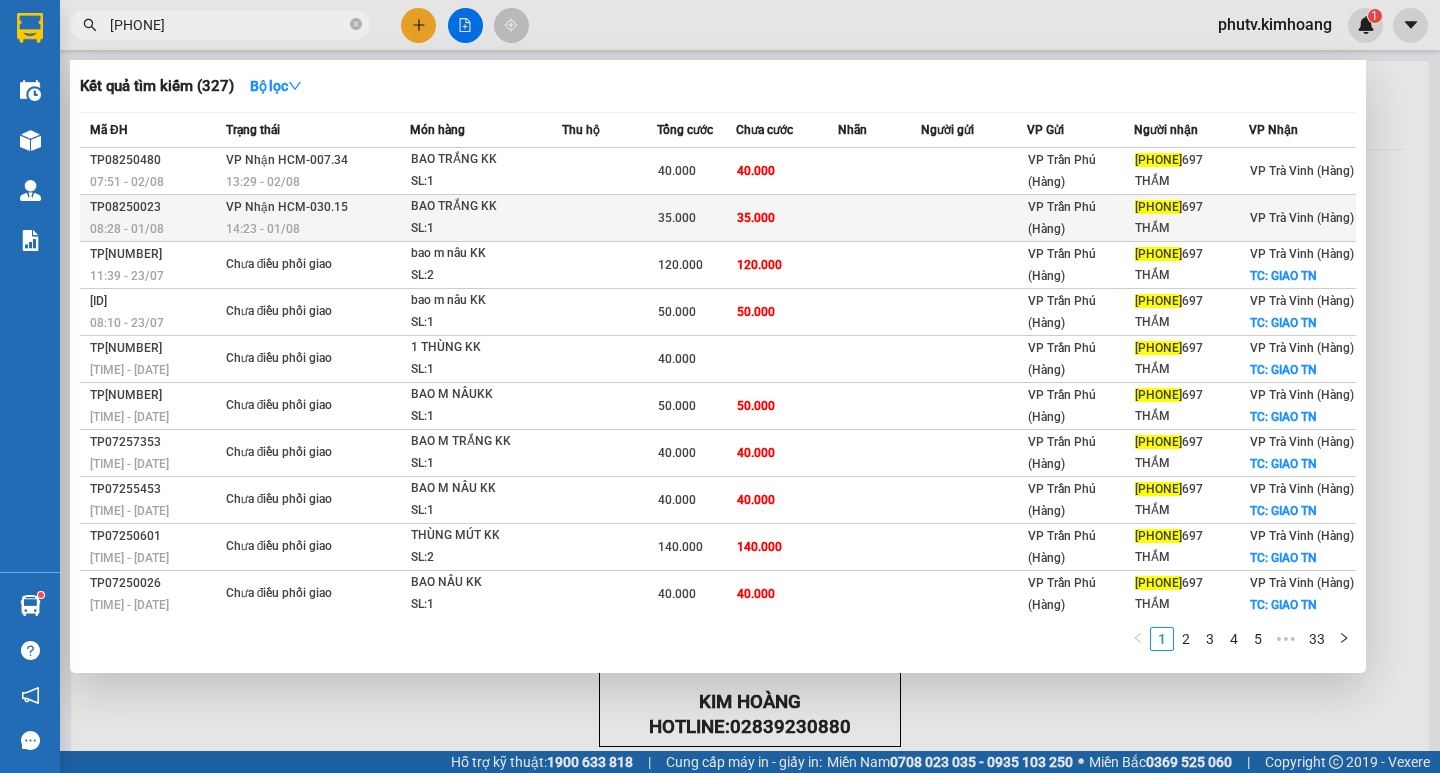 click at bounding box center [609, 218] 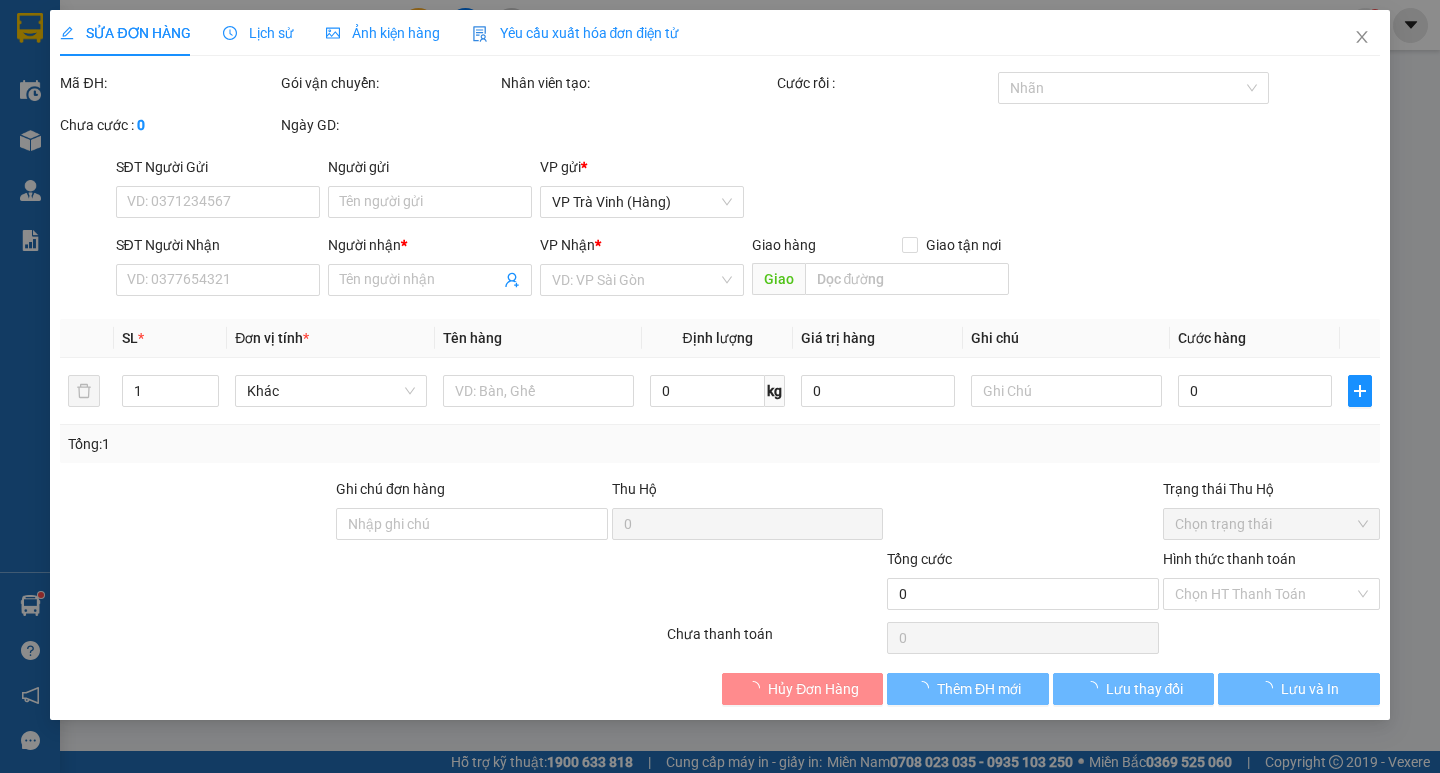 type on "0935031697" 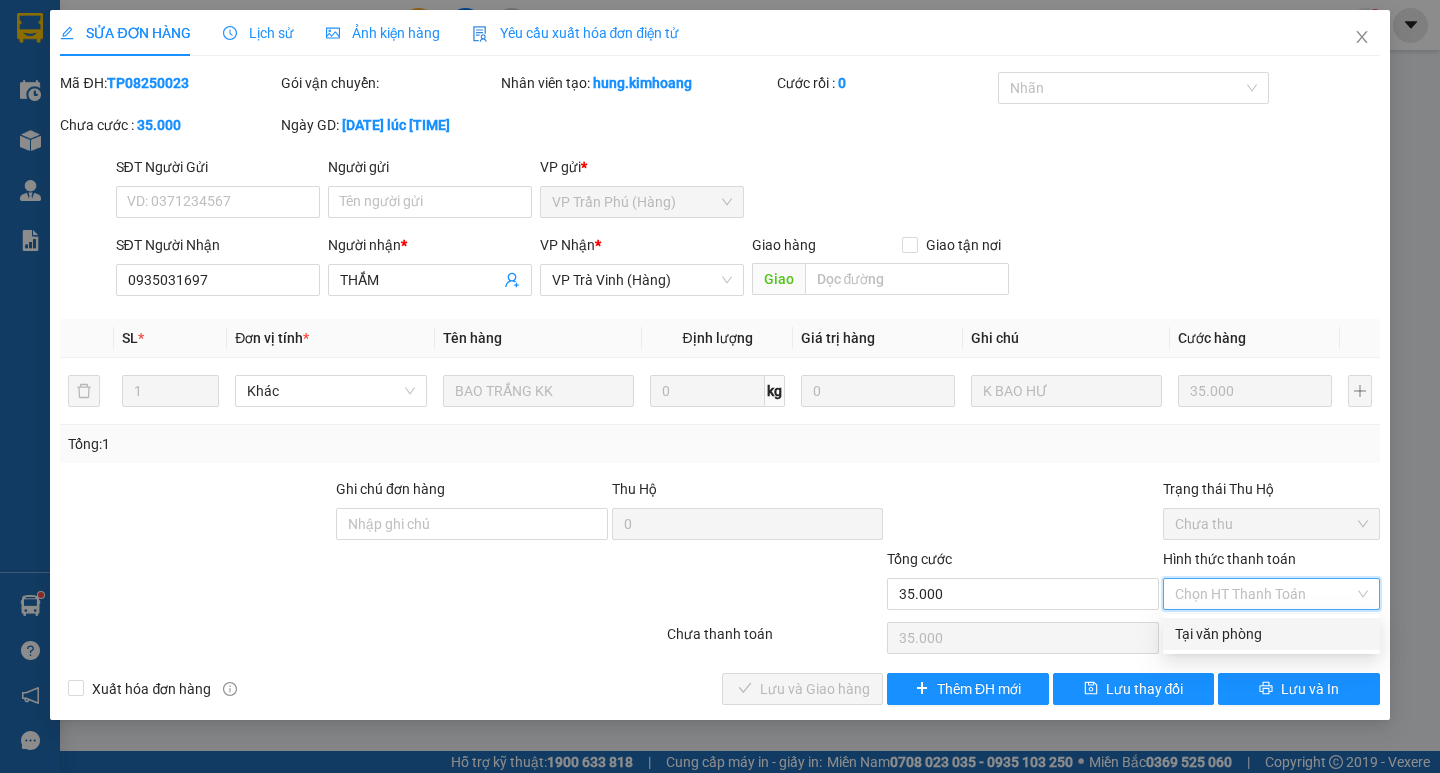 click on "Tại văn phòng" at bounding box center (1271, 634) 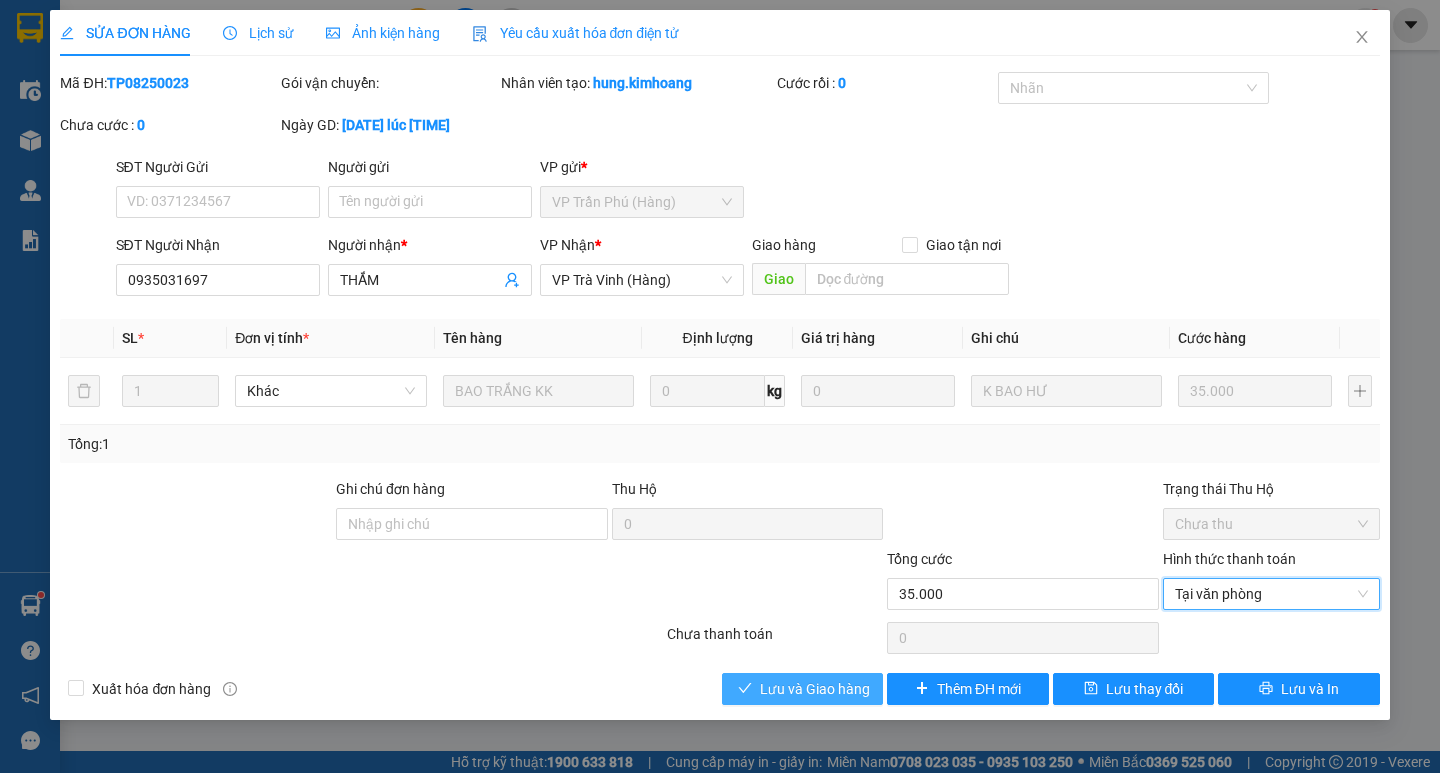 click on "Lưu và Giao hàng" at bounding box center (815, 689) 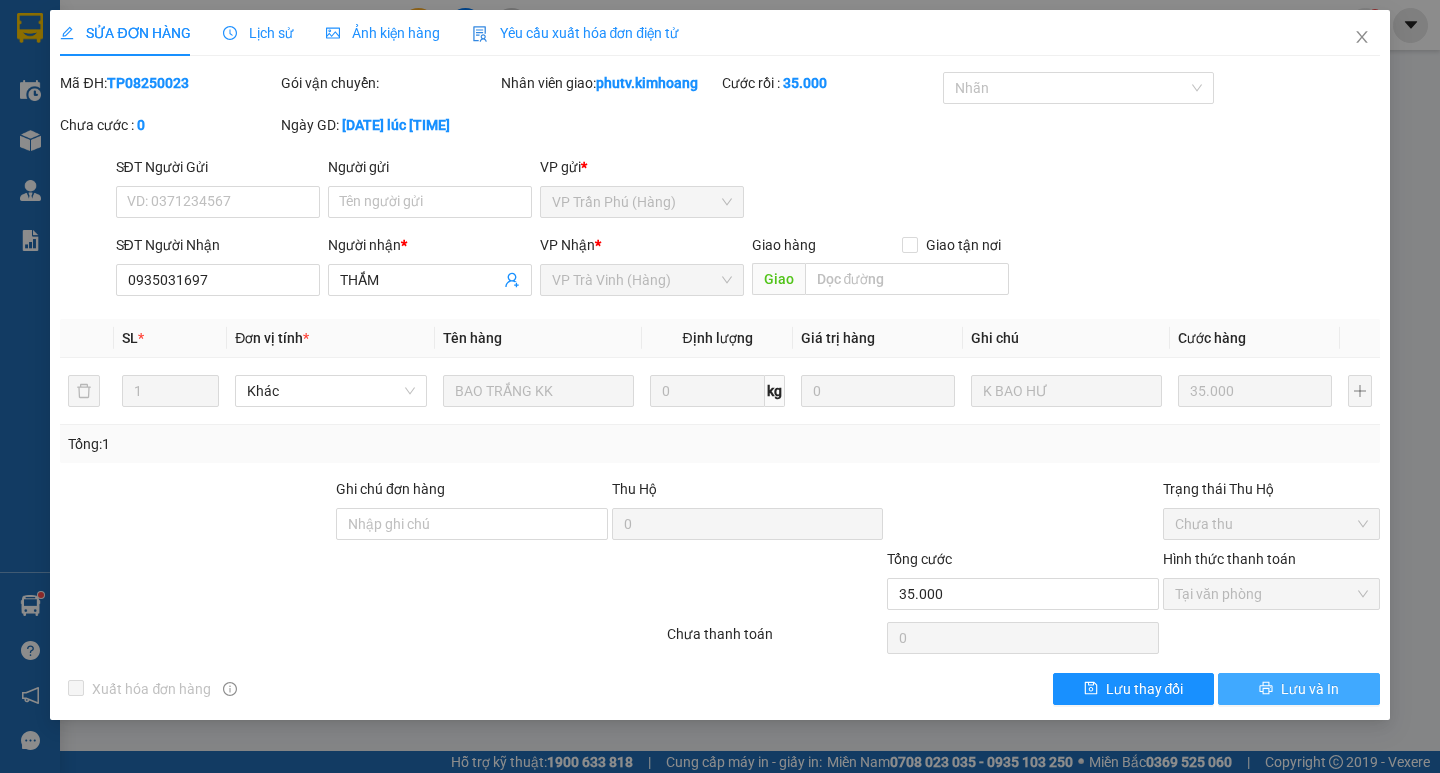 click on "Lưu và In" at bounding box center (1298, 689) 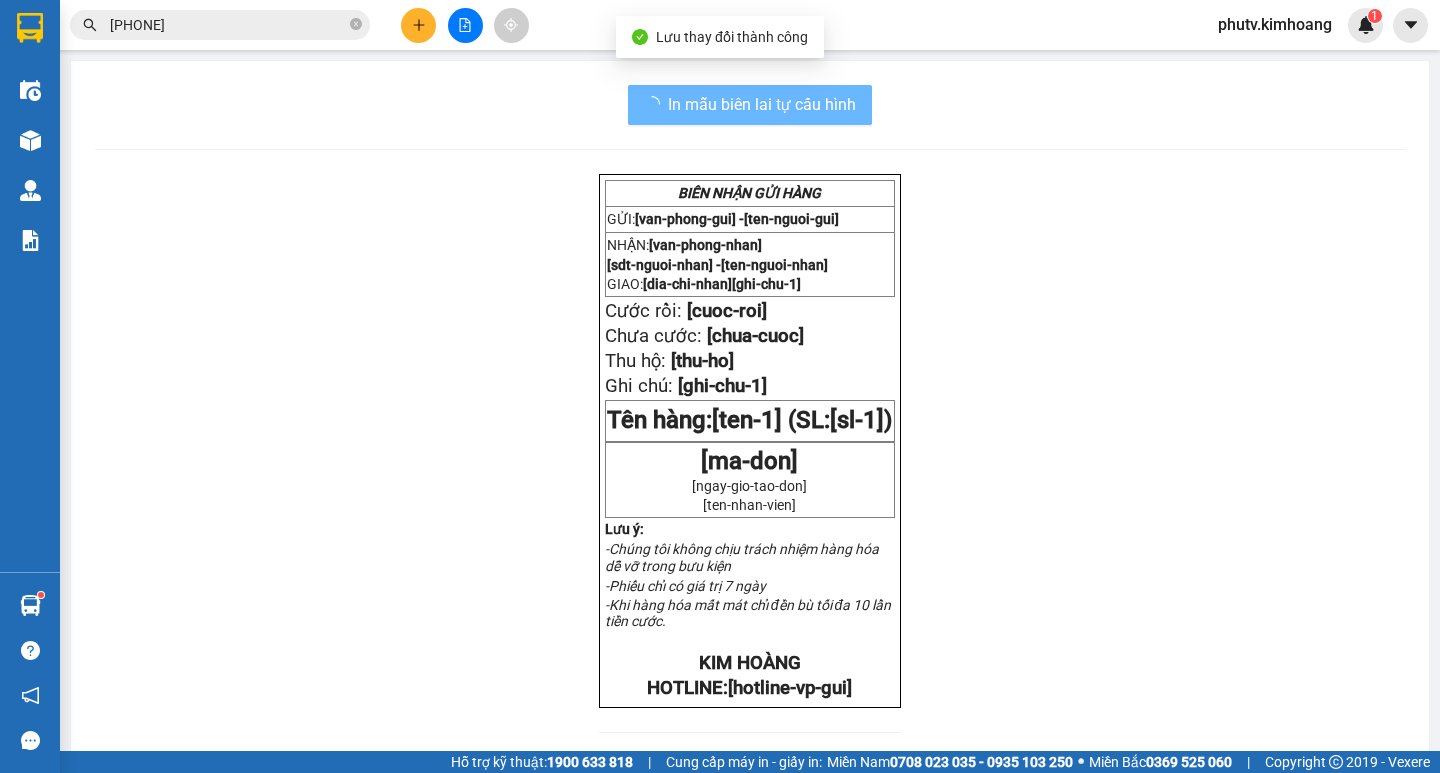 click at bounding box center (418, 25) 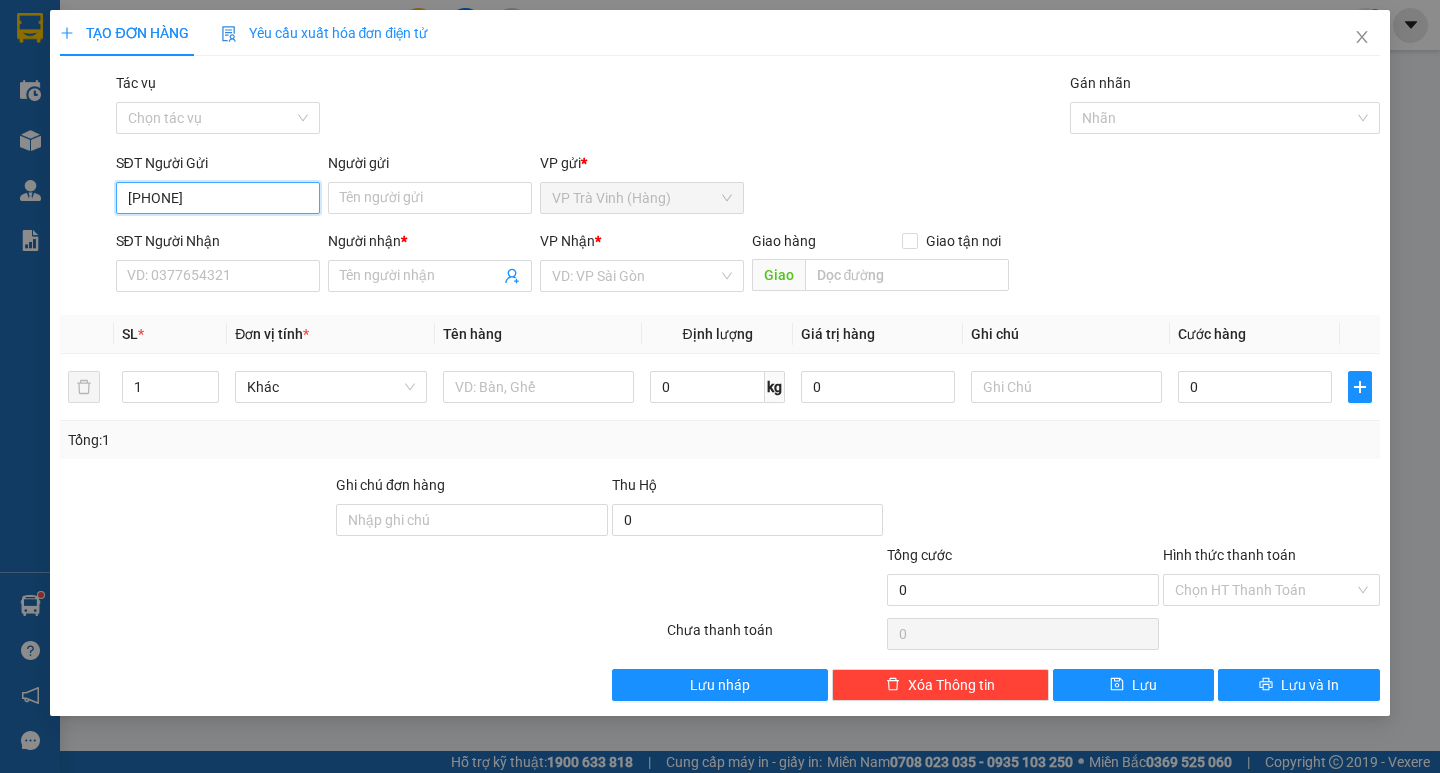 type on "[PHONE]" 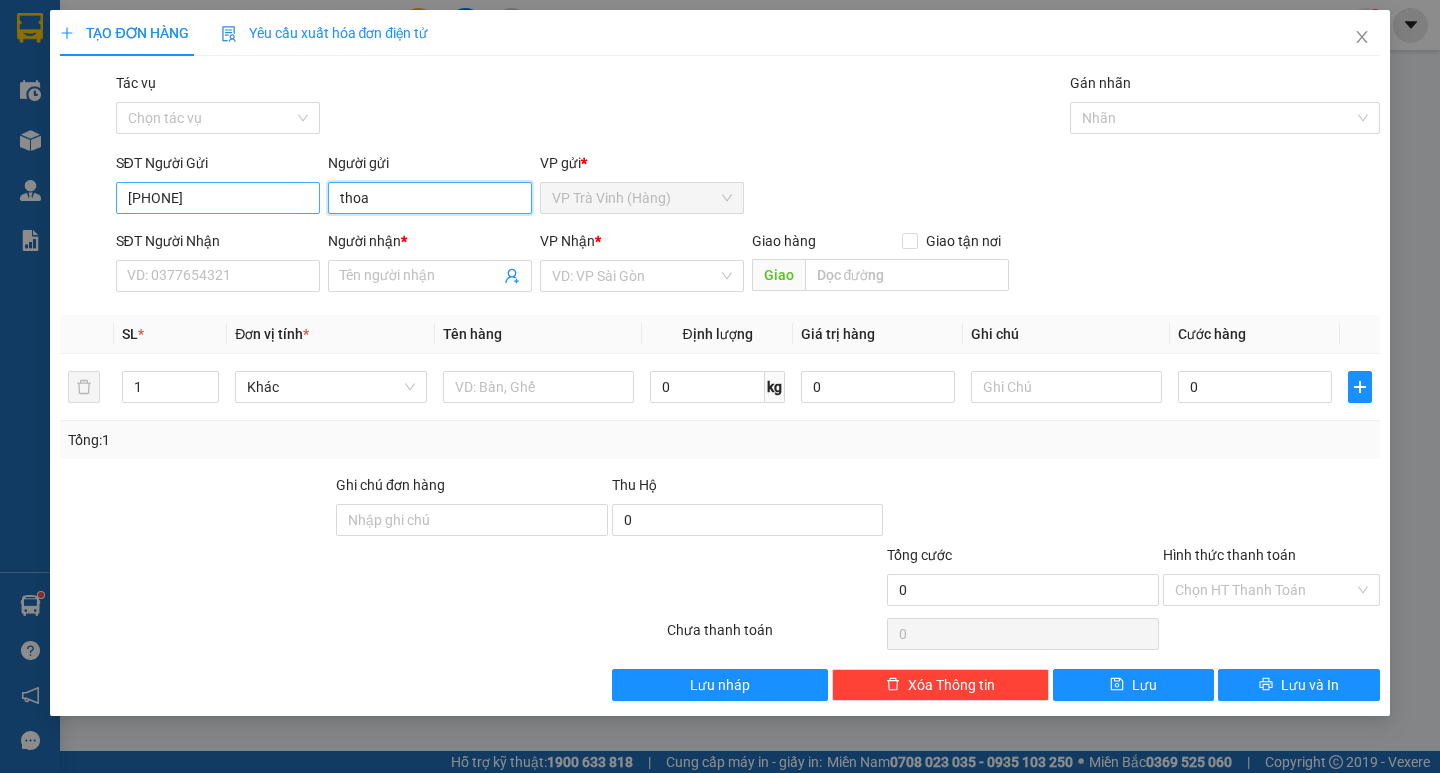 type on "thoa" 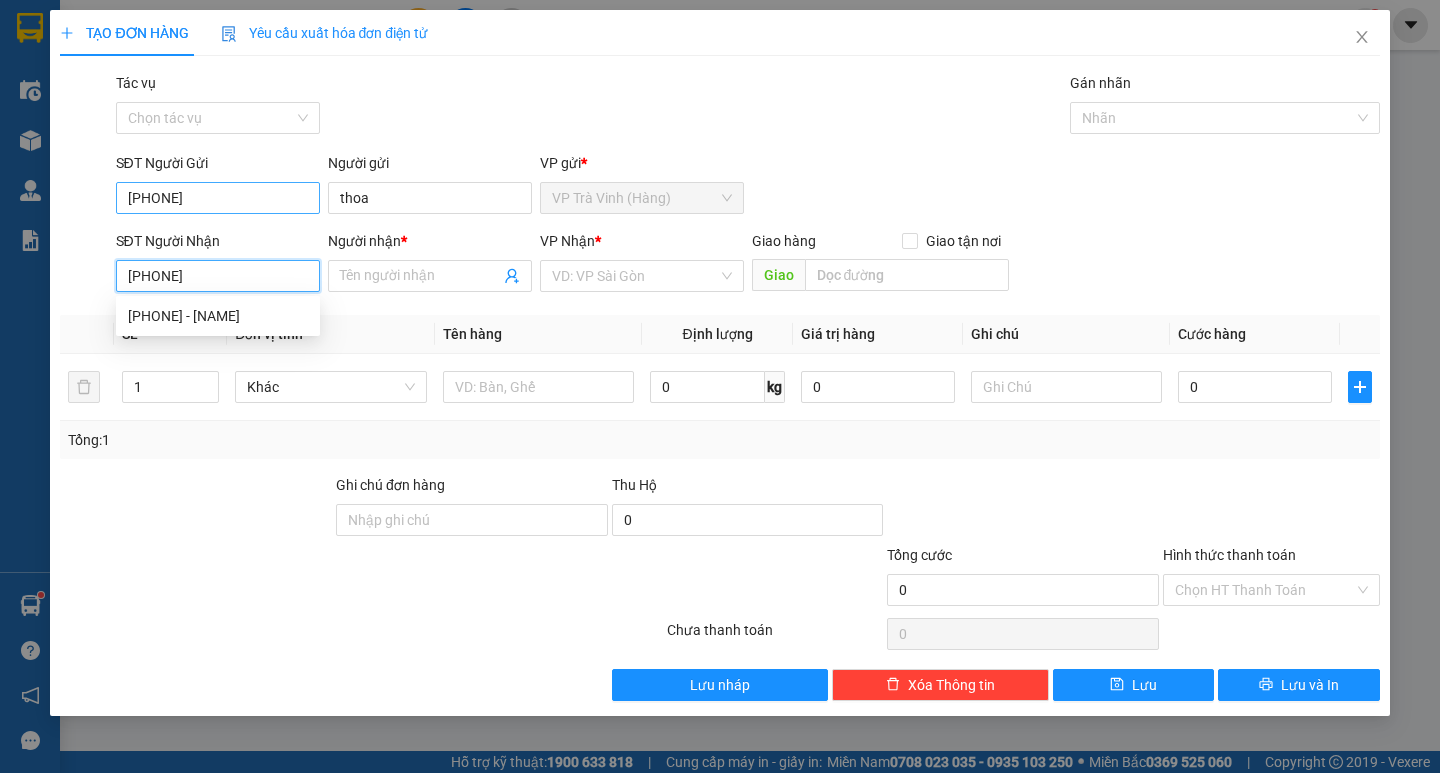 type on "[PHONE]" 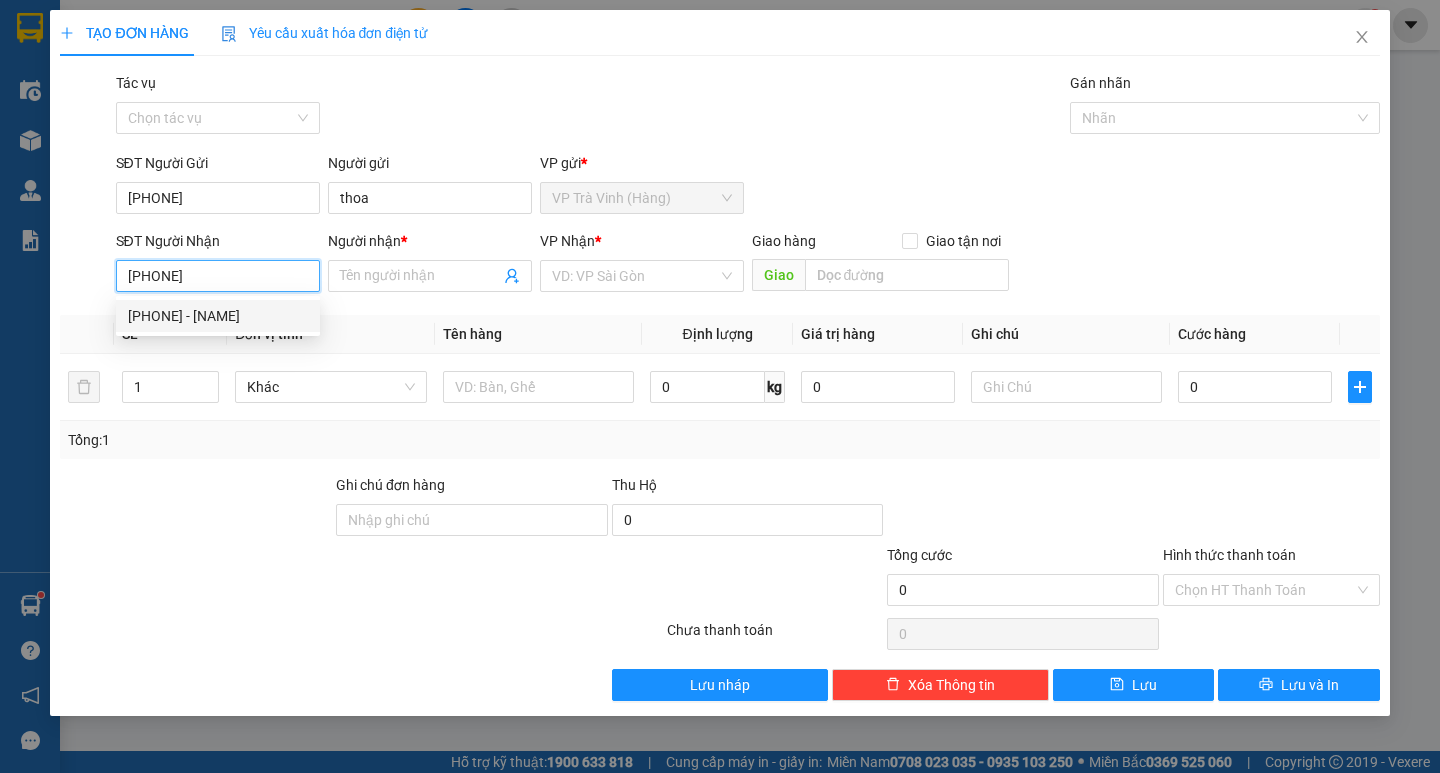 click on "[PHONE] - [NAME]" at bounding box center (218, 316) 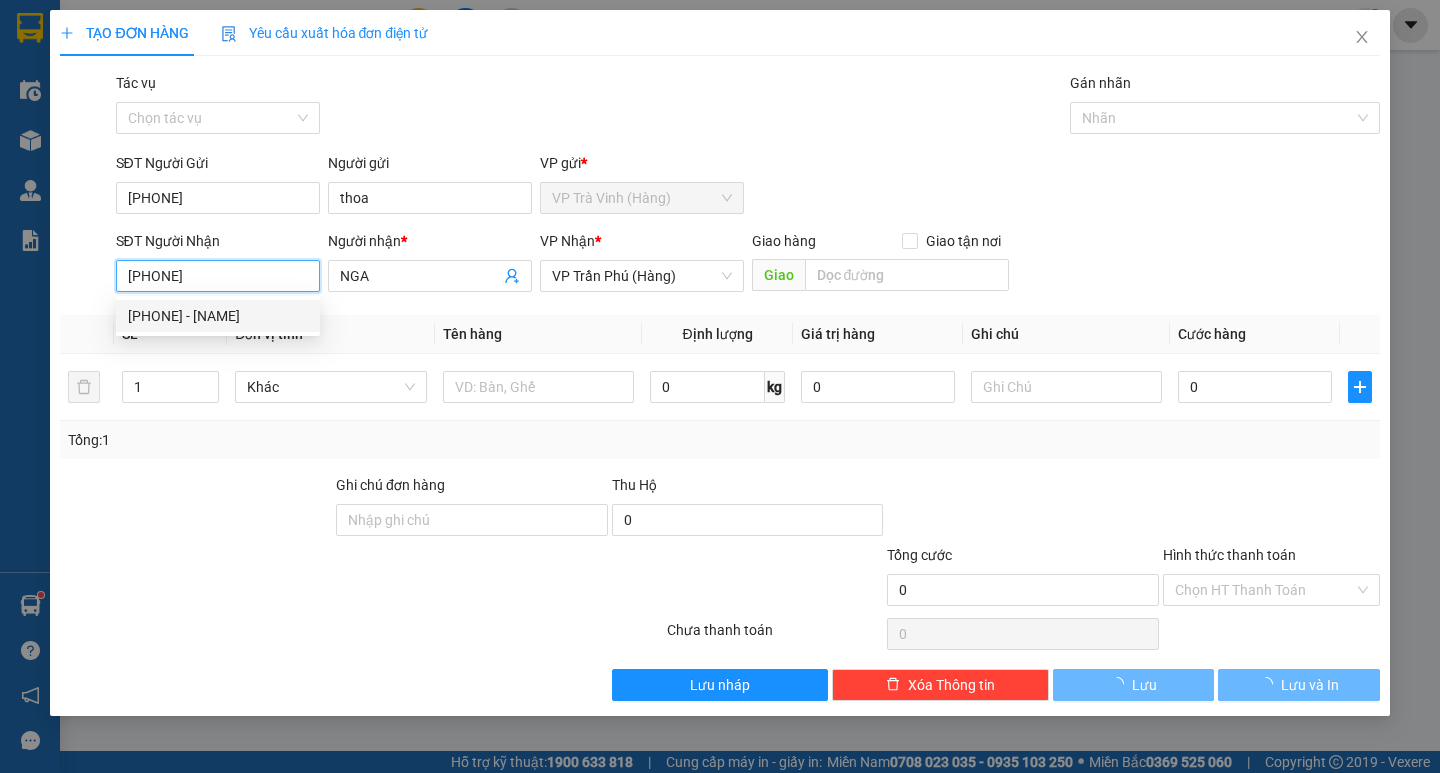 type on "30.000" 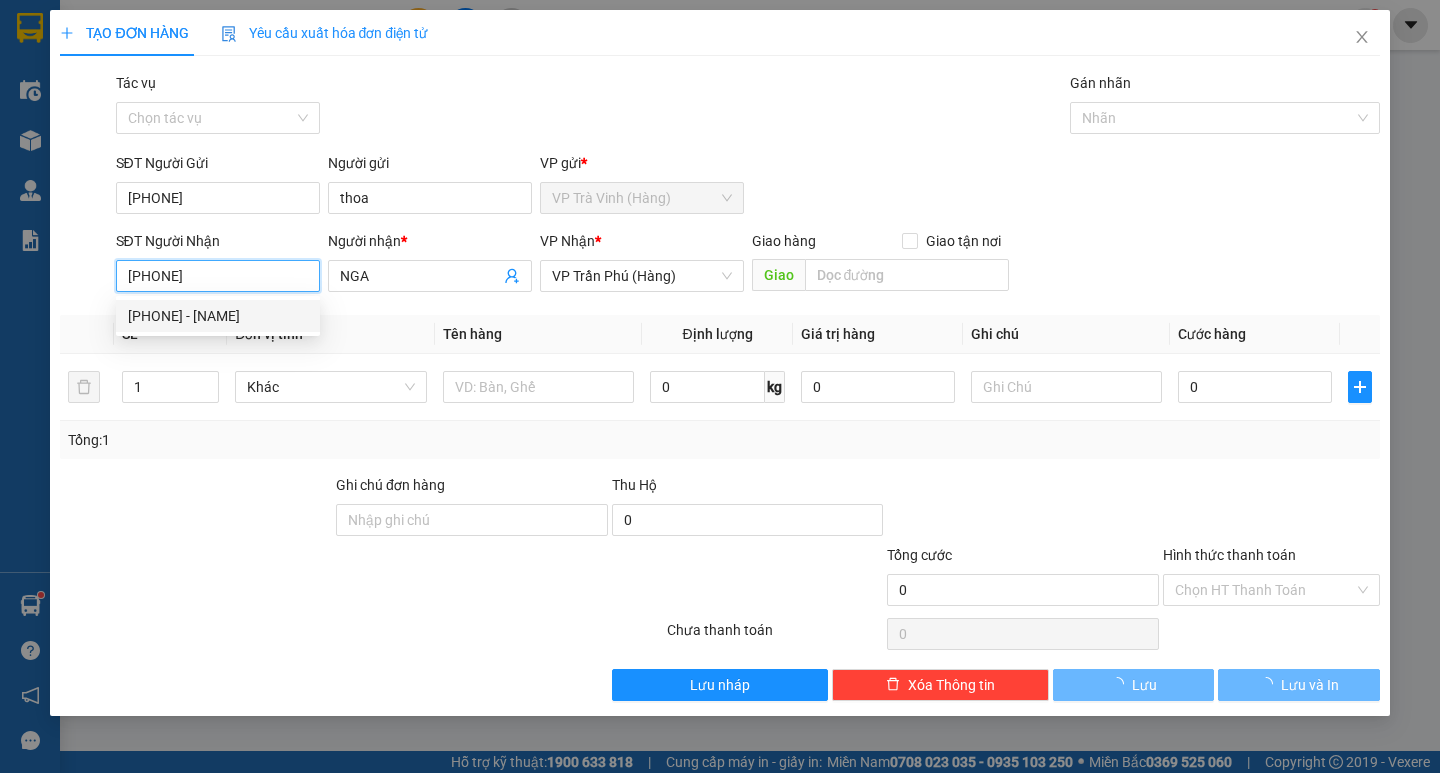 type on "30.000" 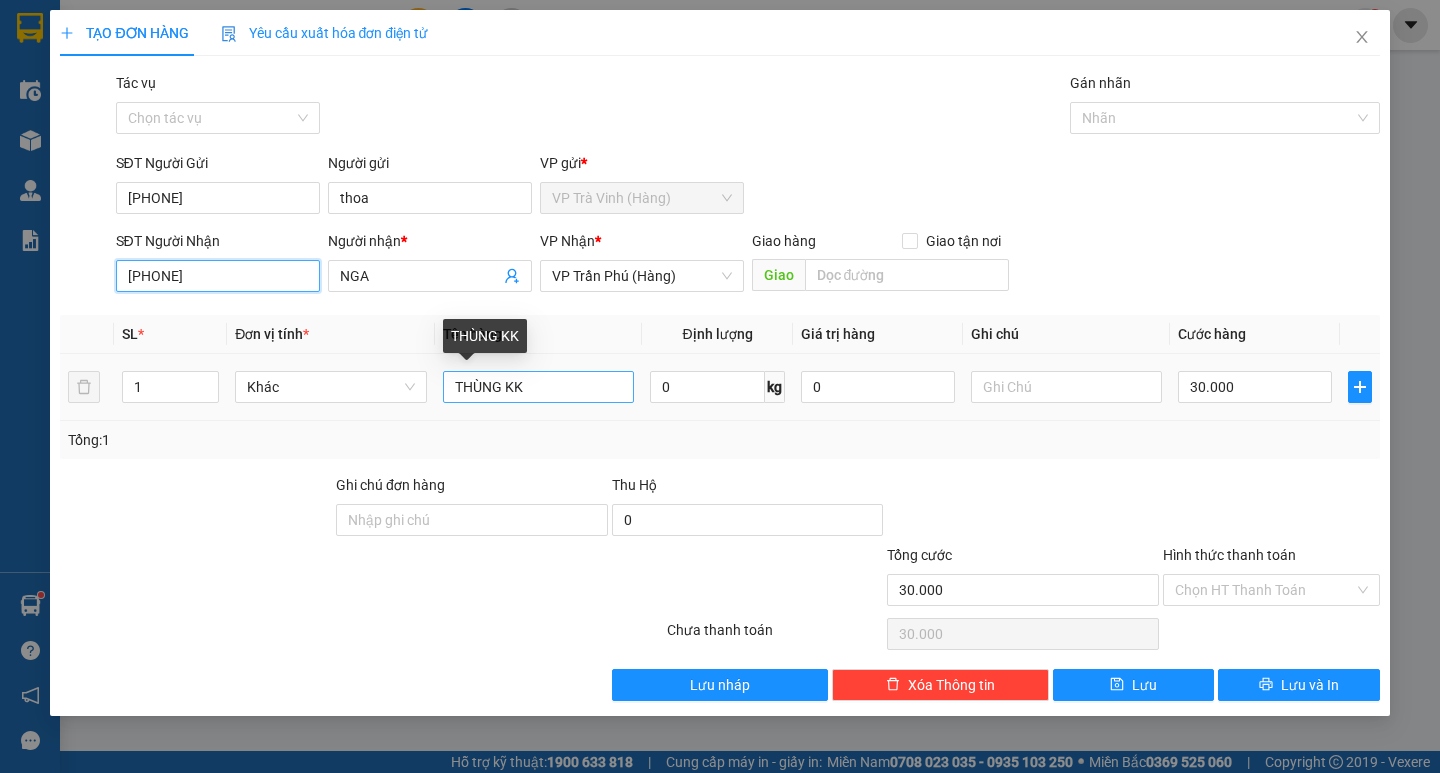 type on "[PHONE]" 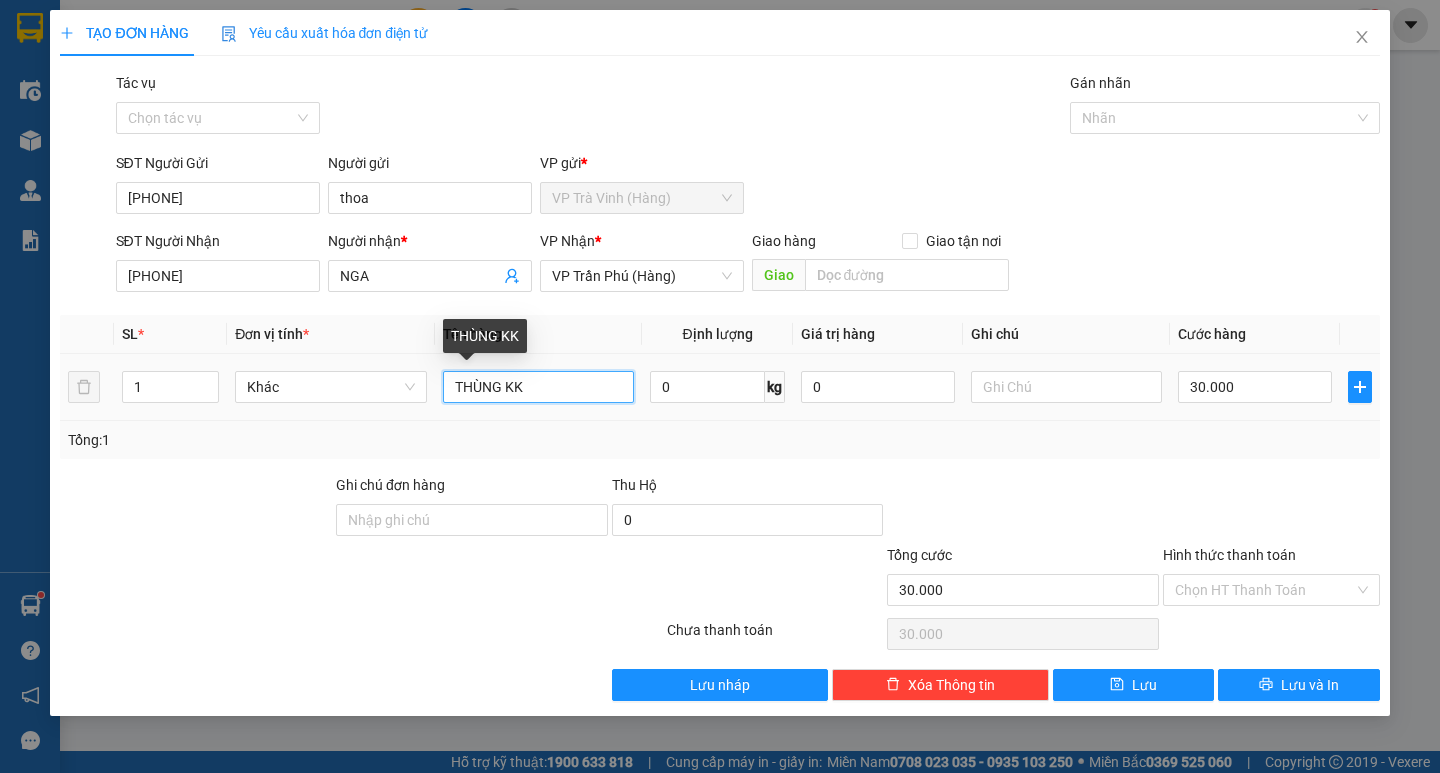 click on "THÙNG KK" at bounding box center [538, 387] 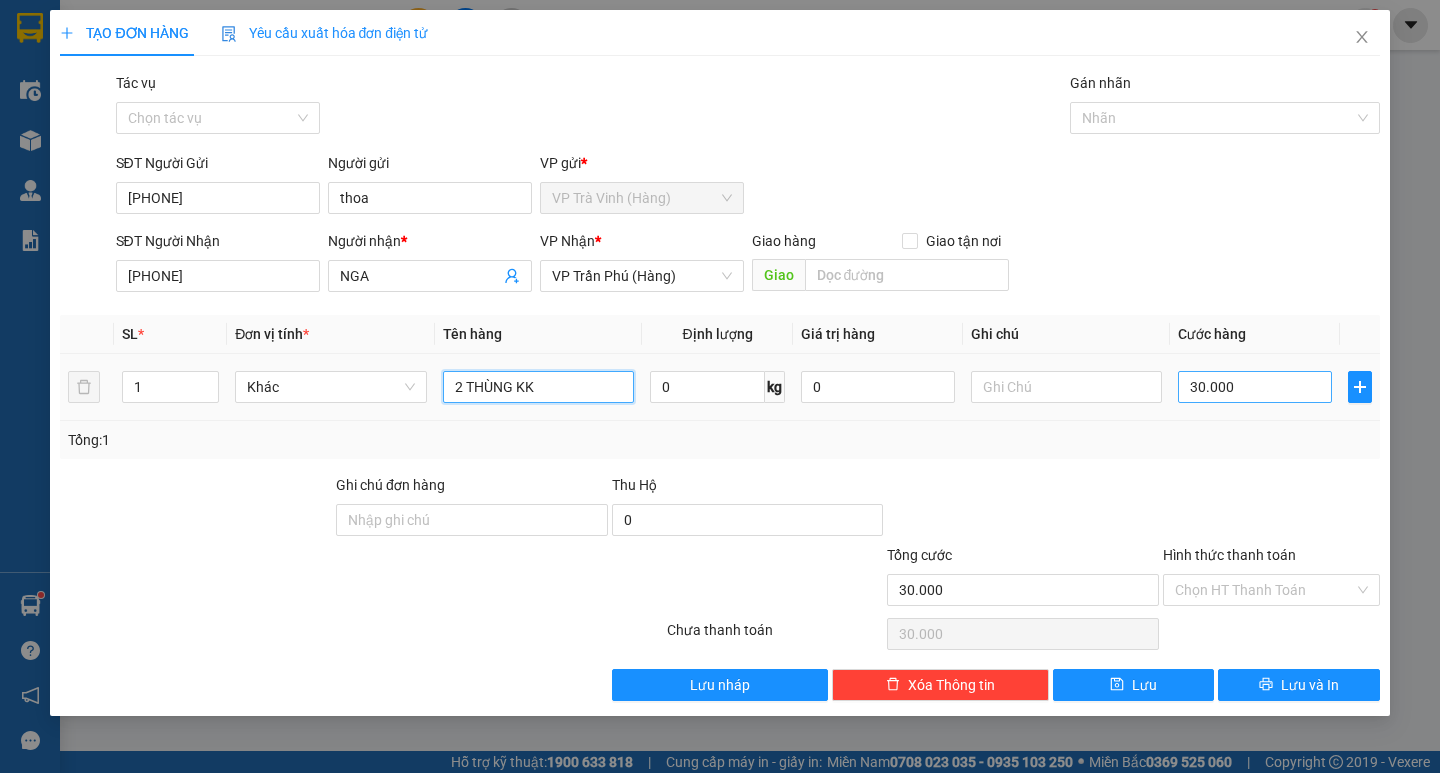 type on "2 THÙNG KK" 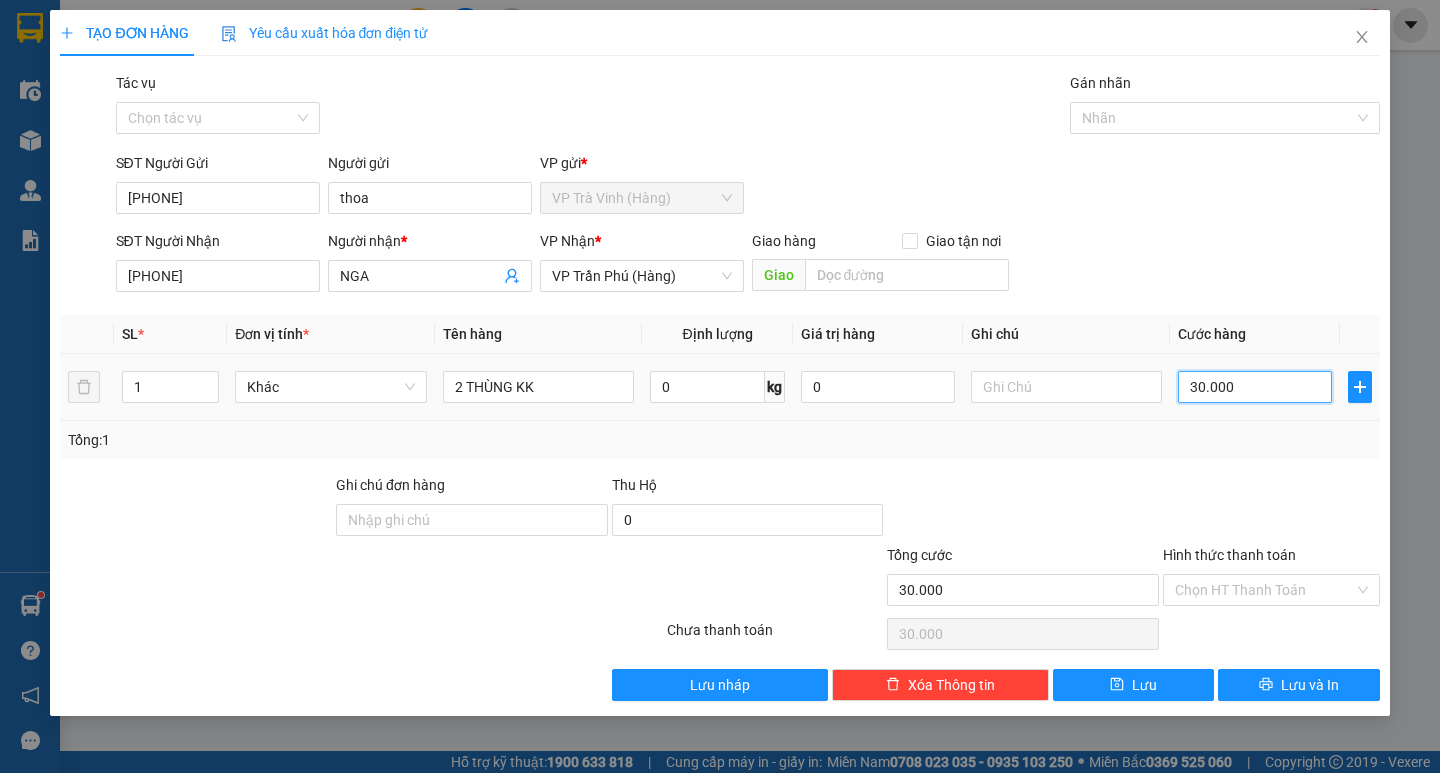 click on "30.000" at bounding box center [1255, 387] 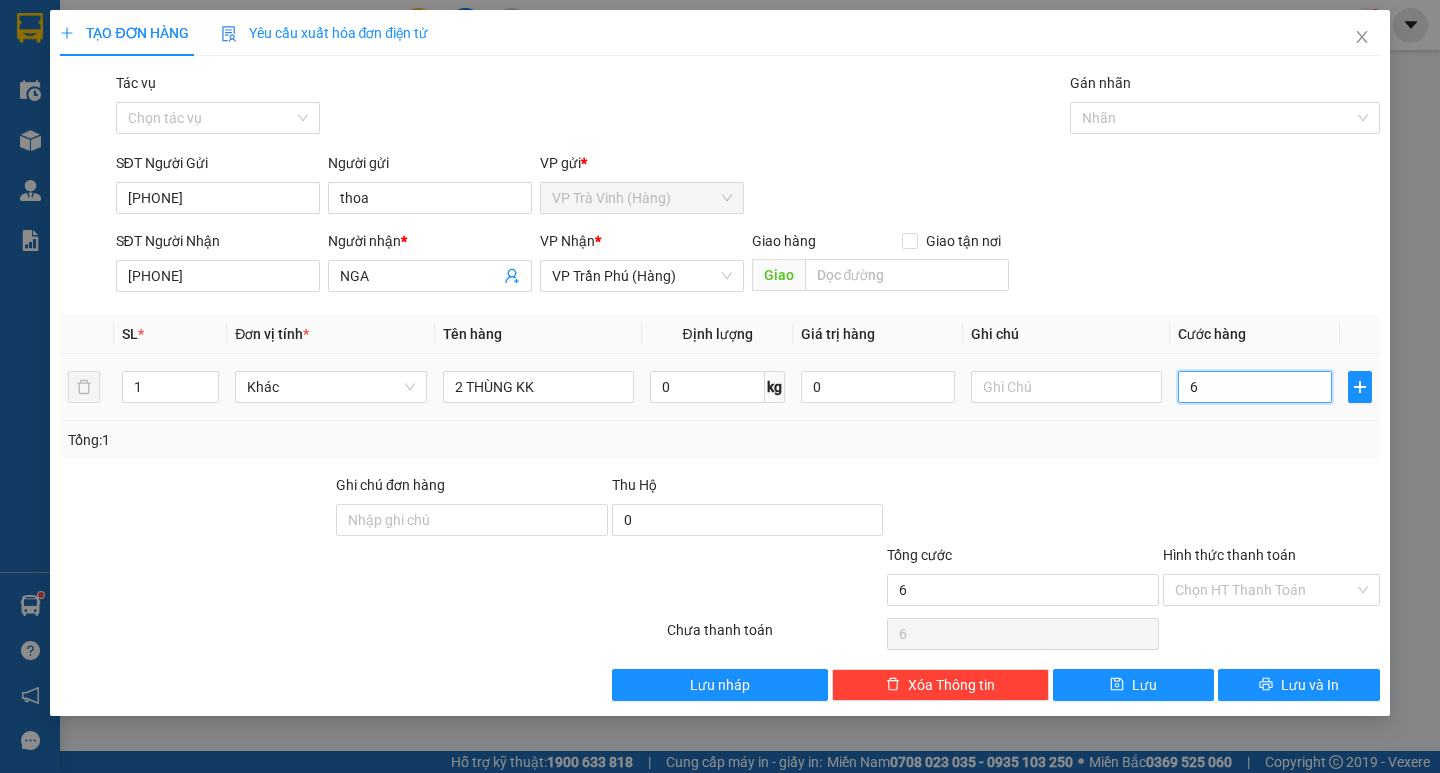 type on "60" 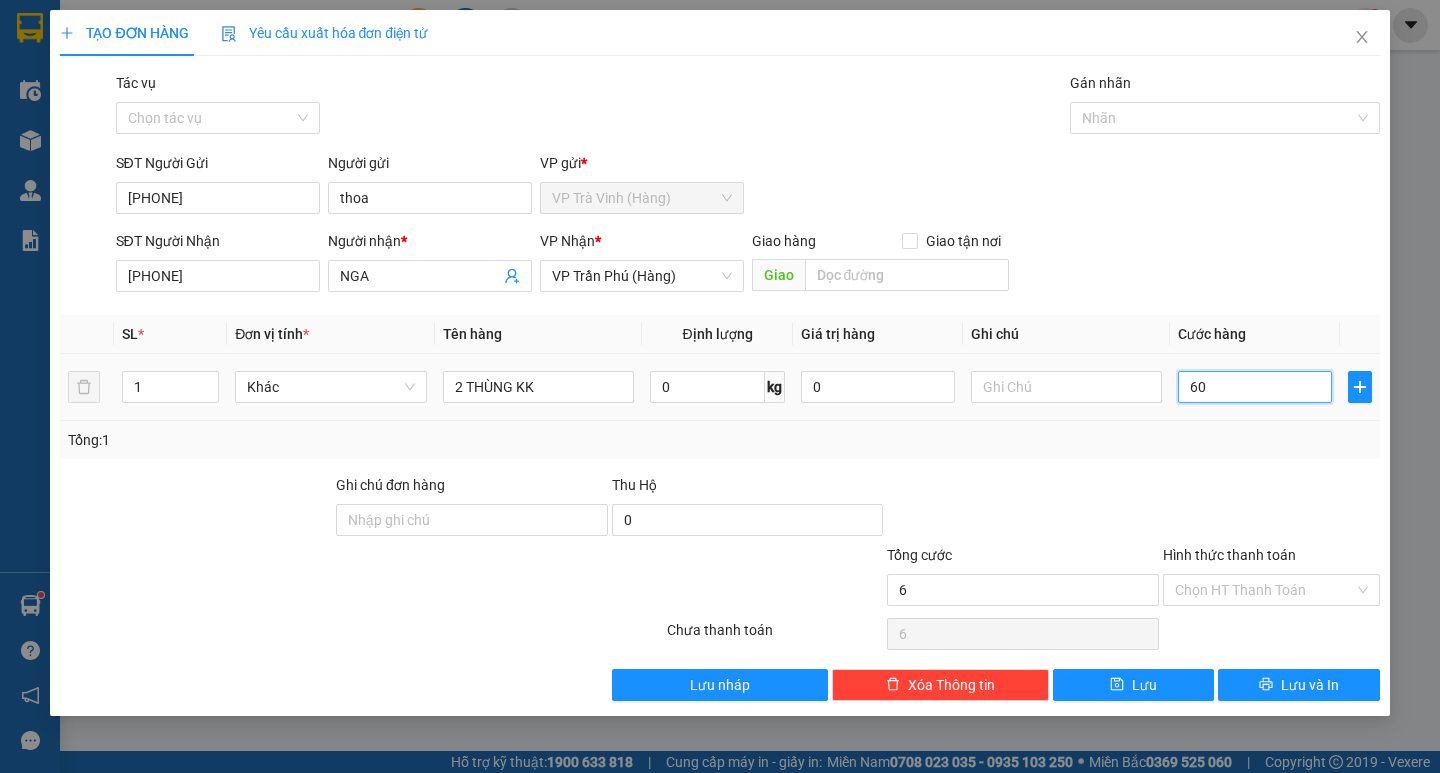 type on "60" 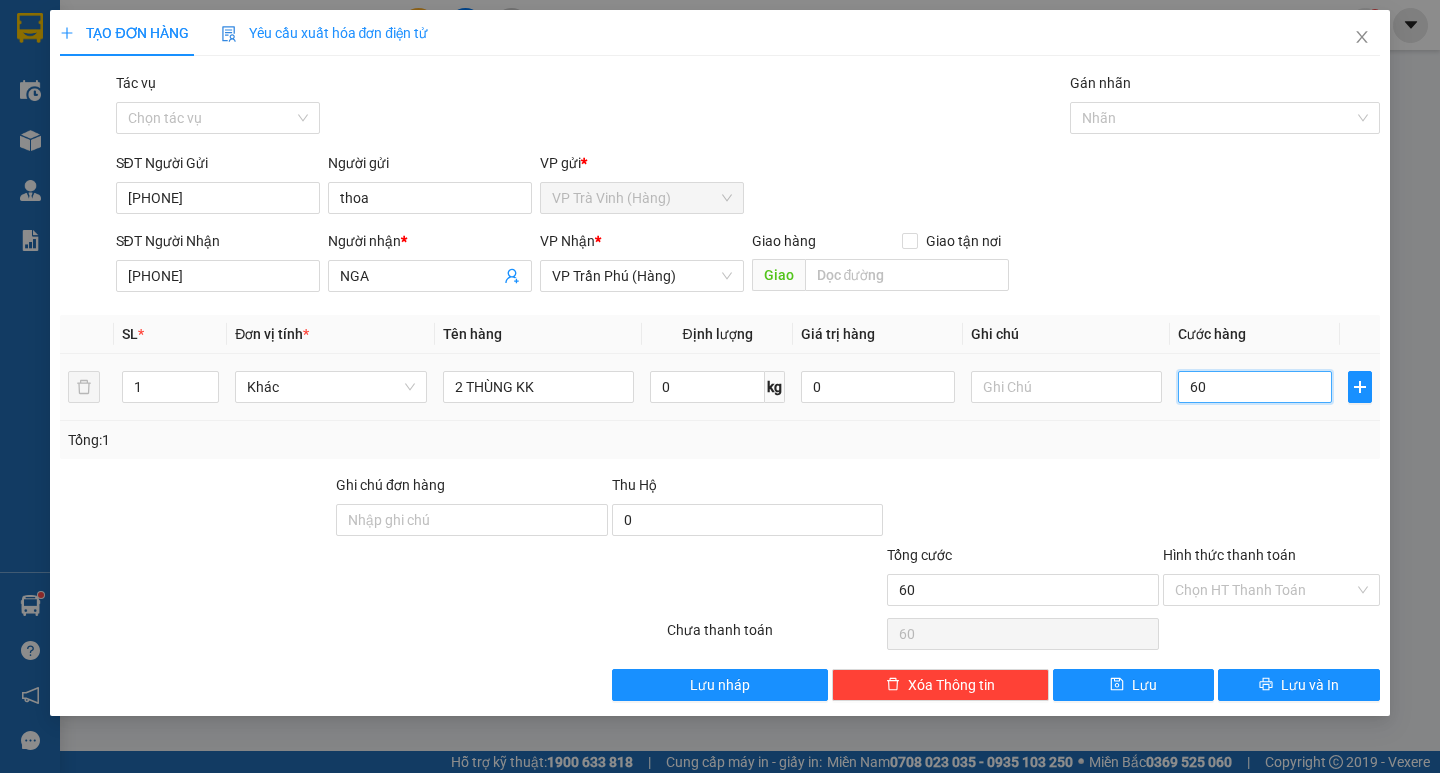 type on "60" 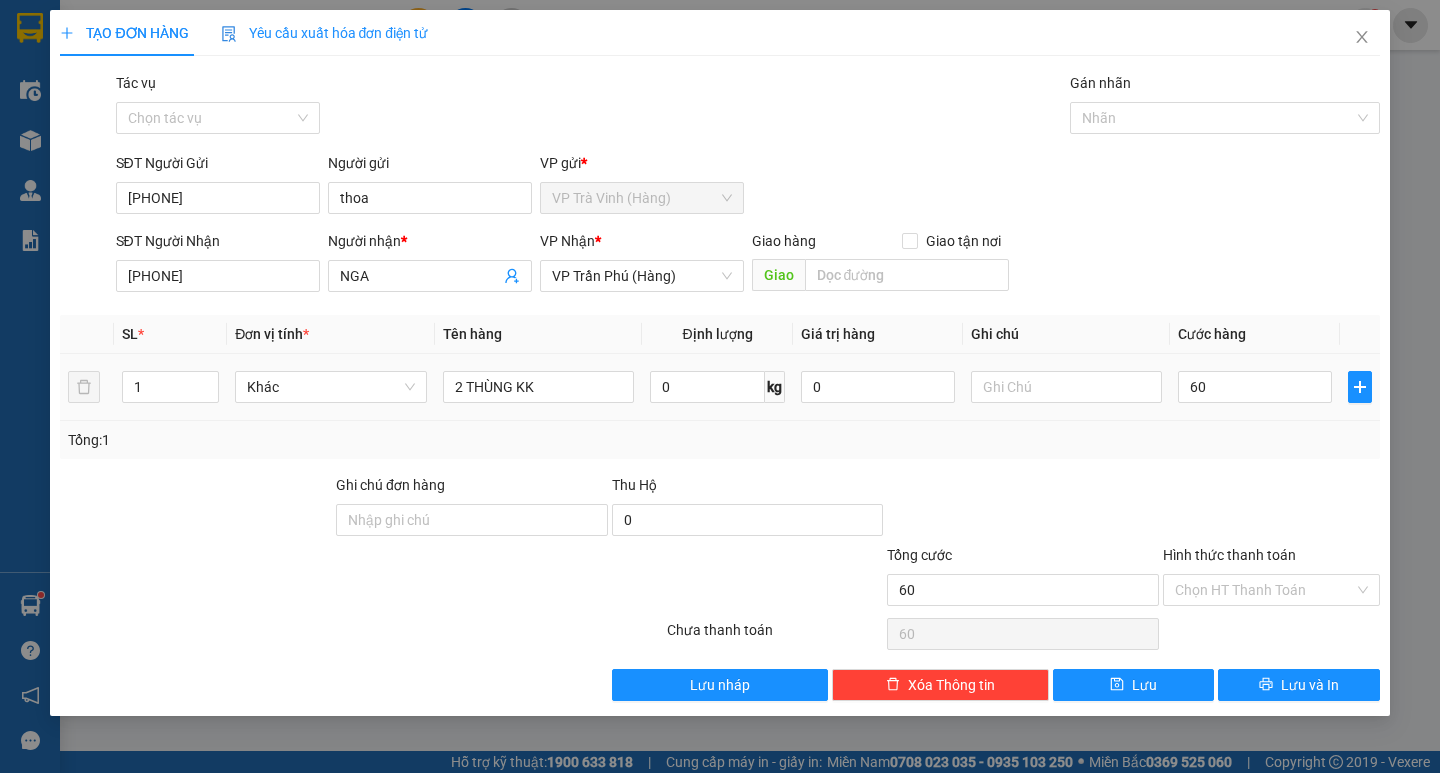 type on "60.000" 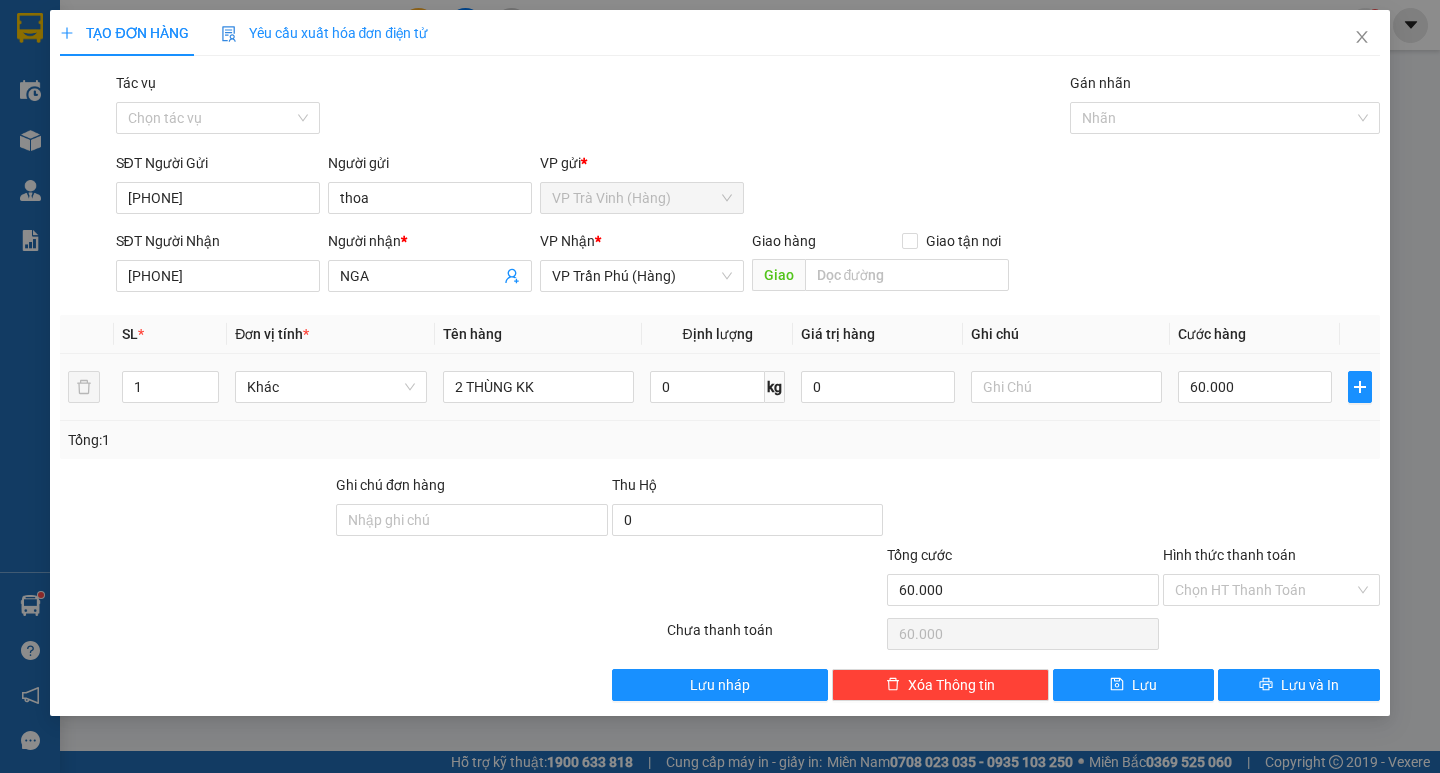 click on "Tổng:  1" at bounding box center (719, 440) 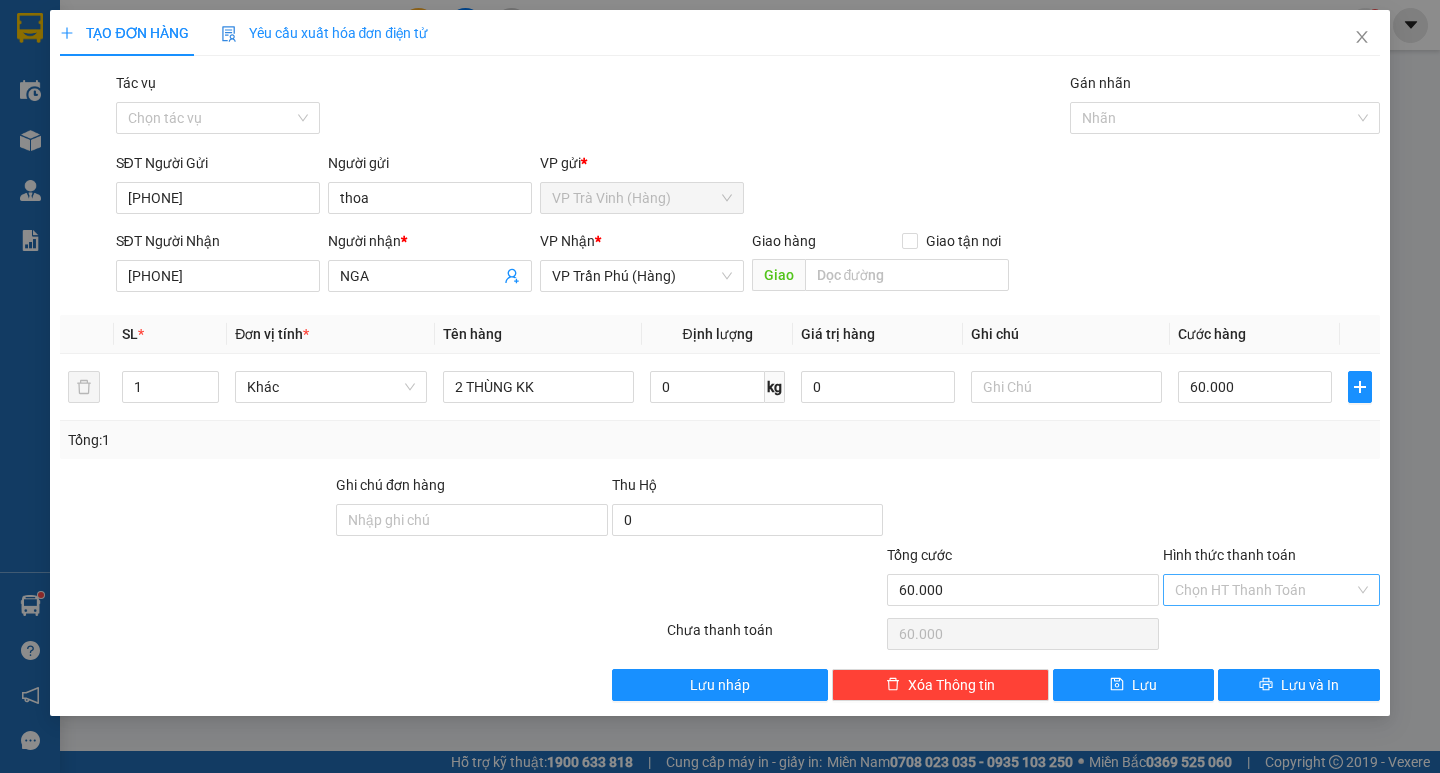 click on "Hình thức thanh toán" at bounding box center [1264, 590] 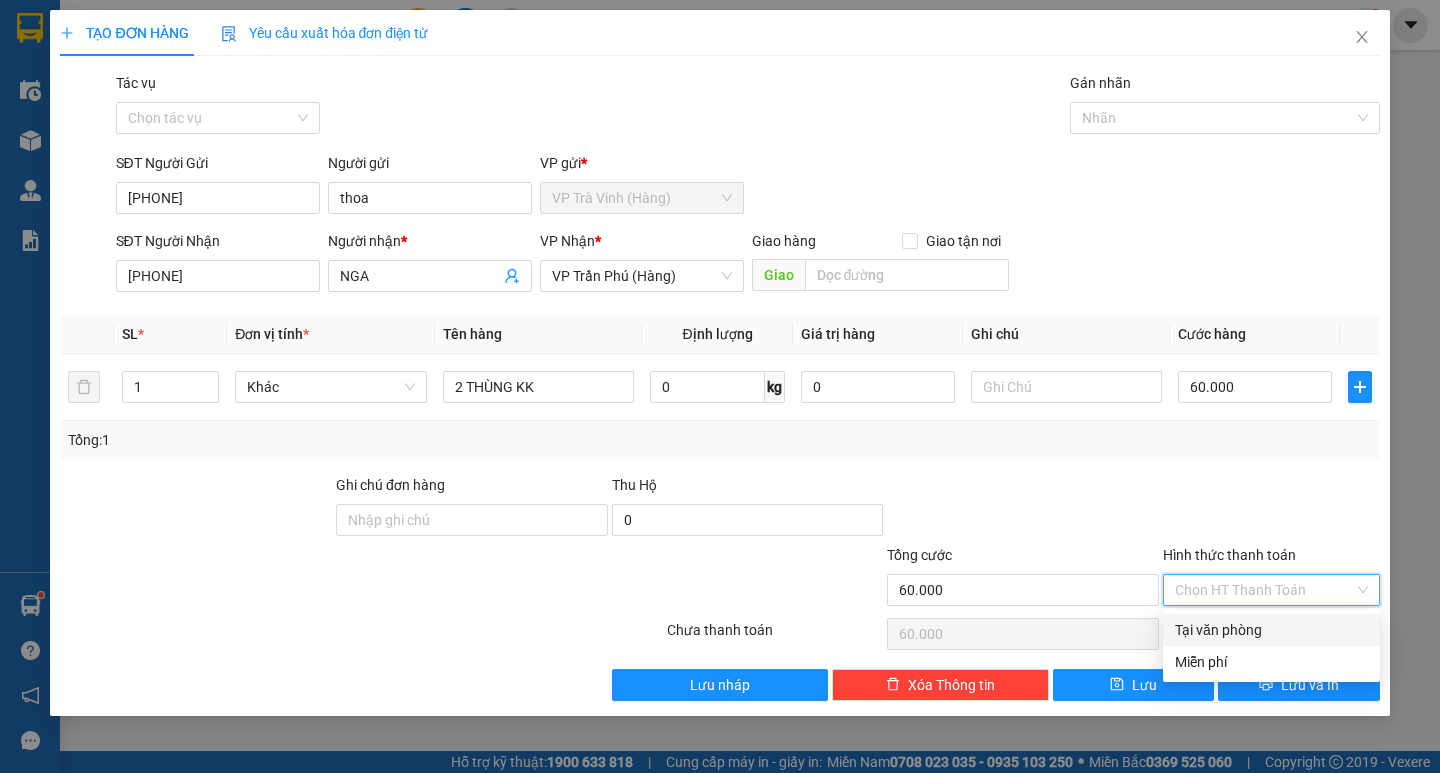 click on "Tại văn phòng" at bounding box center [1271, 630] 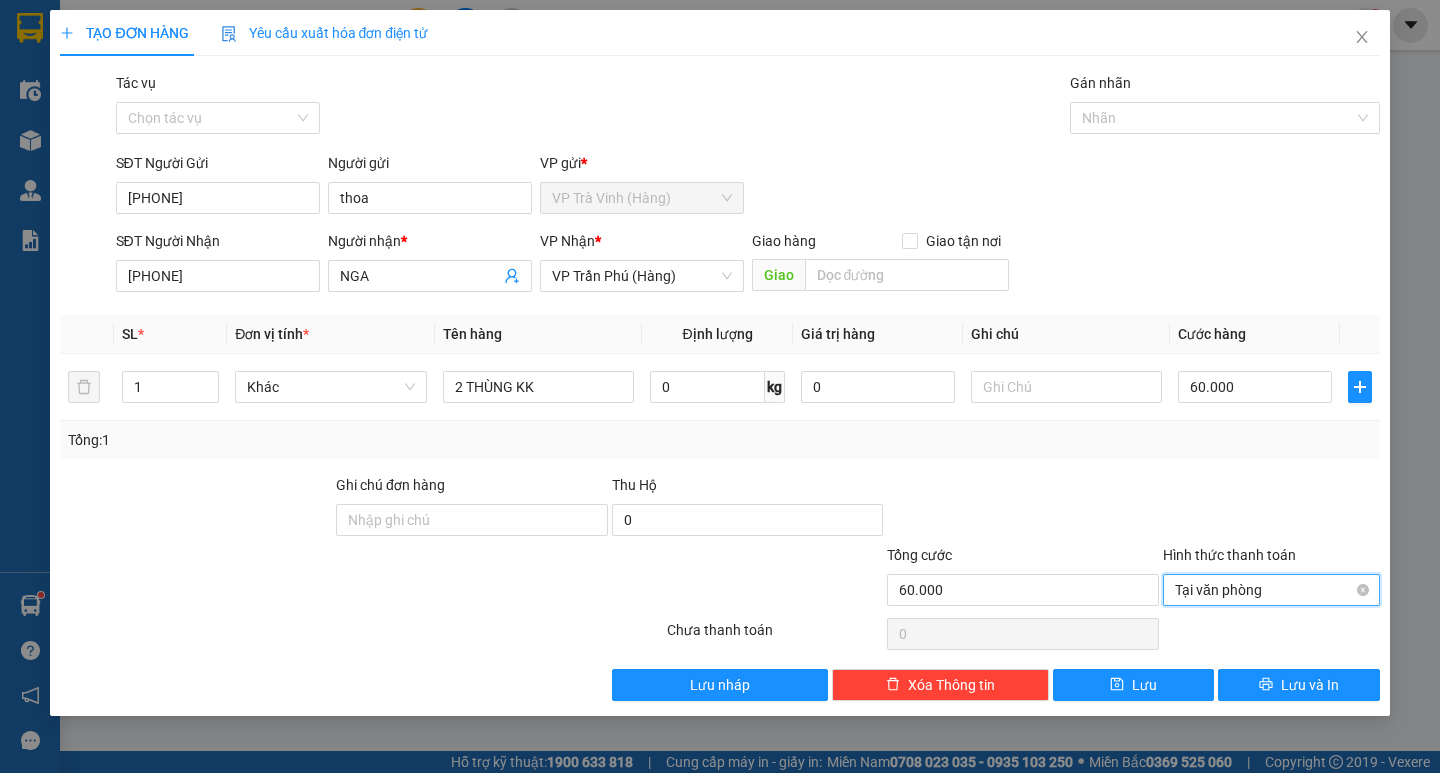 type on "60.000" 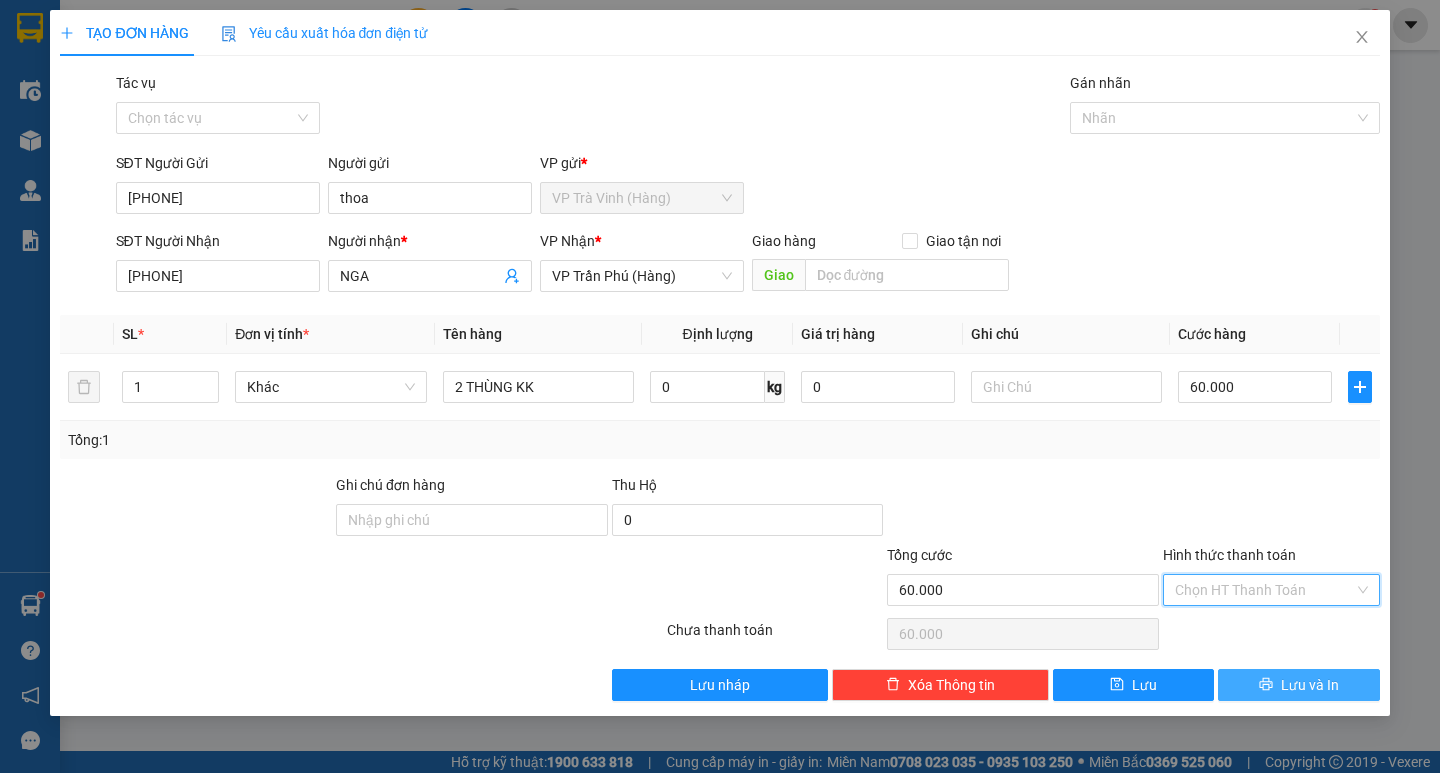 click on "Lưu và In" at bounding box center (1310, 685) 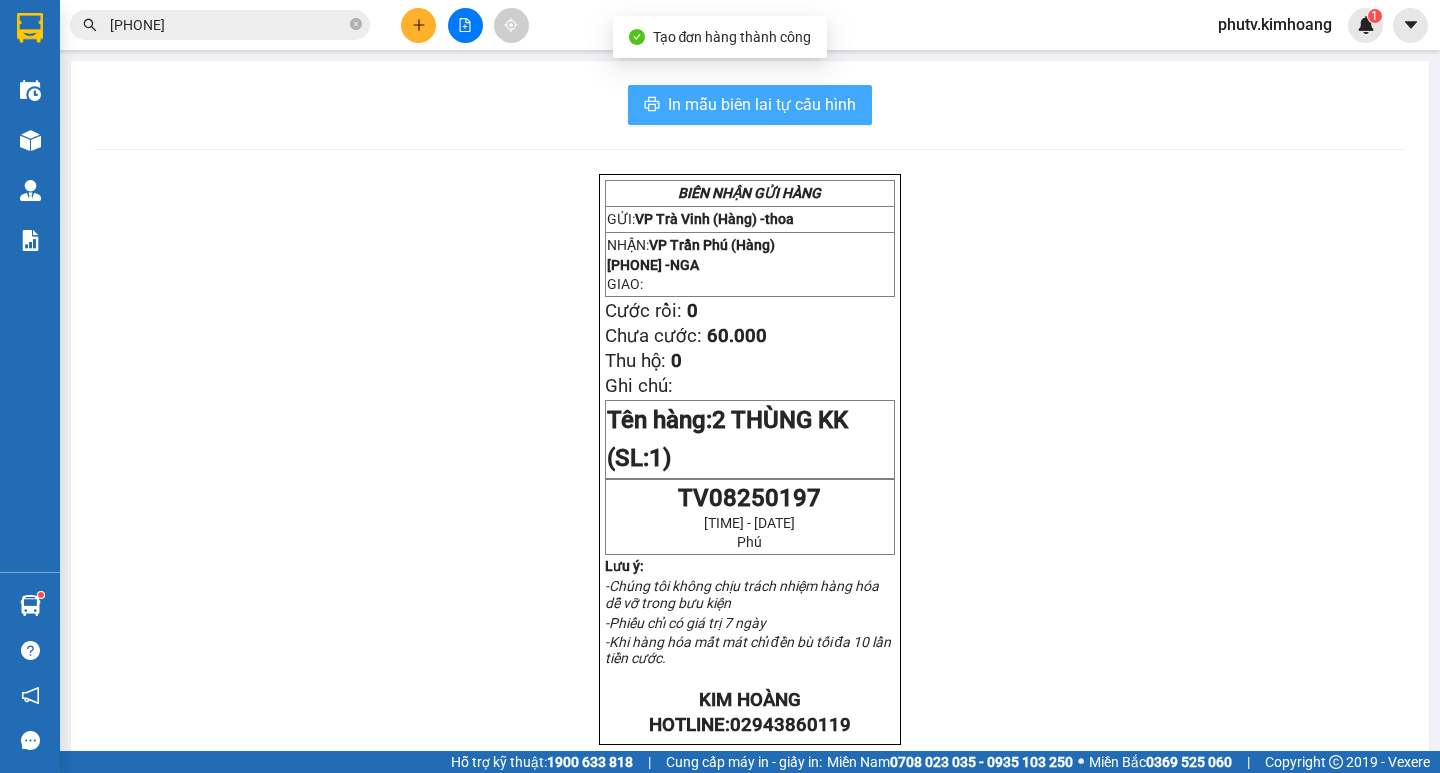 click on "In mẫu biên lai tự cấu hình" at bounding box center [762, 104] 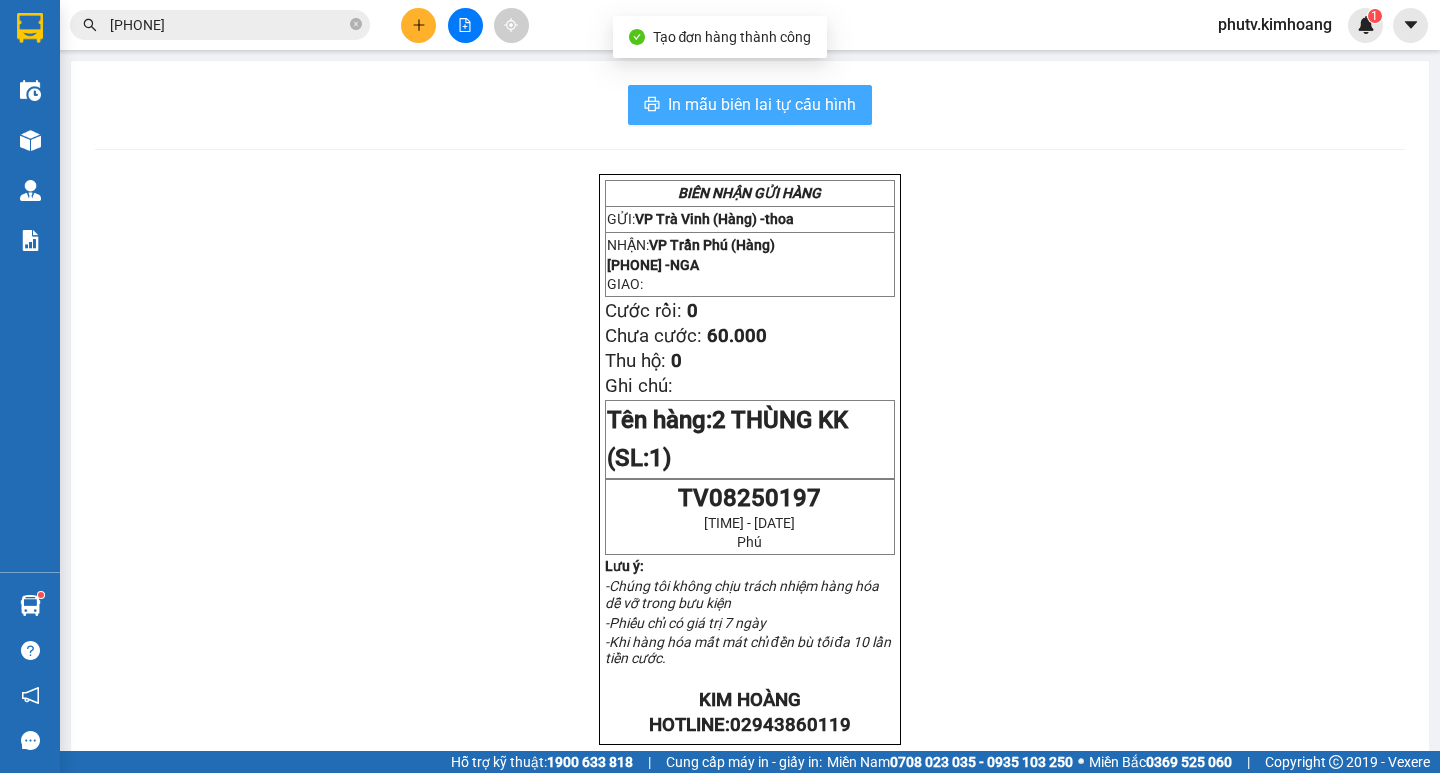scroll, scrollTop: 0, scrollLeft: 0, axis: both 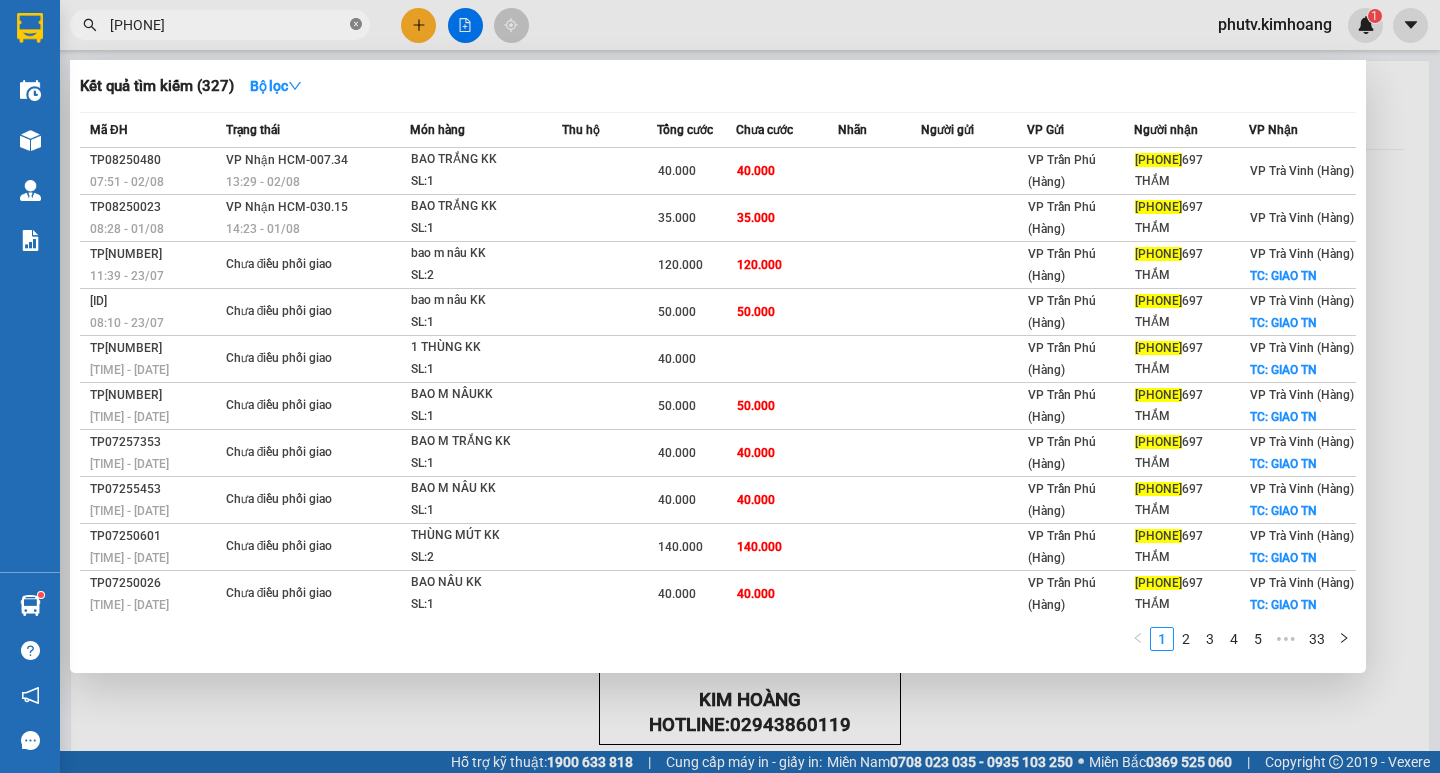 click 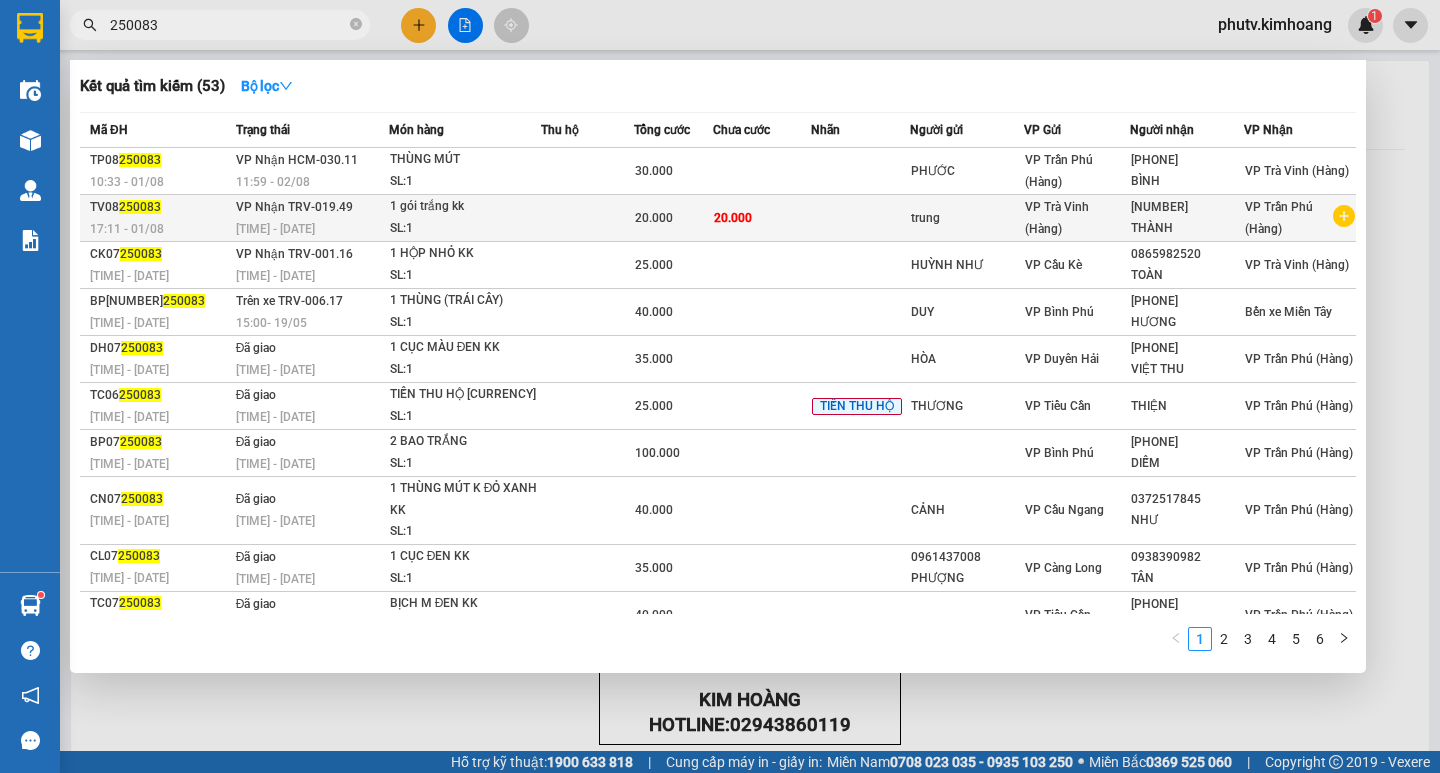 type on "250083" 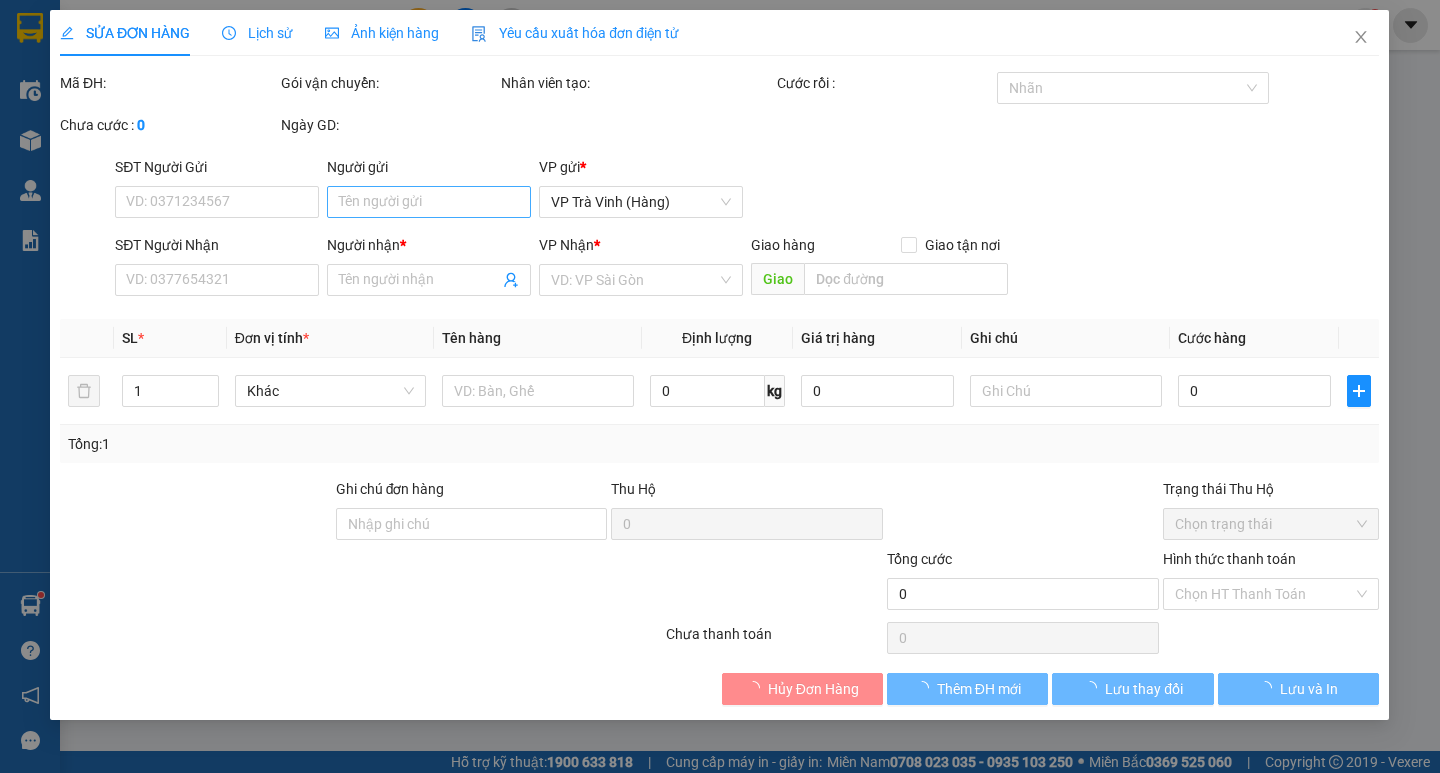 type on "trung" 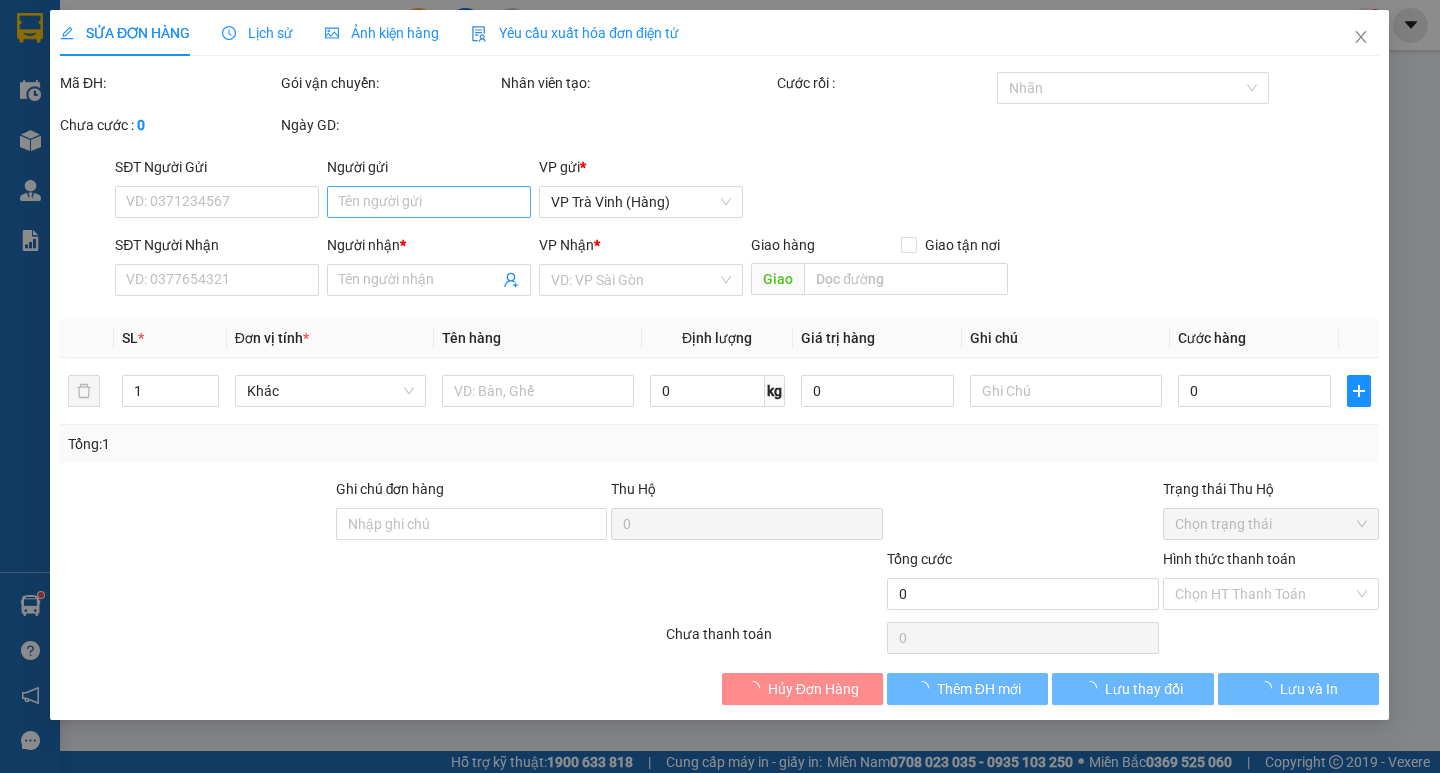 type on "[NUMBER]" 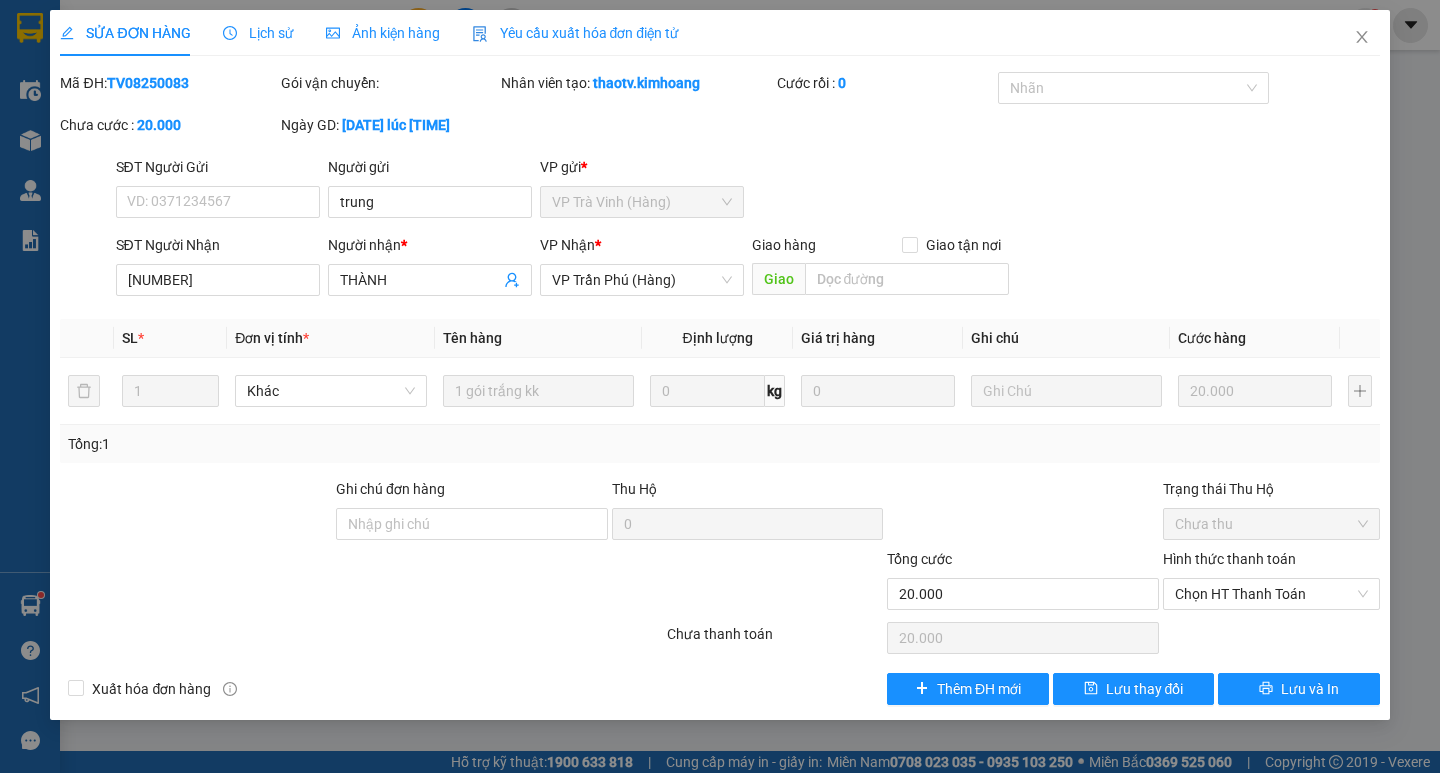 click on "Lịch sử" at bounding box center [258, 33] 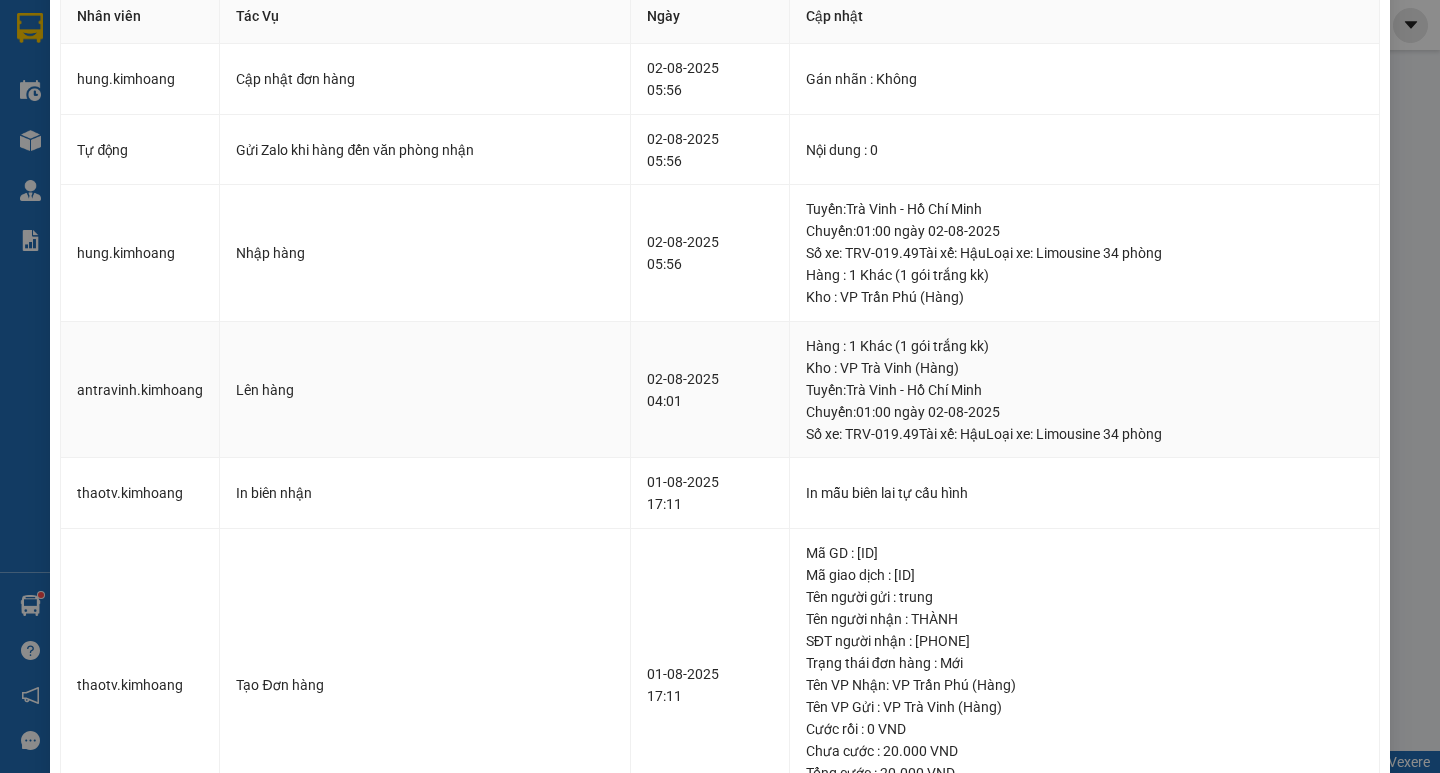 scroll, scrollTop: 0, scrollLeft: 0, axis: both 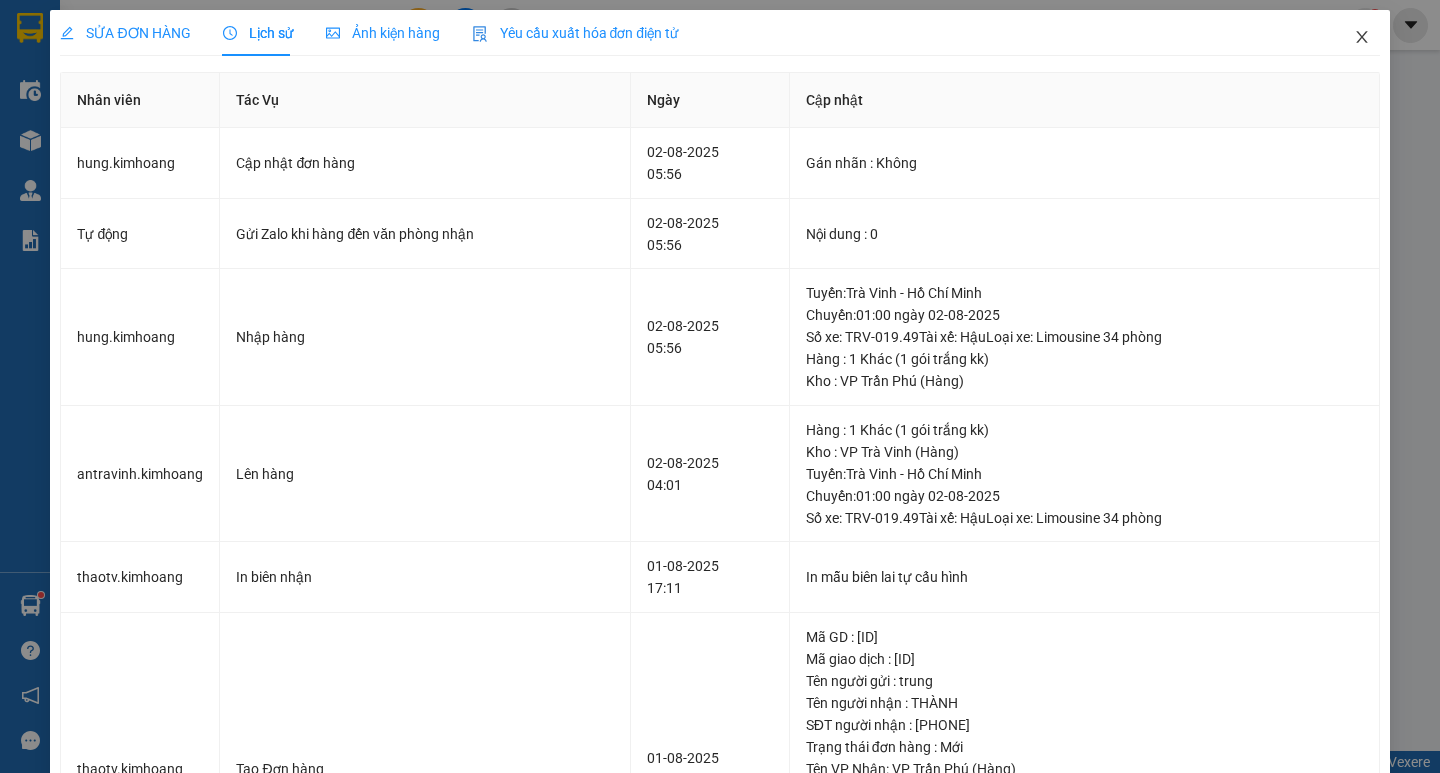 click 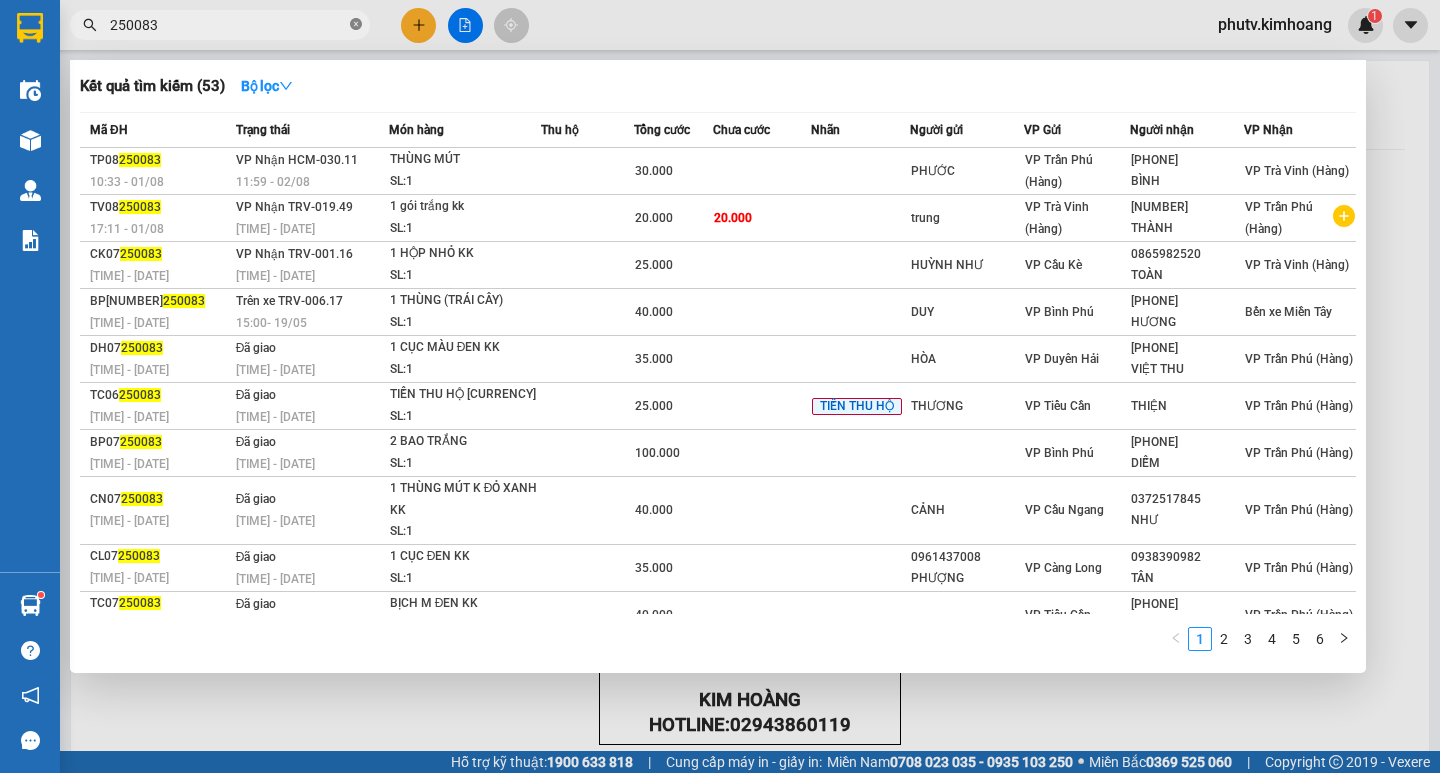 click at bounding box center (356, 25) 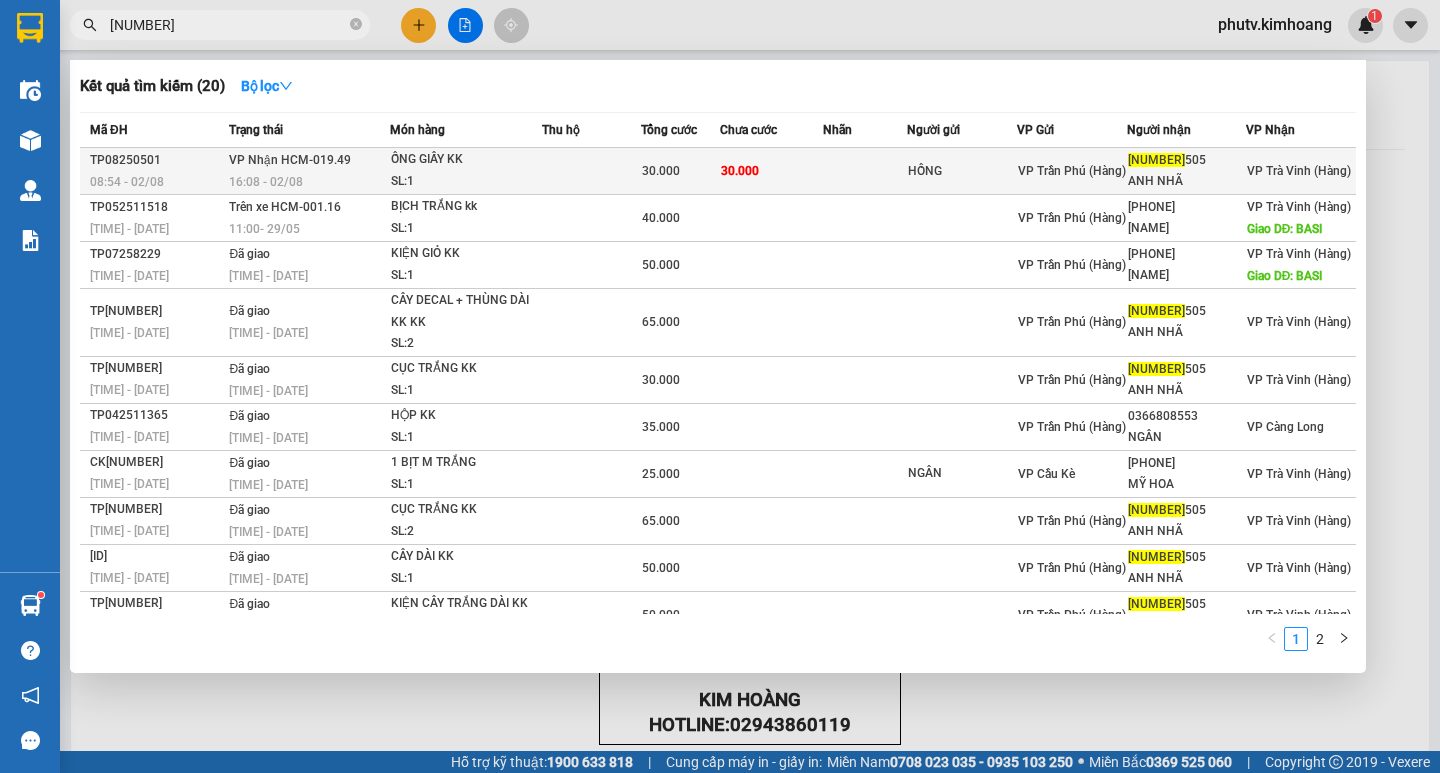 type on "[NUMBER]" 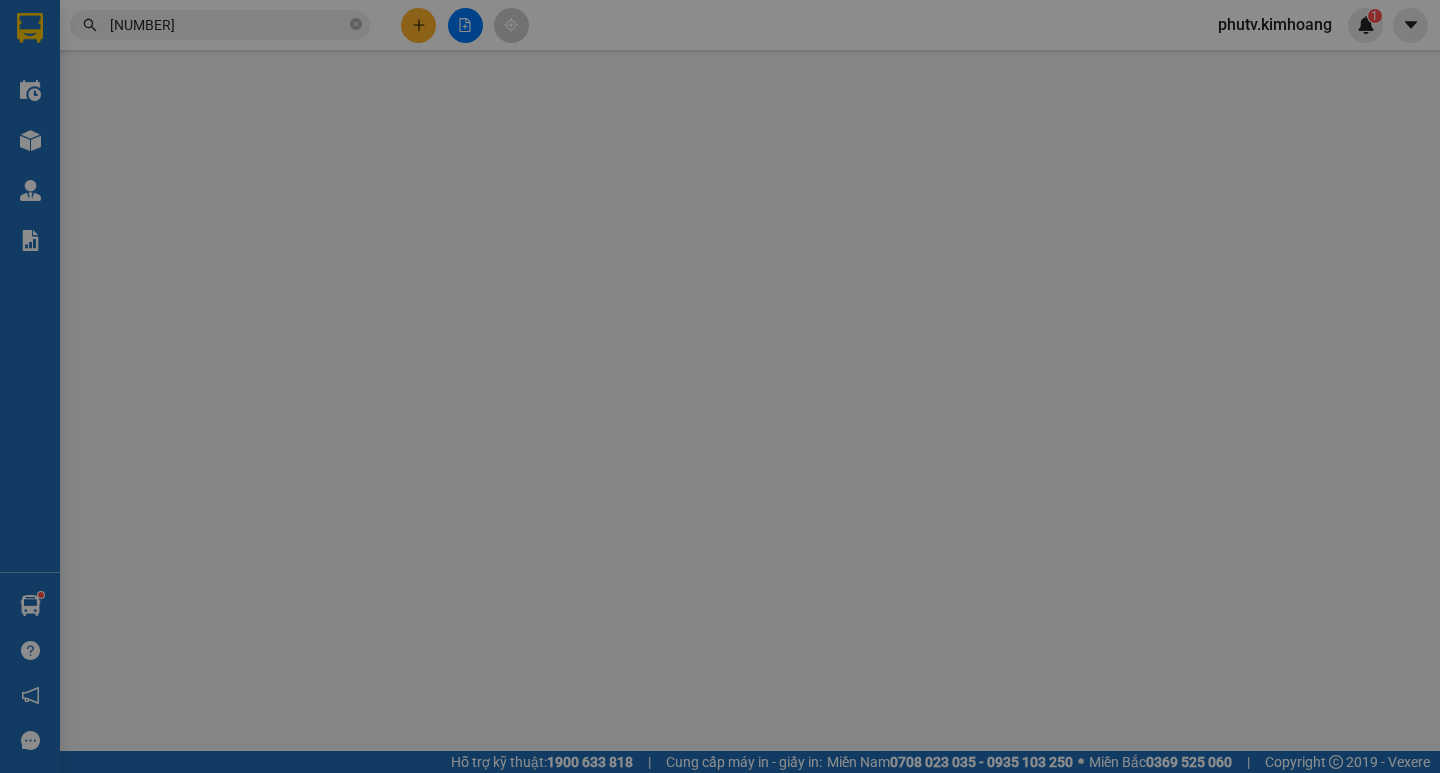 type on "HỒNG" 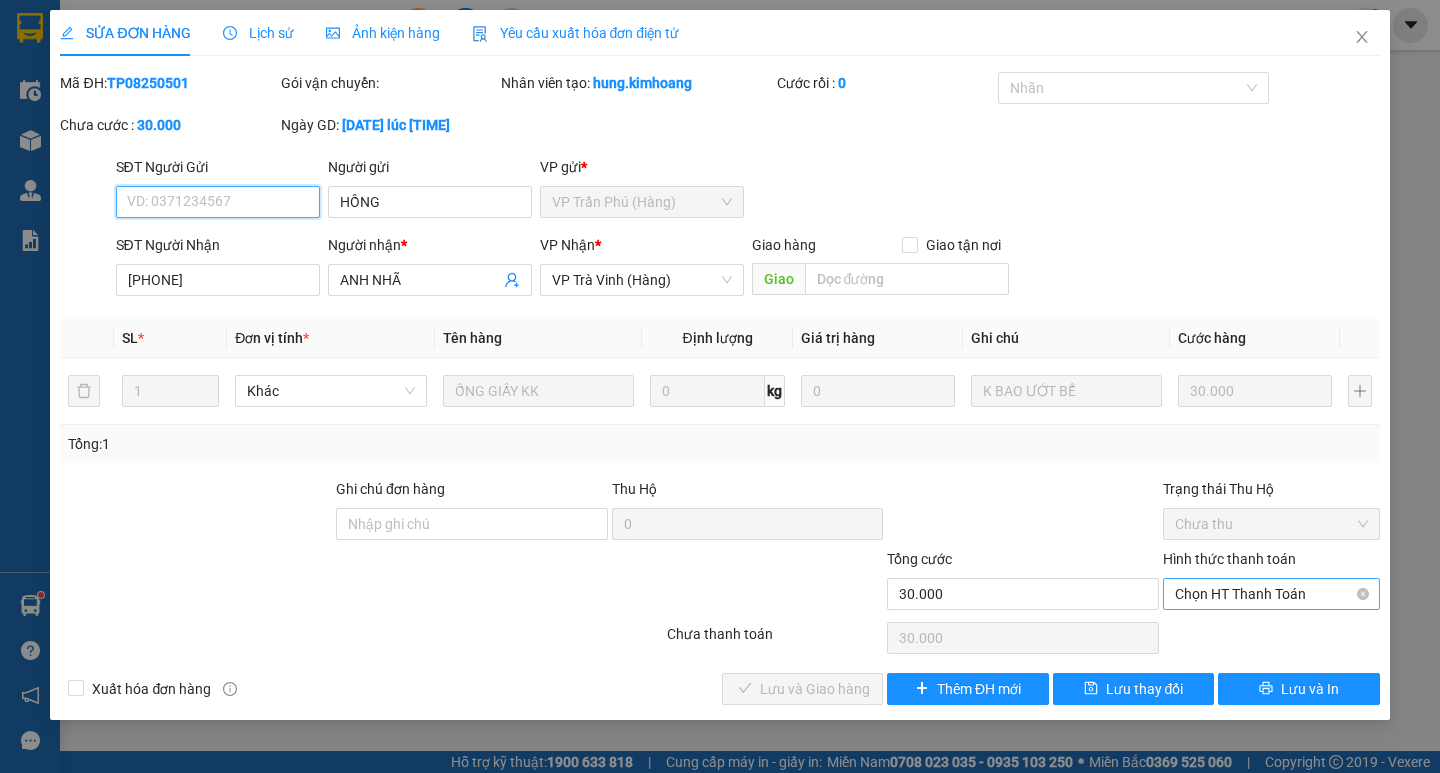 click on "Chọn HT Thanh Toán" at bounding box center [1271, 594] 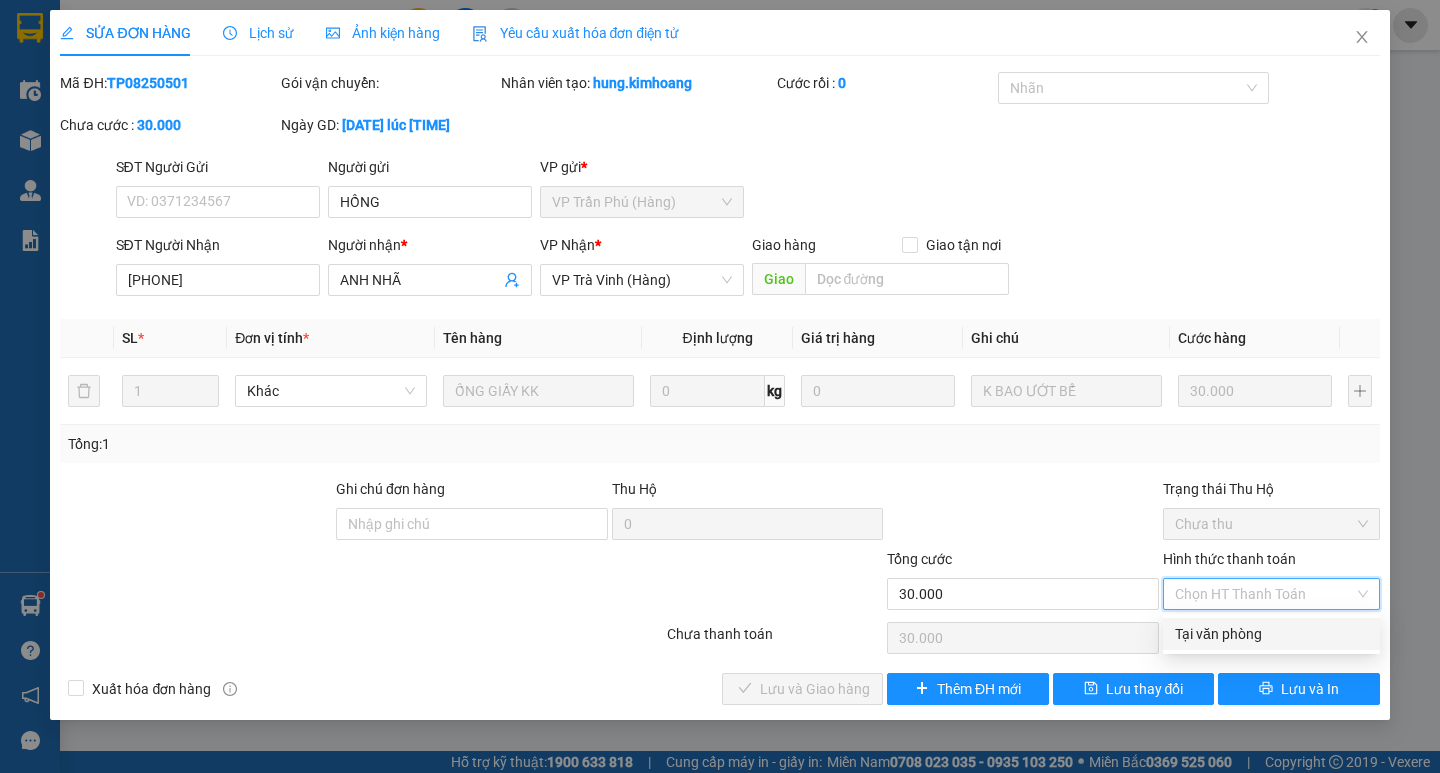 click on "Tại văn phòng" at bounding box center [1271, 634] 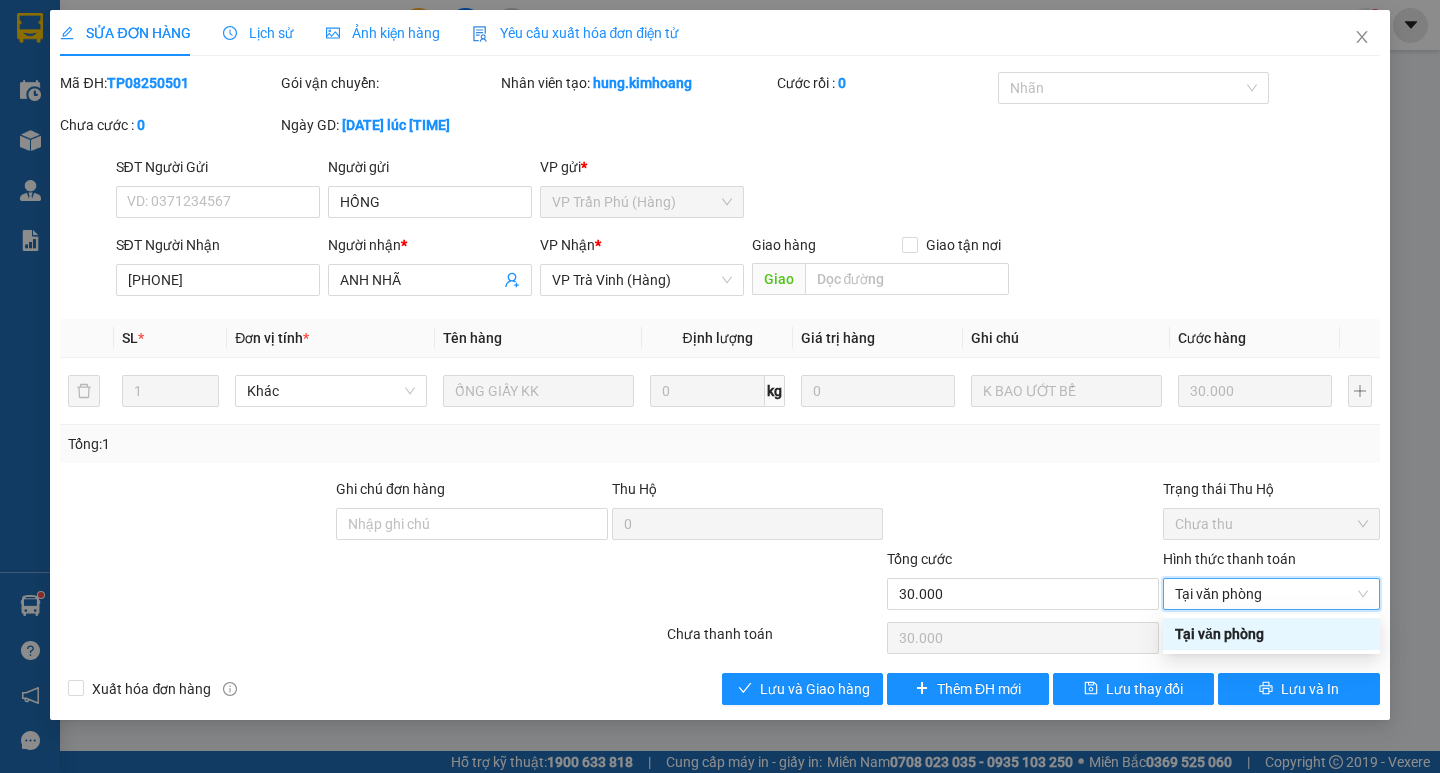 type on "0" 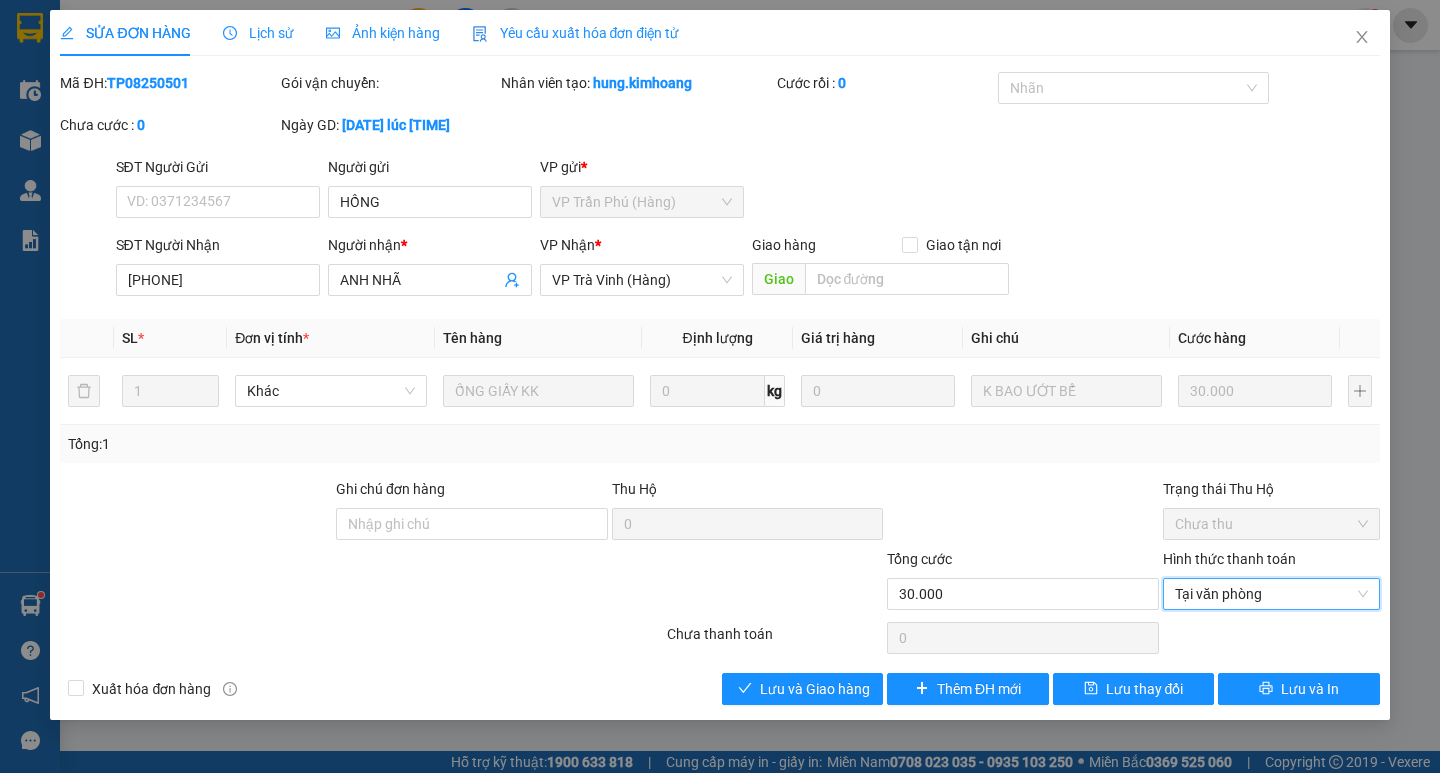 click on "SỬA ĐƠN HÀNG Lịch sử Ảnh kiện hàng Yêu cầu xuất hóa đơn điện tử Total Paid Fee 0 Total UnPaid Fee 30.000 Cash Collection Total Fee Mã ĐH:  TP[NUMBER] Gói vận chuyển:   Nhân viên tạo:   [NAME] Cước rồi :   0   Nhãn Chưa cước :   0 Ngày GD:   [DATE] lúc [TIME] SĐT Người Gửi VD: [PHONE] Người gửi [NAME] VP gửi  * VP Trần Phú (Hàng) SĐT Người Nhận [PHONE] Người nhận  * [NAME] VP Nhận  * VP Trà Vinh (Hàng) Giao hàng Giao tận nơi Giao SL  * Đơn vị tính  * Tên hàng  Định lượng Giá trị hàng Ghi chú Cước hàng                   1 Khác ỐNG GIẤY KK 0 kg 0 K BAO ƯỚT BỂ 30.000 Tổng:  1 Ghi chú đơn hàng Thu Hộ 0 Trạng thái Thu Hộ   Chưa thu Tổng cước 30.000 Hình thức thanh toán Tại văn phòng Tại văn phòng Số tiền thu trước 0 Tại văn phòng Chưa thanh toán 0 Xuất hóa đơn hàng Lưu và Giao hàng Thêm ĐH mới Lưu thay đổi" at bounding box center [719, 365] 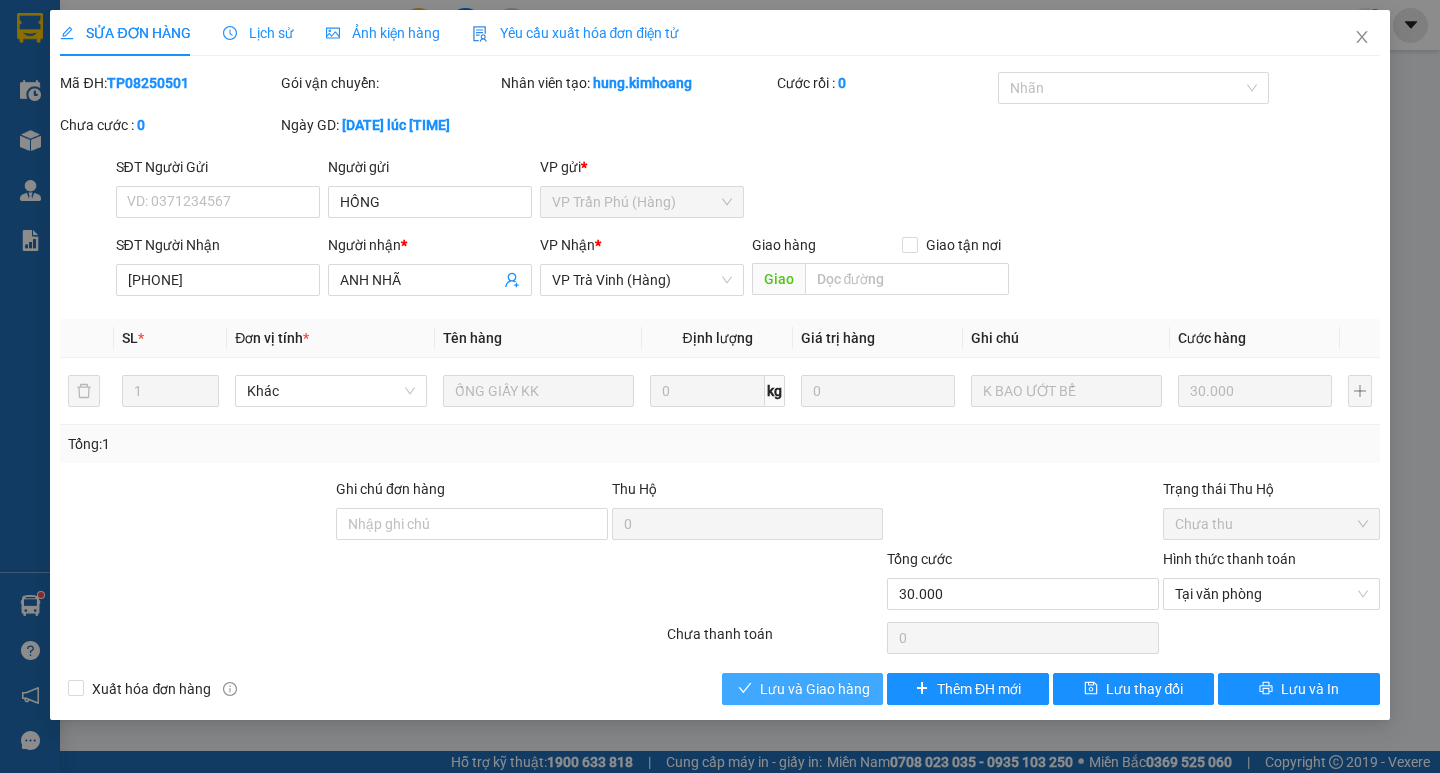 click on "Lưu và Giao hàng" at bounding box center (815, 689) 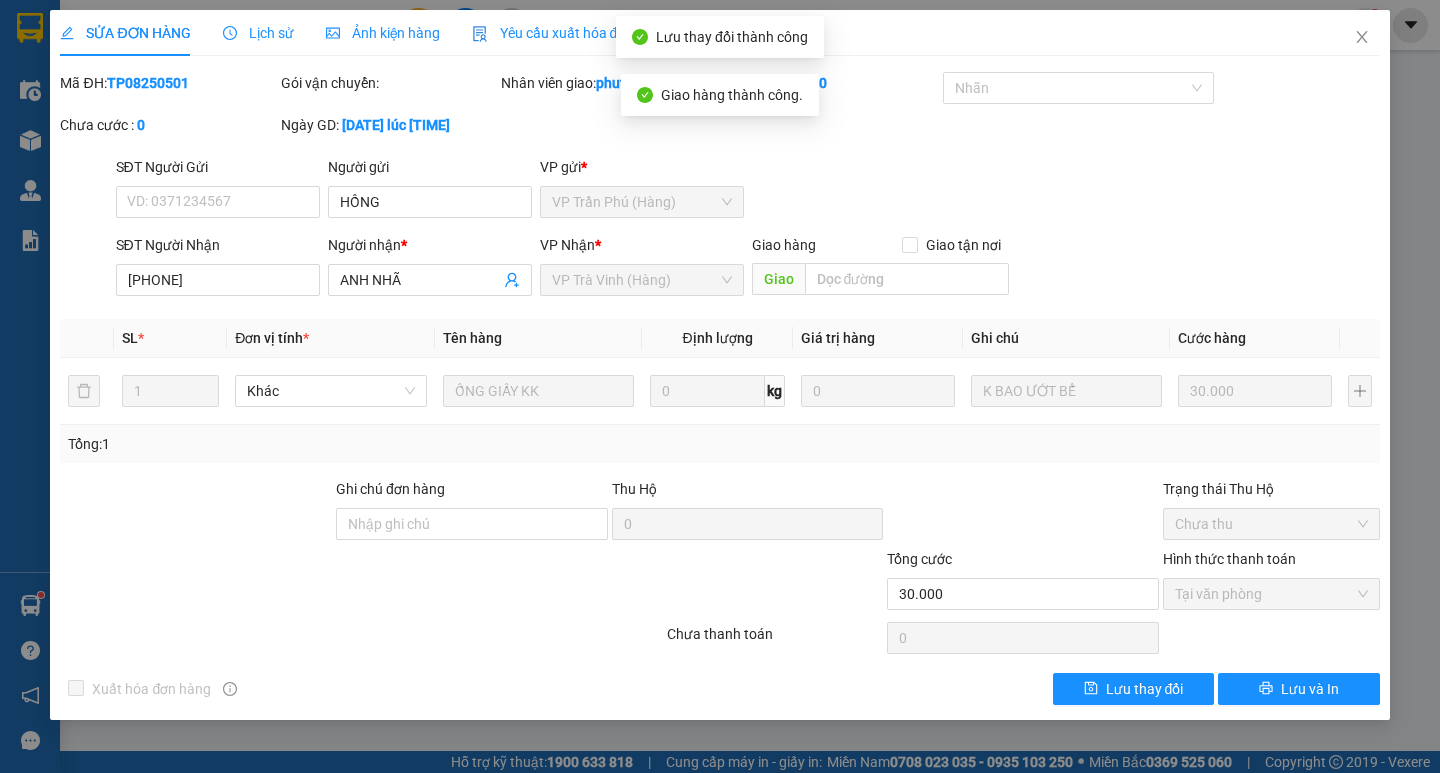 click on "Lưu và In" at bounding box center [1298, 689] 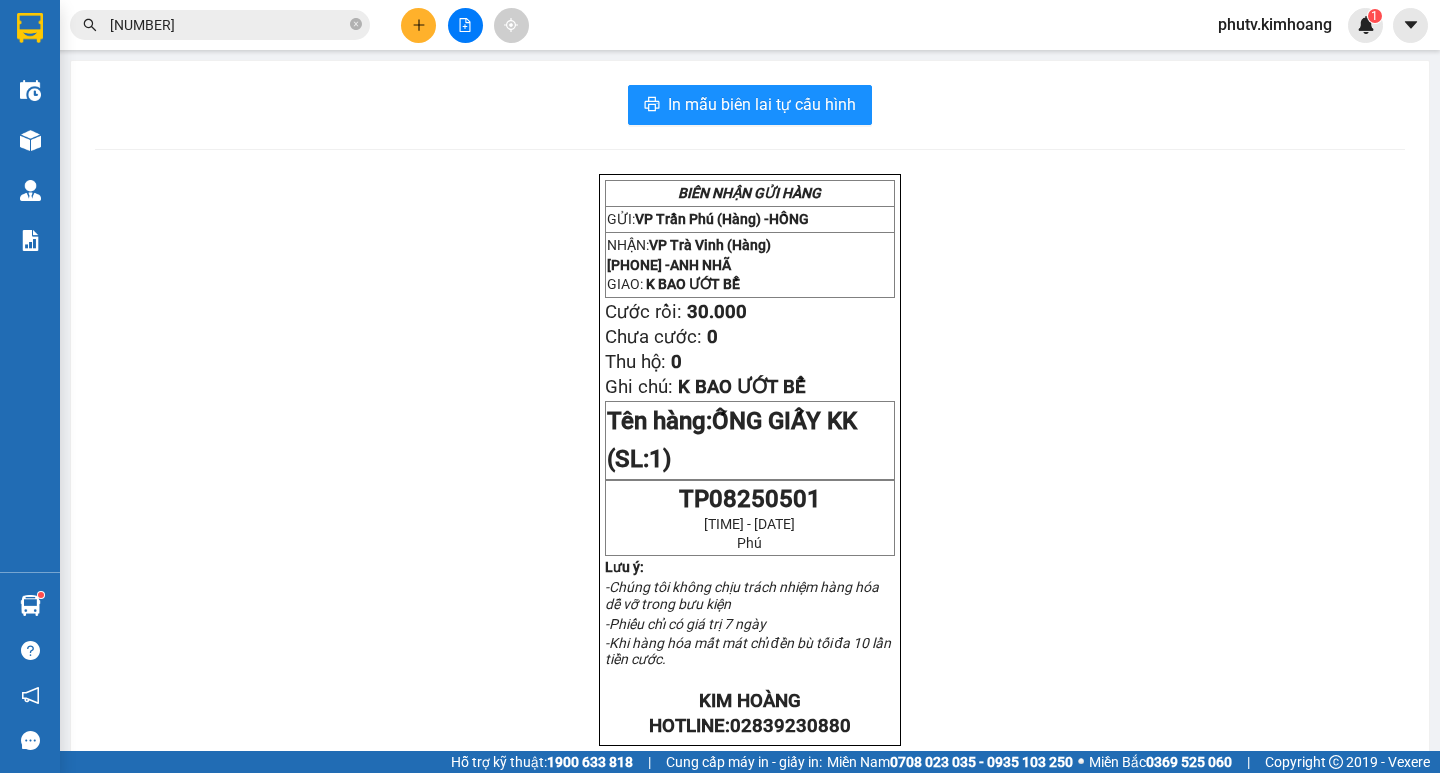 click on "[NUMBER]" at bounding box center [228, 25] 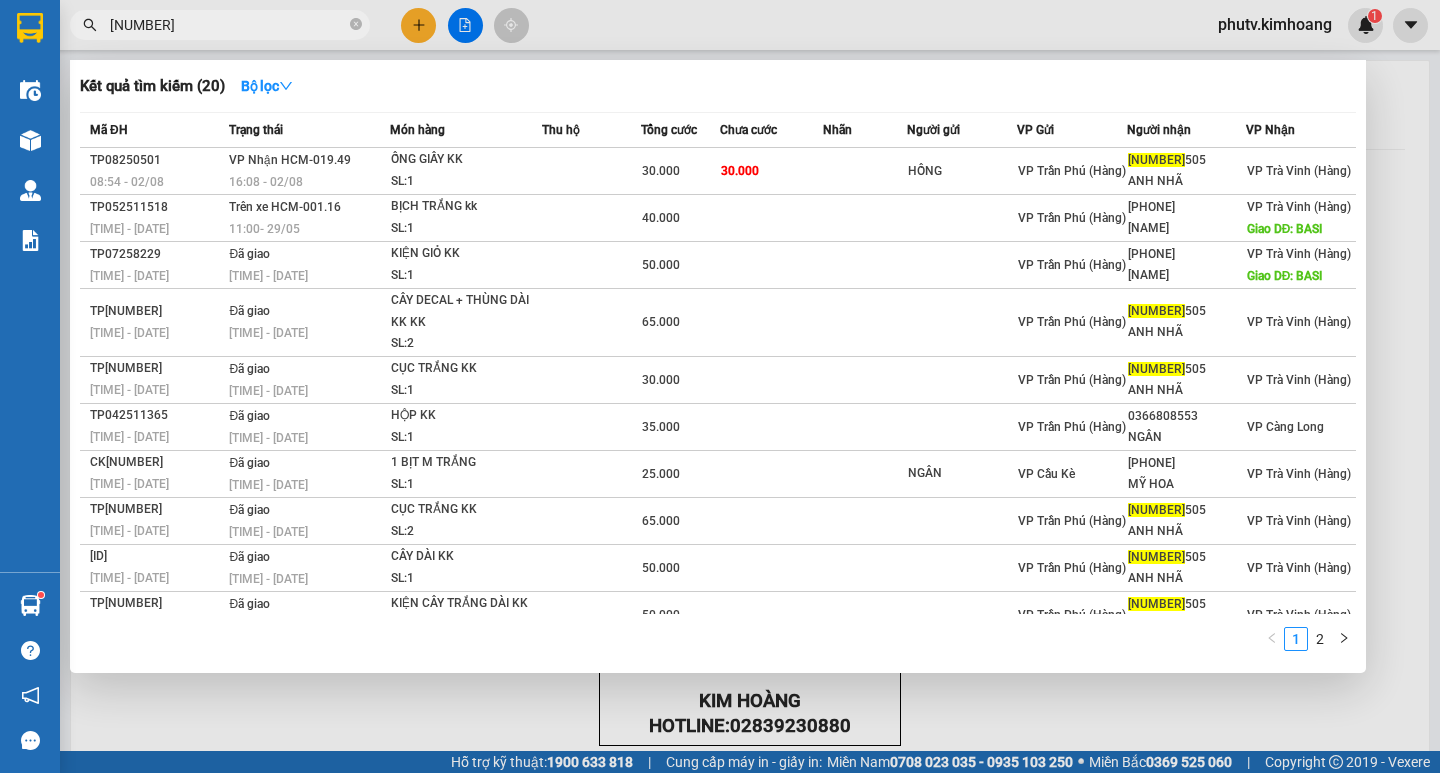 click on "[NUMBER]" at bounding box center (228, 25) 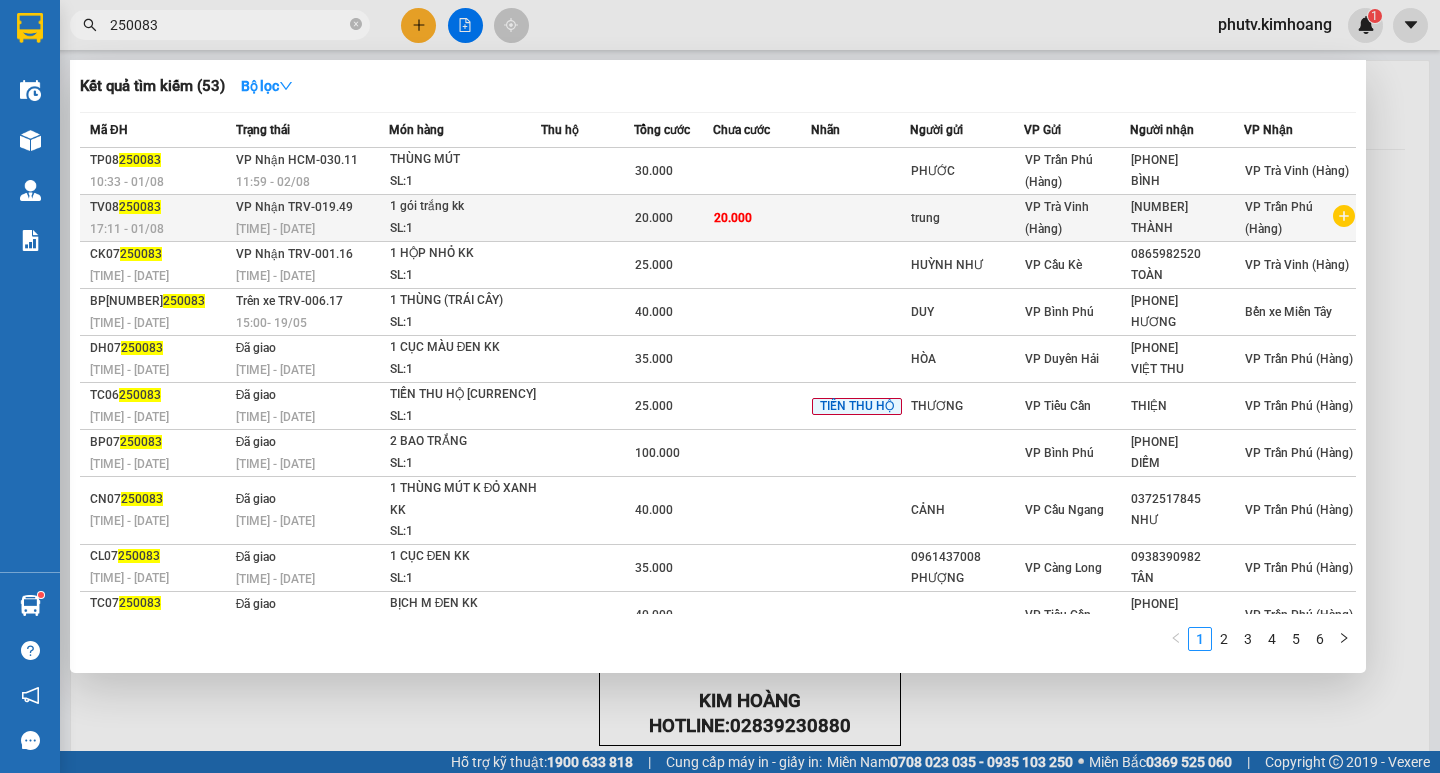 type on "250083" 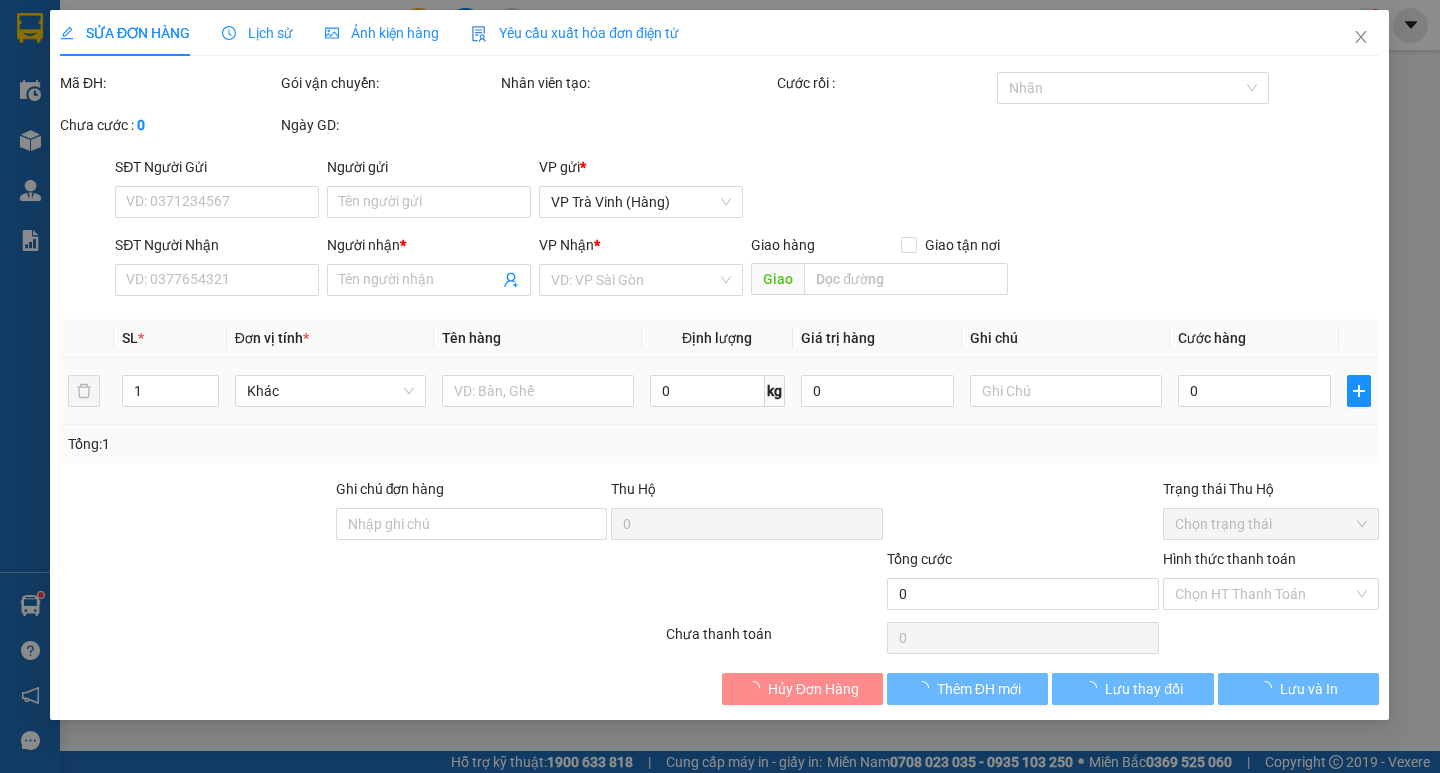 type on "trung" 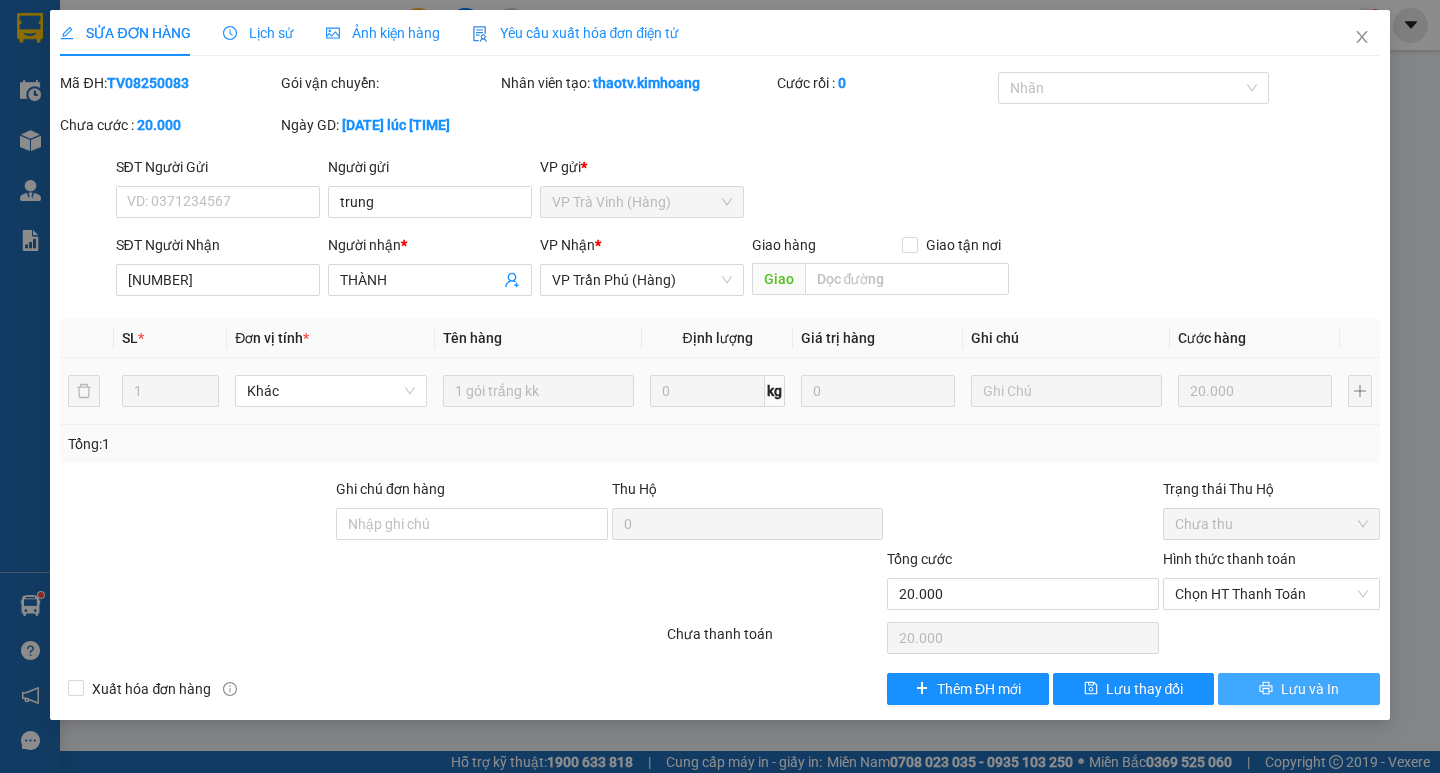 click on "Lưu và In" at bounding box center [1310, 689] 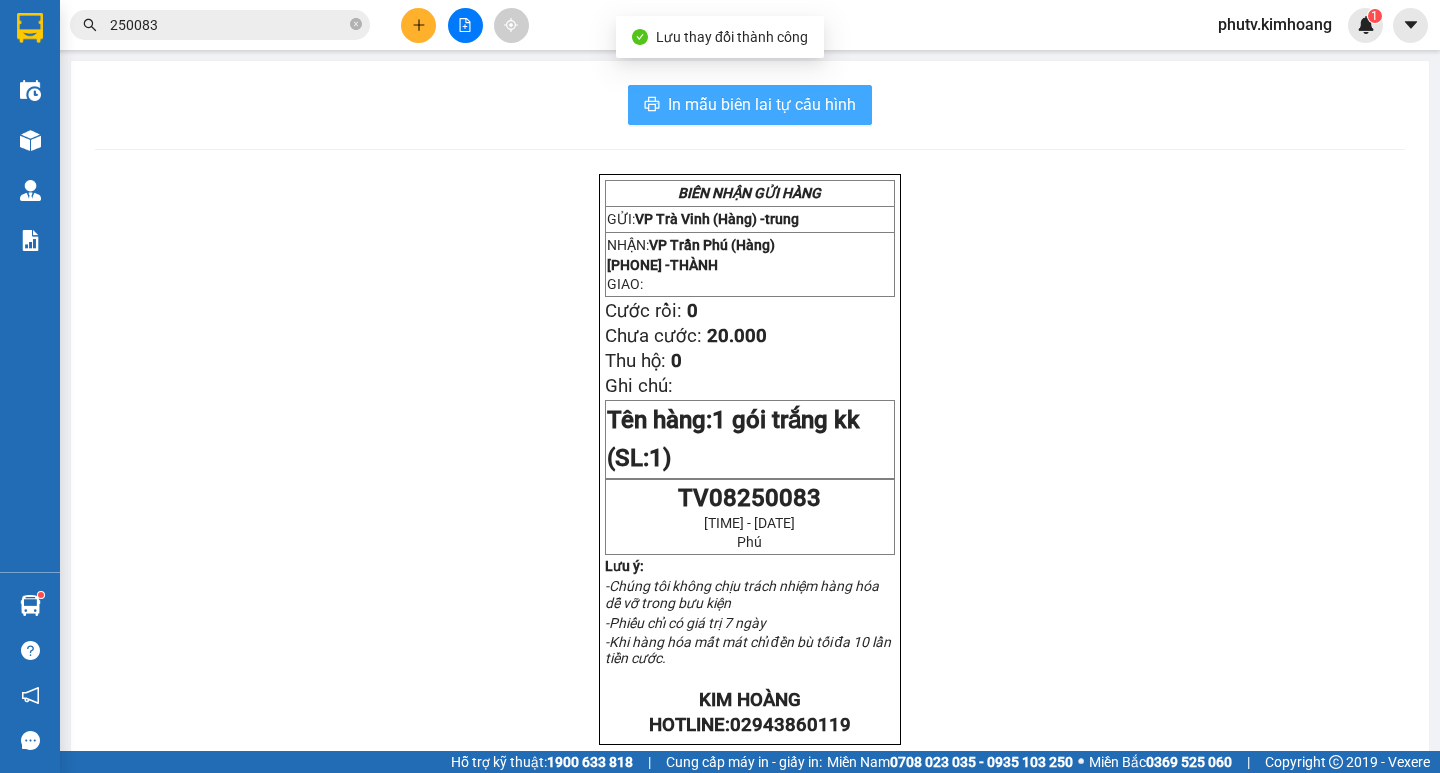 click on "In mẫu biên lai tự cấu hình" at bounding box center [762, 104] 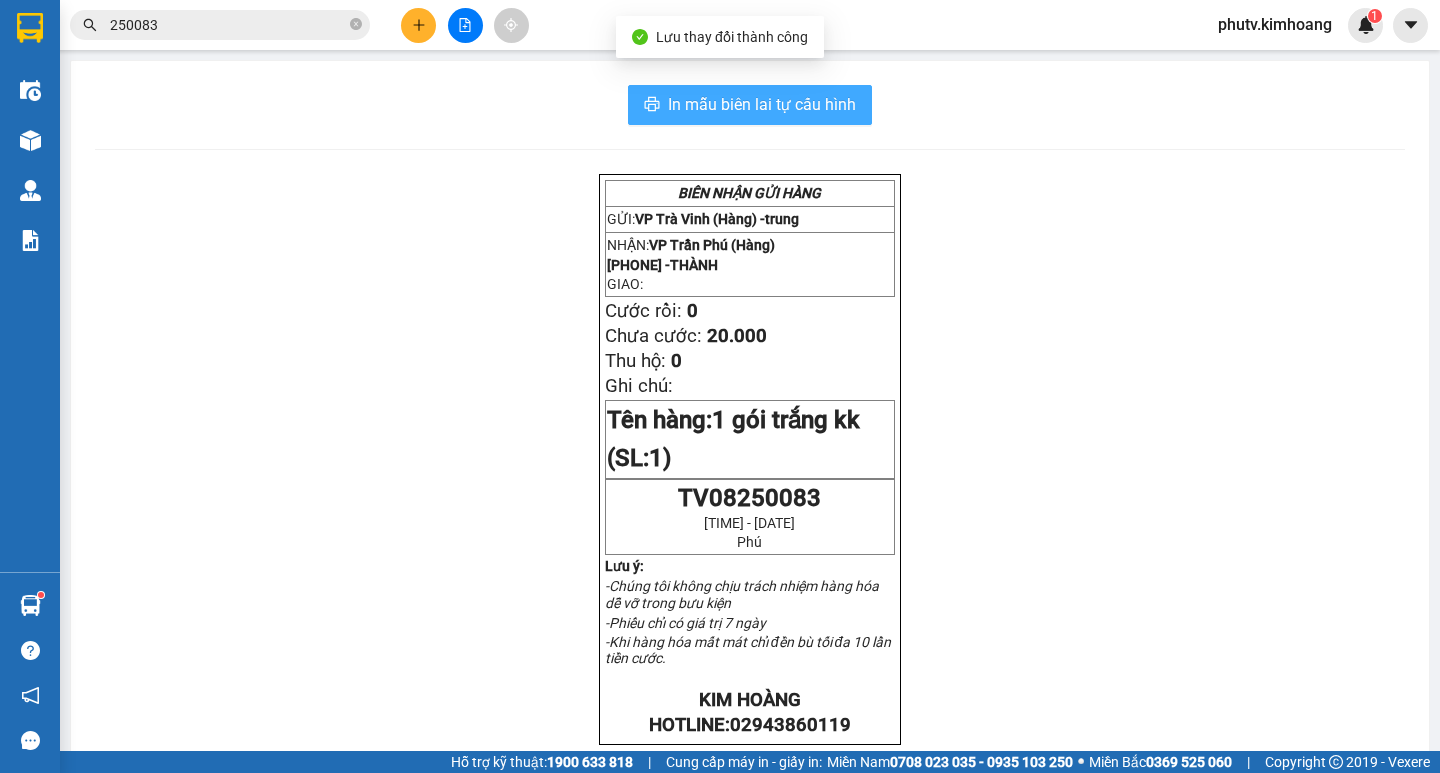 scroll, scrollTop: 0, scrollLeft: 0, axis: both 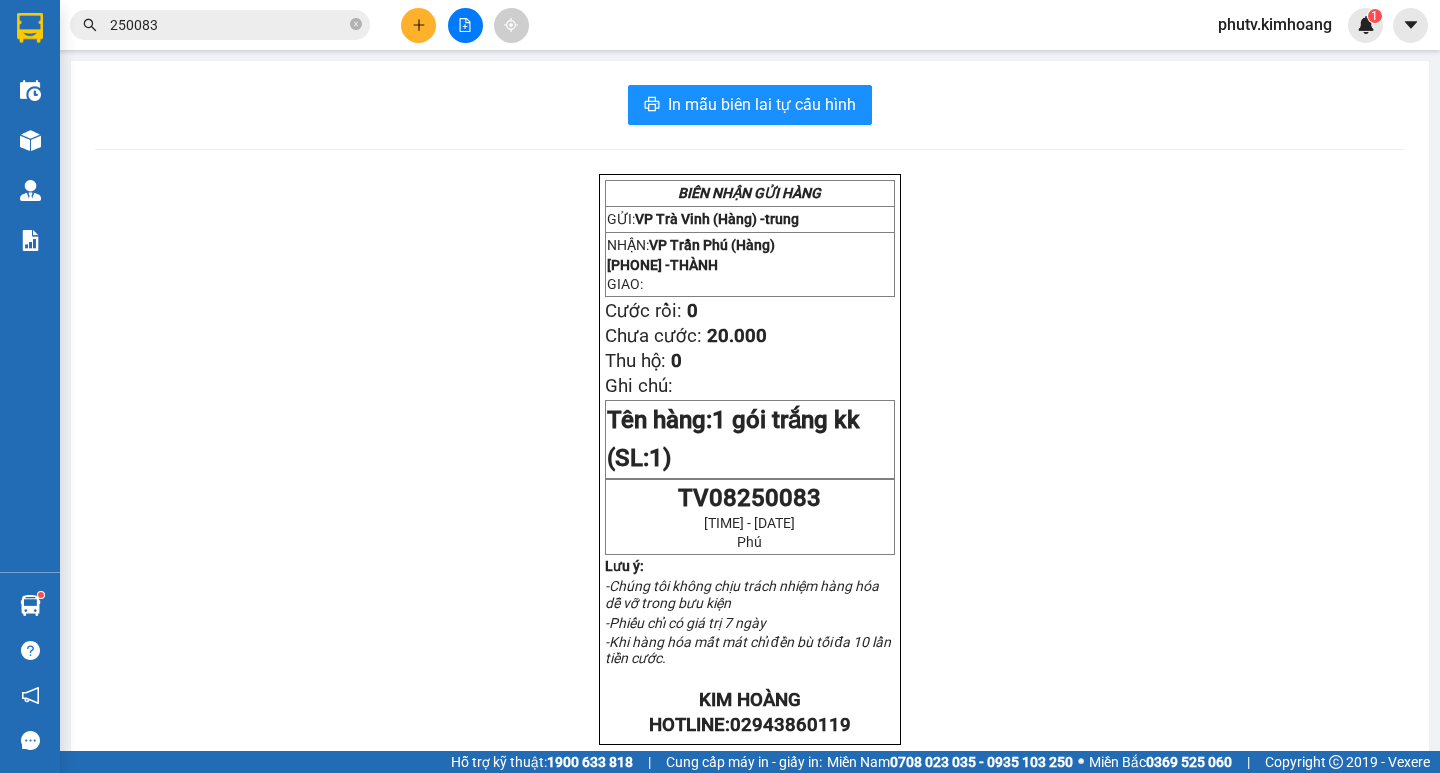 click on "250083" at bounding box center [228, 25] 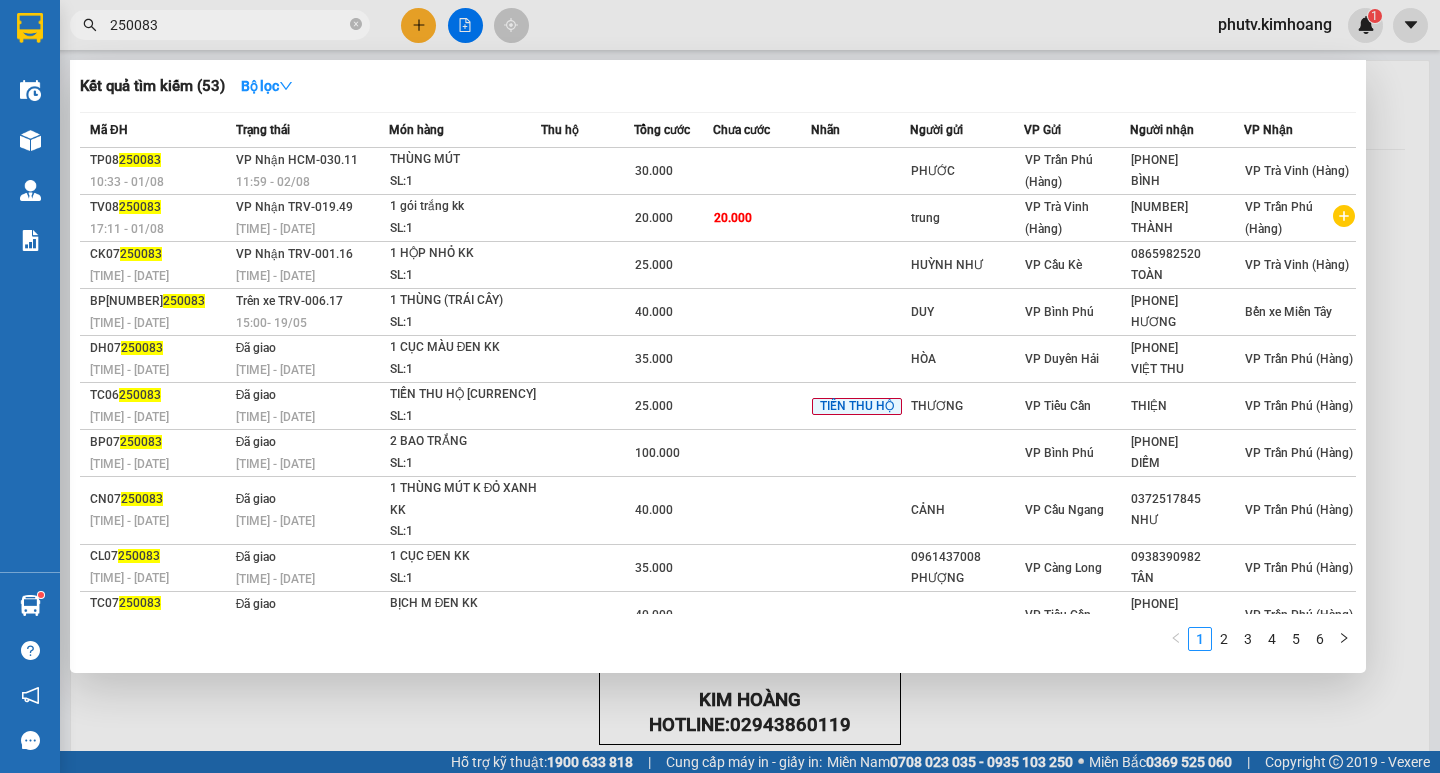 click on "250083" at bounding box center [228, 25] 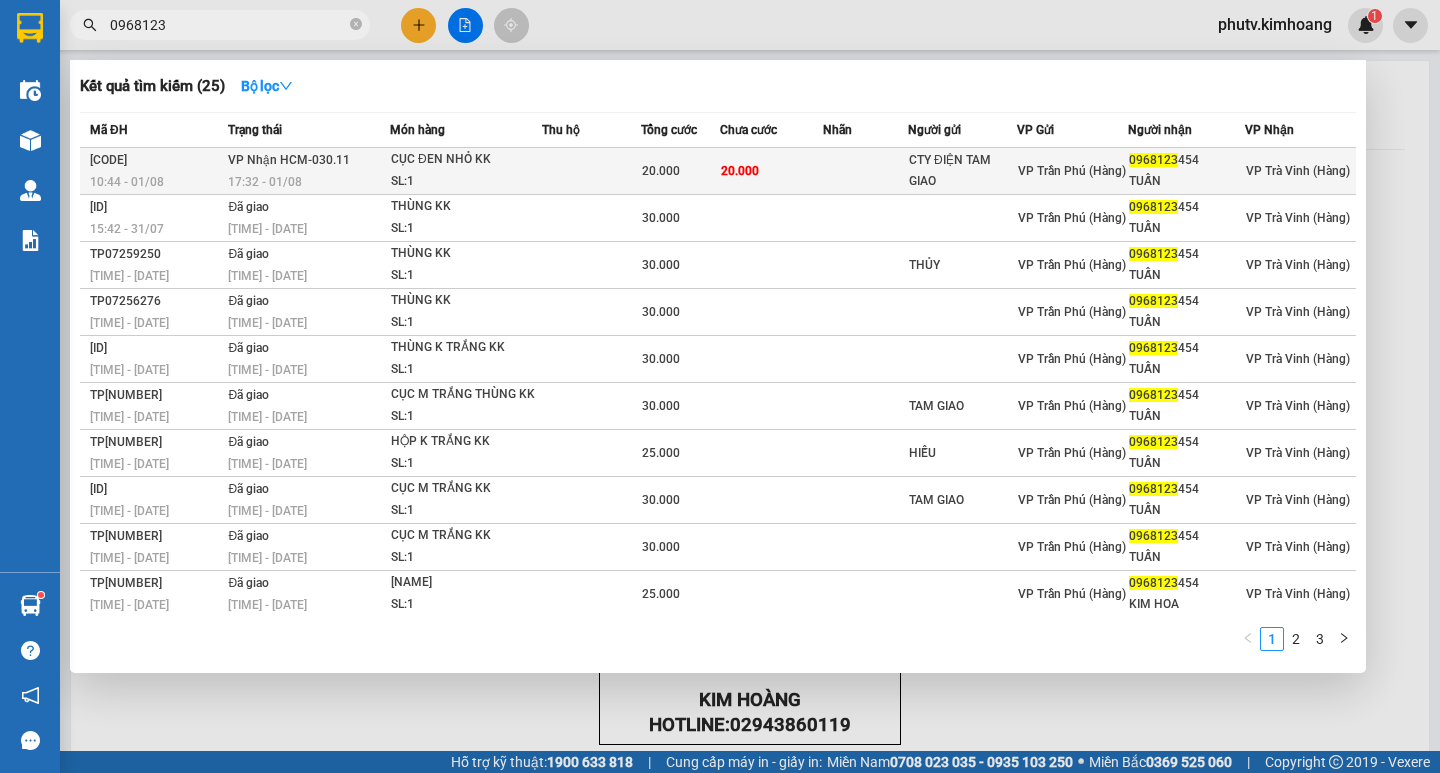 type on "0968123" 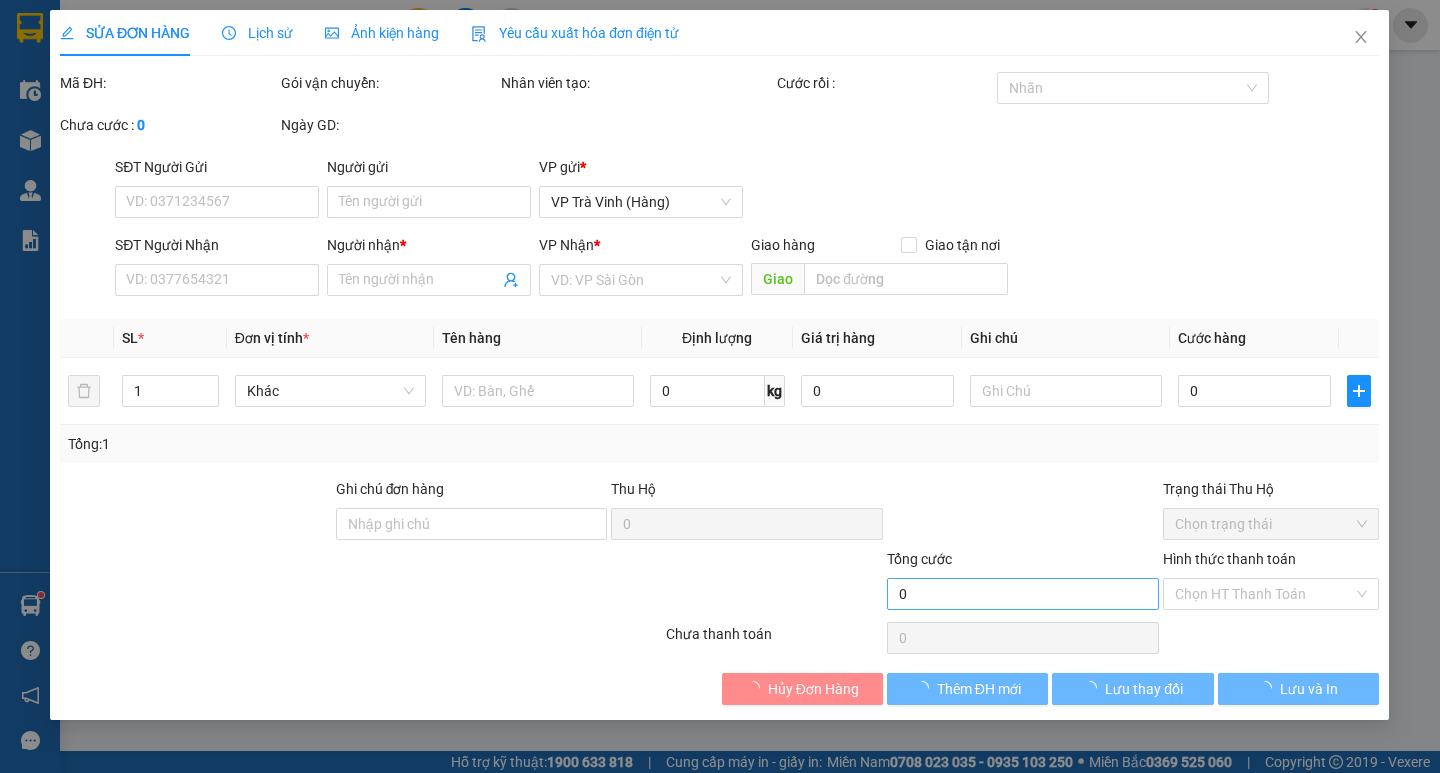 type on "CTY ĐIỆN TAM GIAO" 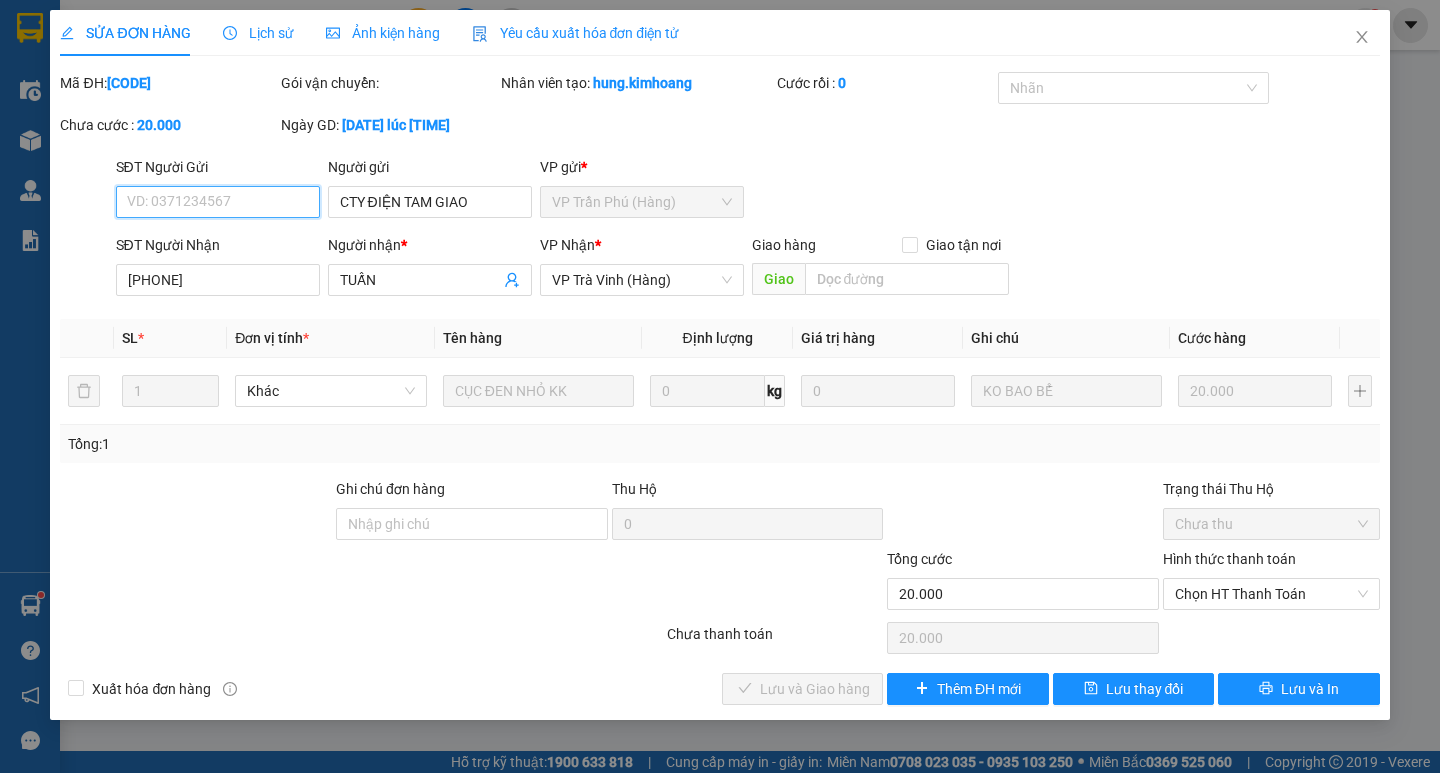 drag, startPoint x: 1234, startPoint y: 598, endPoint x: 1235, endPoint y: 610, distance: 12.0415945 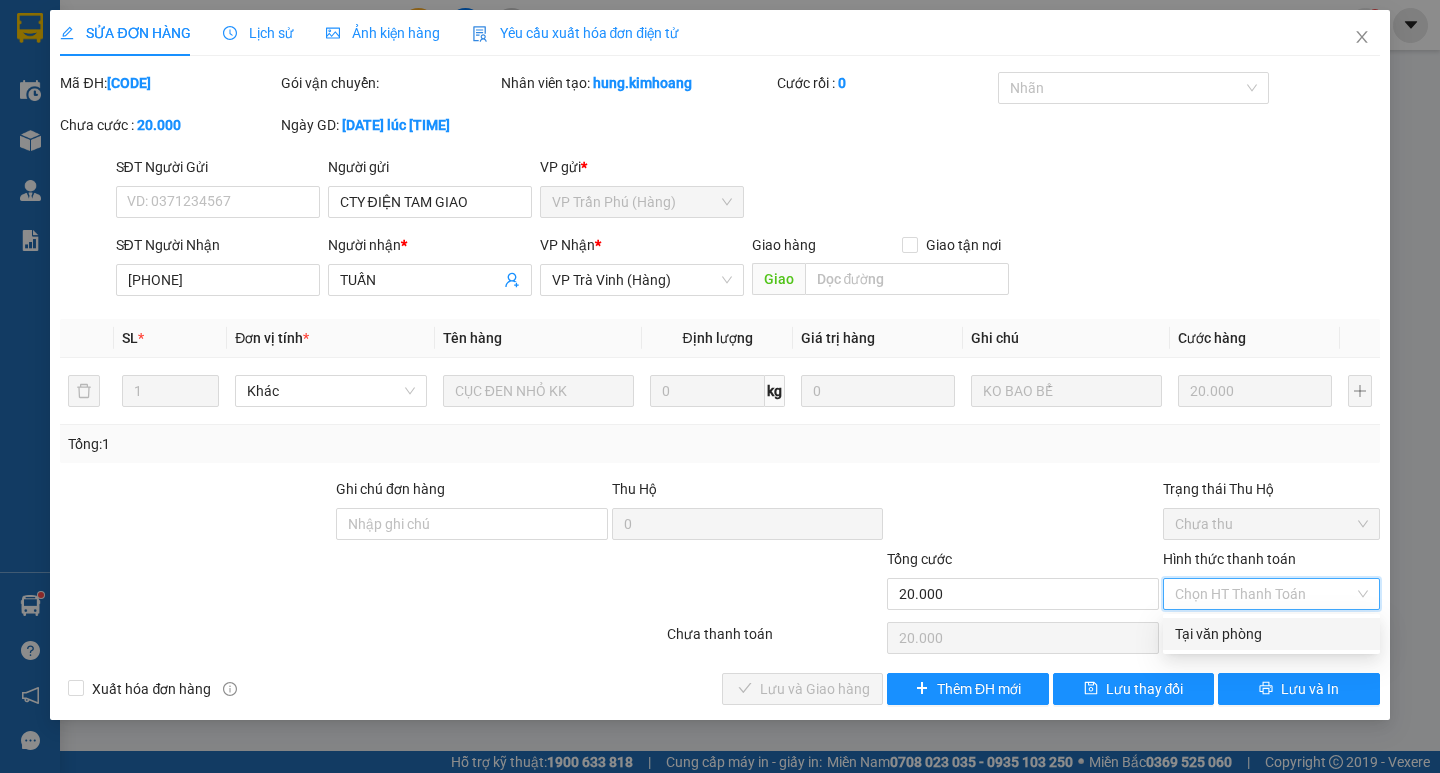 click on "Tại văn phòng" at bounding box center (1271, 634) 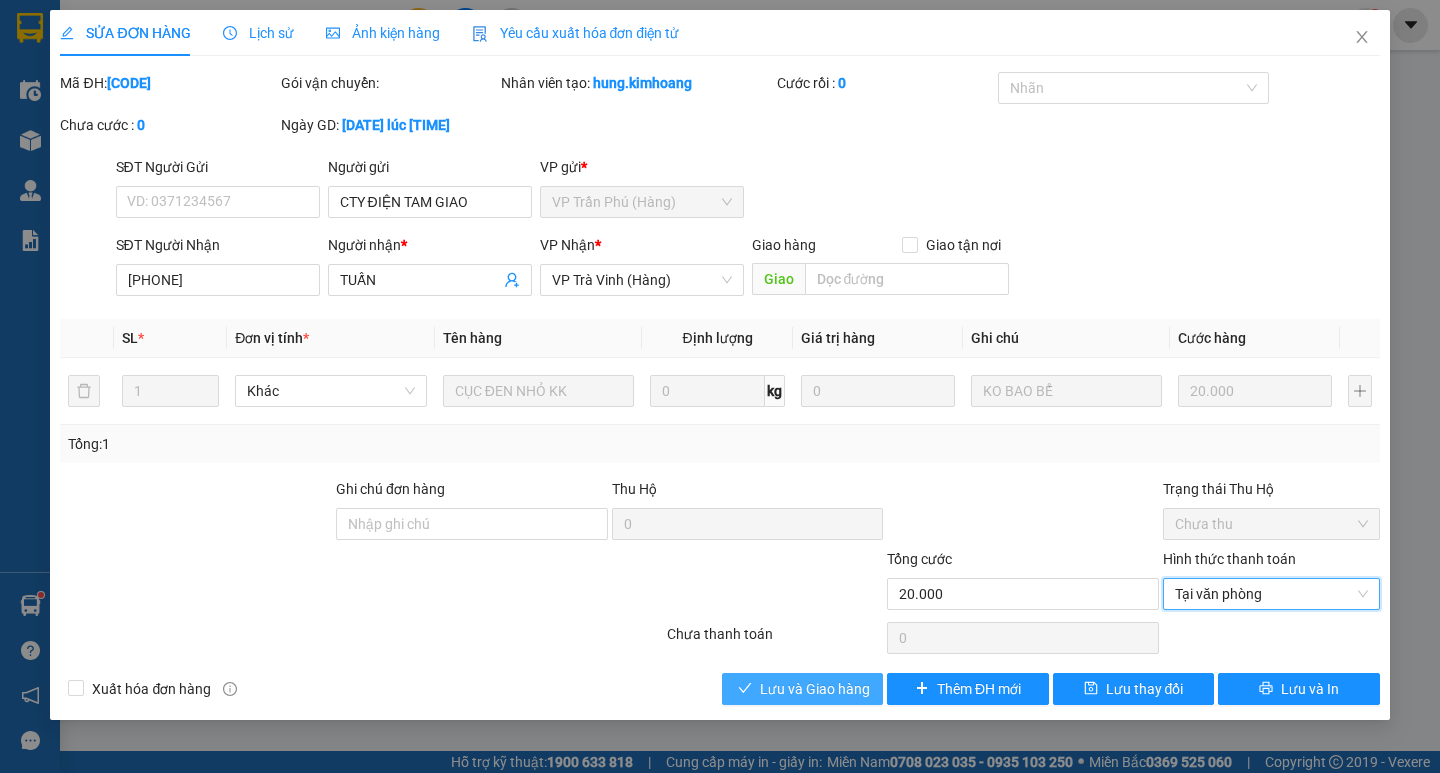 click on "Lưu và Giao hàng" at bounding box center (802, 689) 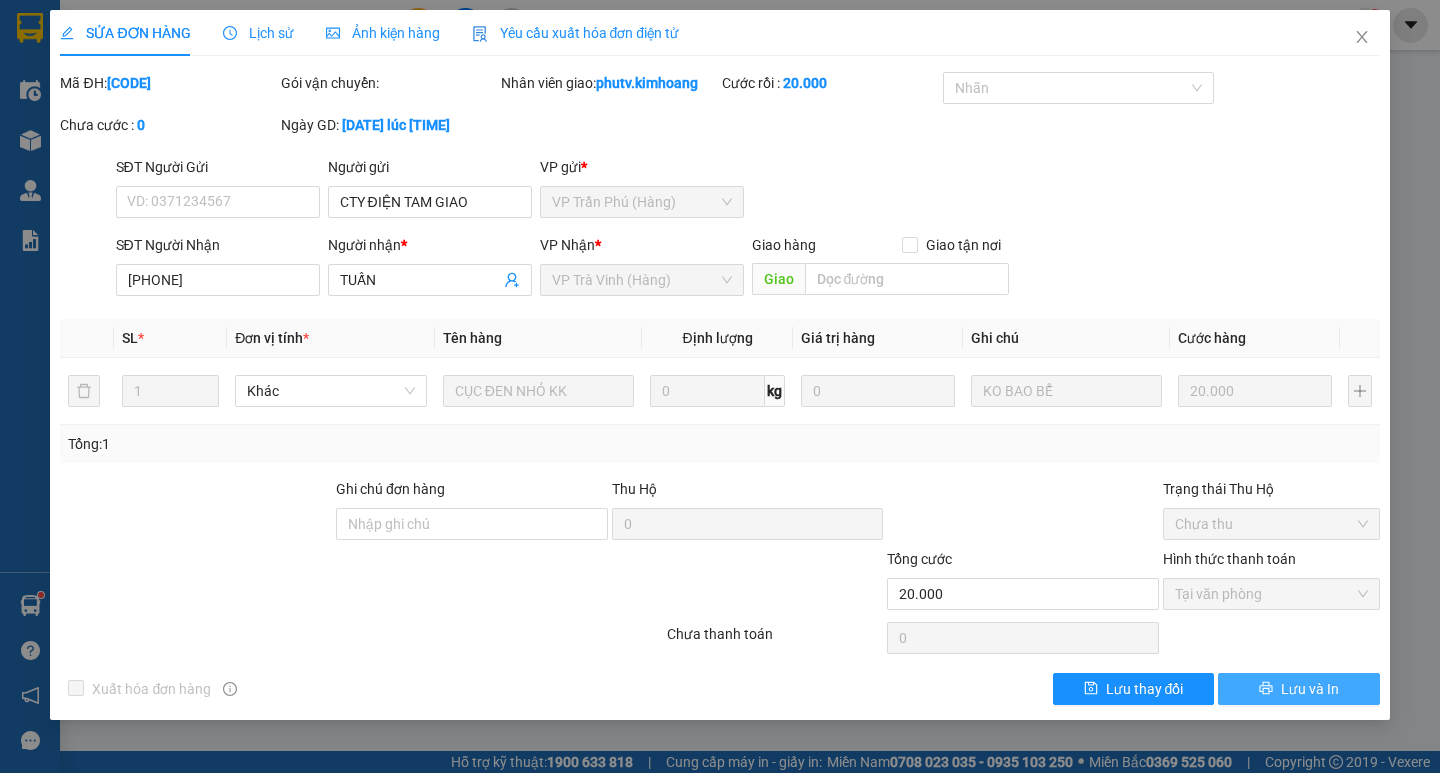 click on "Lưu và In" at bounding box center [1298, 689] 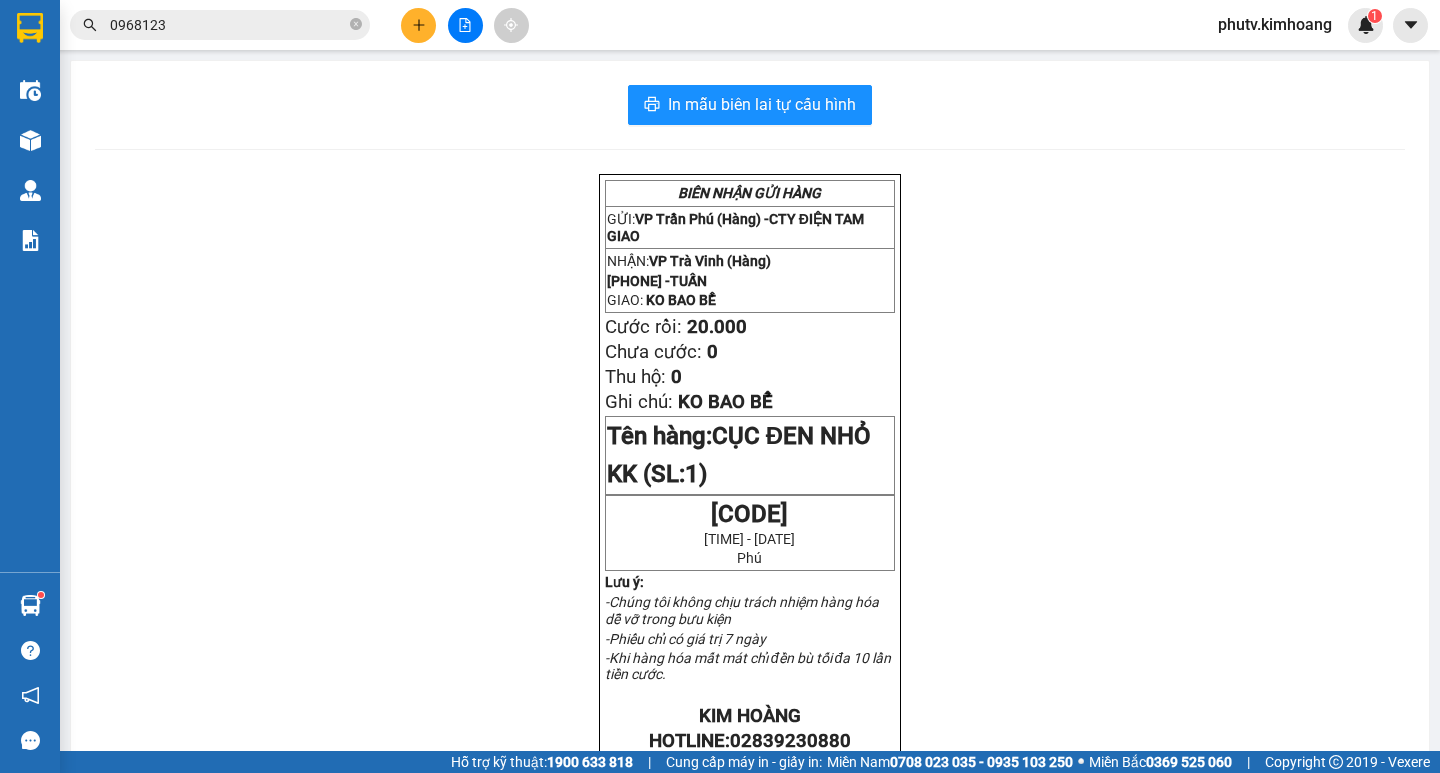 click on "0968123" at bounding box center (228, 25) 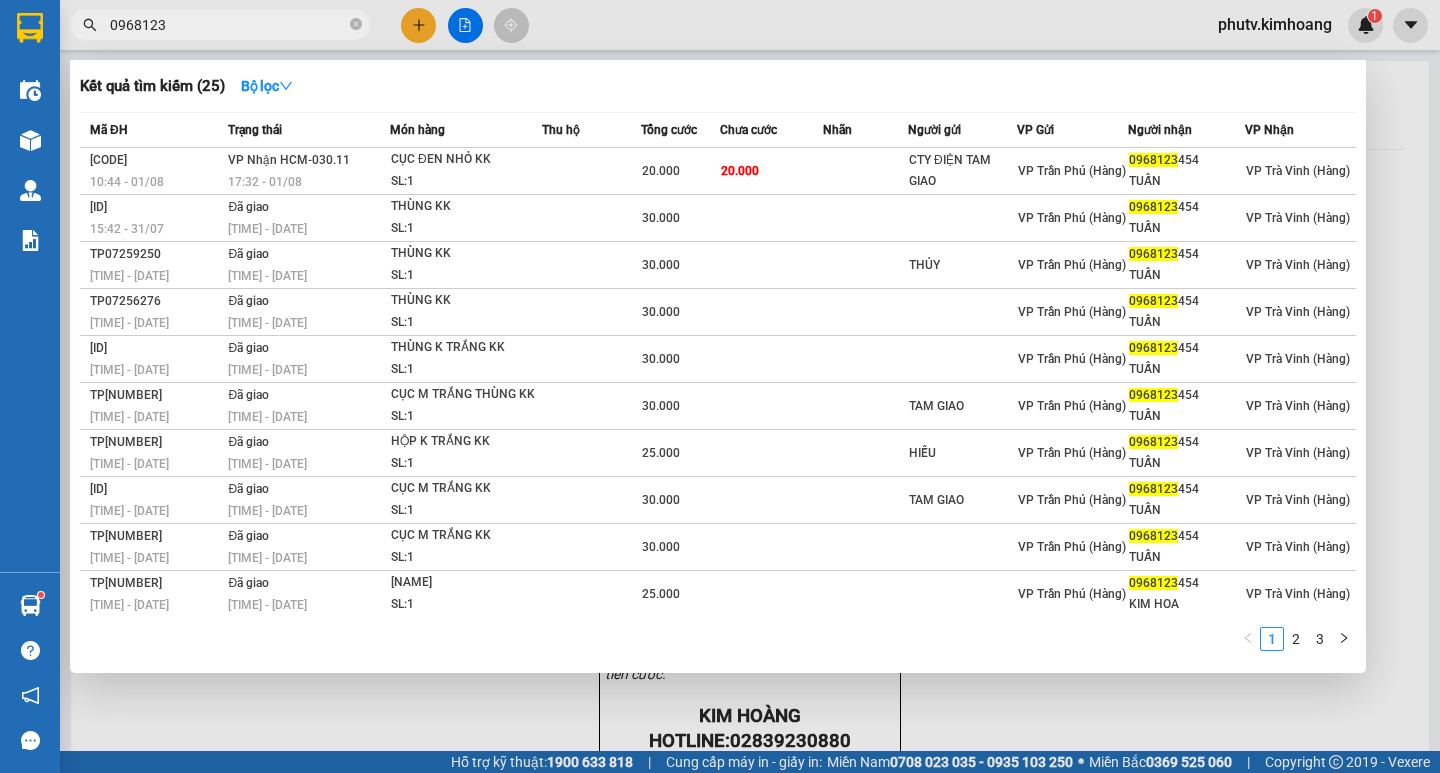 click on "0968123" at bounding box center [228, 25] 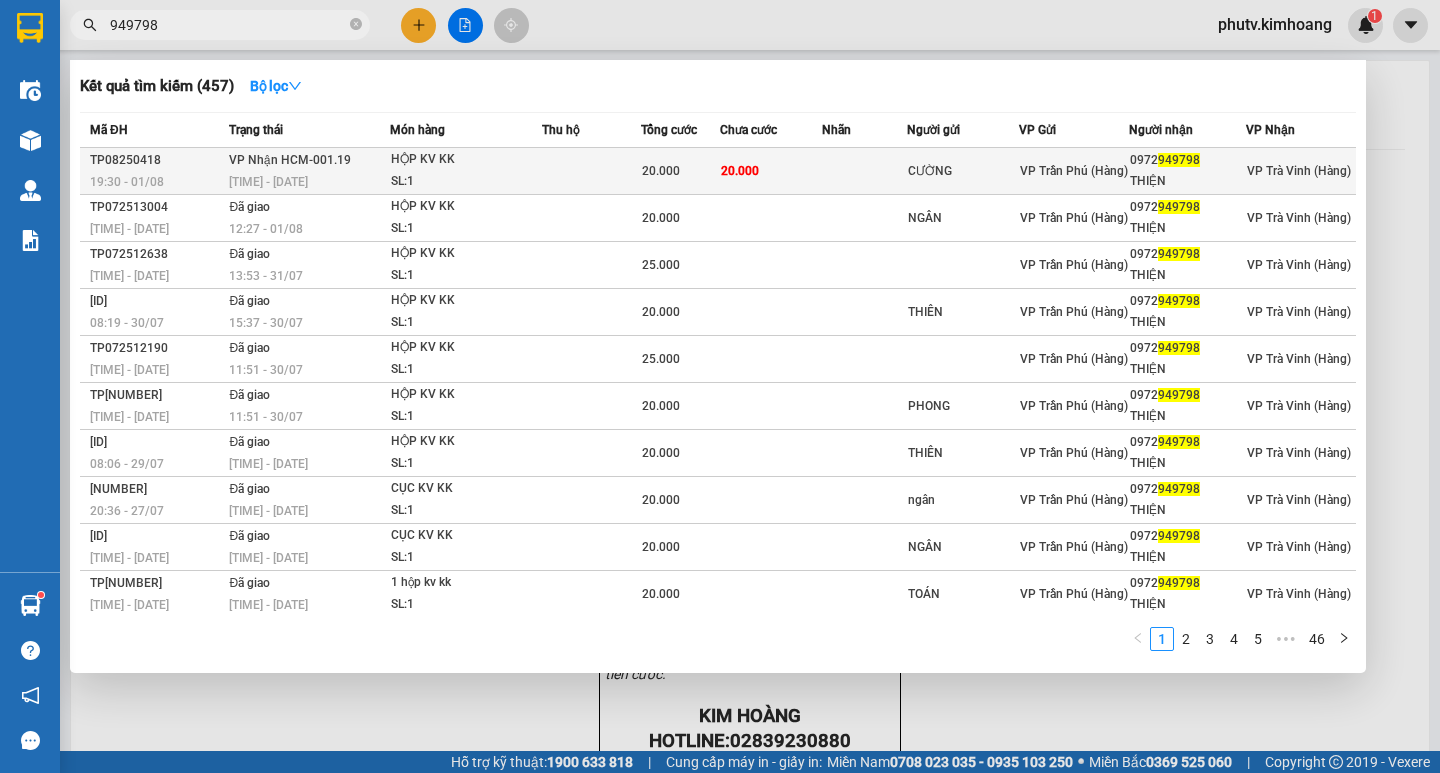 type on "949798" 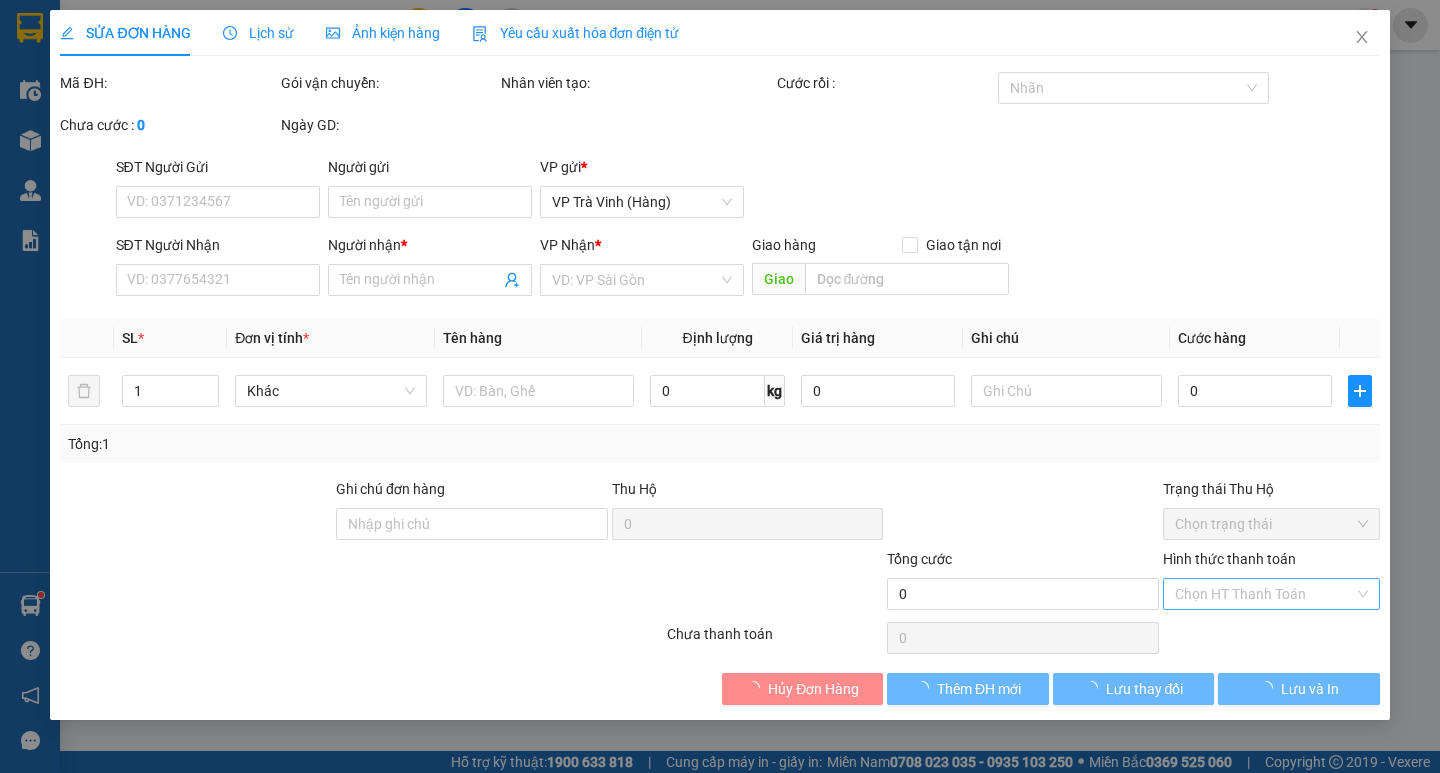 click on "Hình thức thanh toán" at bounding box center (1264, 594) 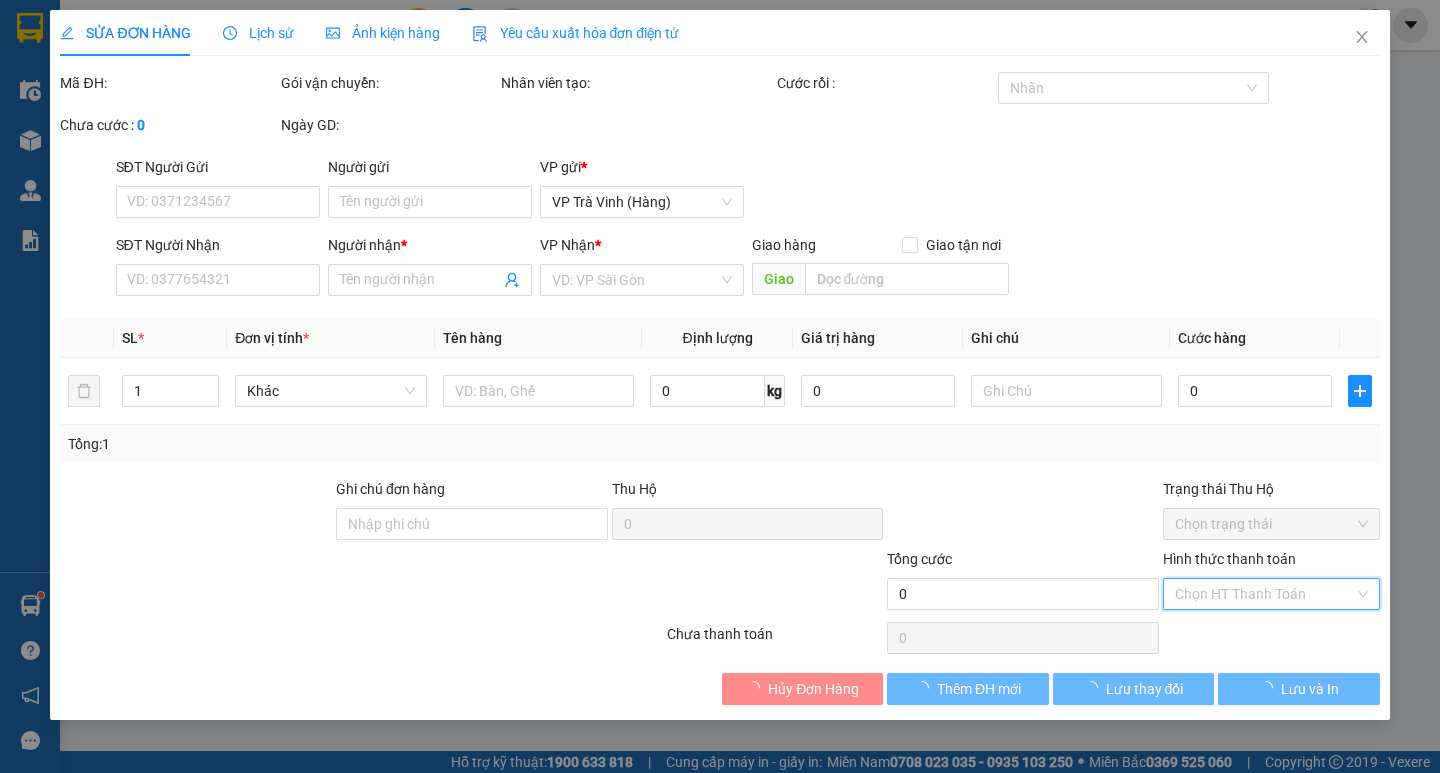 type on "CƯỜNG" 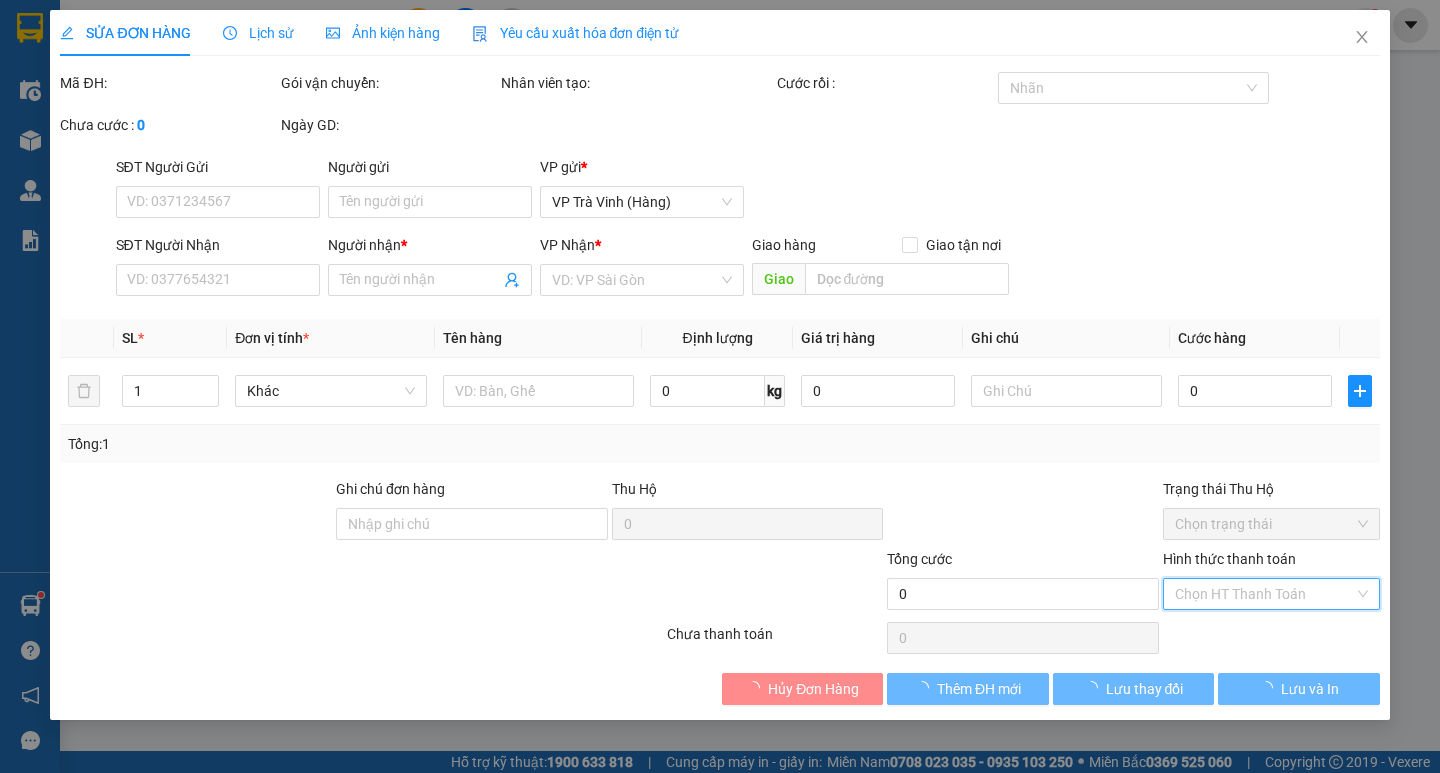 type on "0972949798" 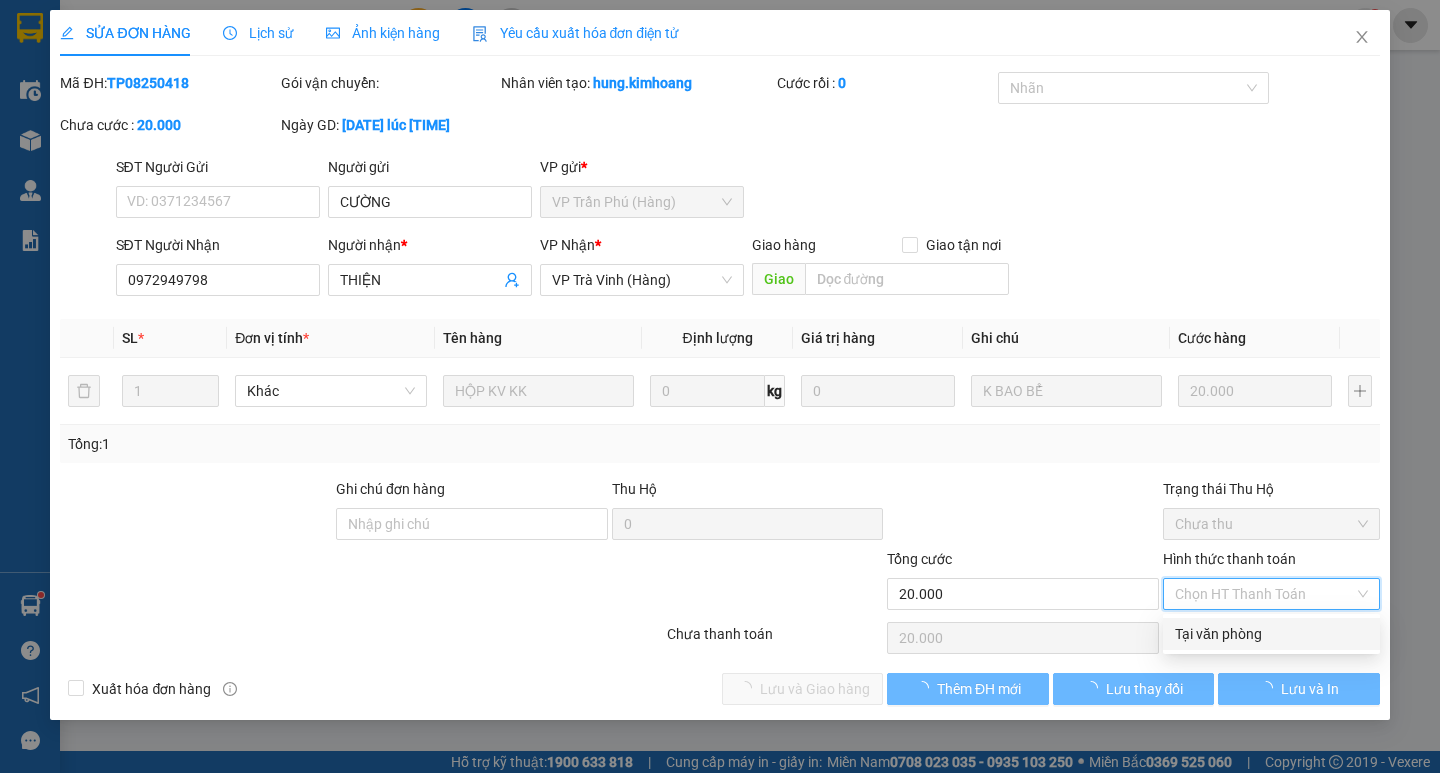 click on "Tại văn phòng" at bounding box center [1271, 634] 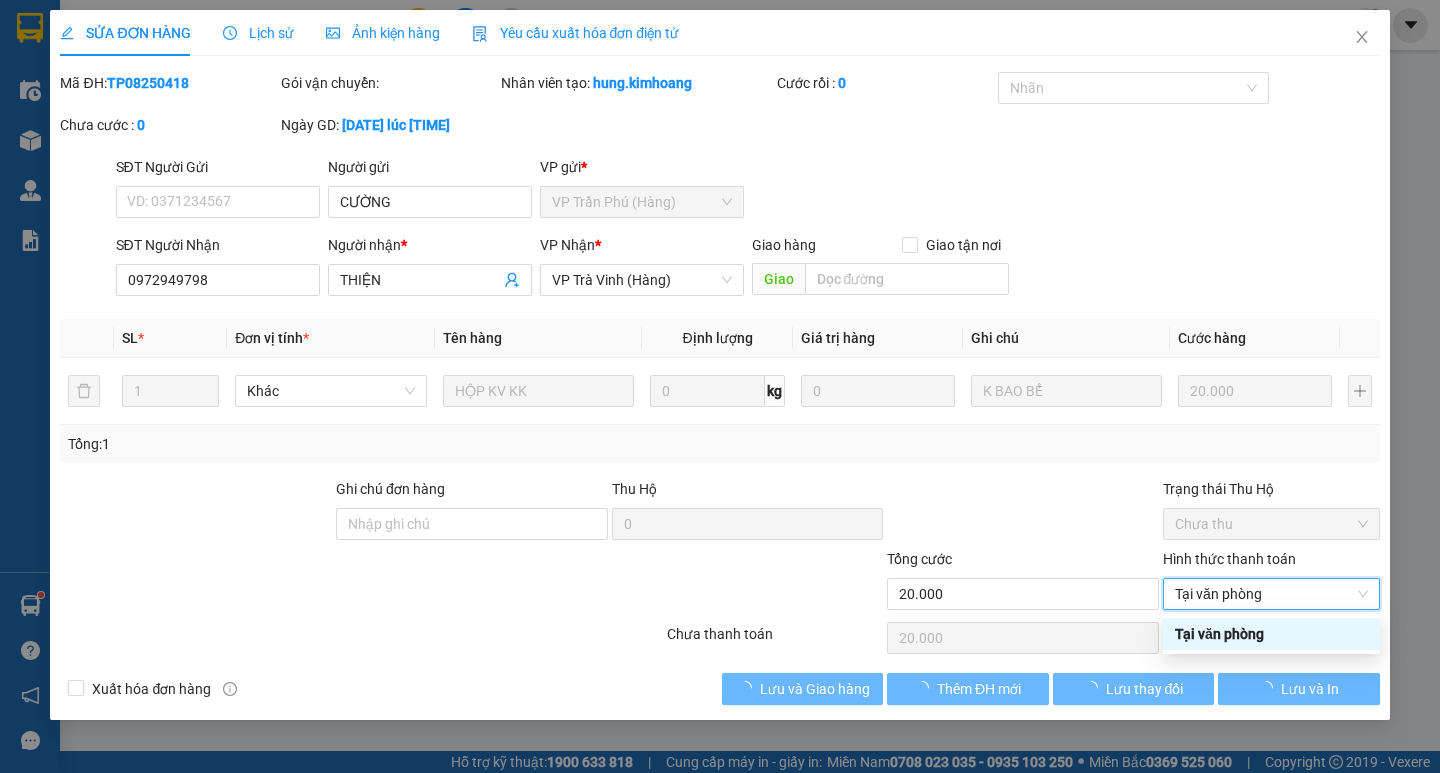 type on "0" 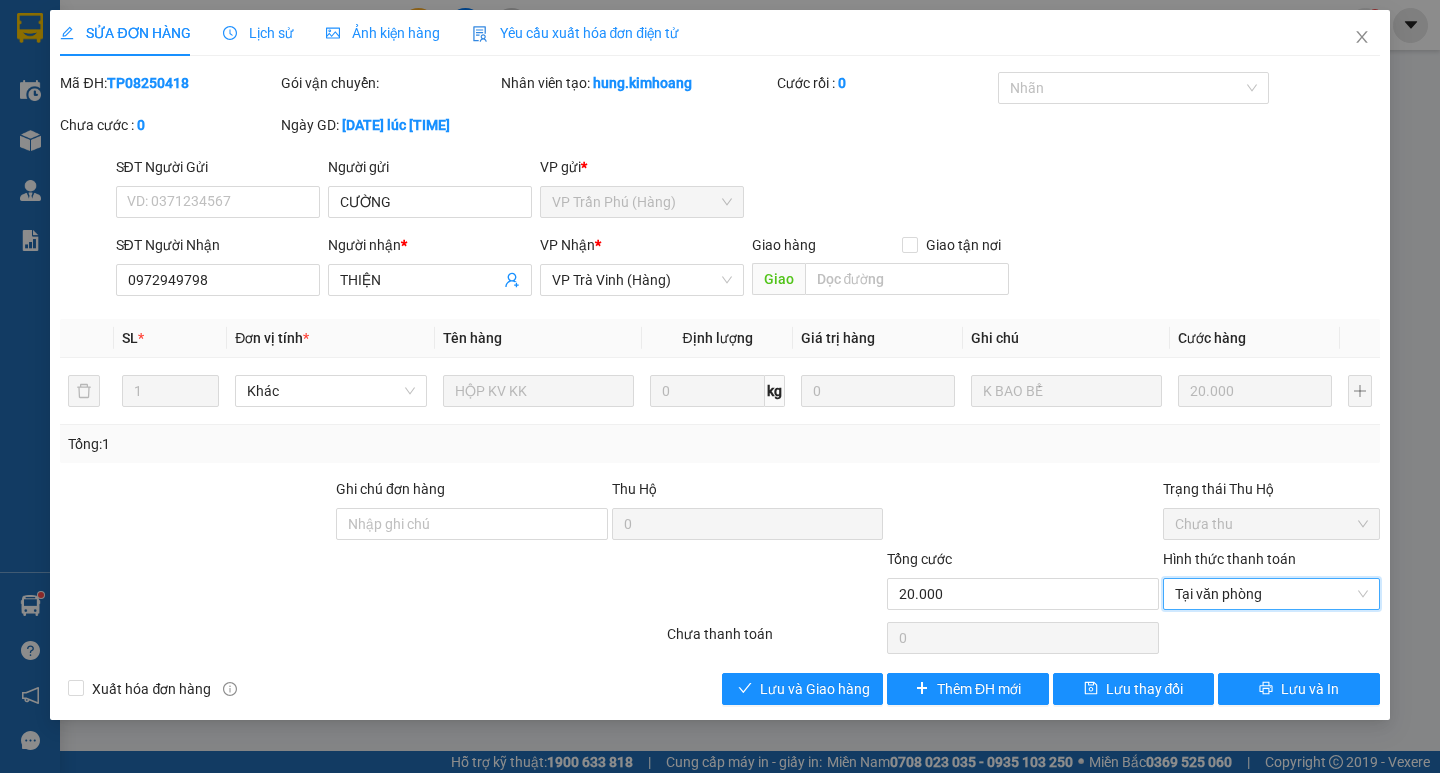 click on "Mã ĐH:  [ID] Gói vận chuyển:   Nhân viên tạo:   [EMAIL] Cước rồi :   0   Nhãn Chưa cước :   0 Ngày GD:   [DATE] lúc [TIME] SĐT Người Gửi [PHONE] Người gửi CƯỜNG VP gửi  * VP Trần Phú (Hàng) SĐT Người Nhận [PHONE] Người nhận  * THIỆN VP Nhận  * VP Trà Vinh (Hàng) Giao hàng Giao tận nơi Giao SL  * Đơn vị tính  * Tên hàng  Định lượng Giá trị hàng Ghi chú Cước hàng                   1 Khác HỘP KV KK 0 kg 0 K BAO BỂ 20.000 Tổng:  1 Ghi chú đơn hàng Thu Hộ 0 Trạng thái Thu Hộ   Chưa thu Tổng cước 20.000 Hình thức thanh toán Tại văn phòng Tại văn phòng Số tiền thu trước 0 Tại văn phòng Chưa thanh toán 0 Xuất hóa đơn hàng Lưu và Giao hàng Thêm ĐH mới Lưu thay đổi Lưu và In Tại văn phòng Tại văn phòng" at bounding box center (719, 388) 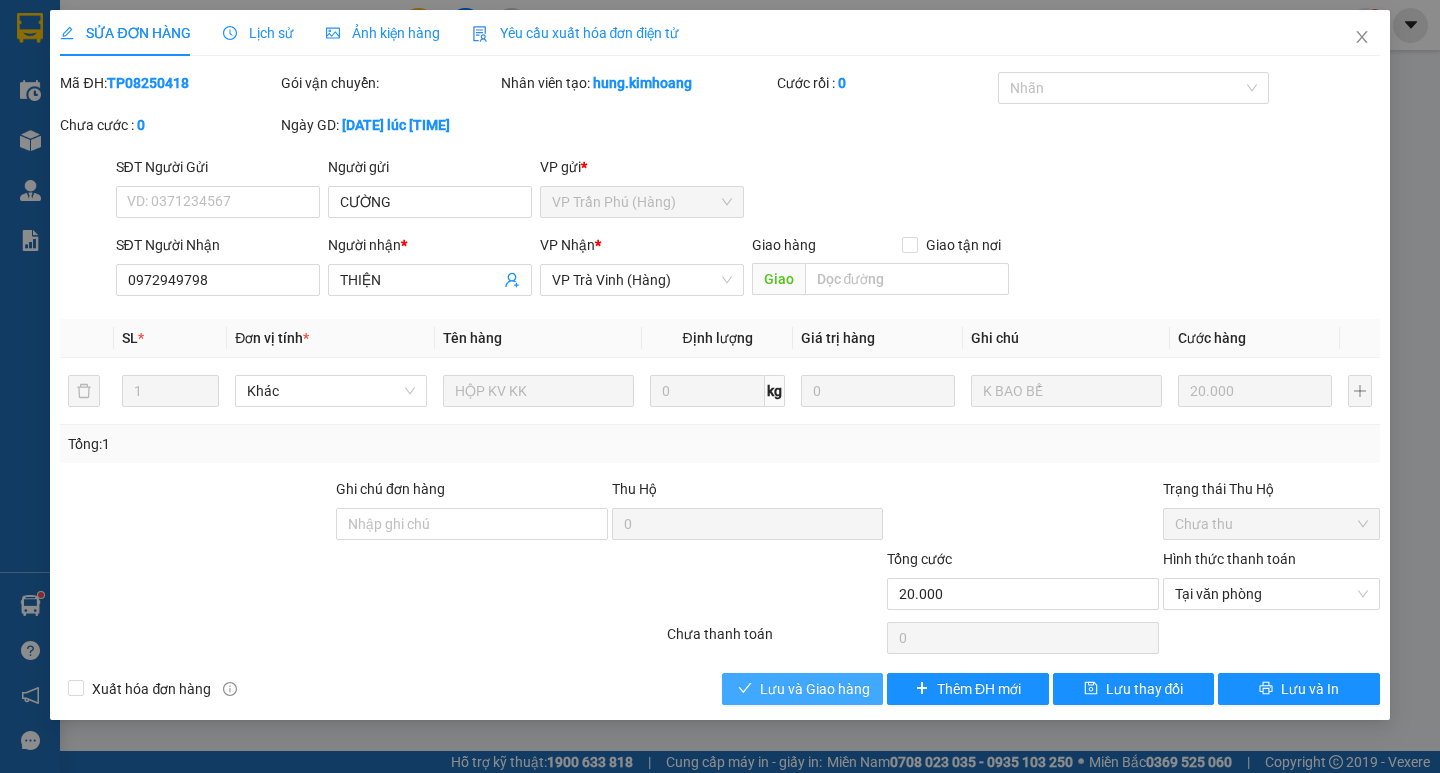 click on "Lưu và Giao hàng" at bounding box center [815, 689] 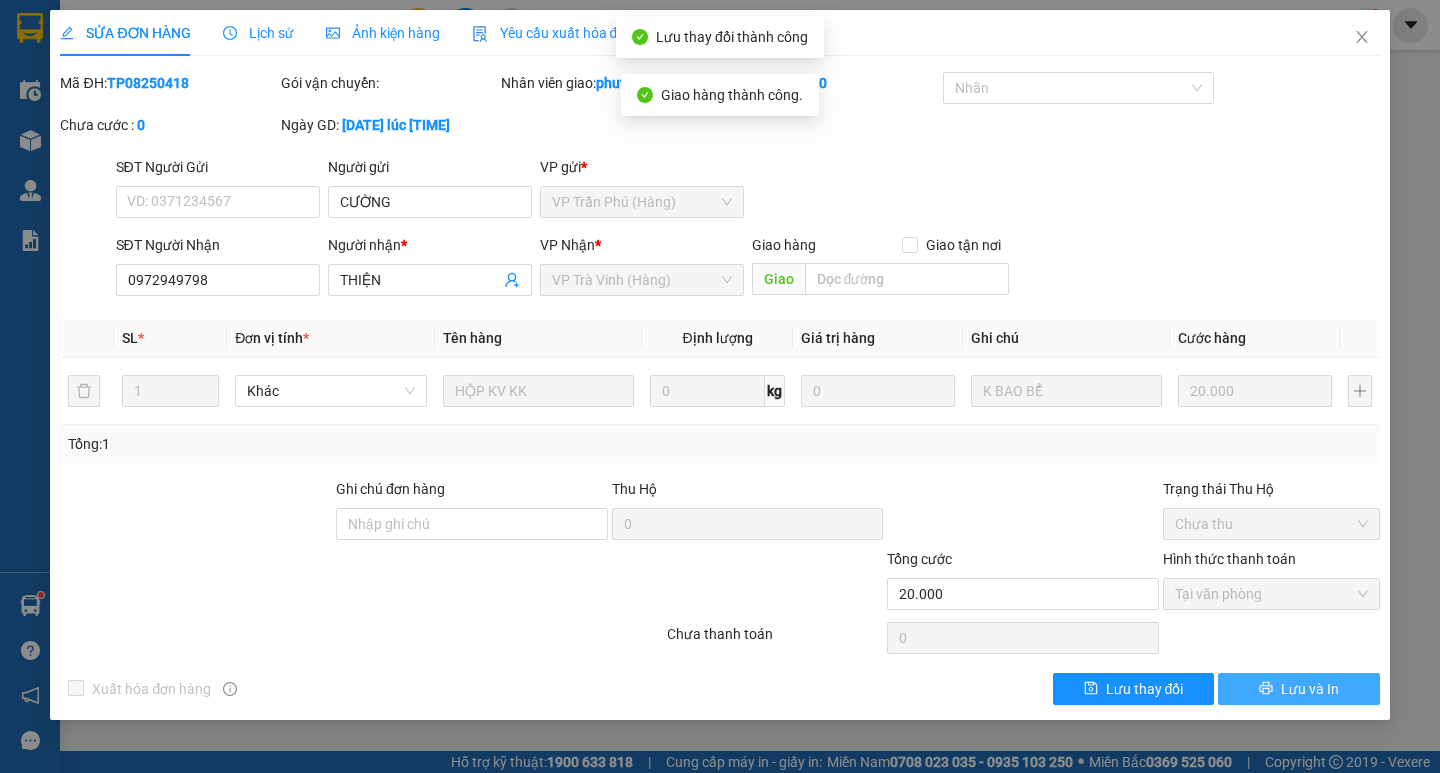 click on "Lưu và In" at bounding box center (1310, 689) 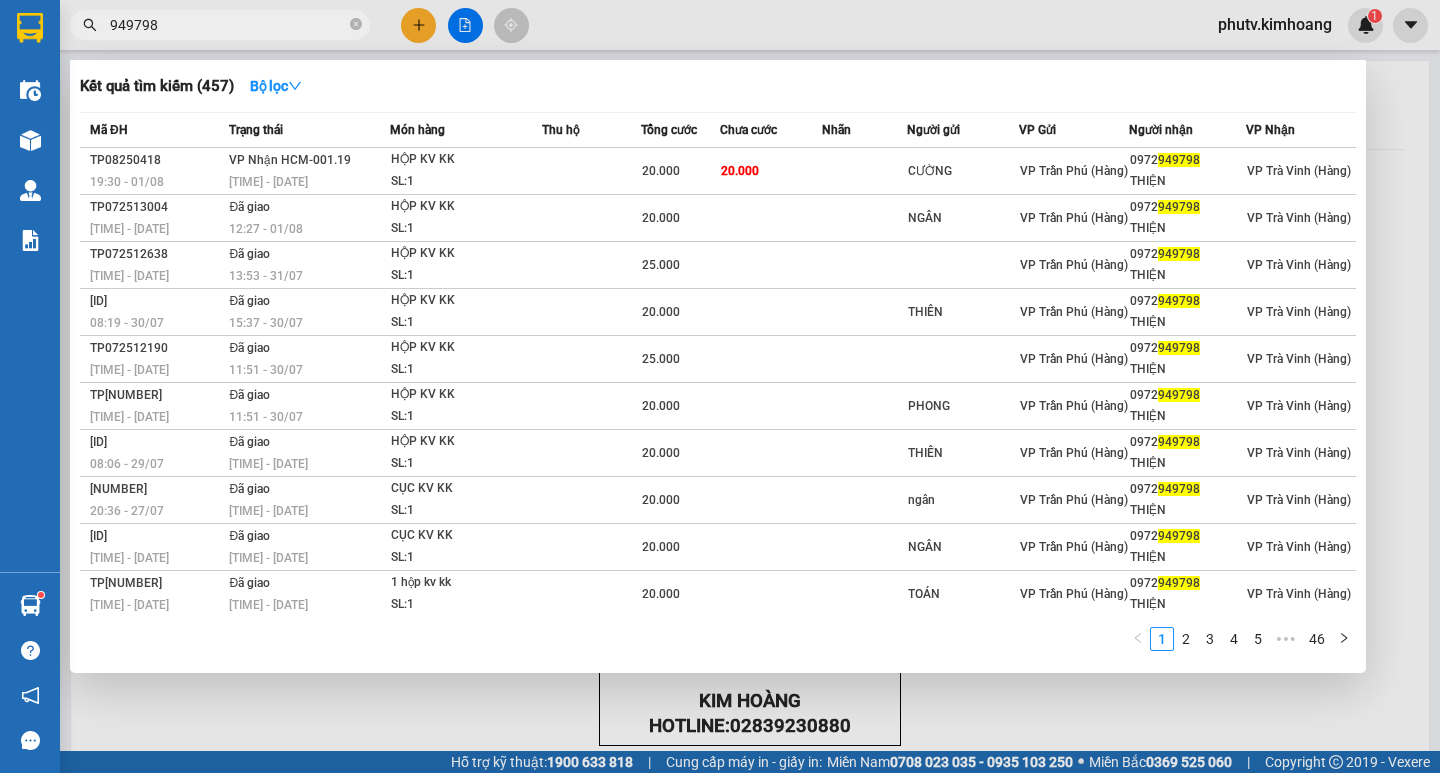 click on "949798" at bounding box center (228, 25) 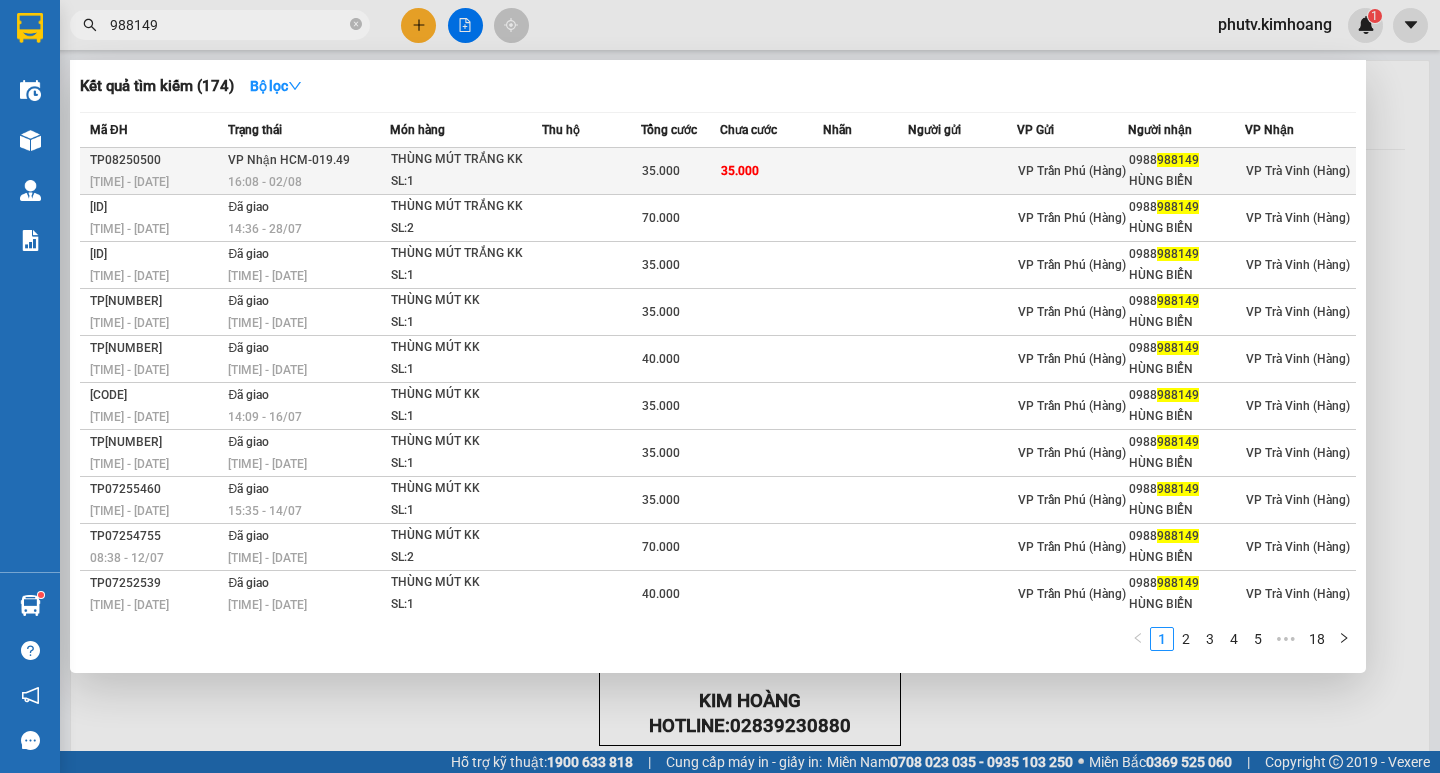 type on "988149" 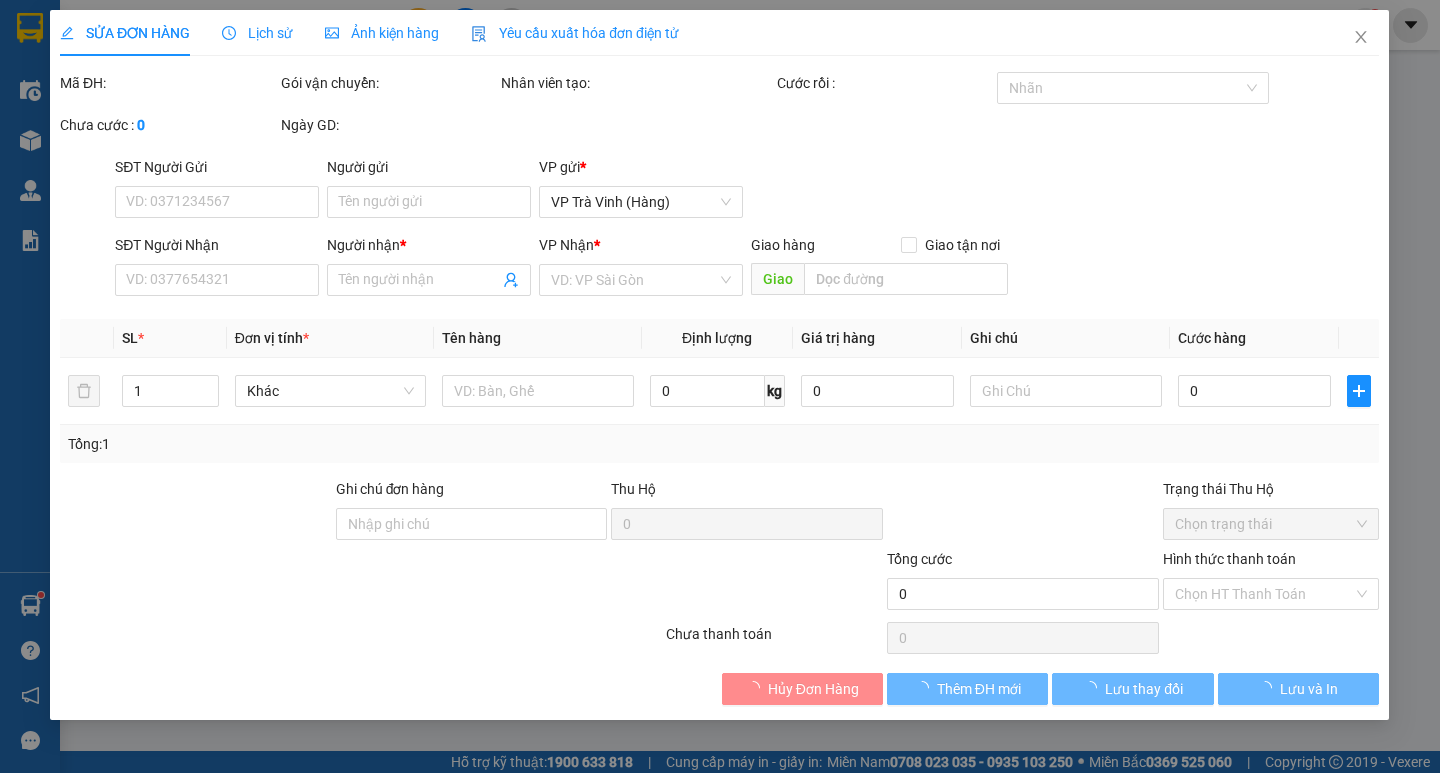 type on "0988988149" 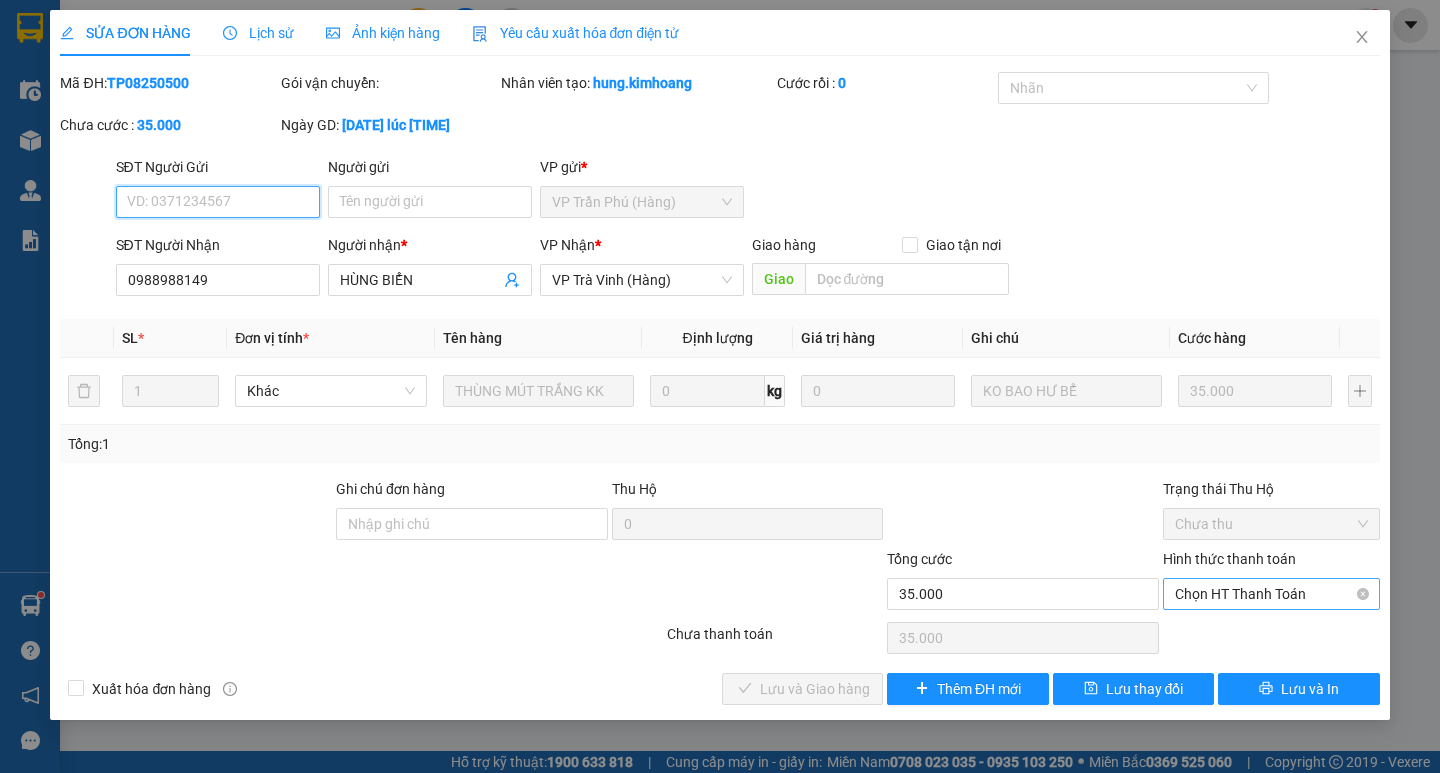 click on "Chọn HT Thanh Toán" at bounding box center (1271, 594) 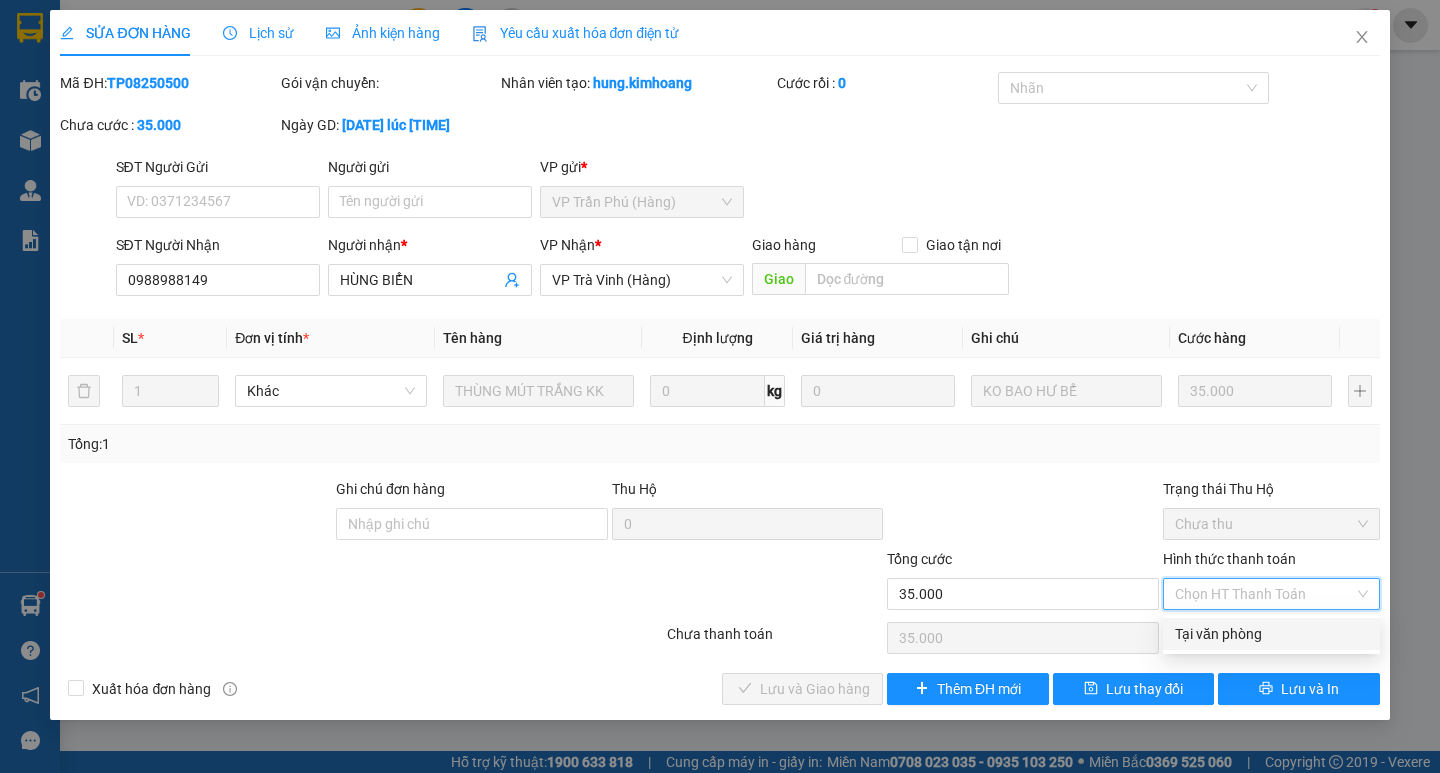 click on "Tại văn phòng" at bounding box center [1271, 634] 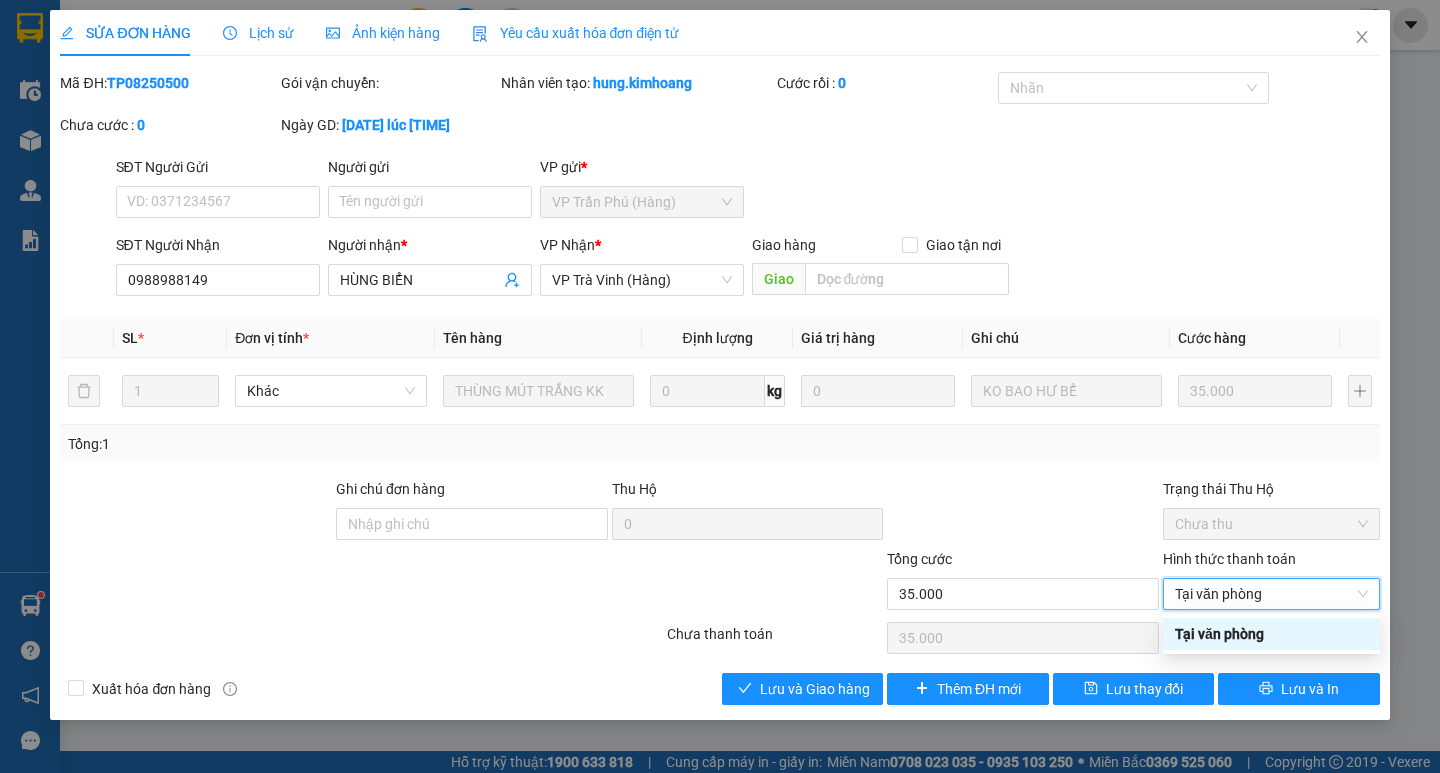 type on "0" 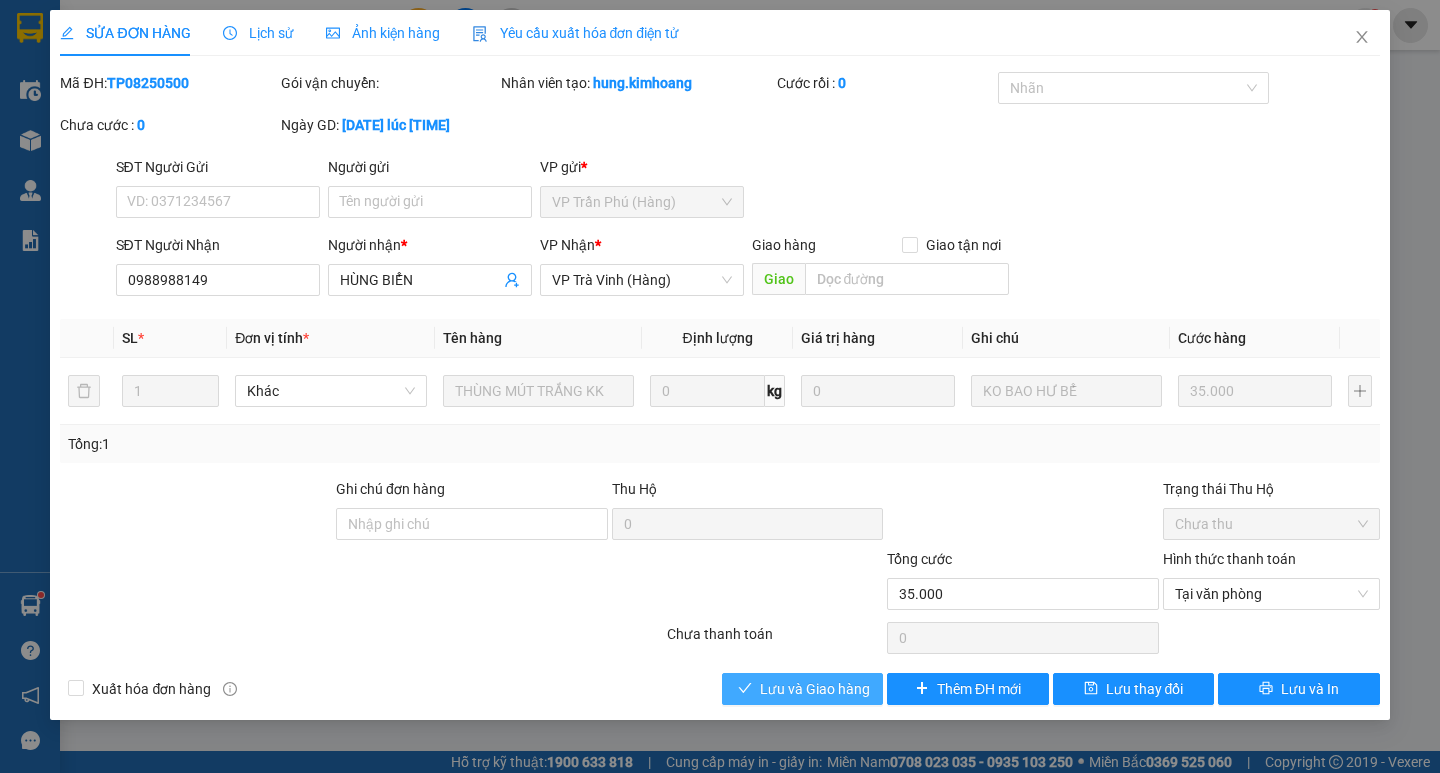 click on "Lưu và Giao hàng" at bounding box center (815, 689) 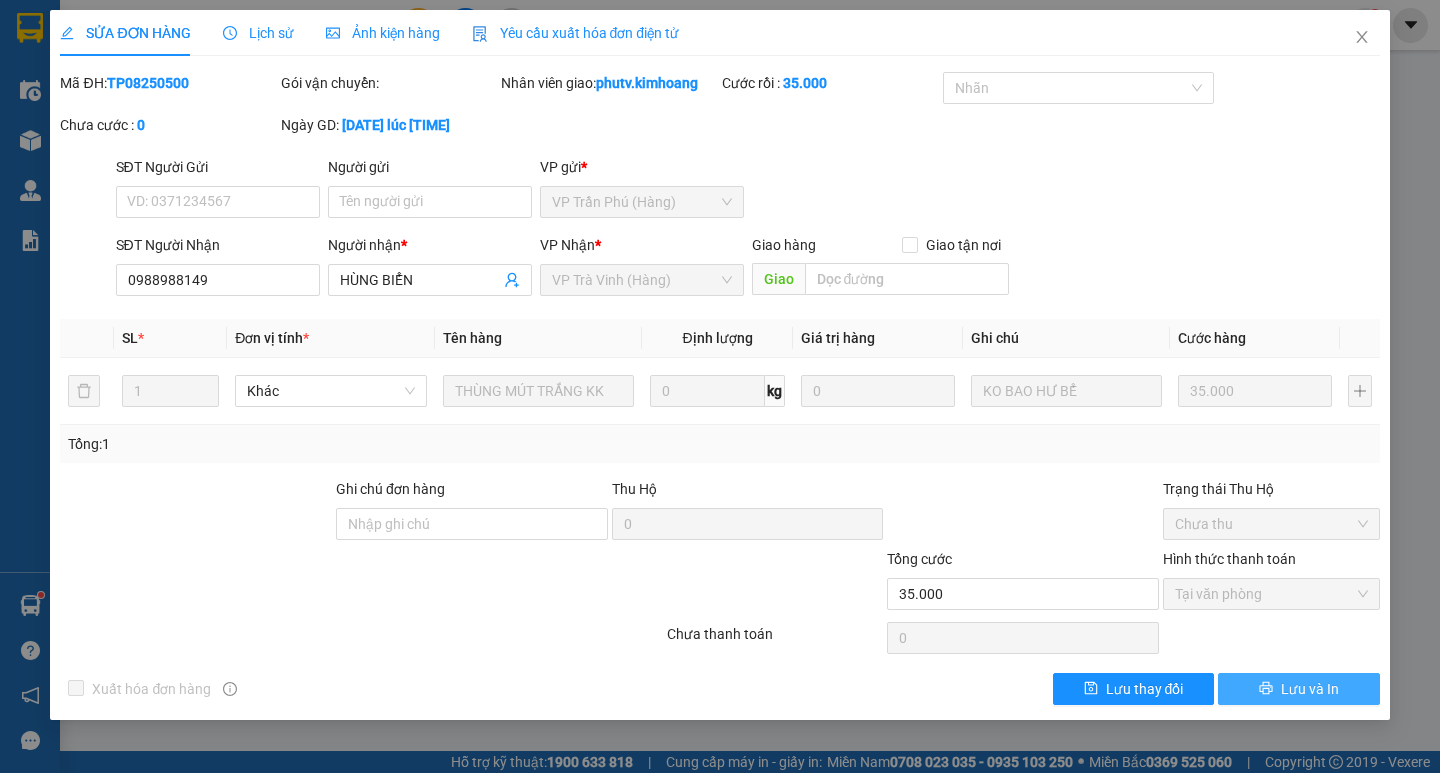 click on "Lưu và In" at bounding box center [1298, 689] 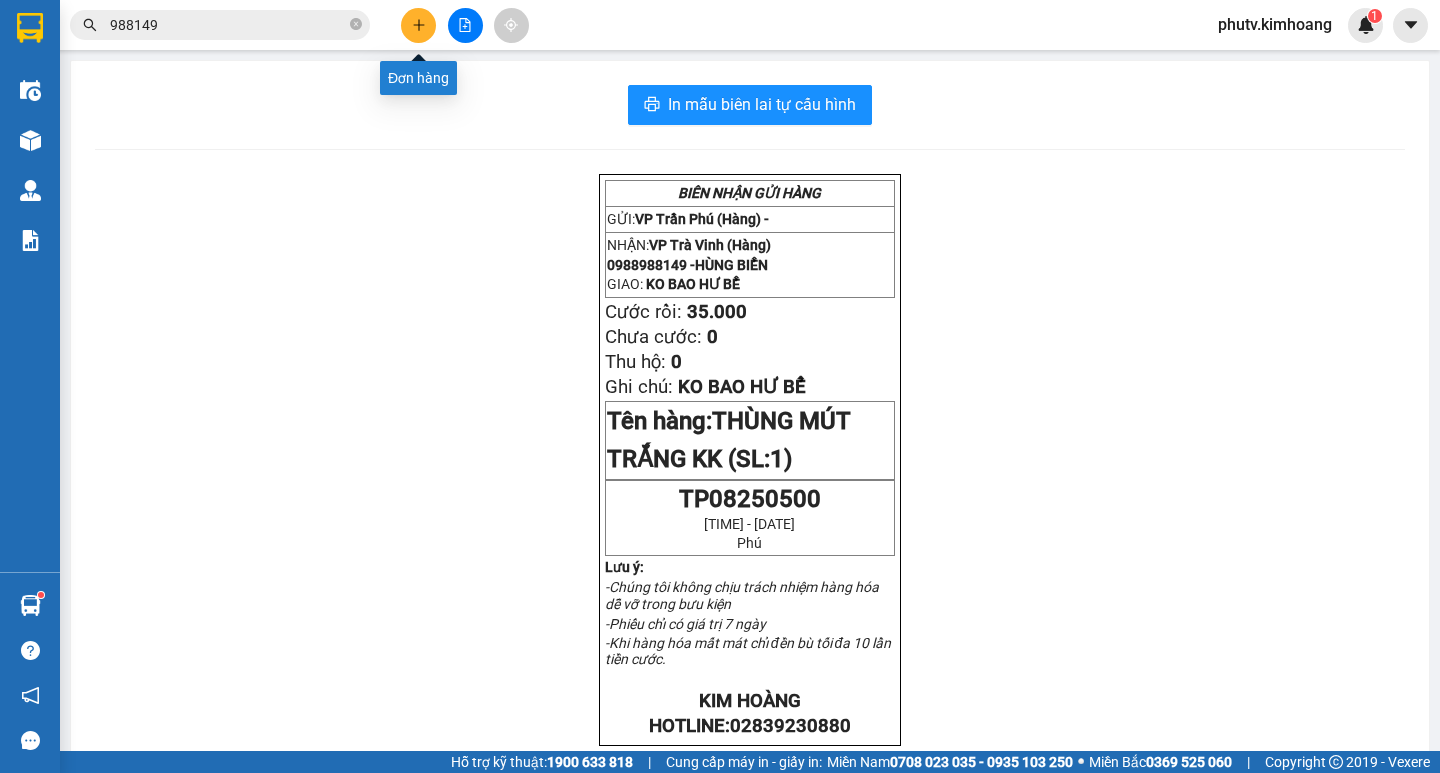 click 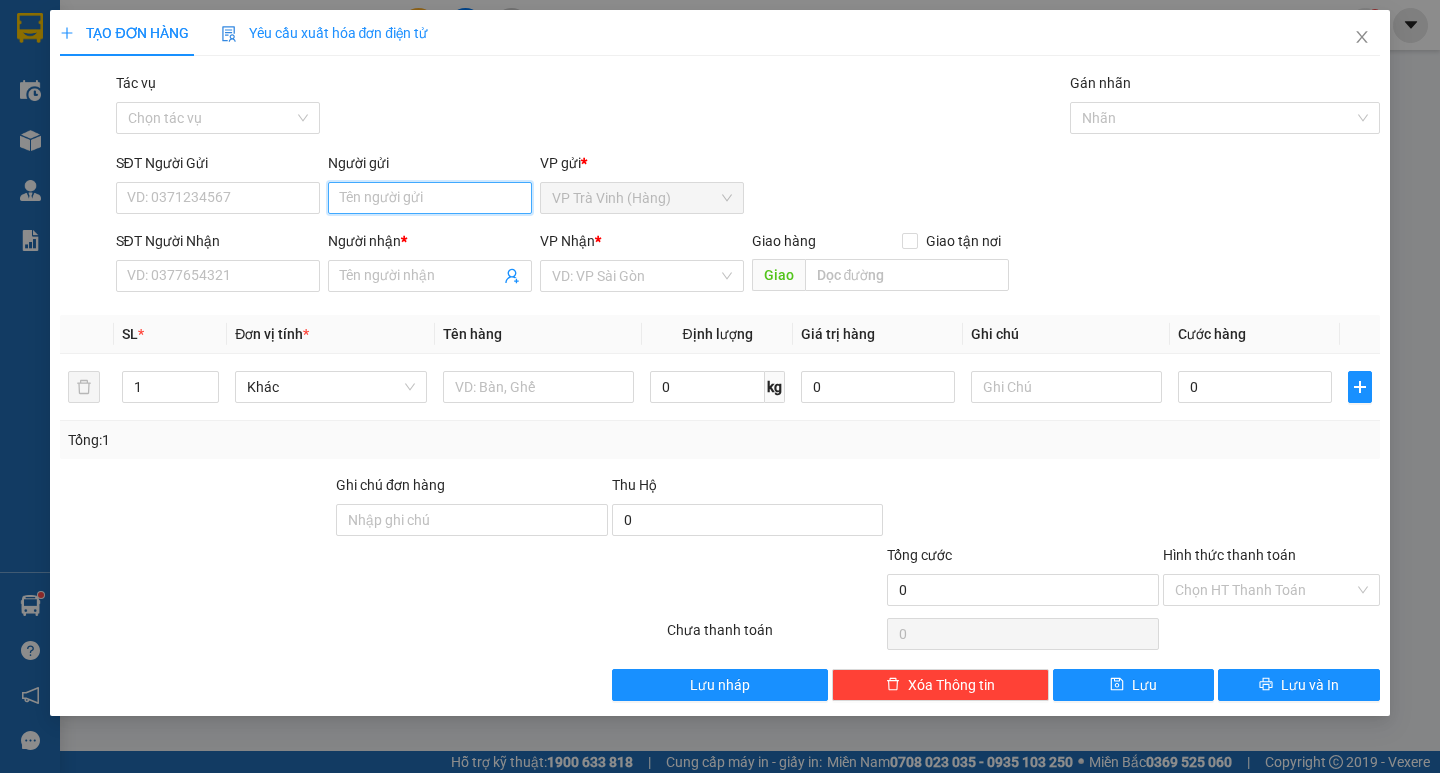 click on "Người gửi" at bounding box center (430, 198) 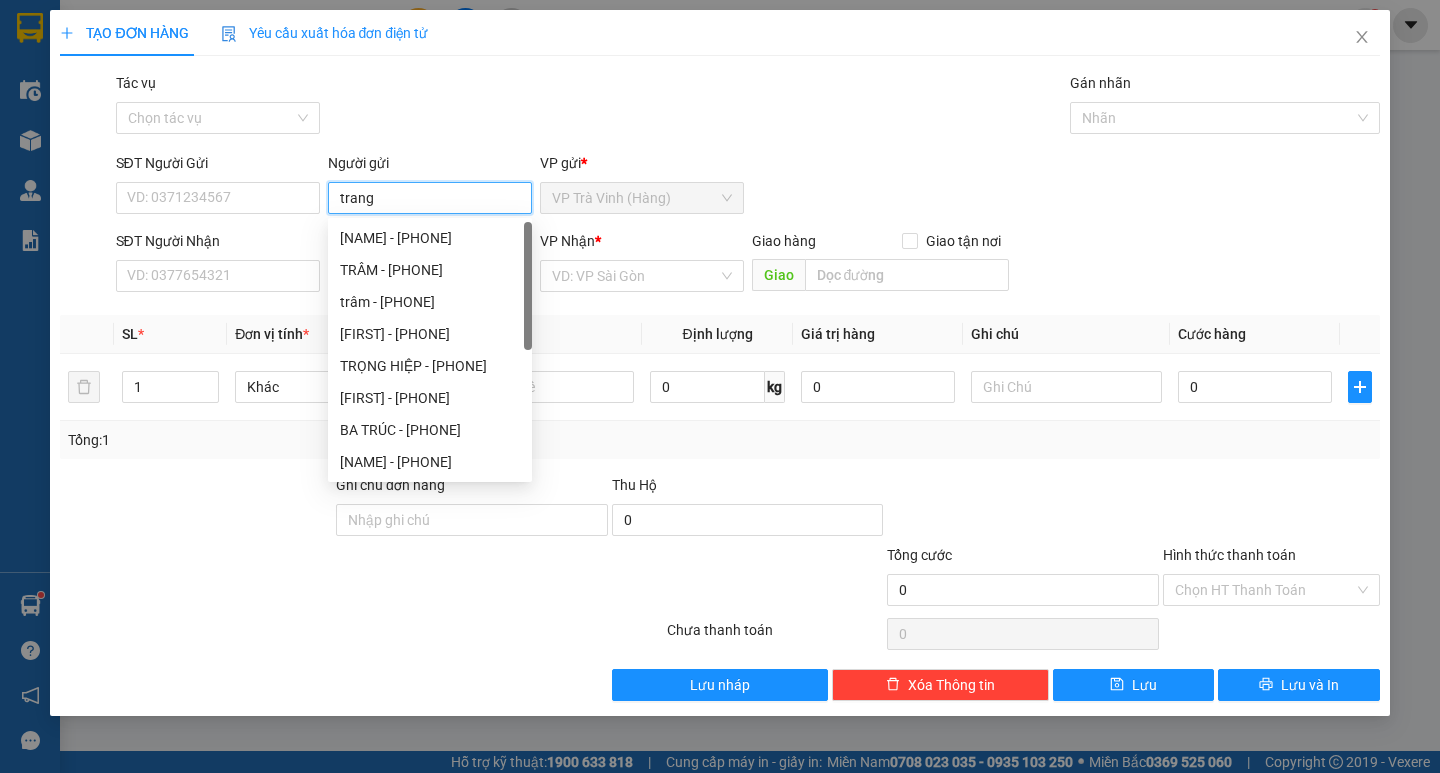 type on "trang" 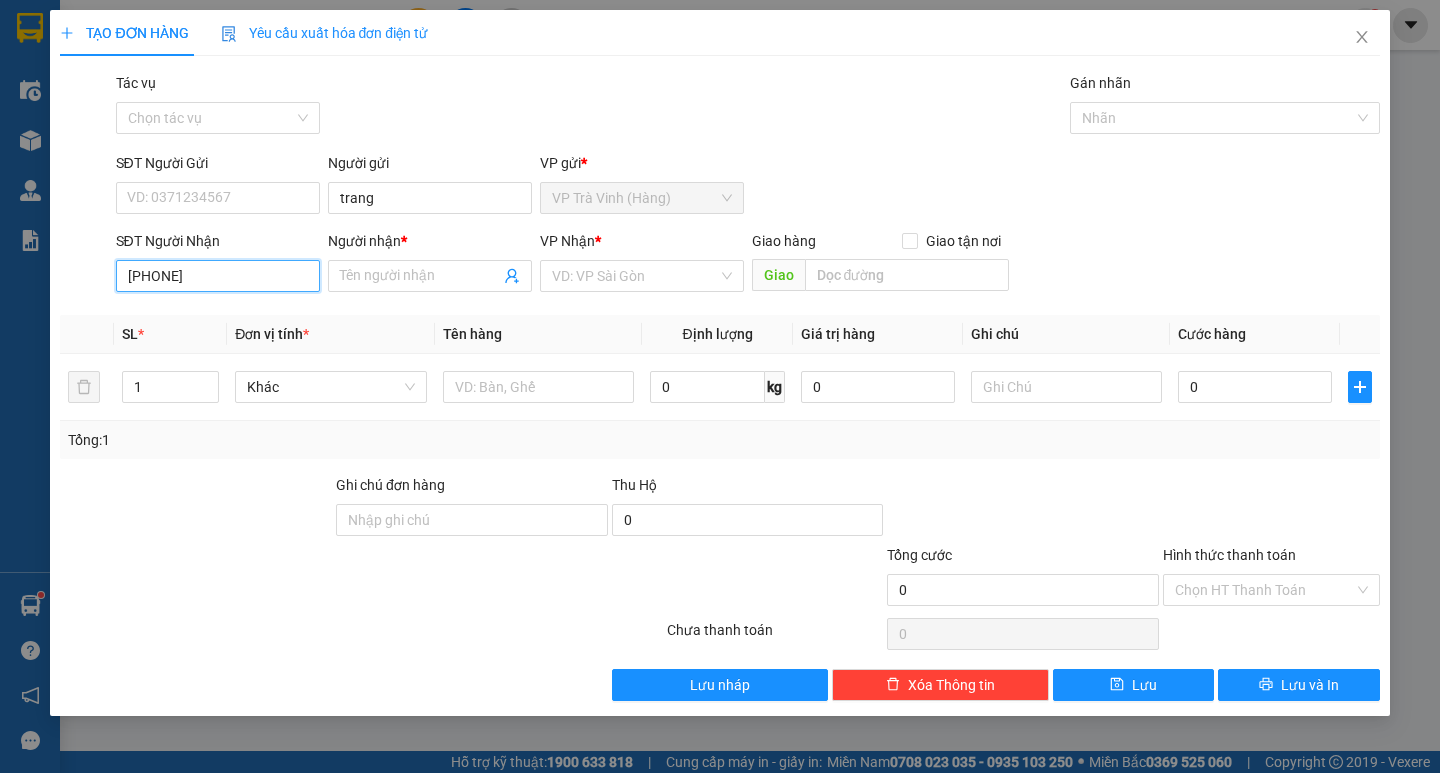 type on "[PHONE]" 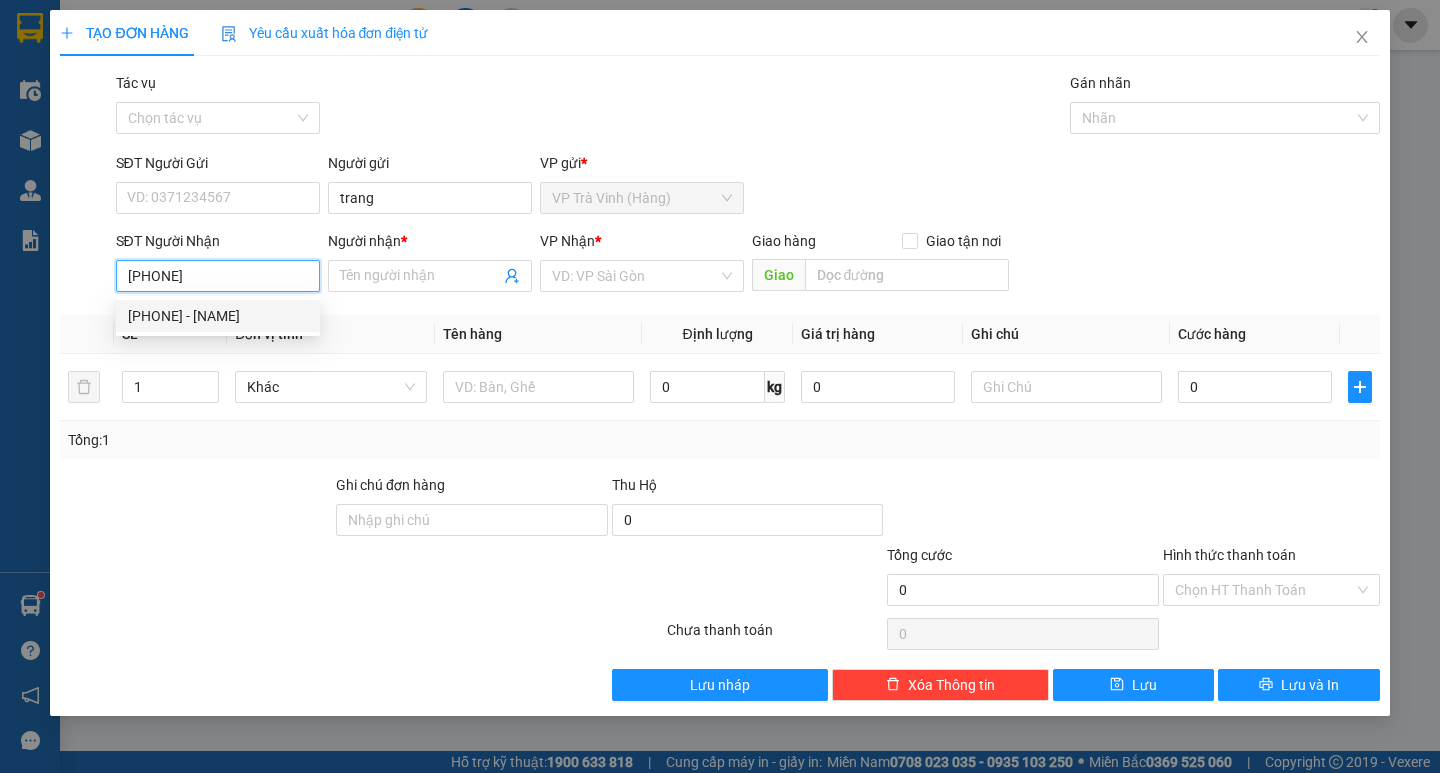 click on "[PHONE] - [NAME]" at bounding box center [218, 316] 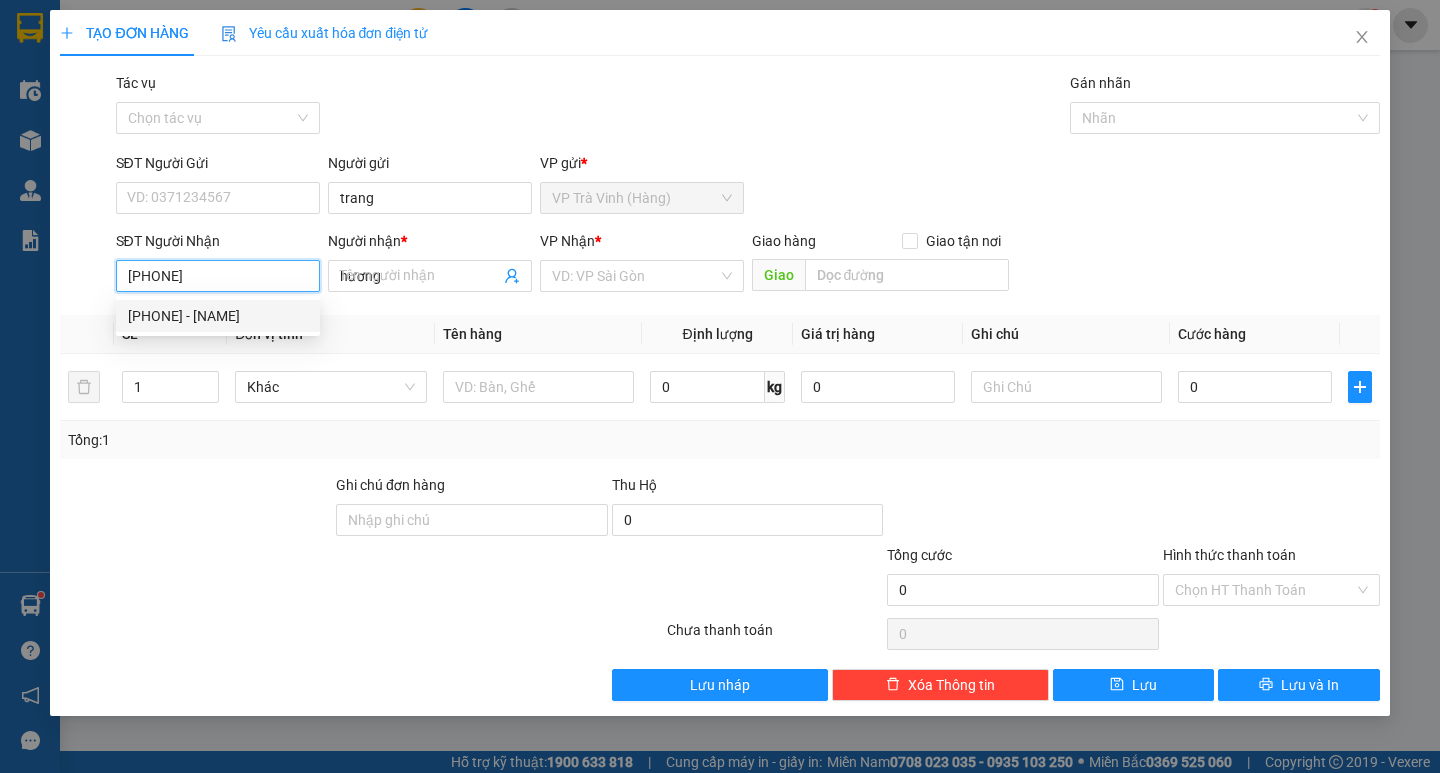 type on "30.000" 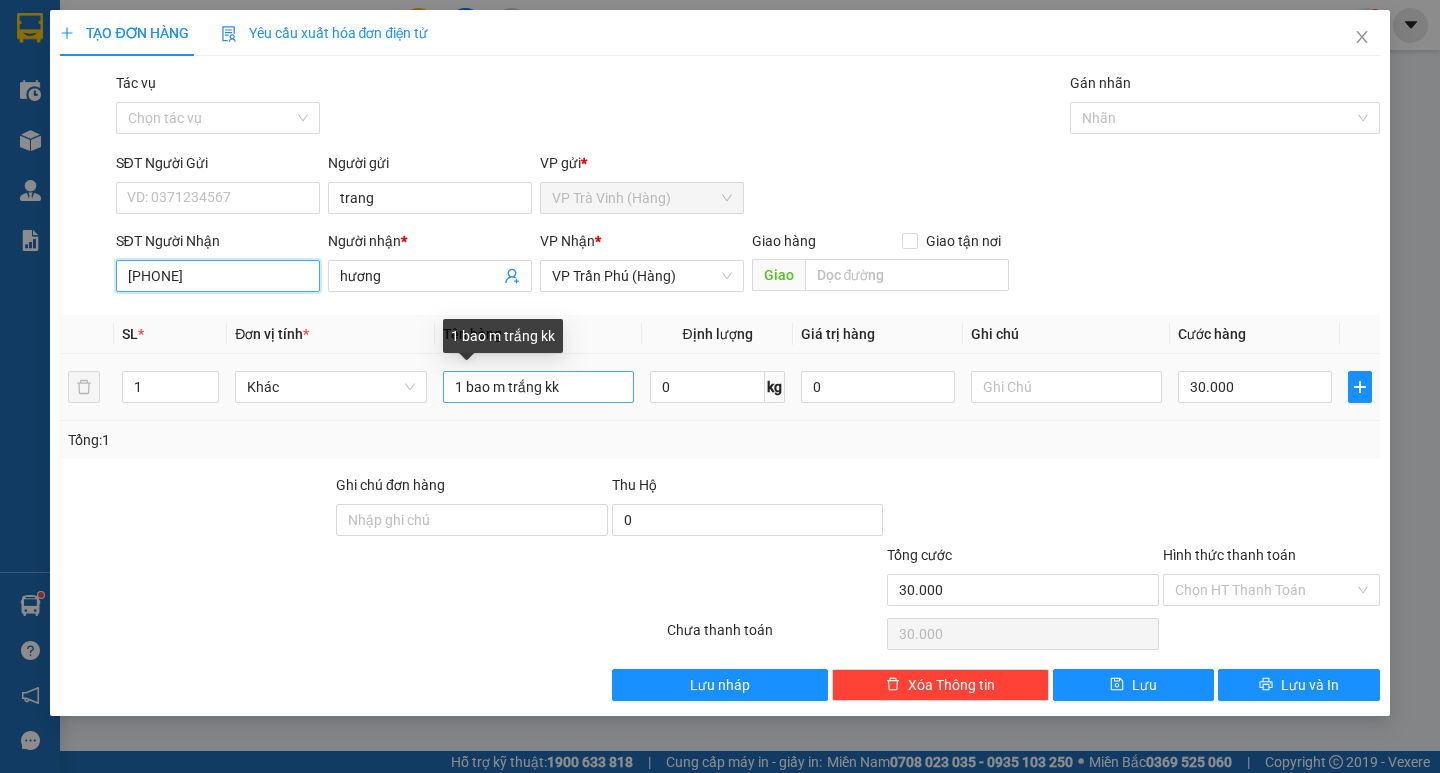 type on "[PHONE]" 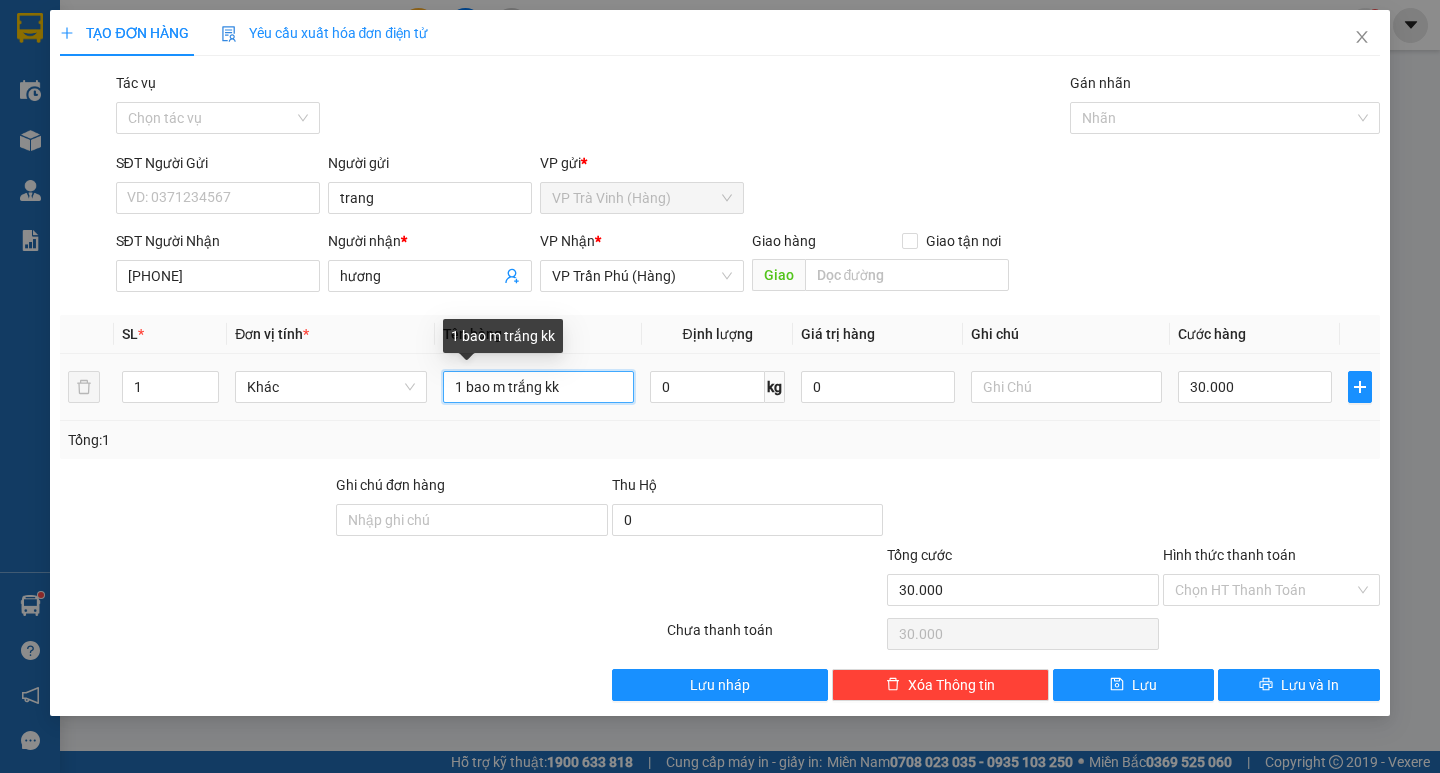 click on "1 bao m trắng kk" at bounding box center [538, 387] 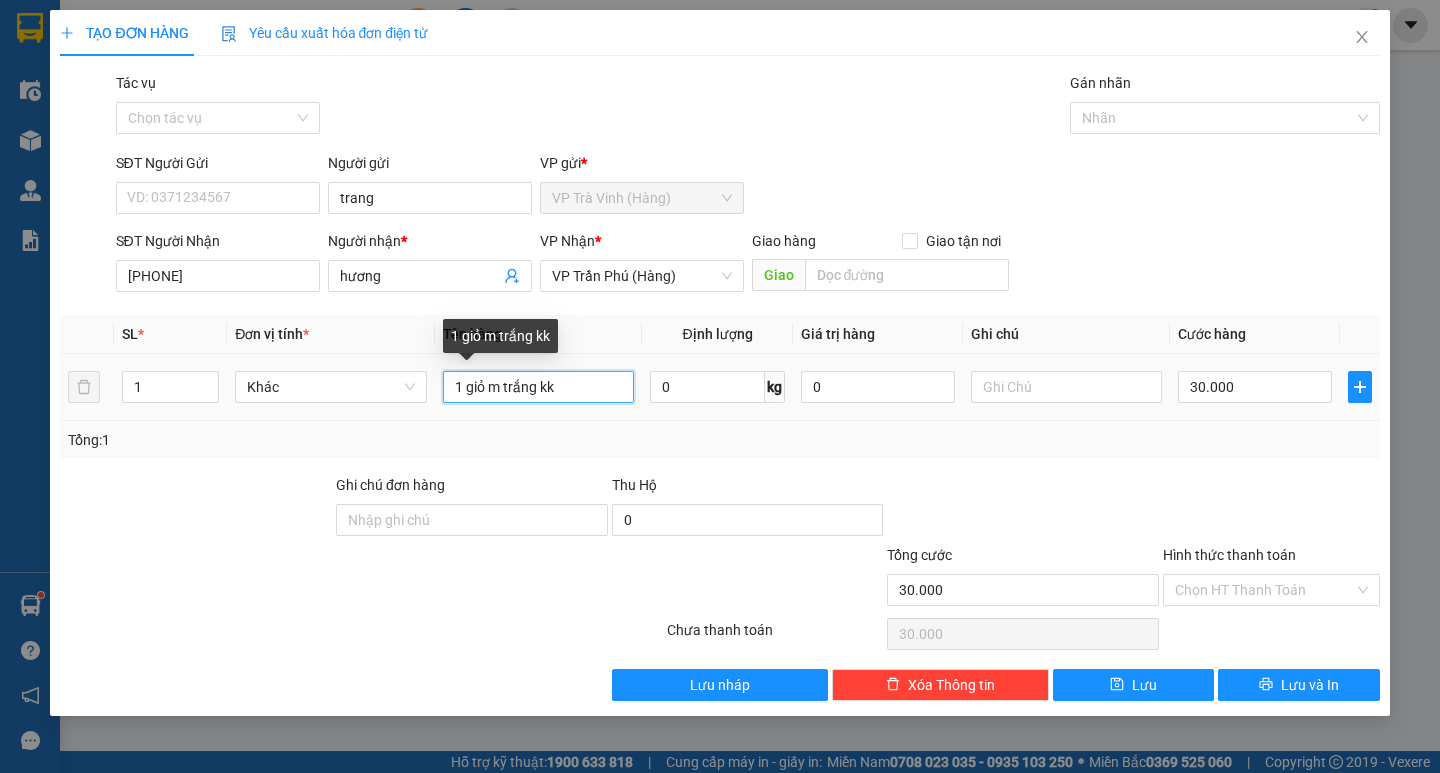 drag, startPoint x: 0, startPoint y: 497, endPoint x: 0, endPoint y: 558, distance: 61 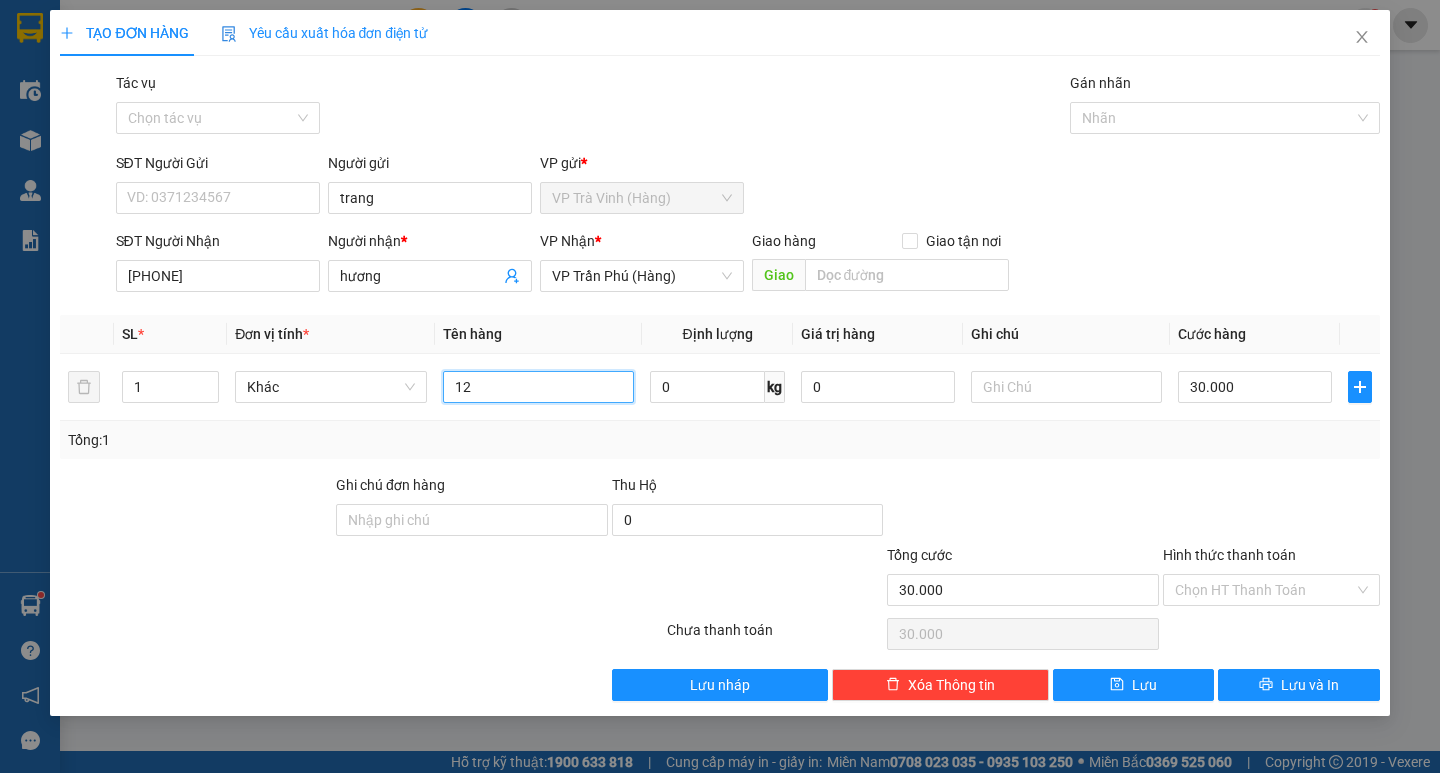 type on "1" 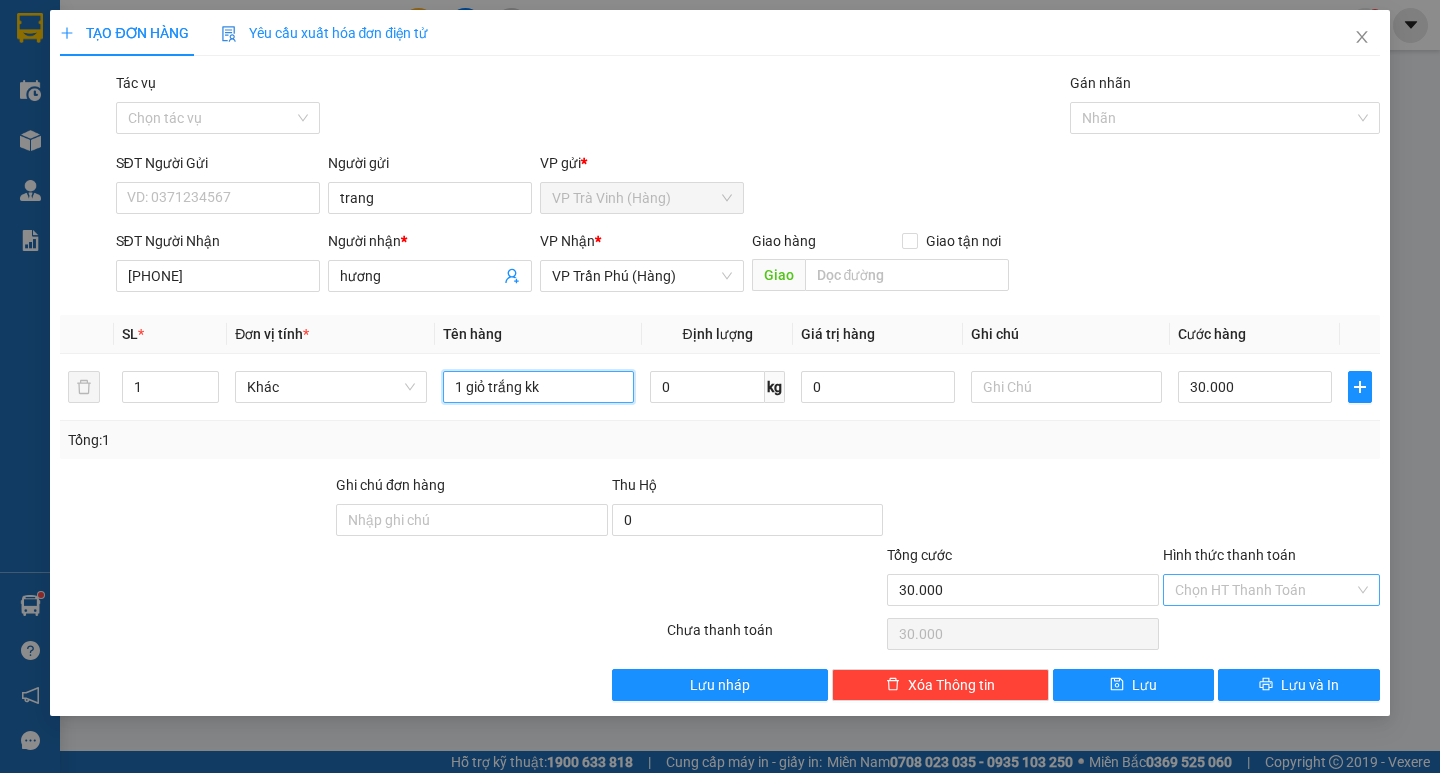 type on "1 giỏ trắng kk" 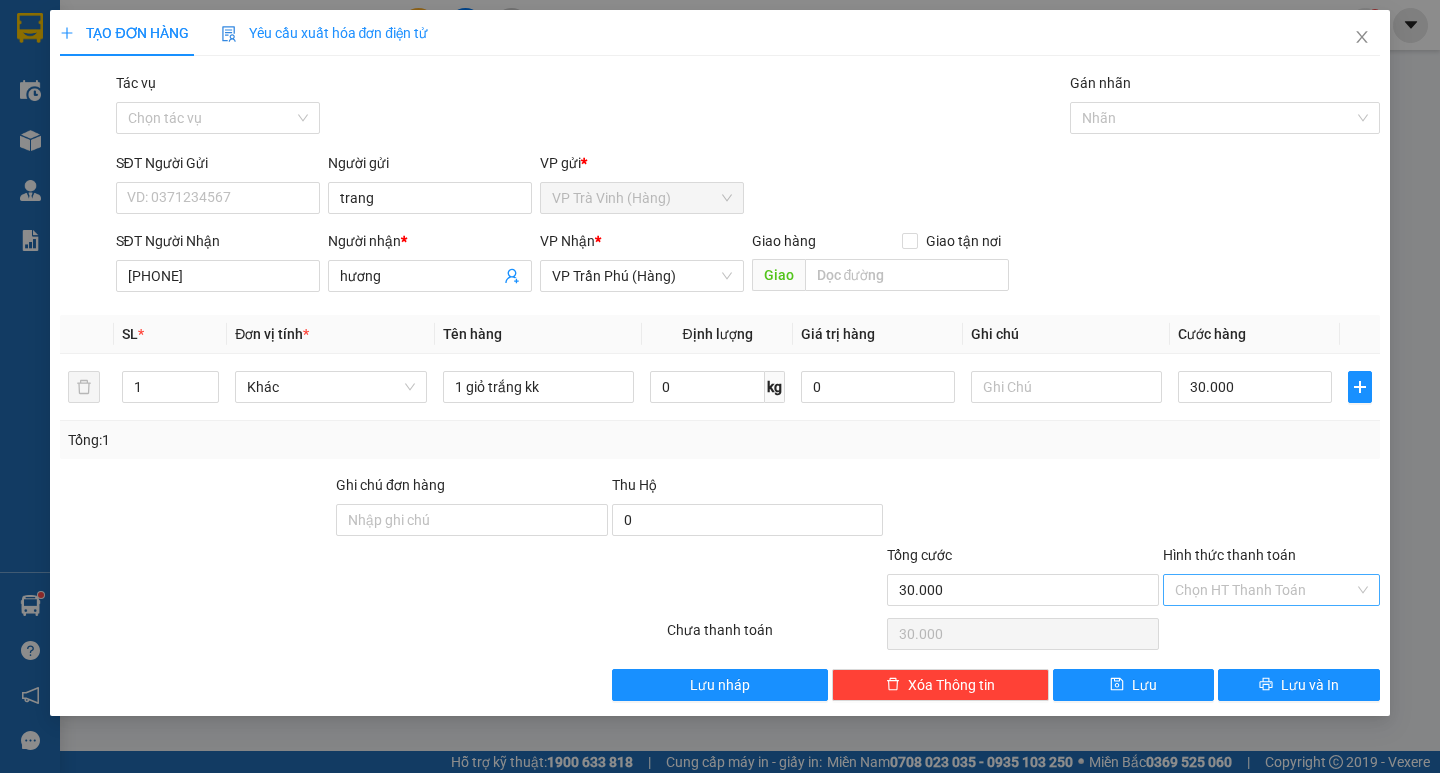 click on "Hình thức thanh toán" at bounding box center [1264, 590] 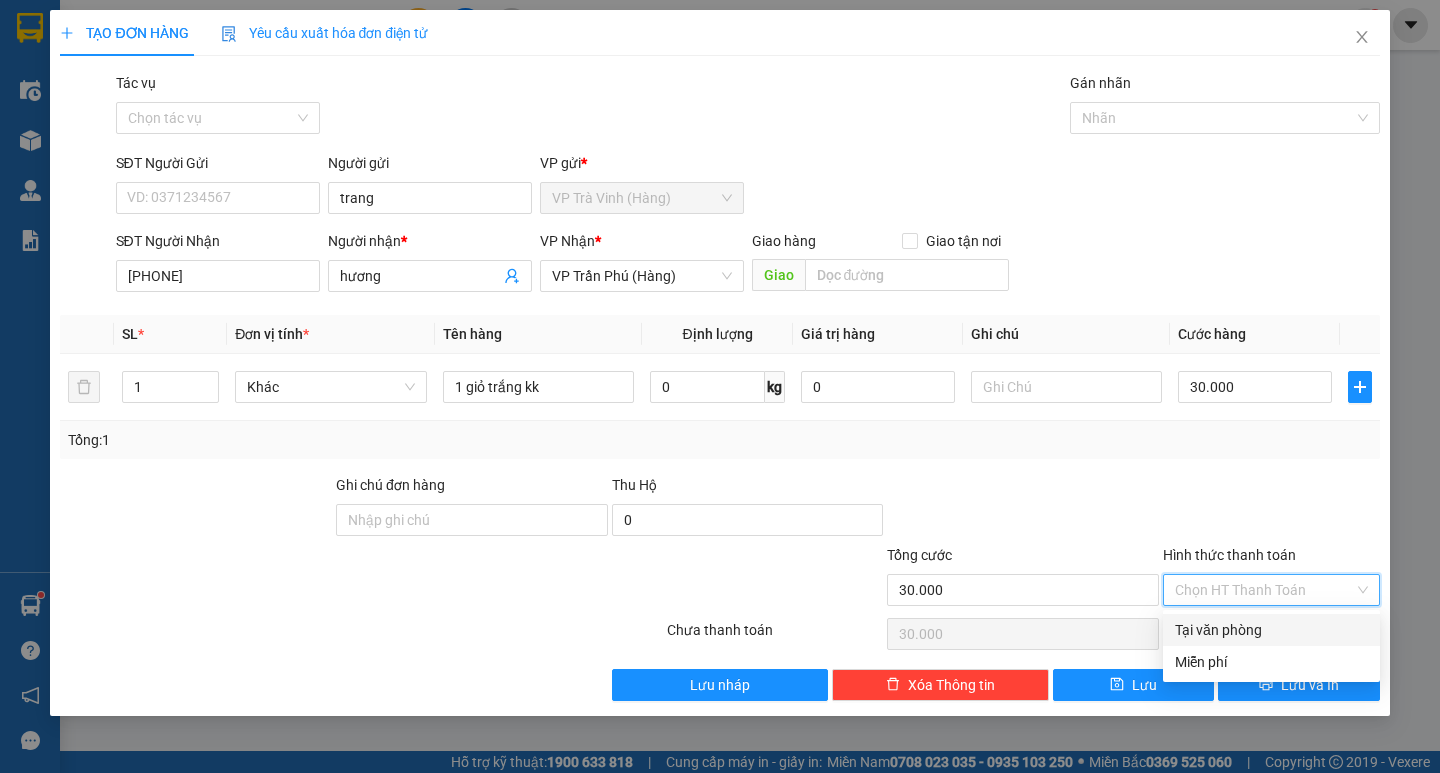 click on "Tại văn phòng" at bounding box center (1271, 630) 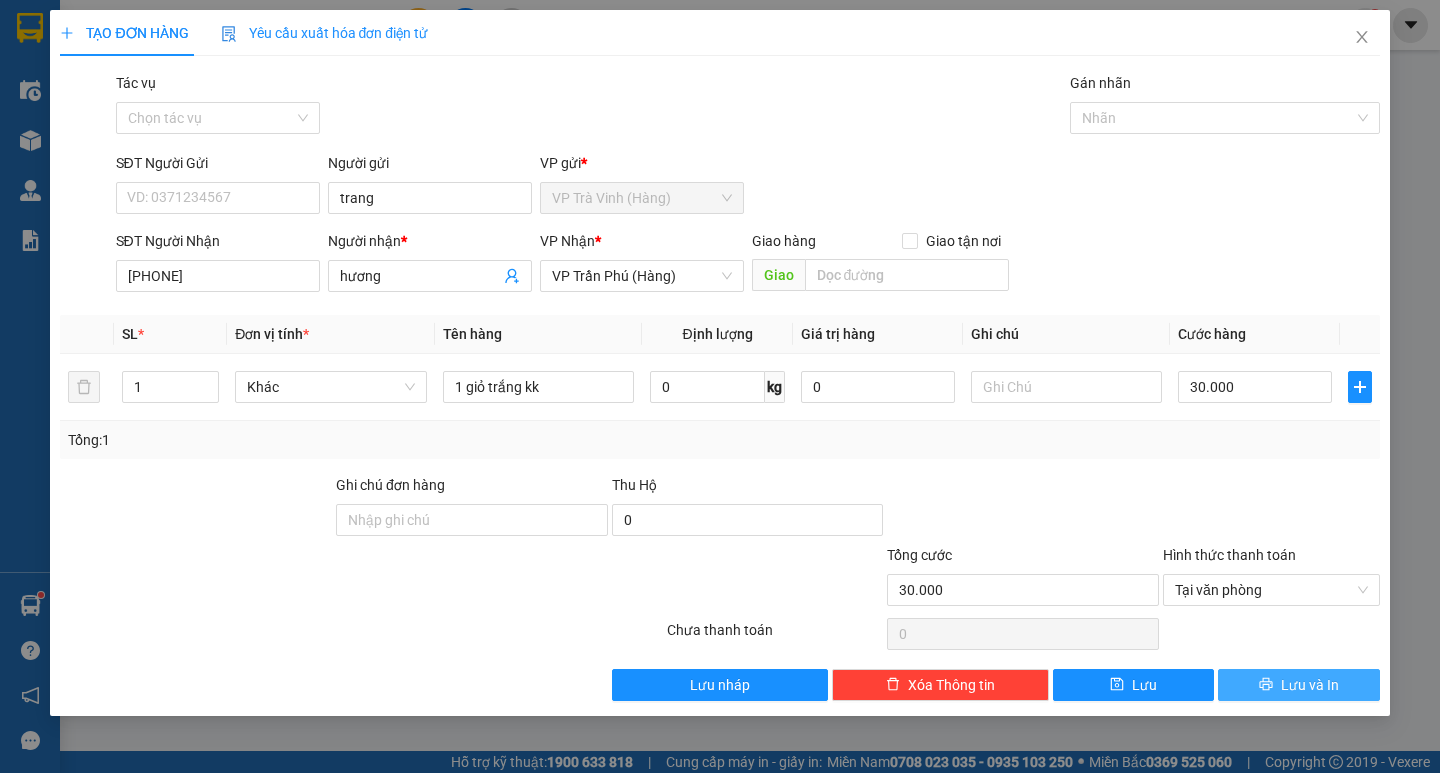 click on "Lưu và In" at bounding box center (1310, 685) 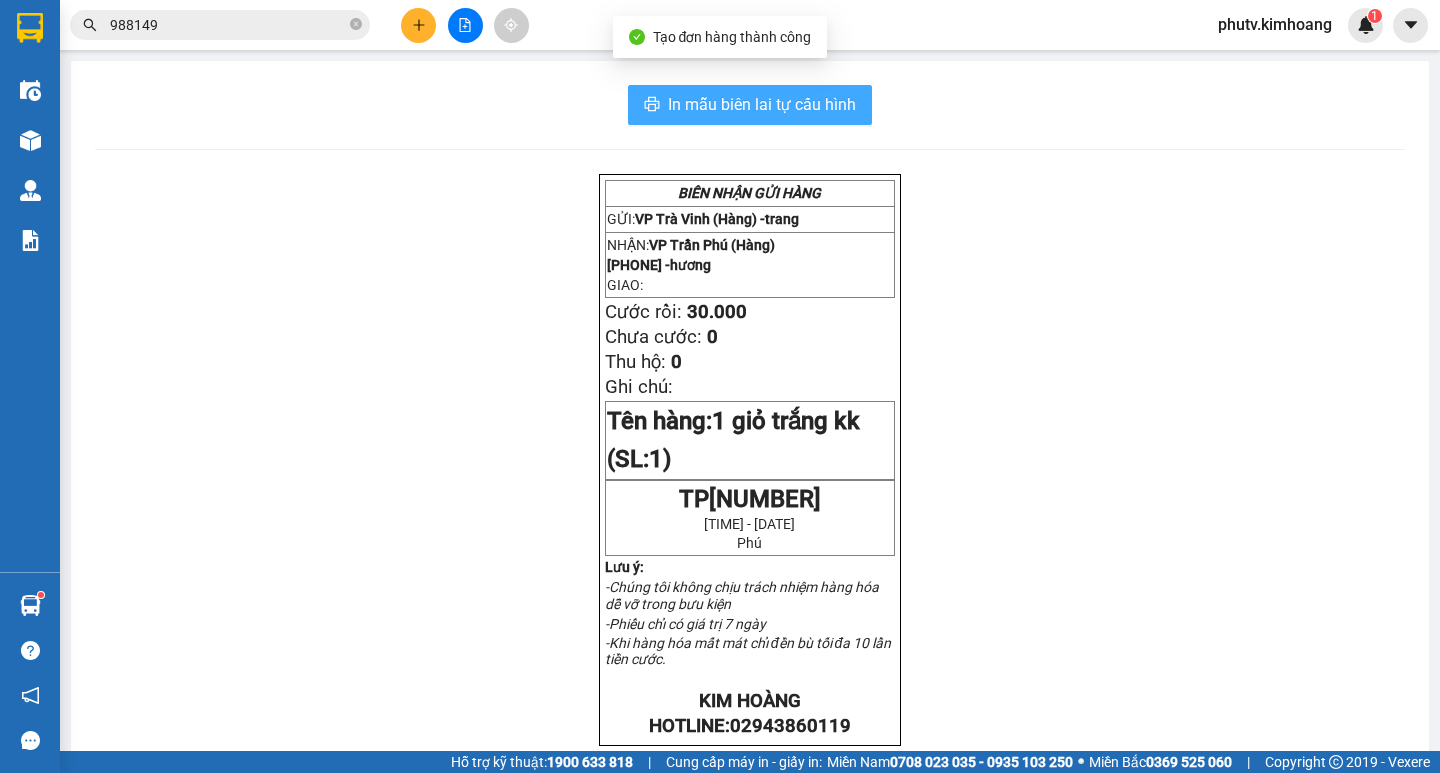 click on "In mẫu biên lai tự cấu hình" at bounding box center (762, 104) 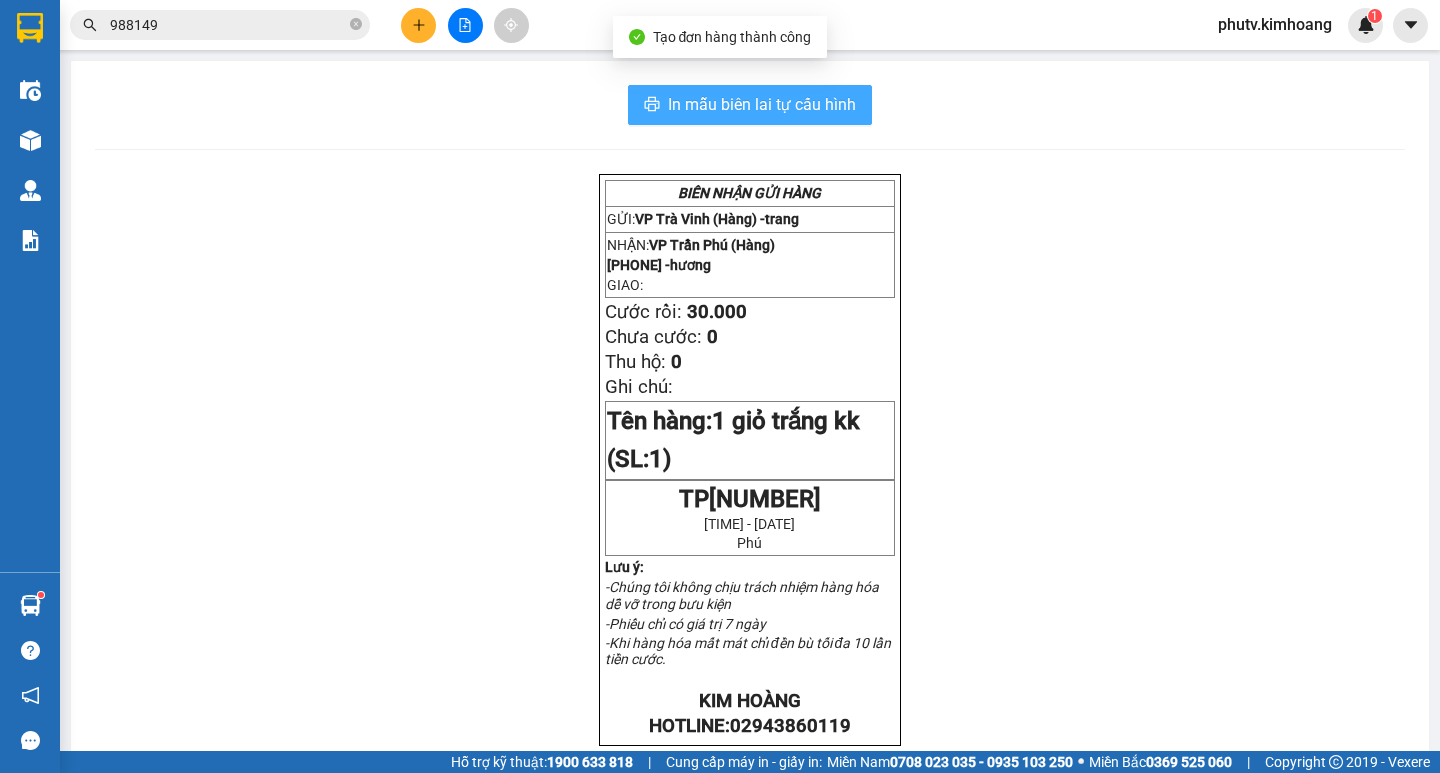 scroll, scrollTop: 0, scrollLeft: 0, axis: both 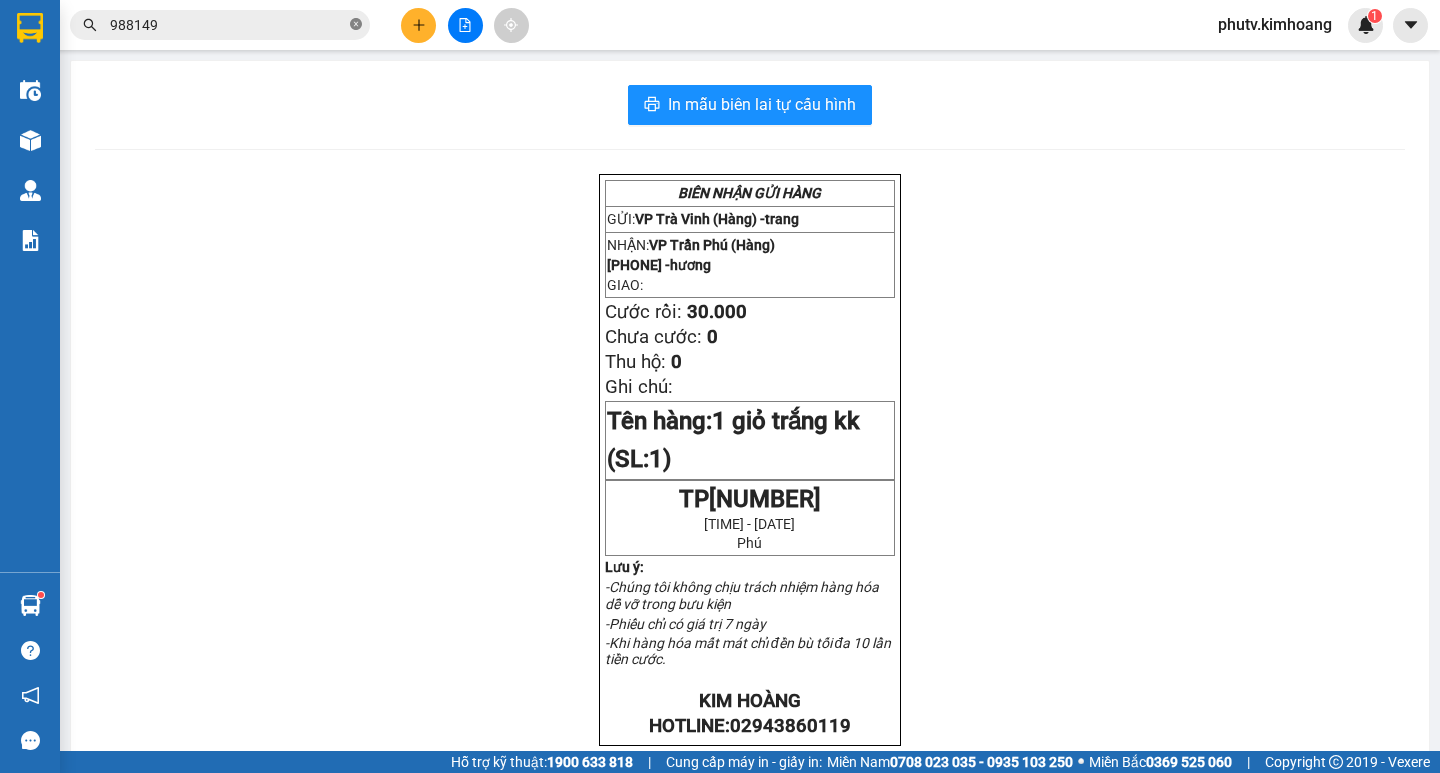 click 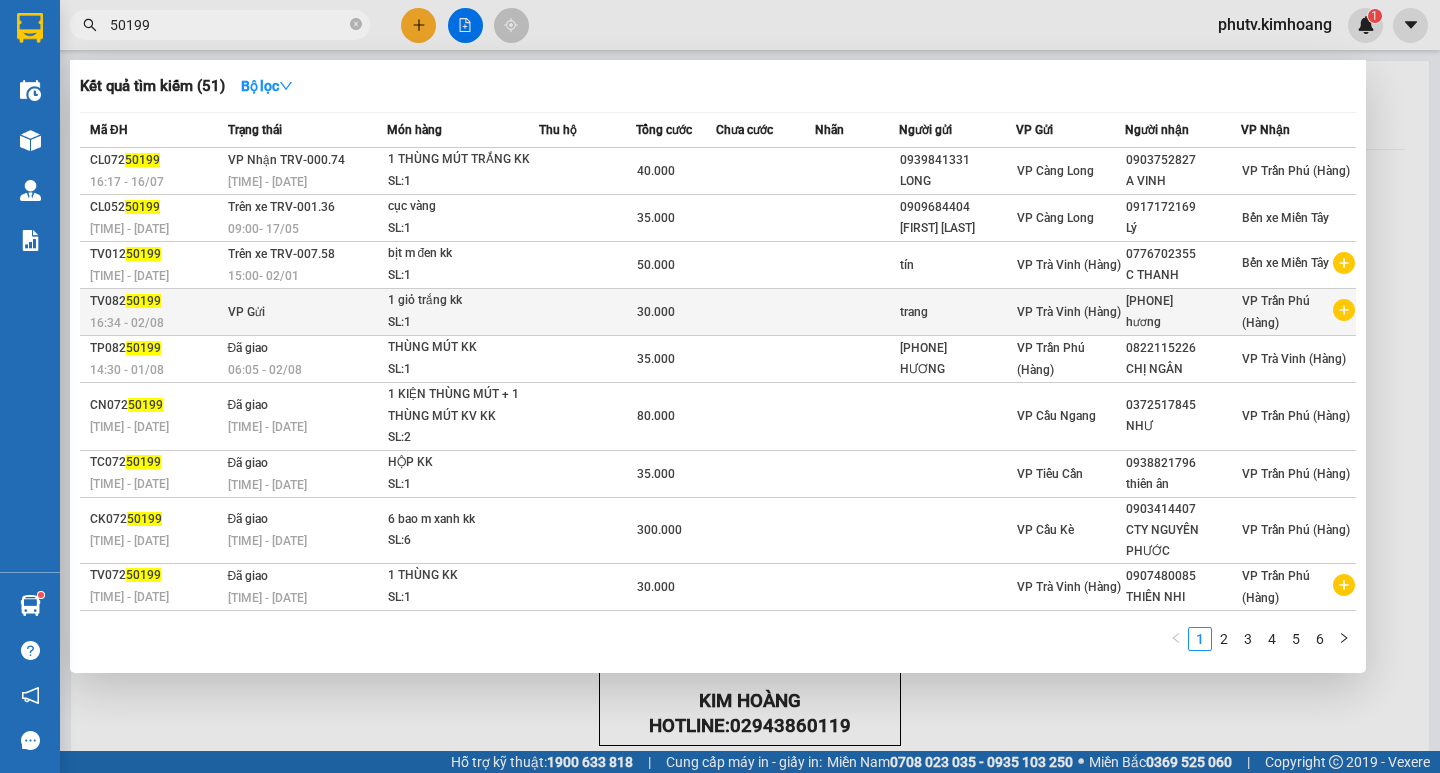 type on "50199" 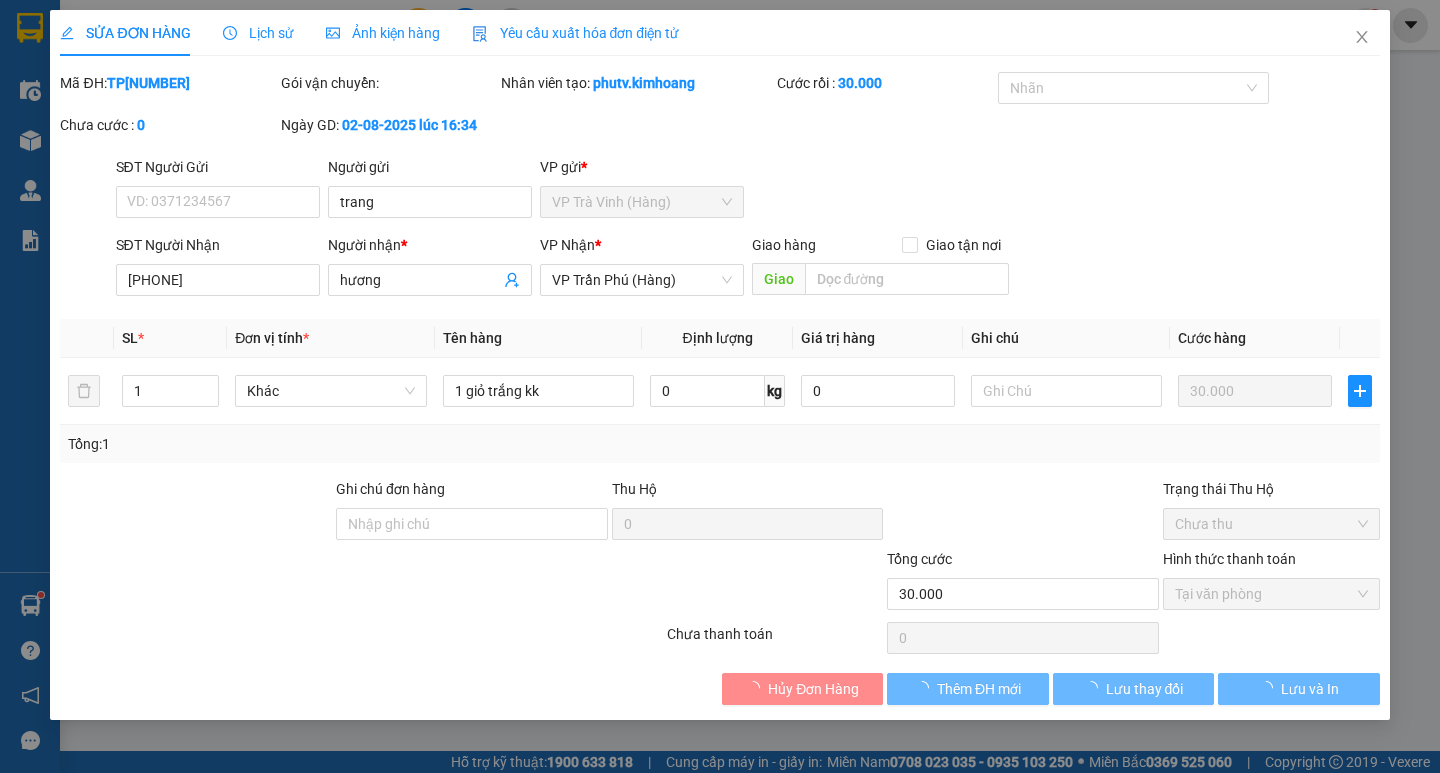 type on "trang" 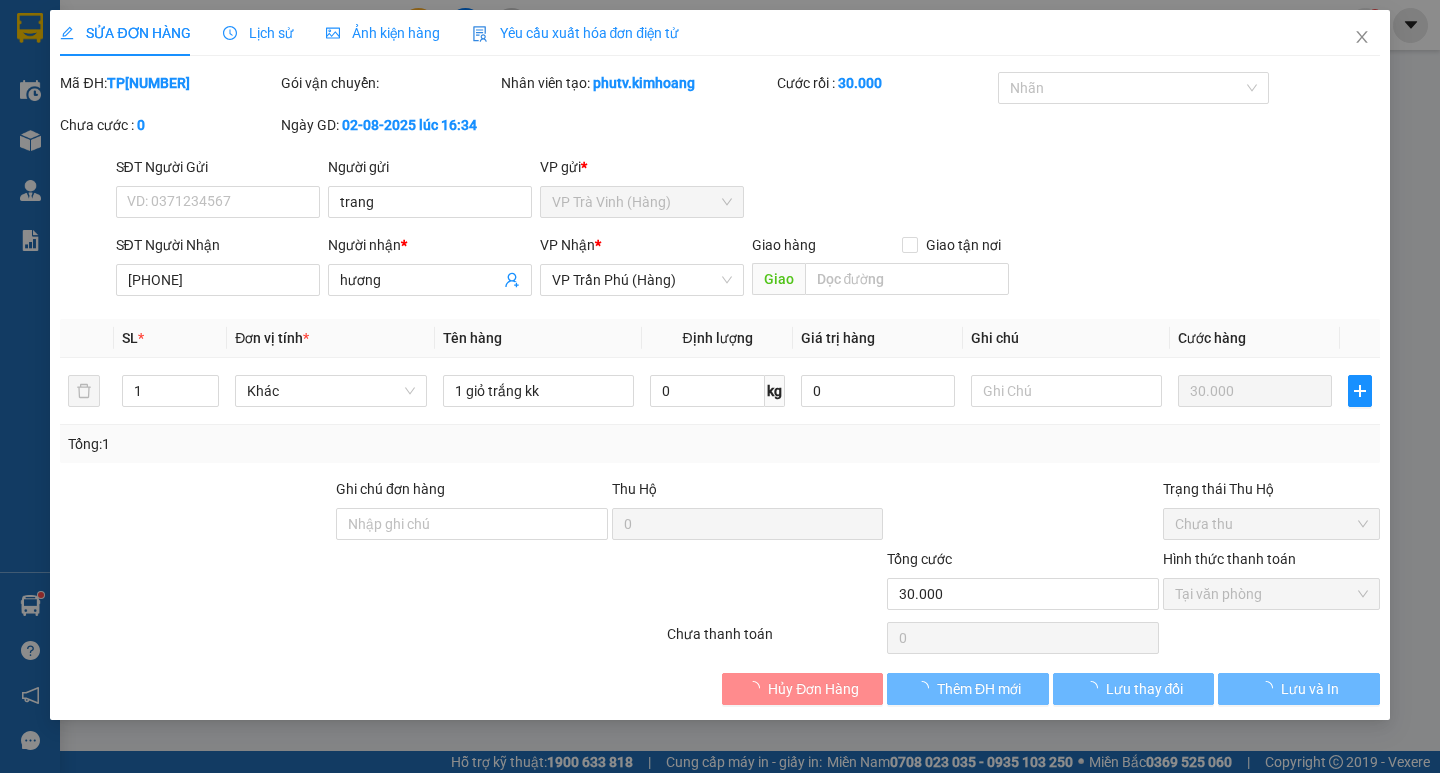 type on "[PHONE]" 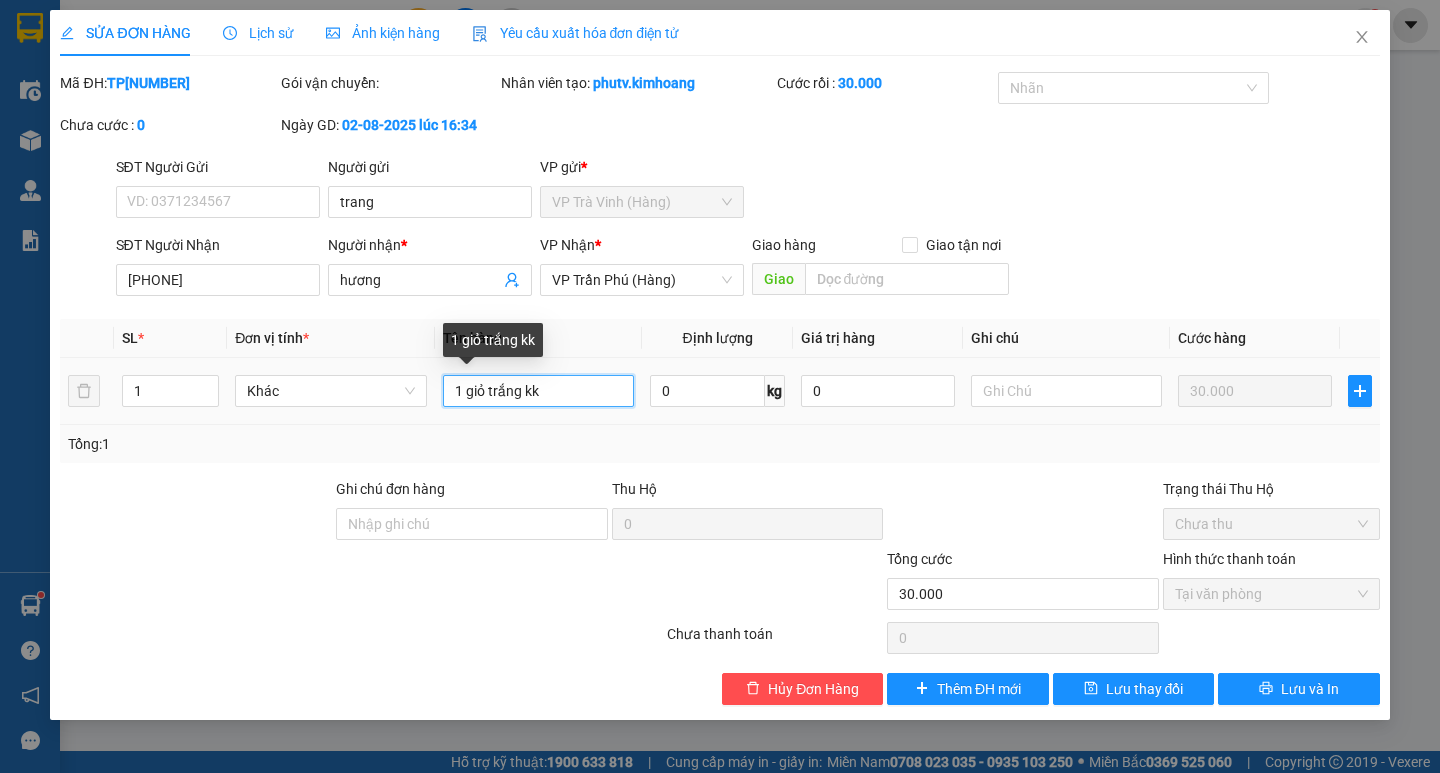 drag, startPoint x: 567, startPoint y: 393, endPoint x: 376, endPoint y: 447, distance: 198.48677 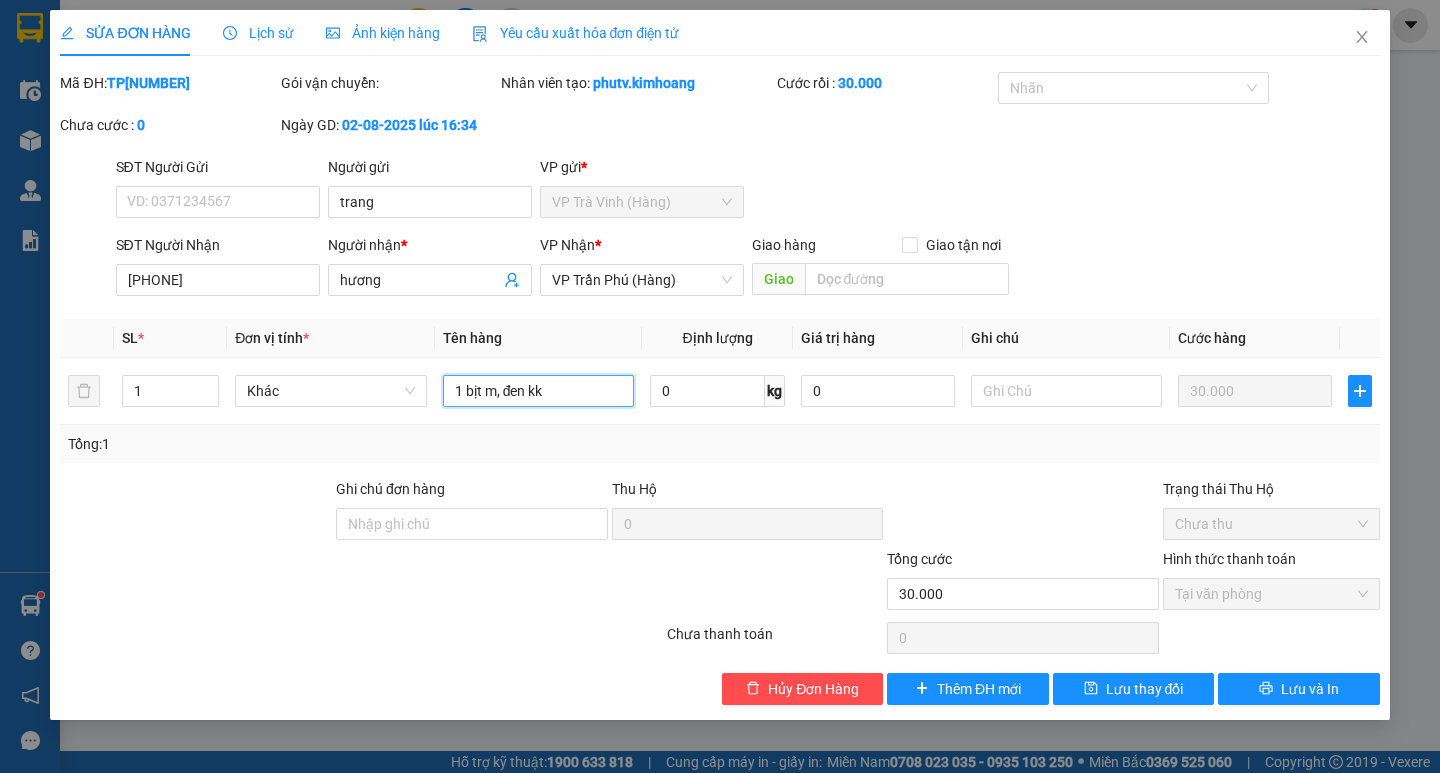 type on "1 bịt m, đen kk" 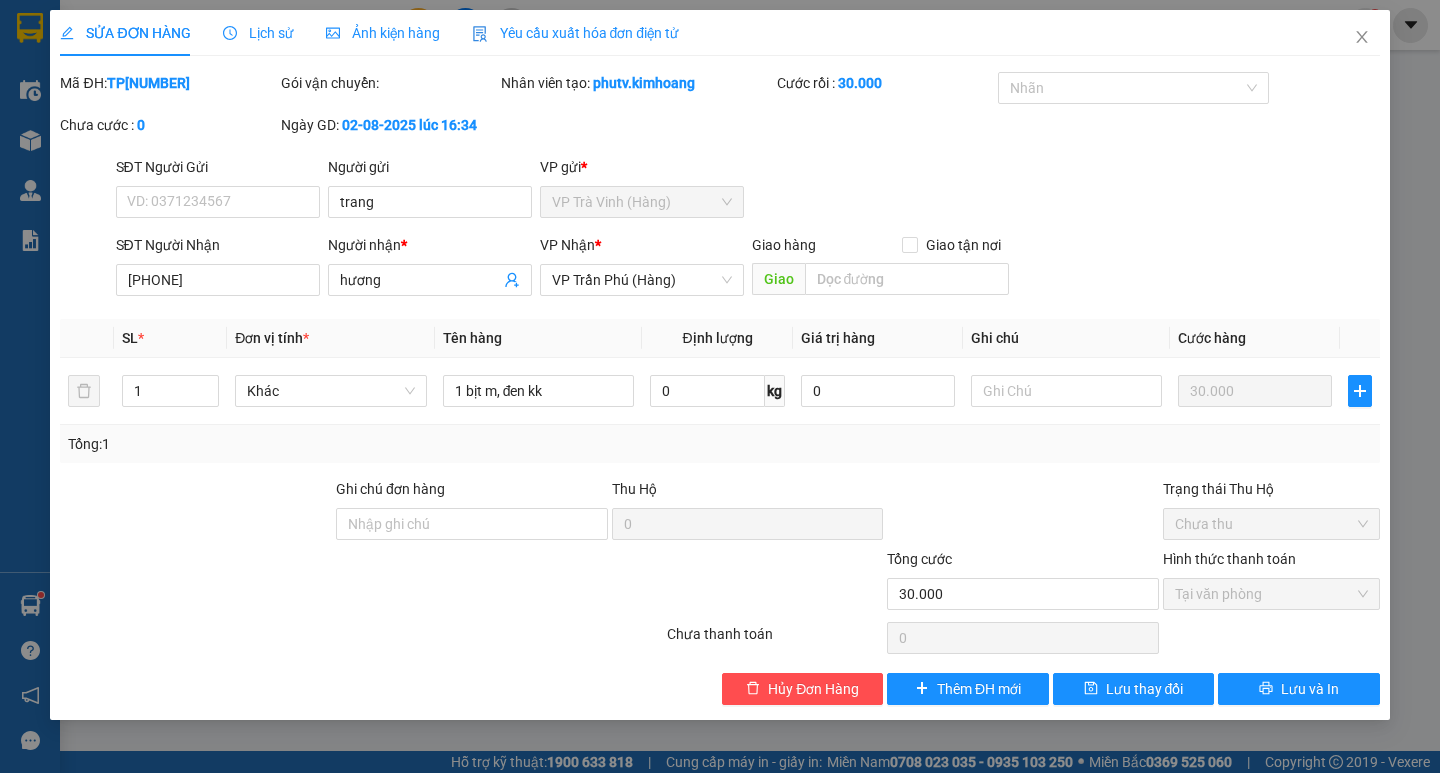 click on "Total Paid Fee [CURRENCY] Total UnPaid Fee 0 Cash Collection Total Fee Mã ĐH:  TV08250199 Gói vận chuyển:   Nhân viên tạo:   phutv.kimhoang Cước rồi :   30.000   Nhãn Chưa cước :   0 Ngày GD:   02-08-2025 lúc 16:34 SĐT Người Gửi VD: [PHONE] Người gửi trang VP gửi  * VP Trà Vinh (Hàng) SĐT Người Nhận [PHONE] Người nhận  * hương VP Nhận  * VP Trần Phú (Hàng) Giao hàng Giao tận nơi Giao SL  * Đơn vị tính  * Tên hàng  Định lượng Giá trị hàng Ghi chú Cước hàng                   1 Khác 1 bịt m, đen kk 0 kg 0 30.000 Tổng:  1 Ghi chú đơn hàng Thu Hộ 0 Trạng thái Thu Hộ   Chưa thu Tổng cước 30.000 Hình thức thanh toán Tại văn phòng Số tiền thu trước 30.000 Chọn HT Thanh Toán Chưa thanh toán 0 Chọn HT Thanh Toán Hủy Đơn Hàng Thêm ĐH mới Lưu thay đổi Lưu và In 1 bịt m, đen kk" at bounding box center [719, 388] 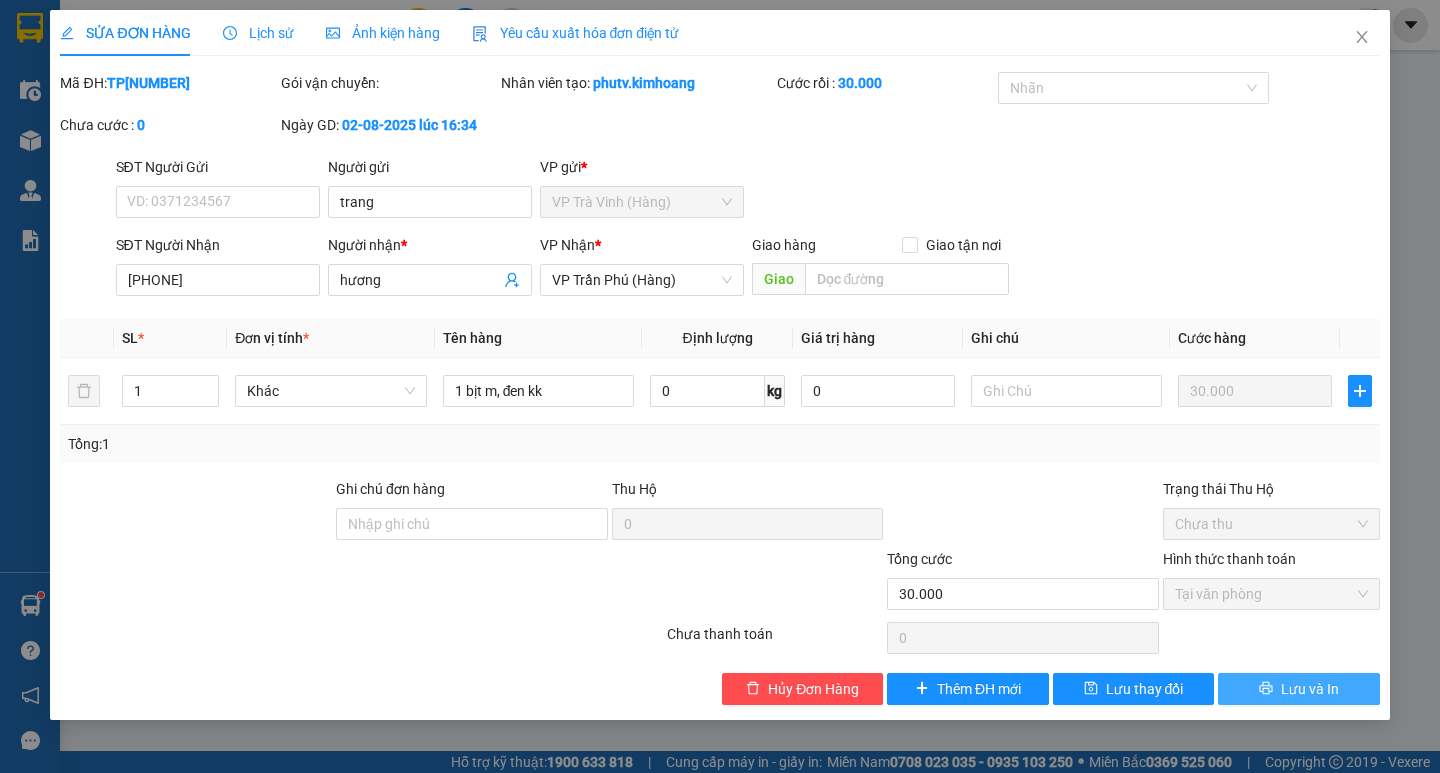 click on "Lưu và In" at bounding box center [1298, 689] 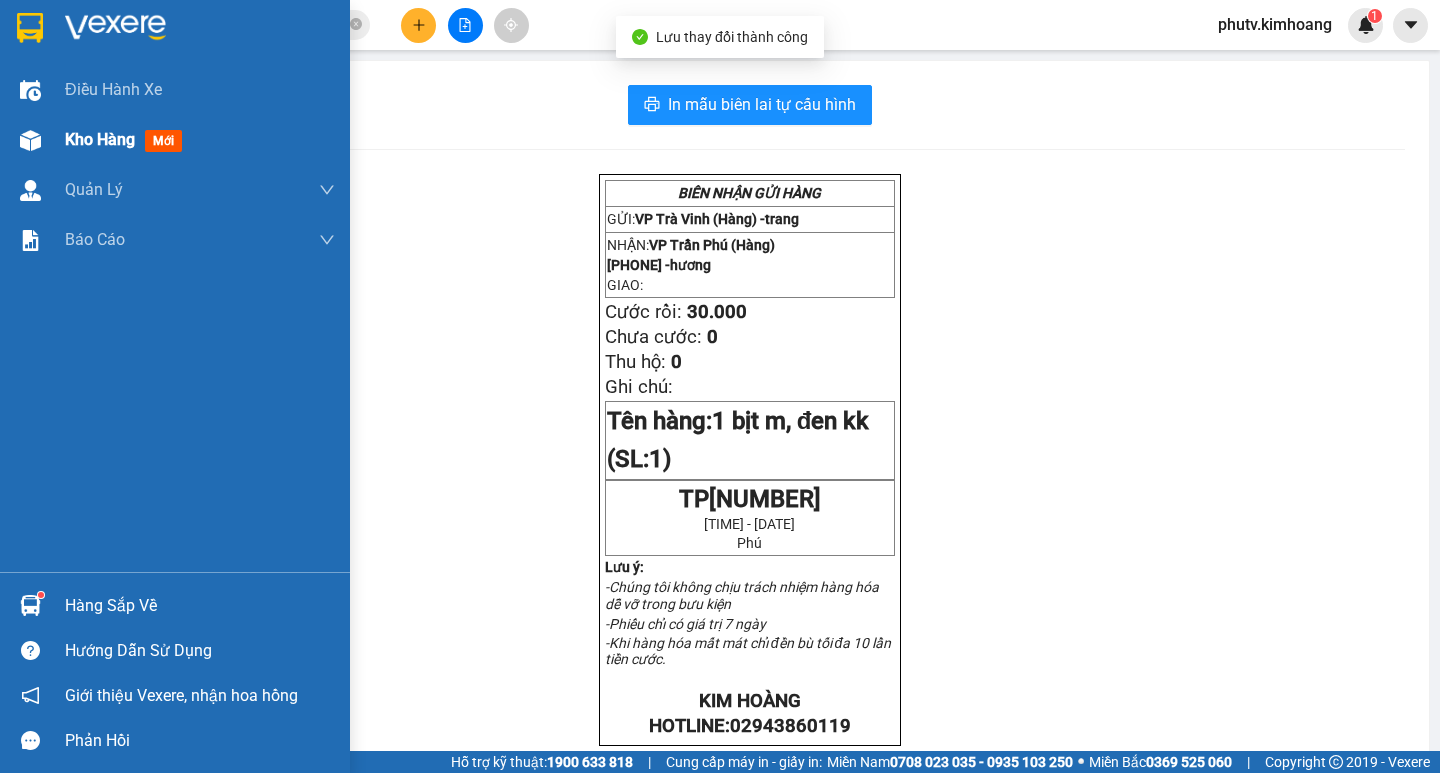 click on "Kho hàng mới" at bounding box center [200, 140] 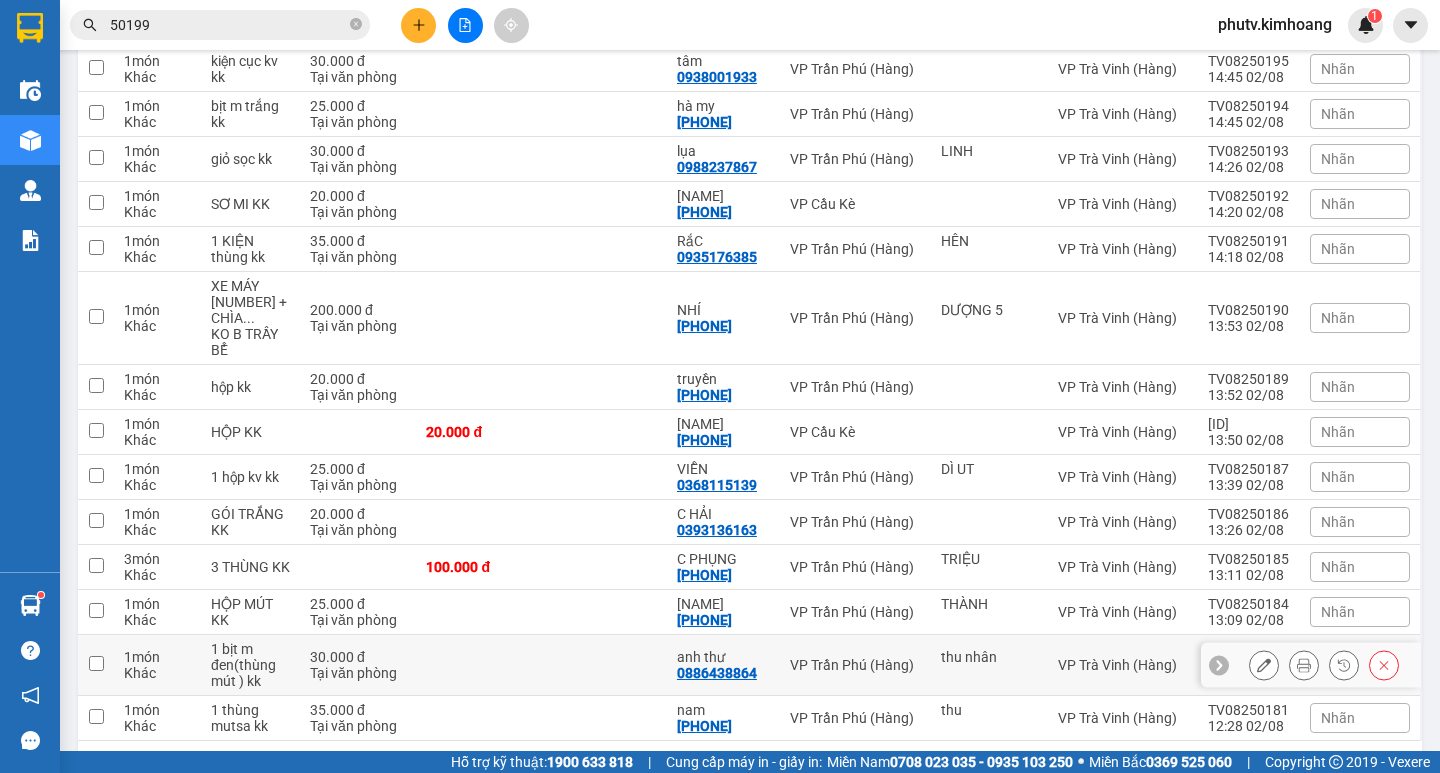 scroll, scrollTop: 540, scrollLeft: 0, axis: vertical 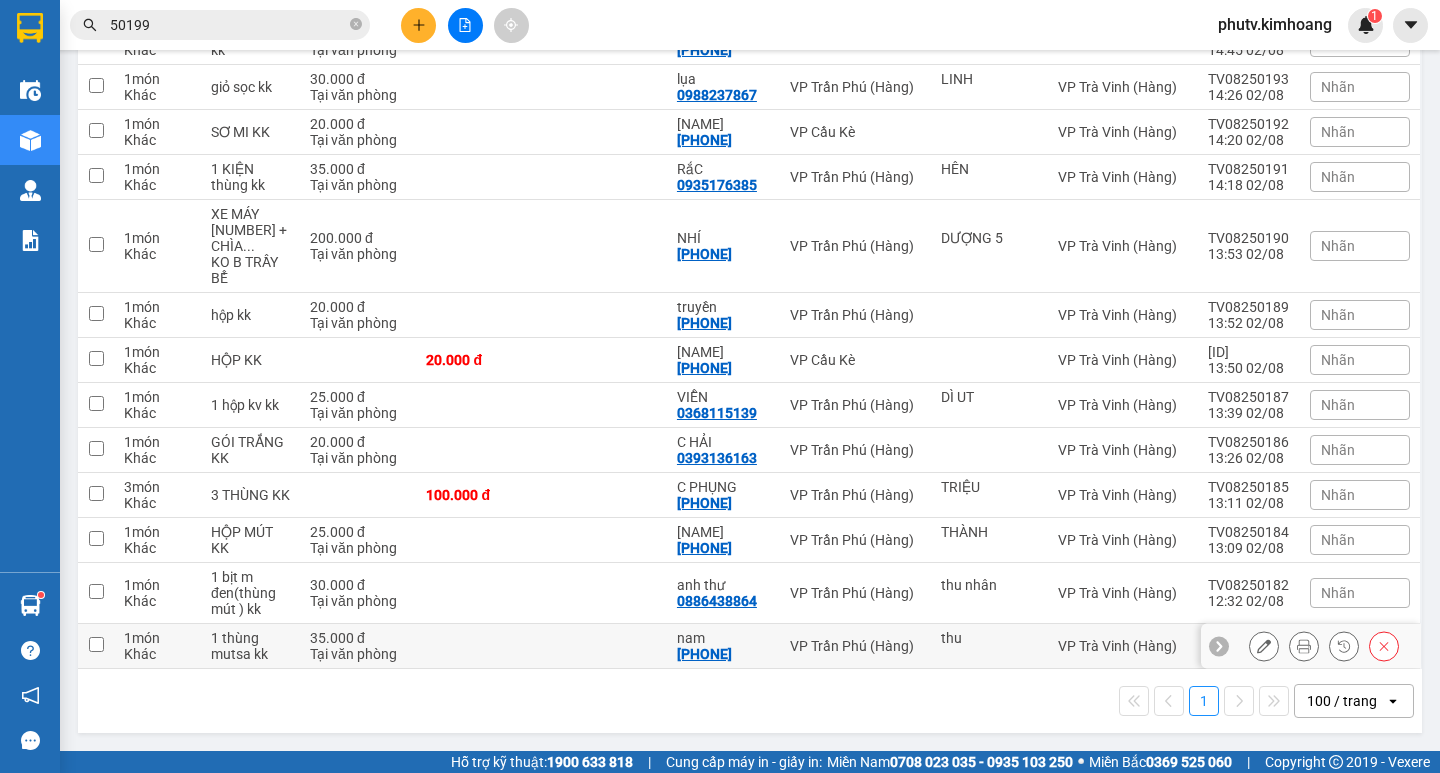 click on "thu" at bounding box center [989, 638] 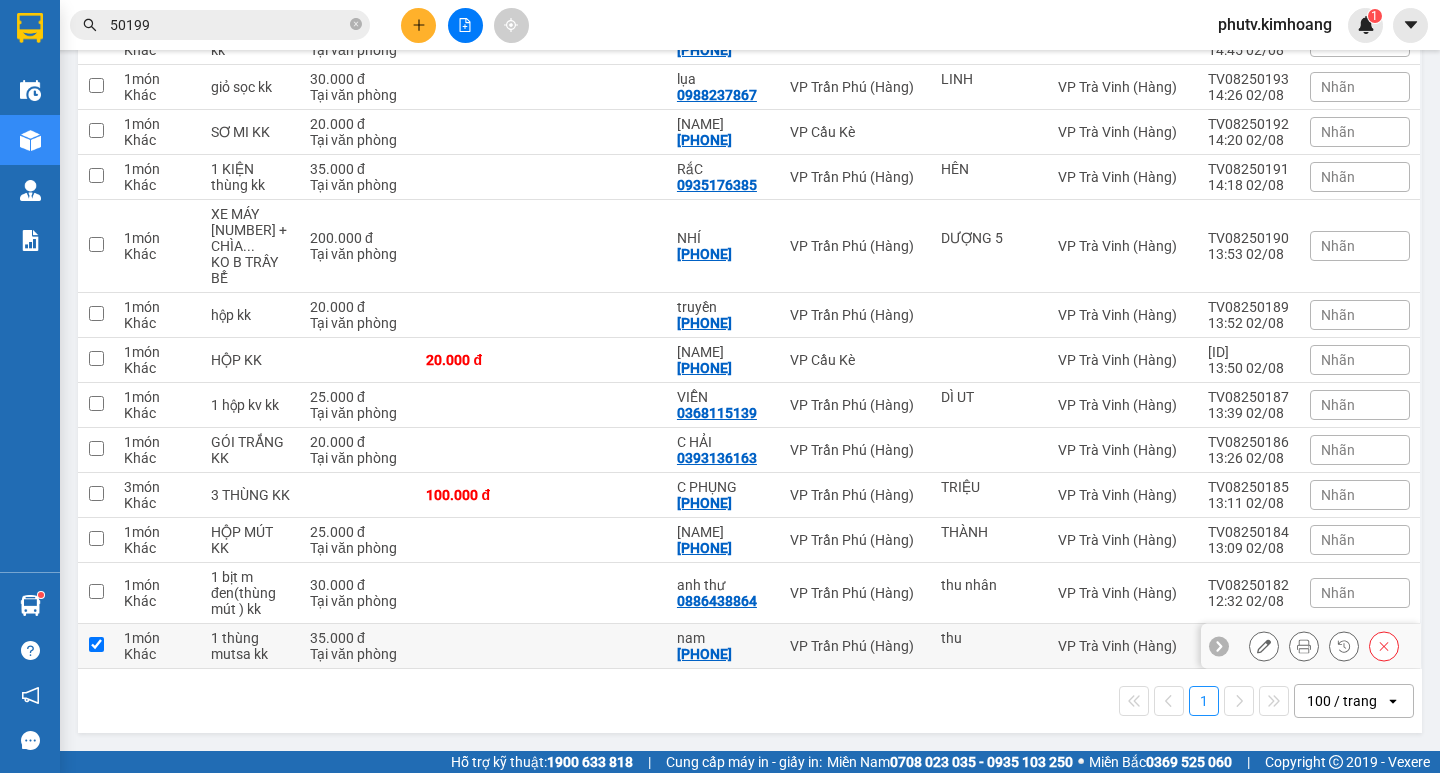 checkbox on "true" 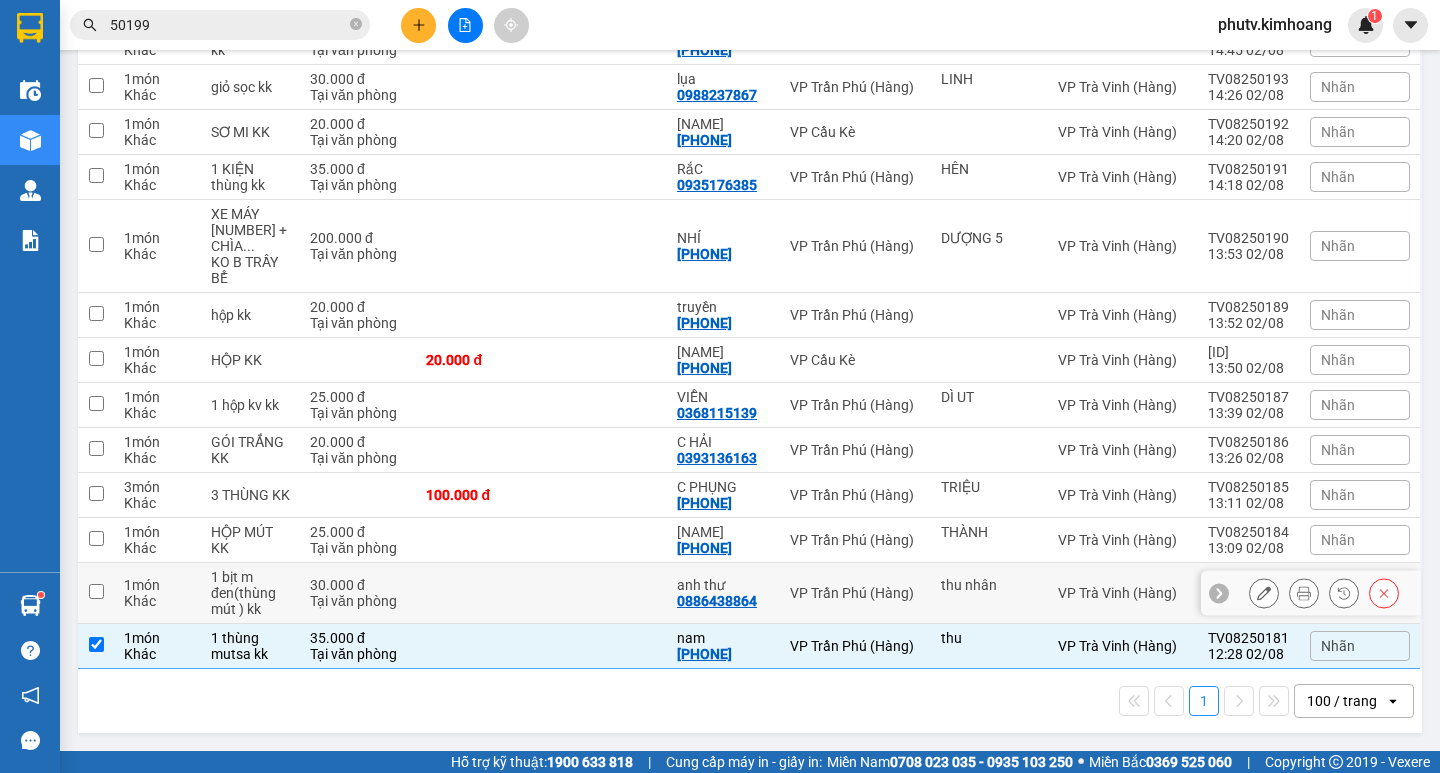 click on "thu nhân" at bounding box center [989, 585] 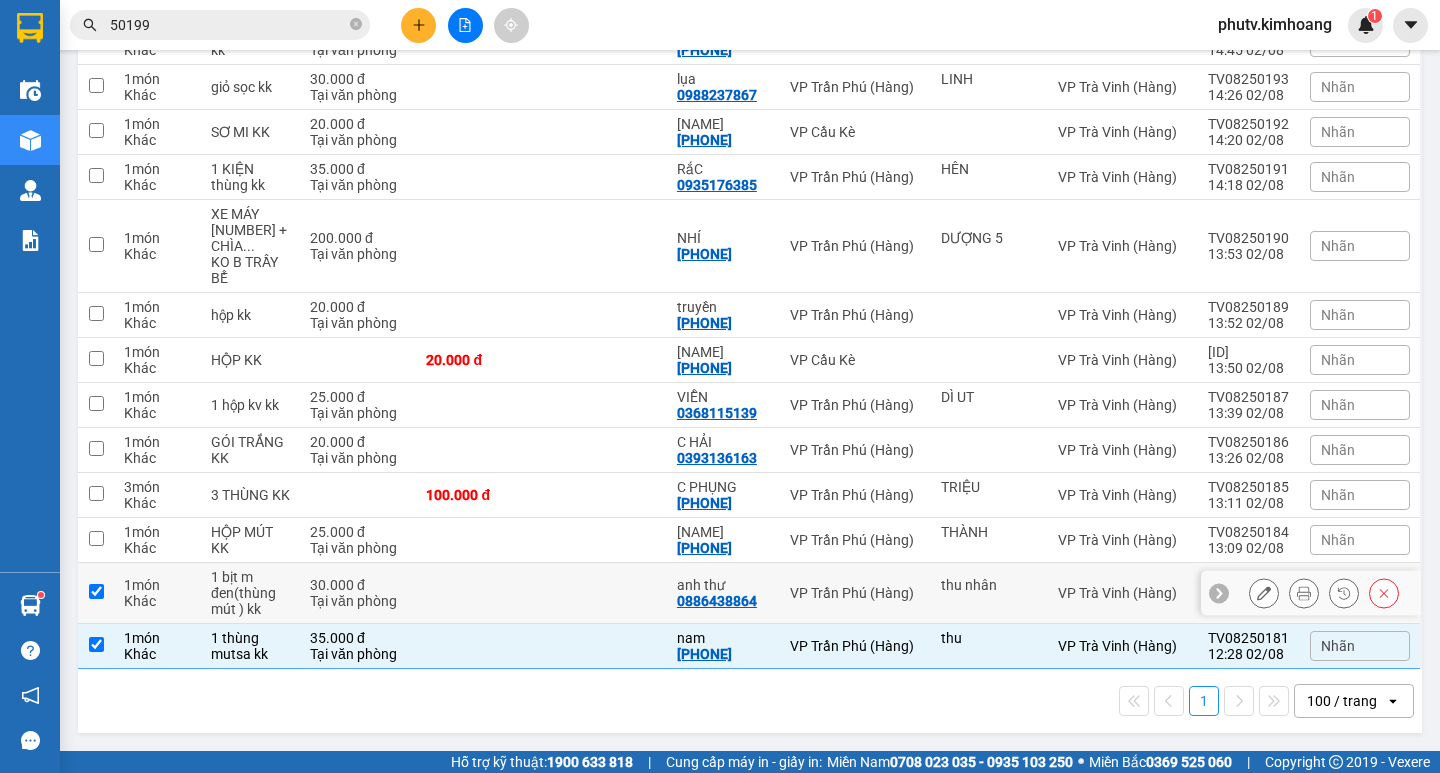 checkbox on "true" 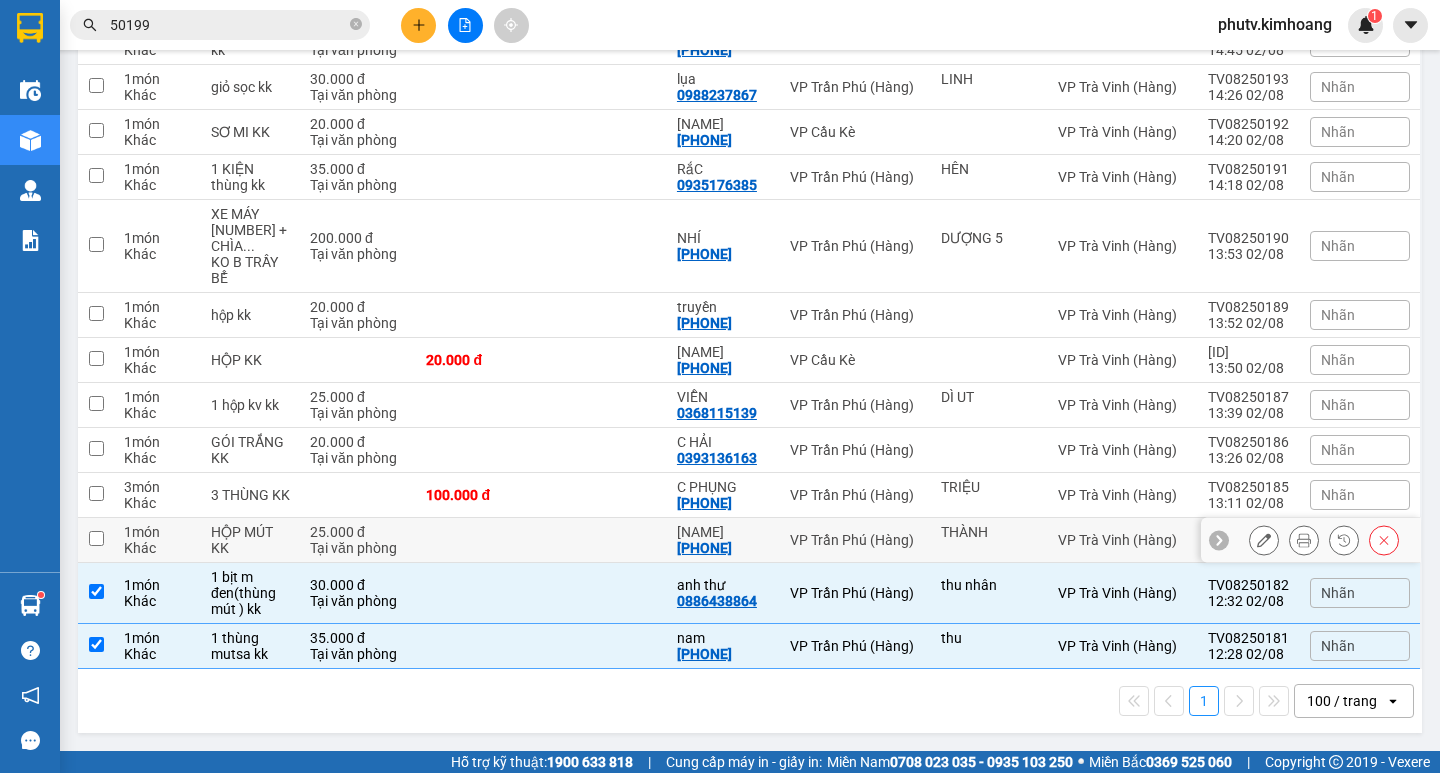 click on "THÀNH" at bounding box center (989, 532) 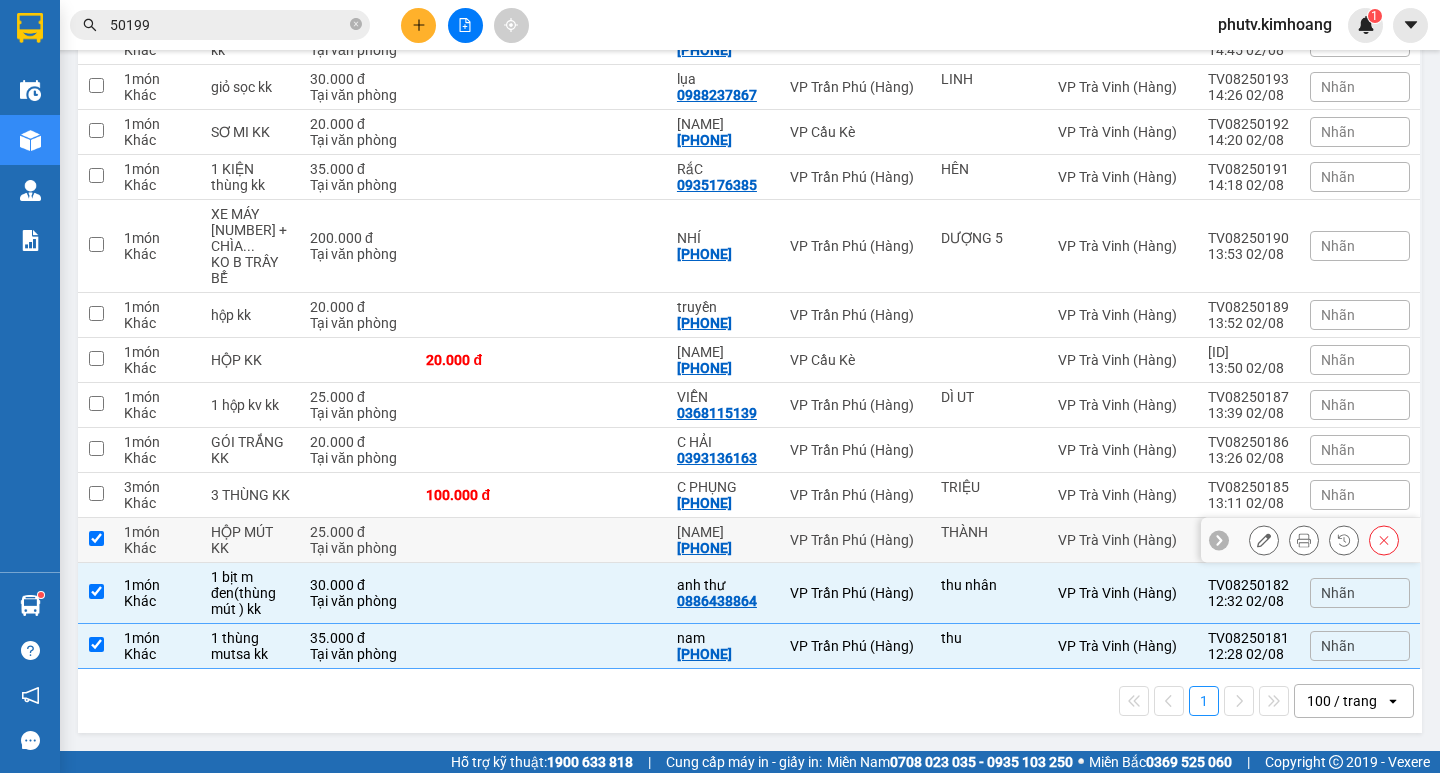 checkbox on "true" 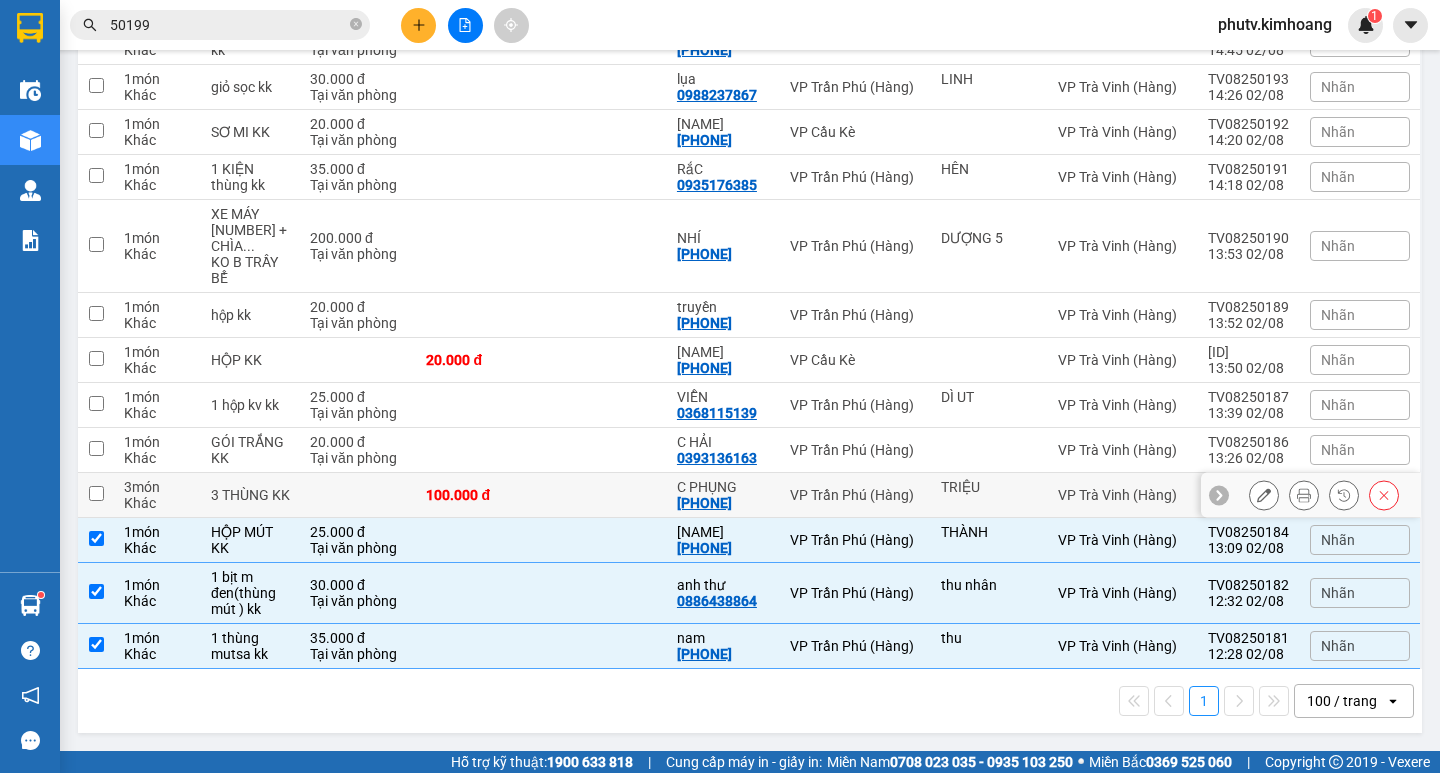 click on "TRIỆU" at bounding box center (989, 487) 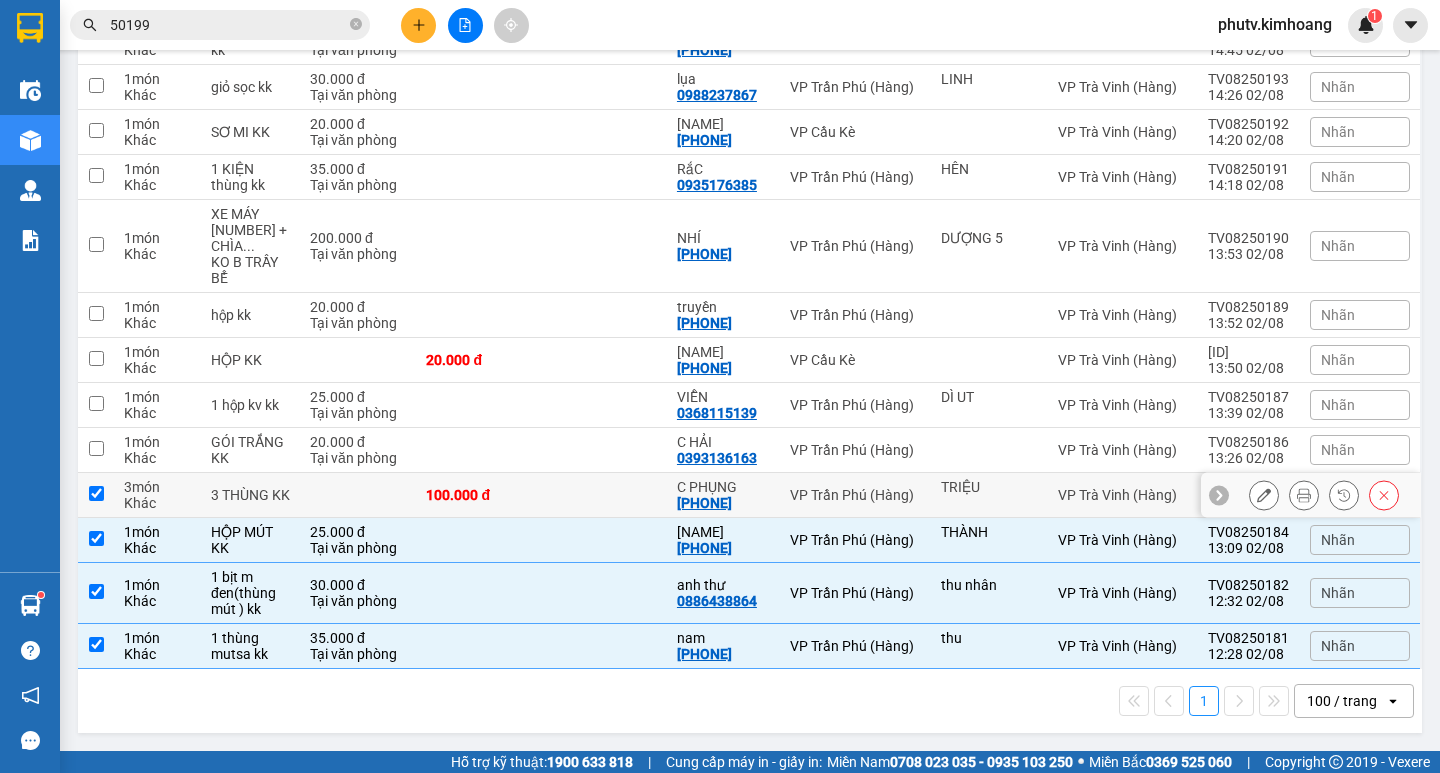 checkbox on "true" 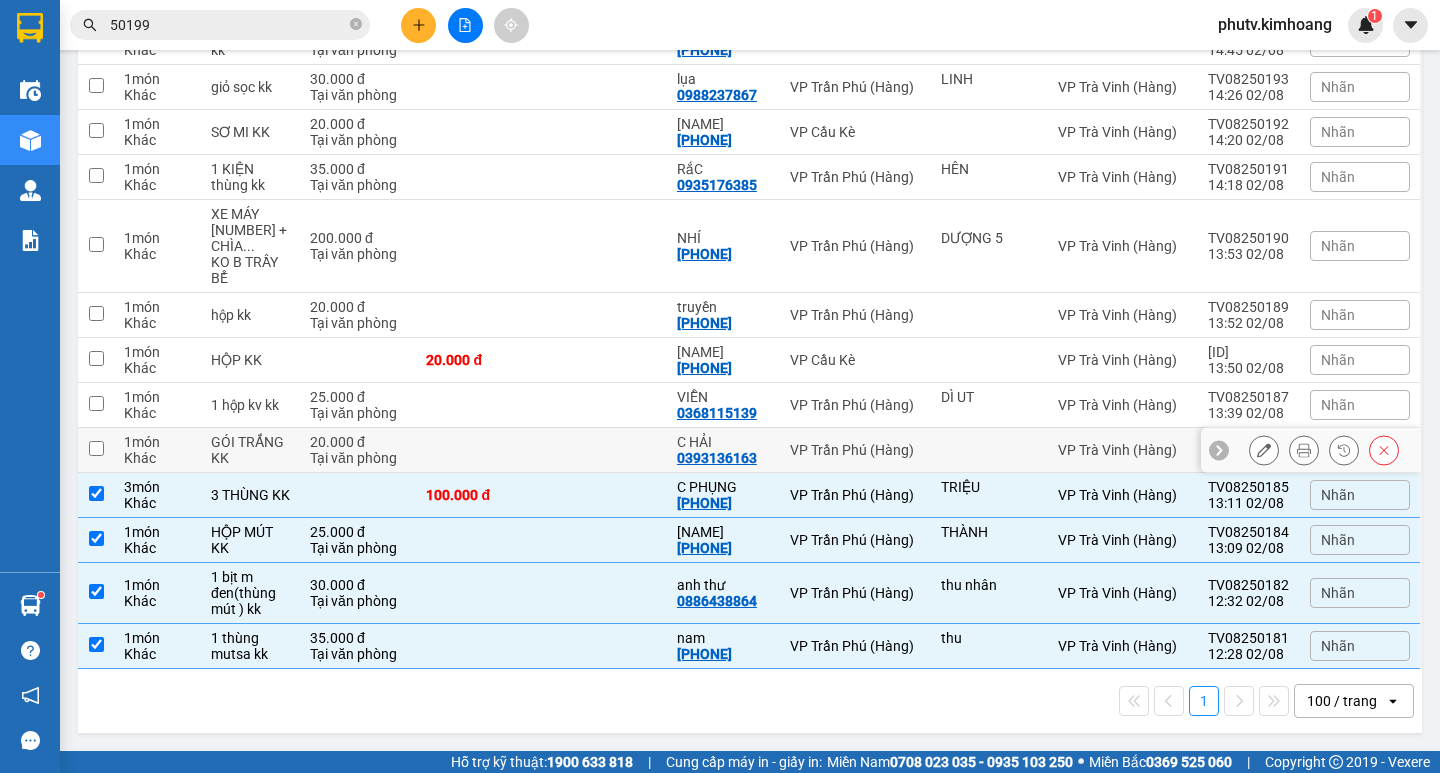 drag, startPoint x: 970, startPoint y: 457, endPoint x: 973, endPoint y: 434, distance: 23.194826 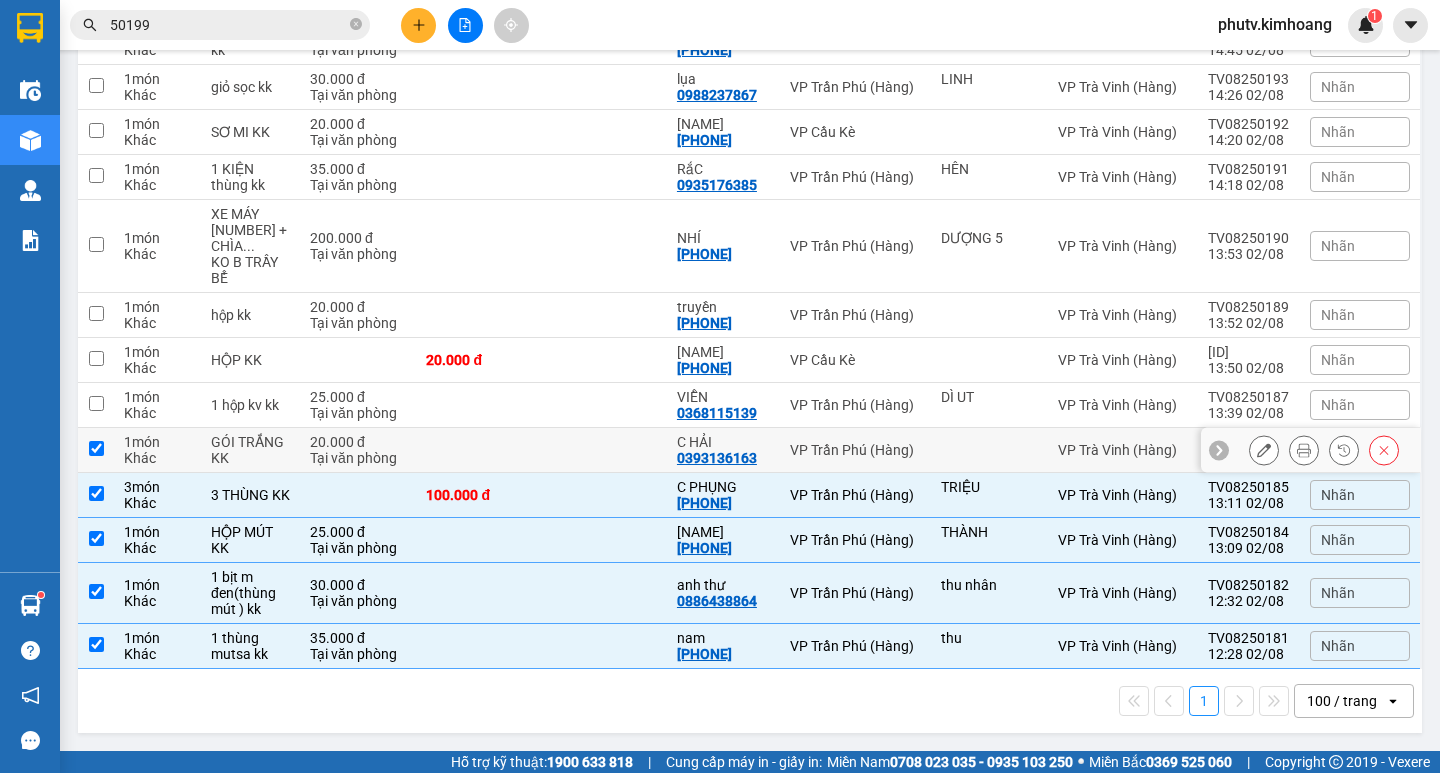 checkbox on "true" 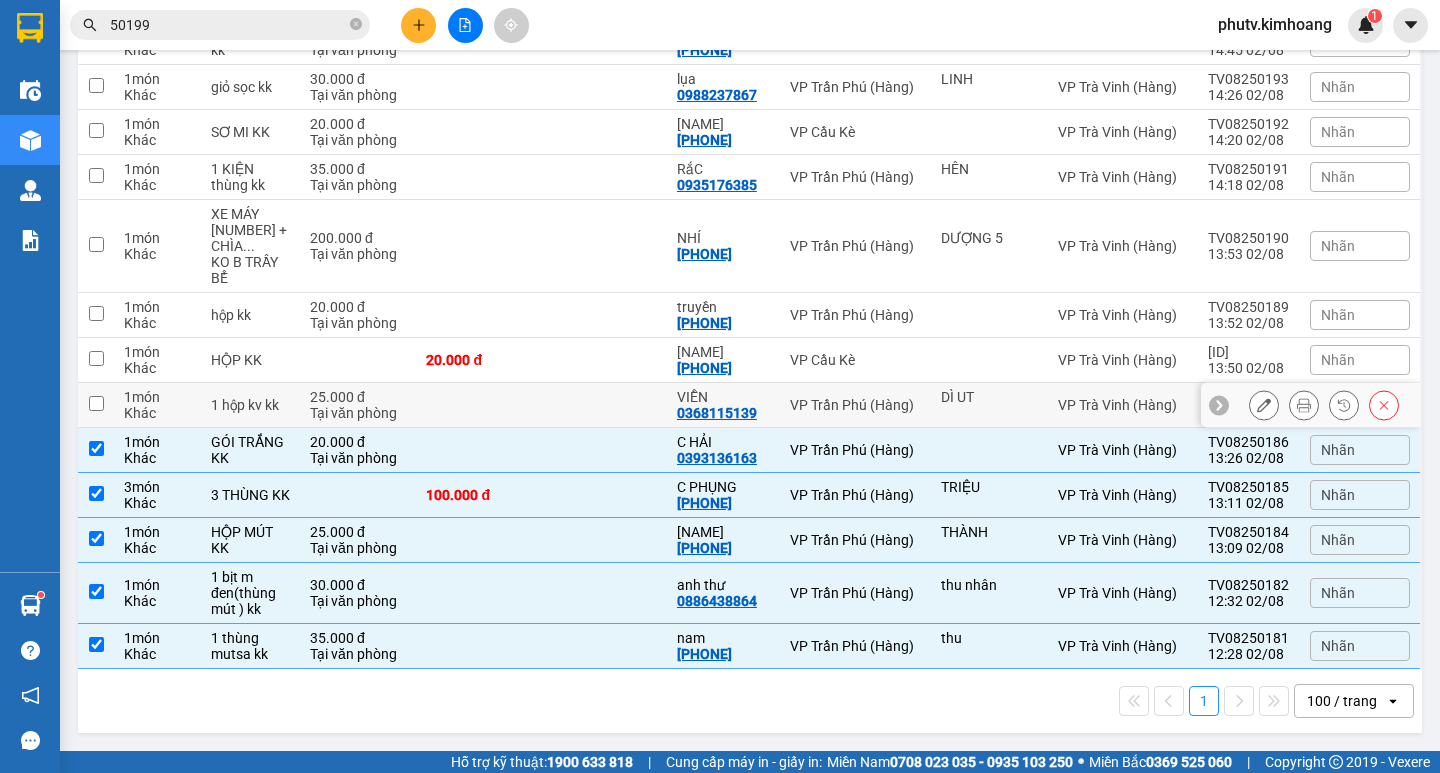 click on "DÌ UT" at bounding box center (989, 397) 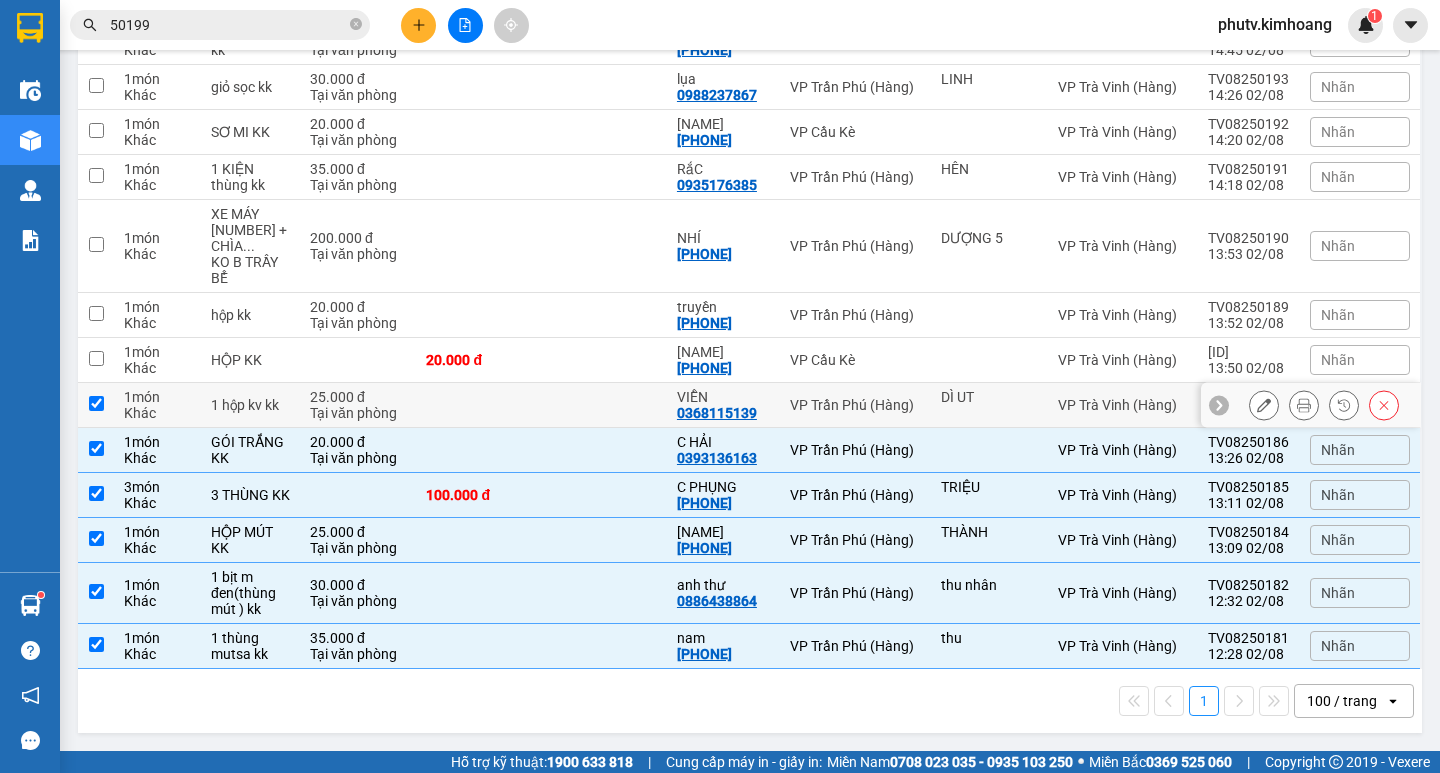 checkbox on "true" 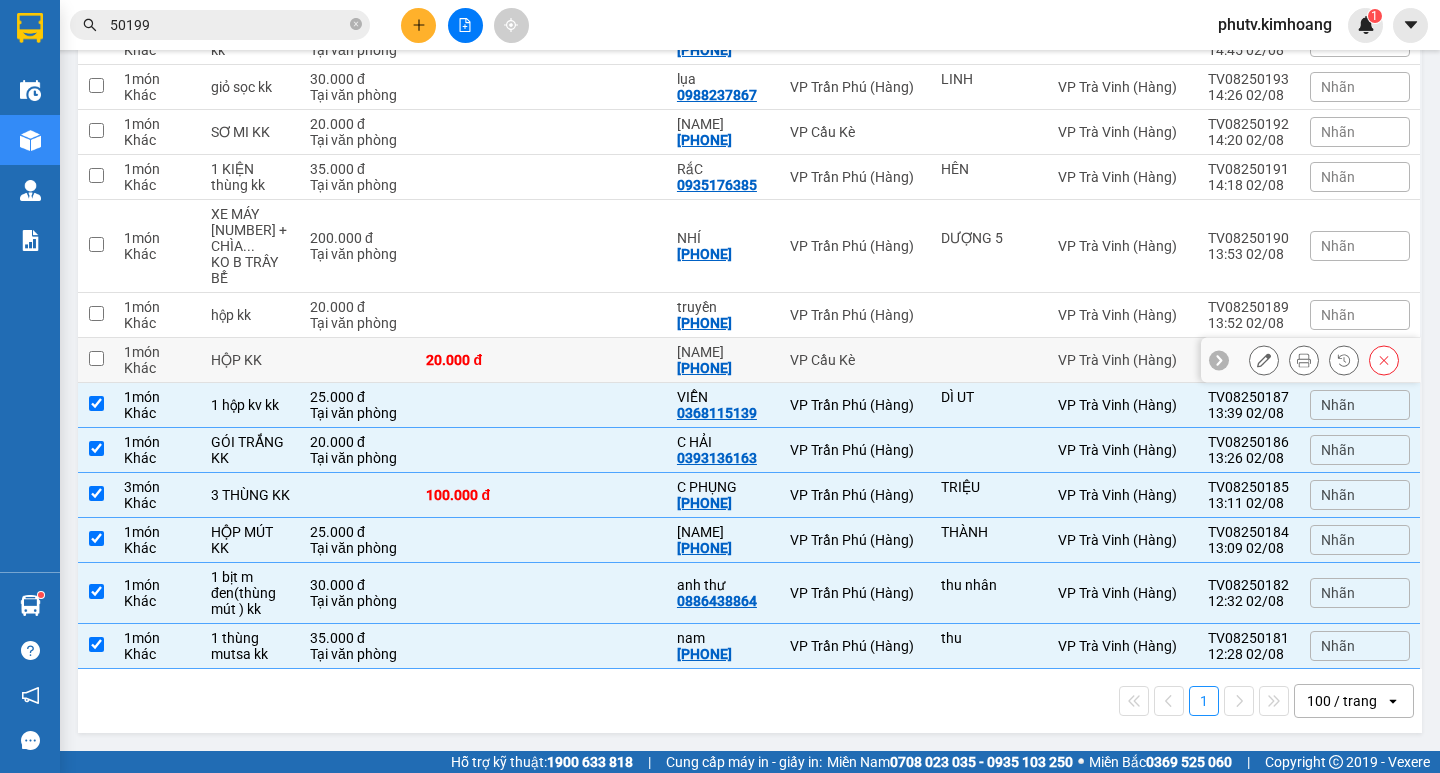 drag, startPoint x: 967, startPoint y: 353, endPoint x: 955, endPoint y: 309, distance: 45.607018 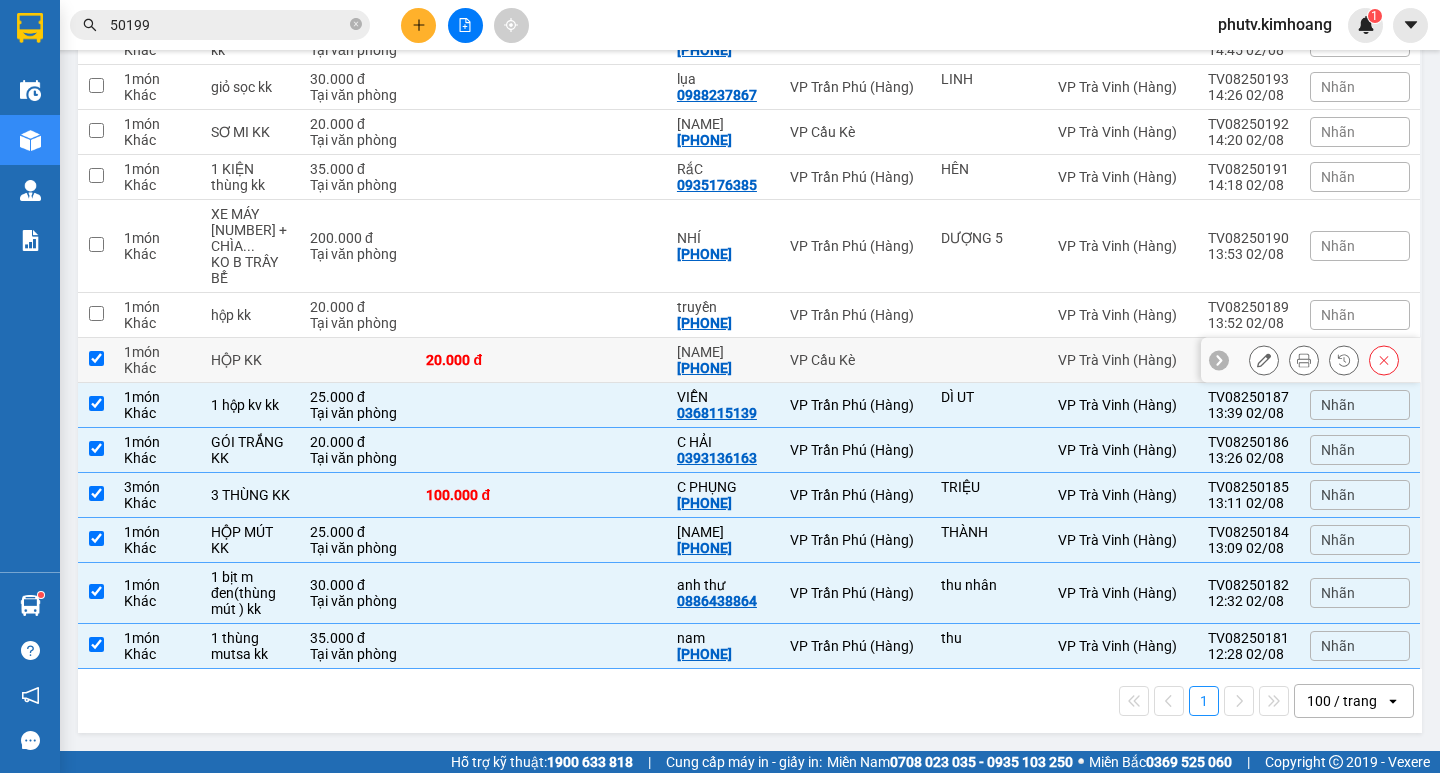 checkbox on "true" 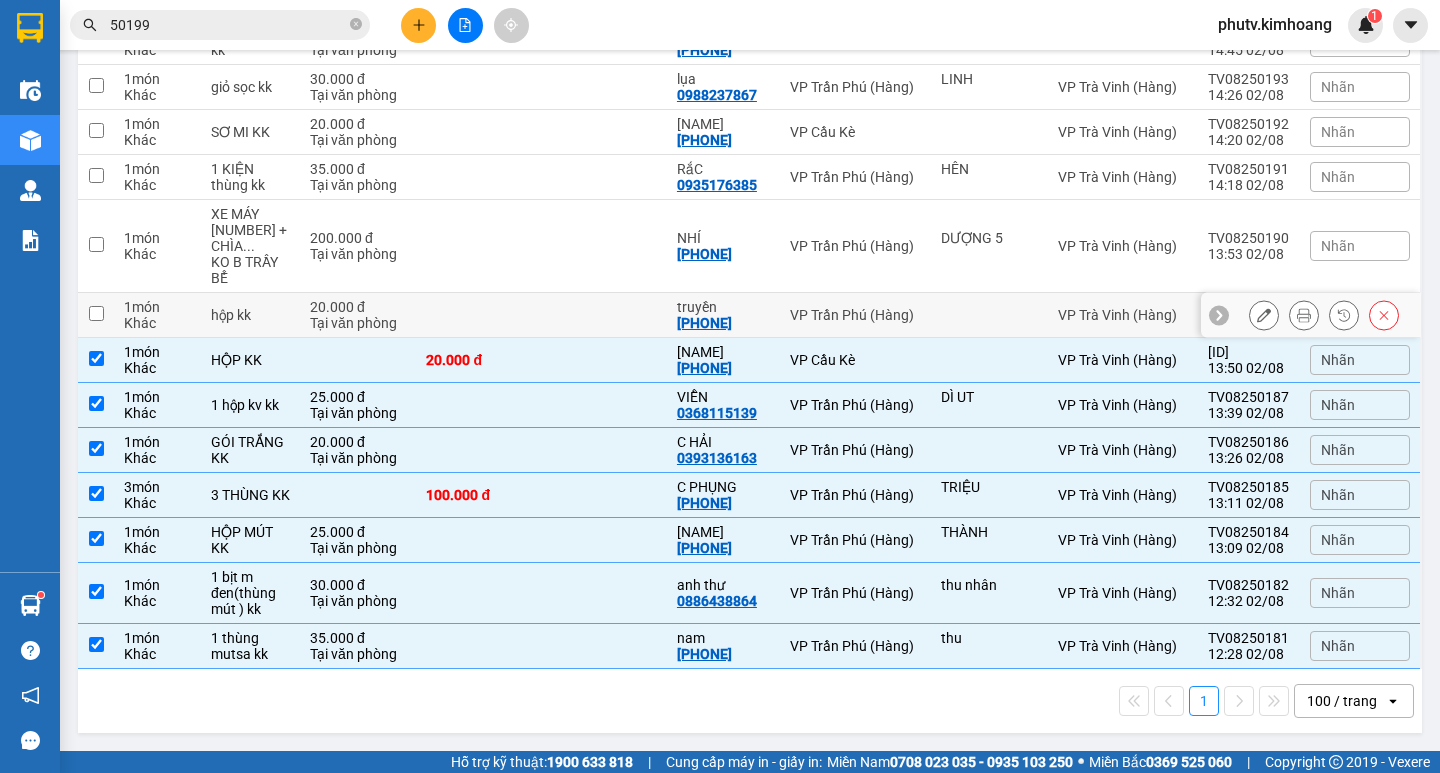 click at bounding box center (989, 315) 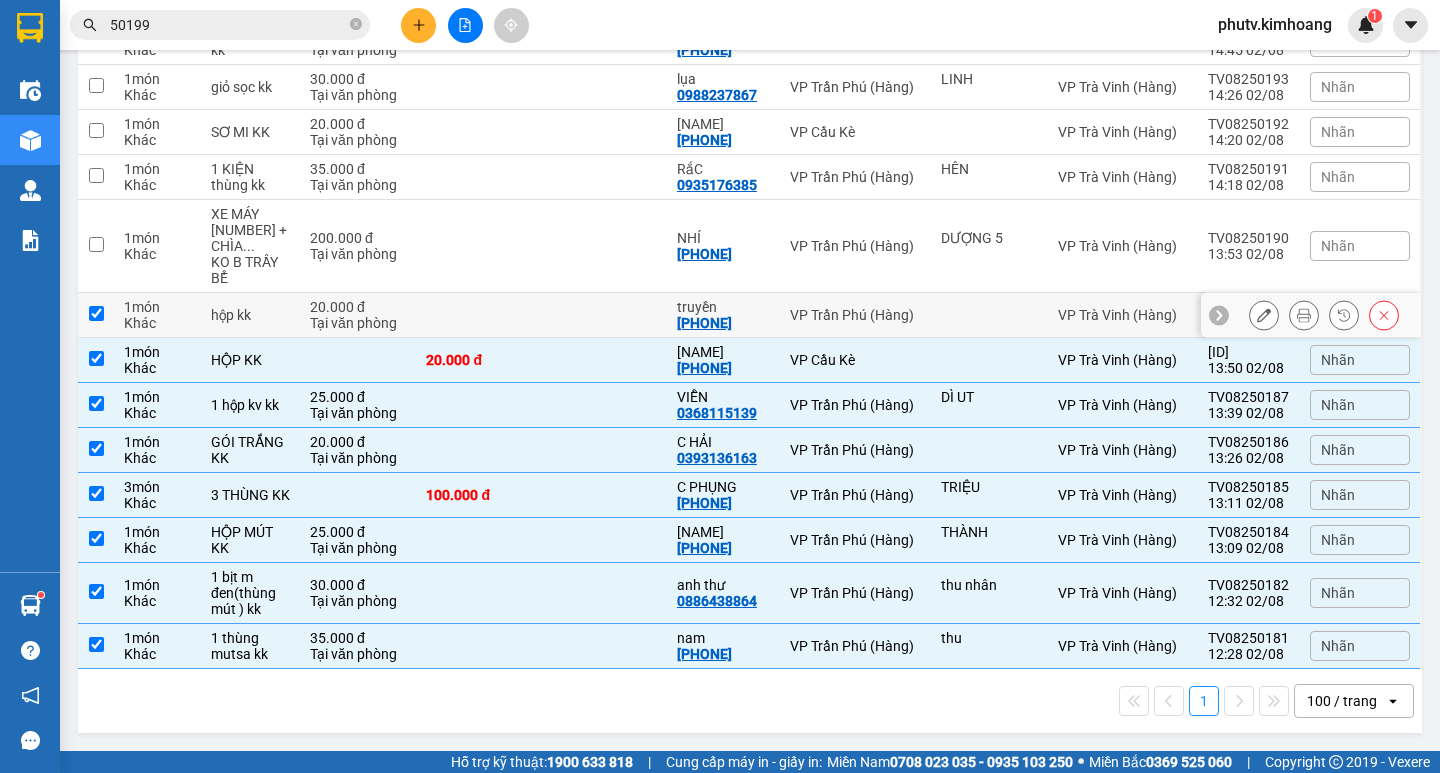 checkbox on "true" 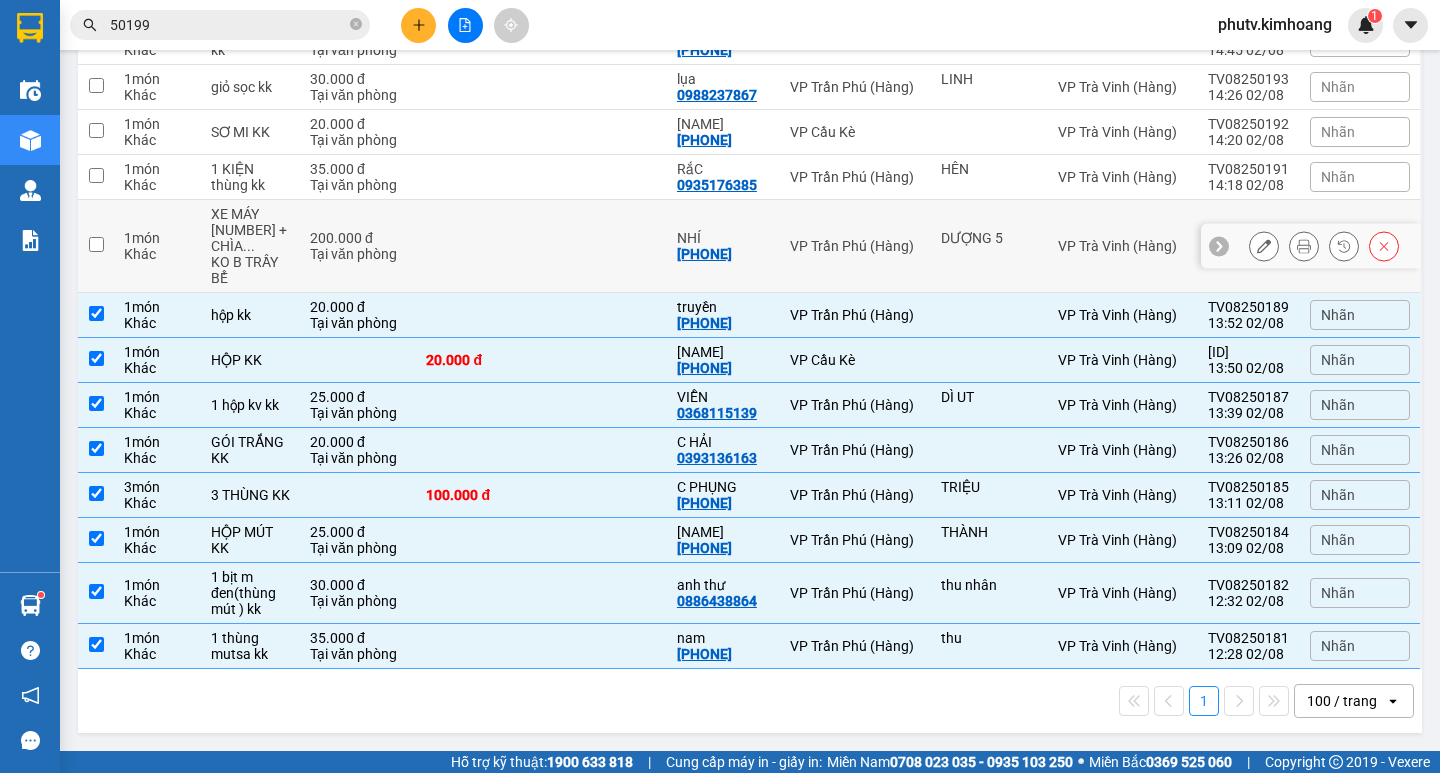 click on "DƯỢNG 5" at bounding box center (989, 246) 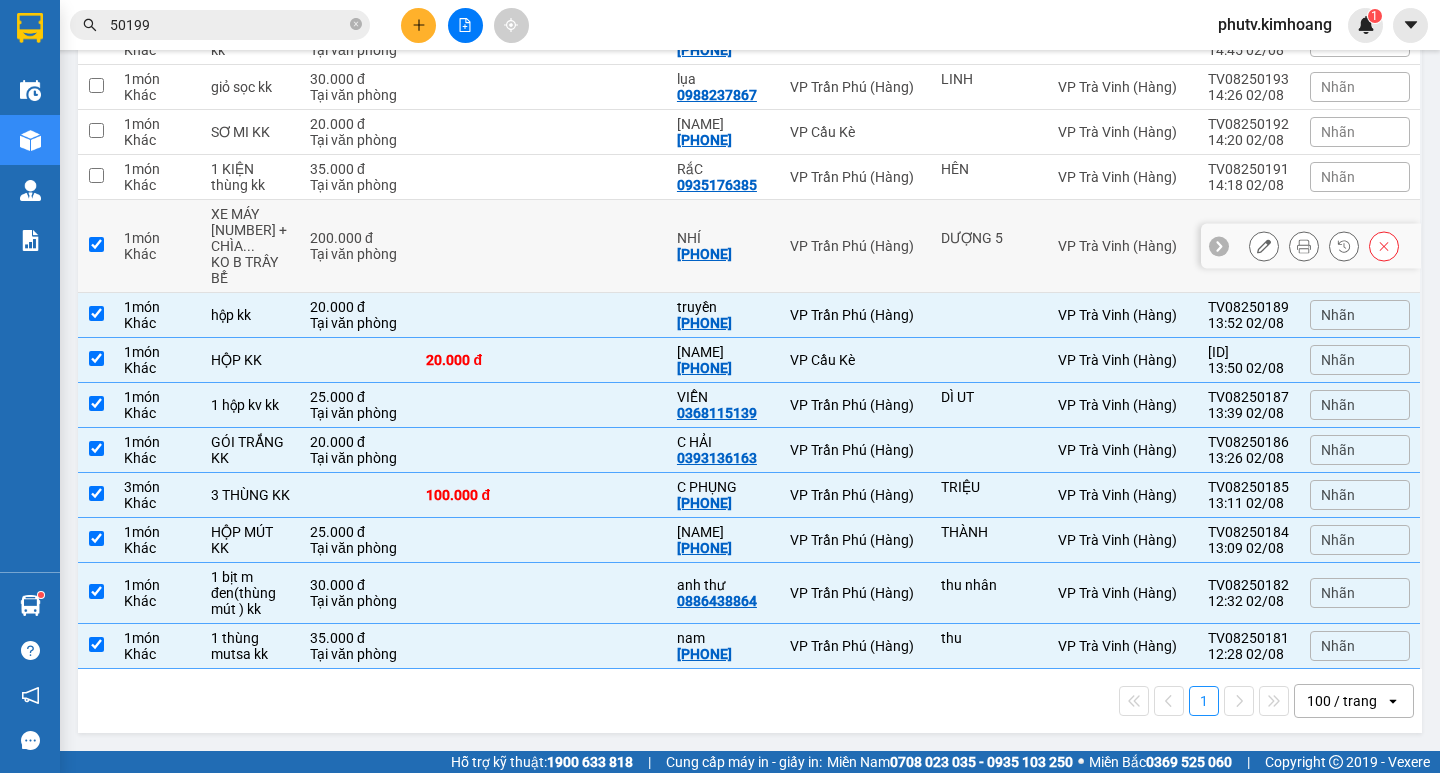 checkbox on "true" 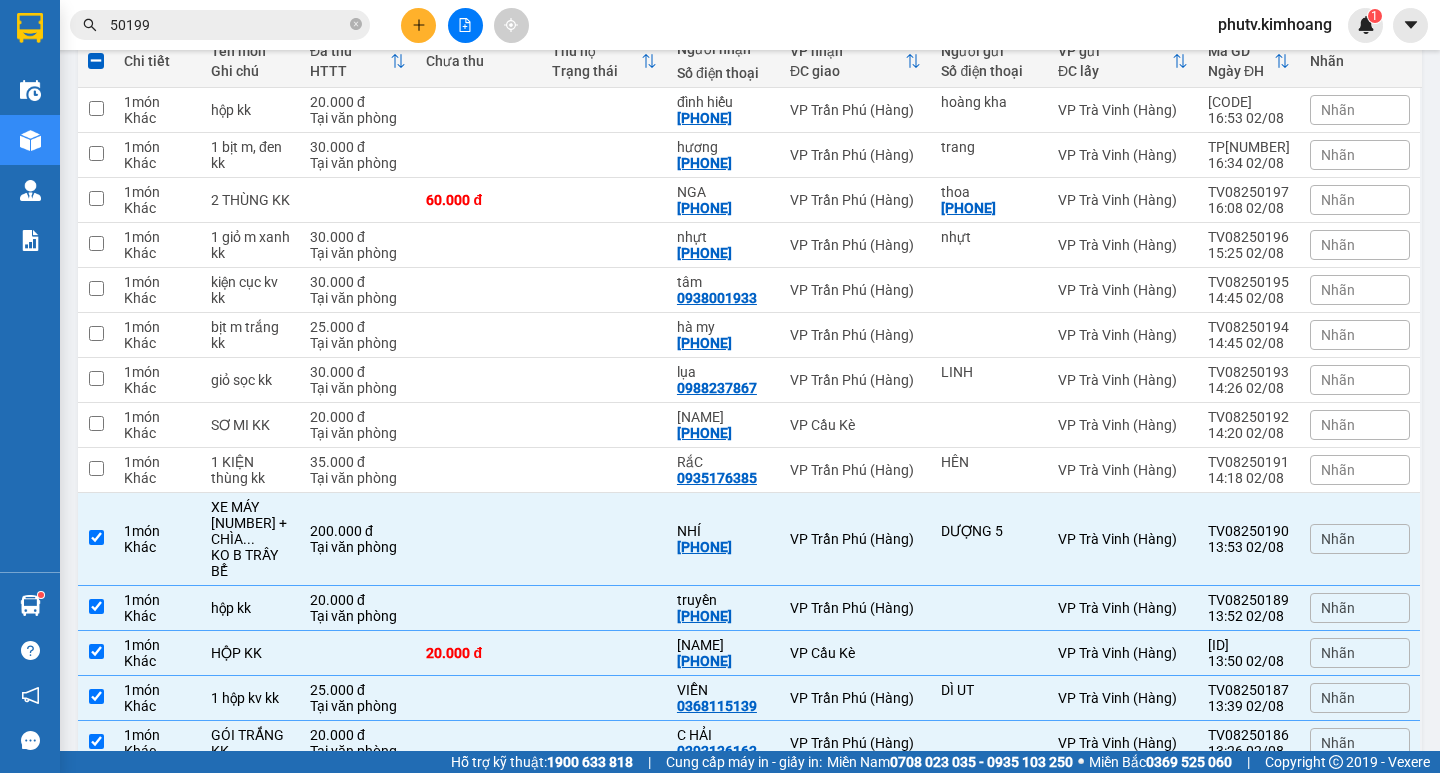 scroll, scrollTop: 0, scrollLeft: 0, axis: both 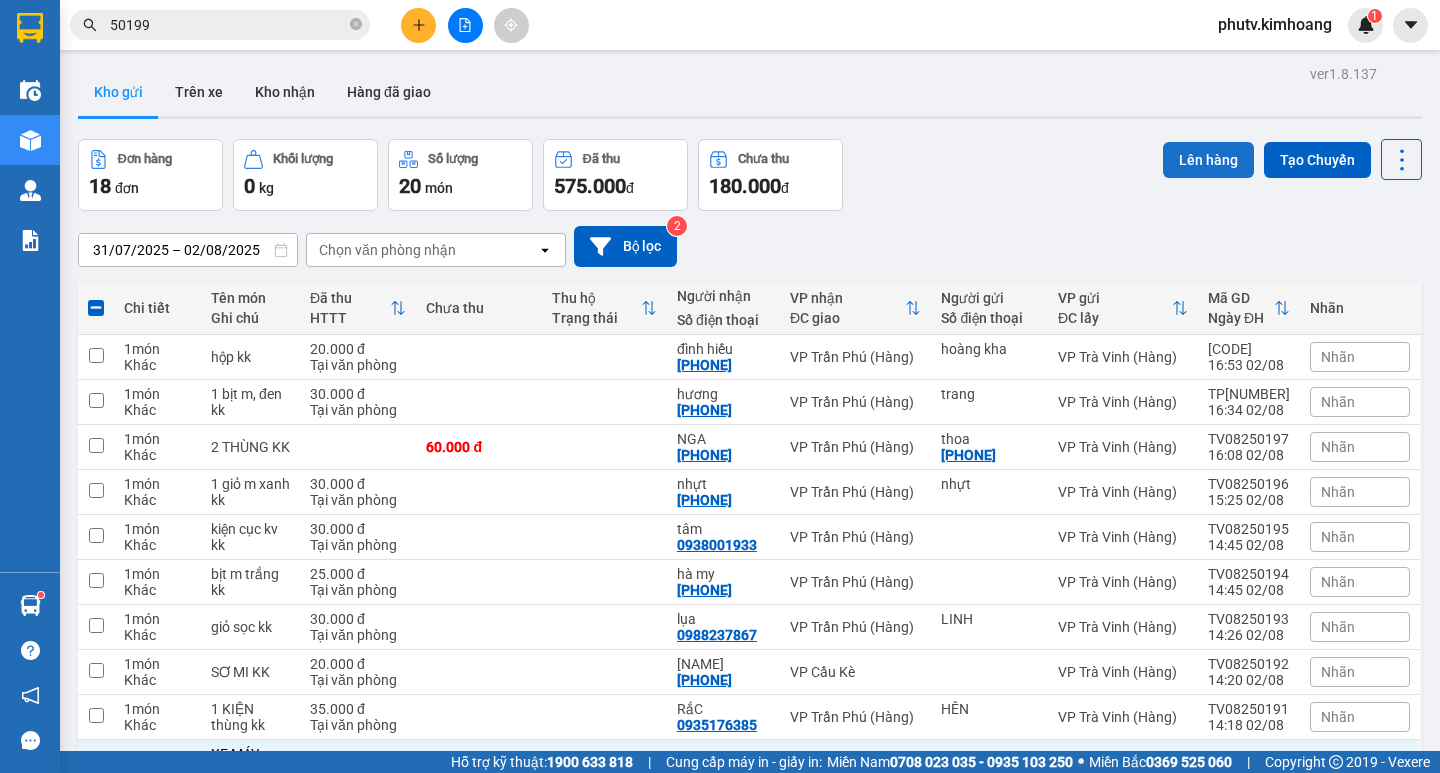 click on "Lên hàng" at bounding box center [1208, 160] 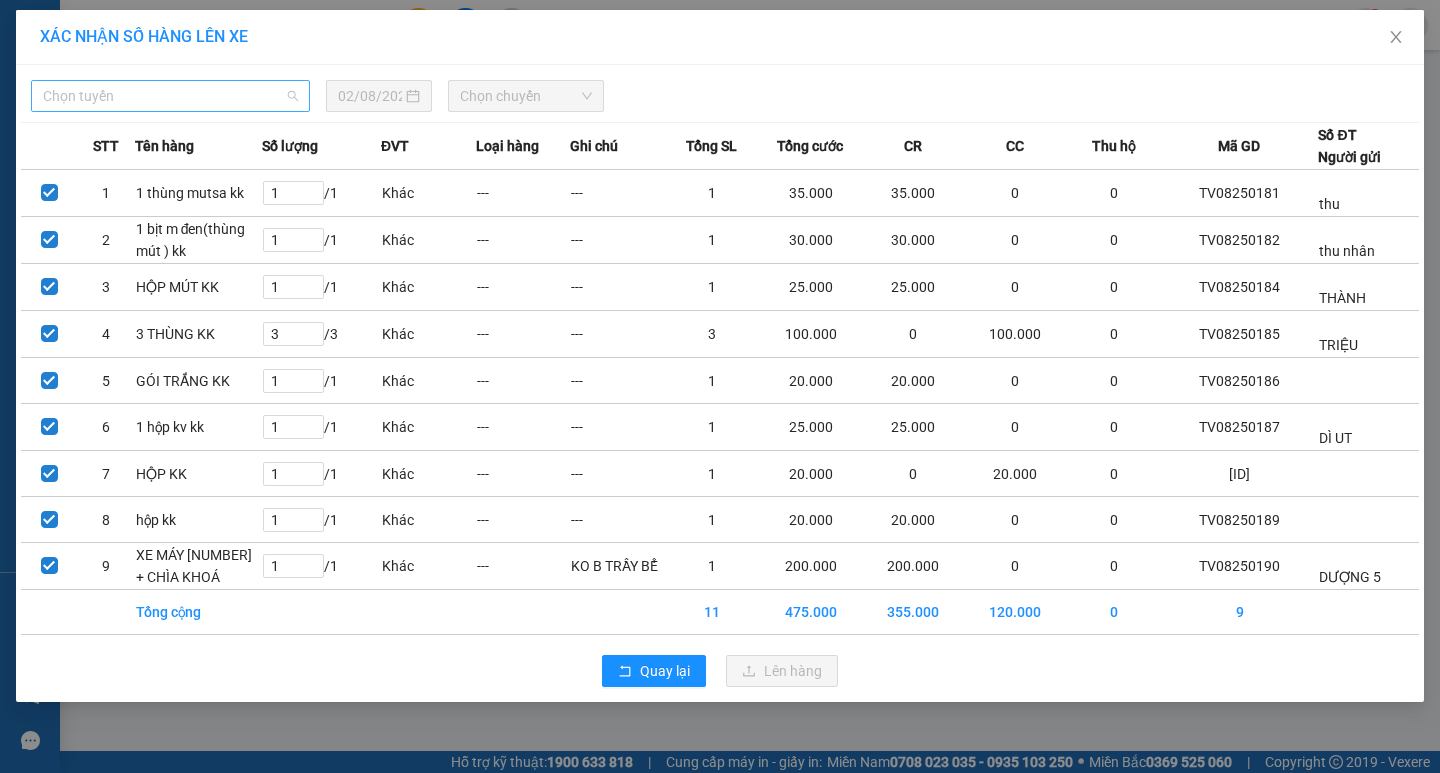 click on "Chọn tuyến" at bounding box center (170, 96) 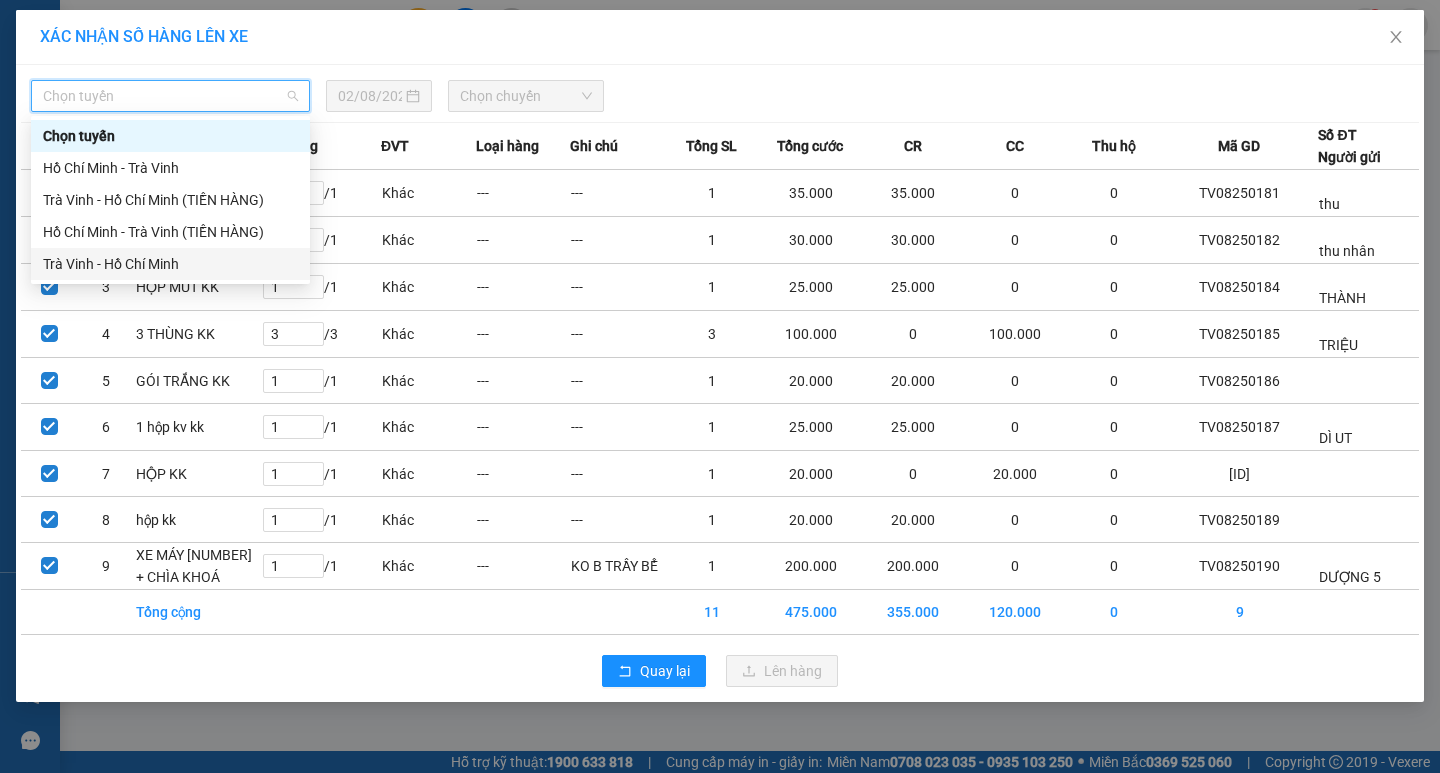 click on "Trà Vinh - Hồ Chí Minh" at bounding box center [170, 264] 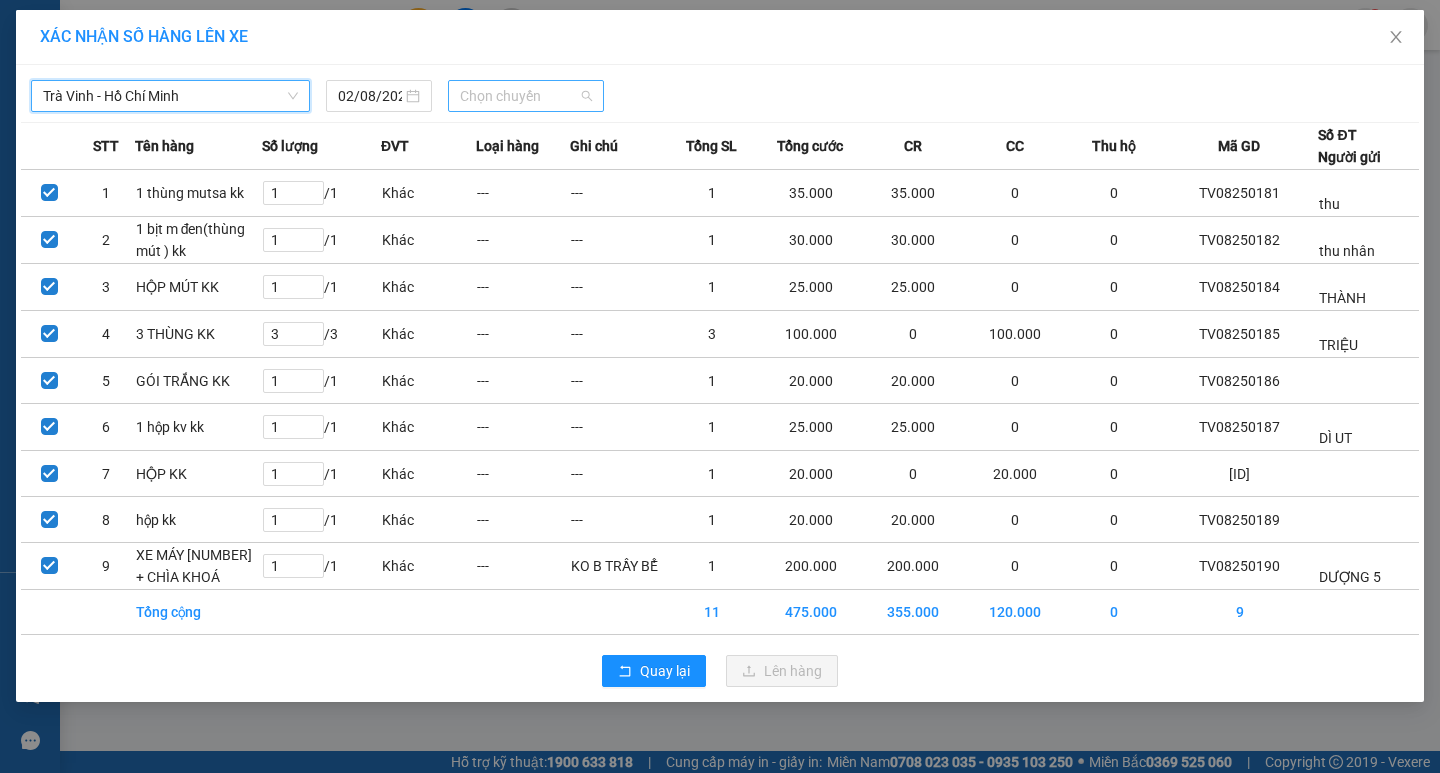 click on "Chọn chuyến" at bounding box center (526, 96) 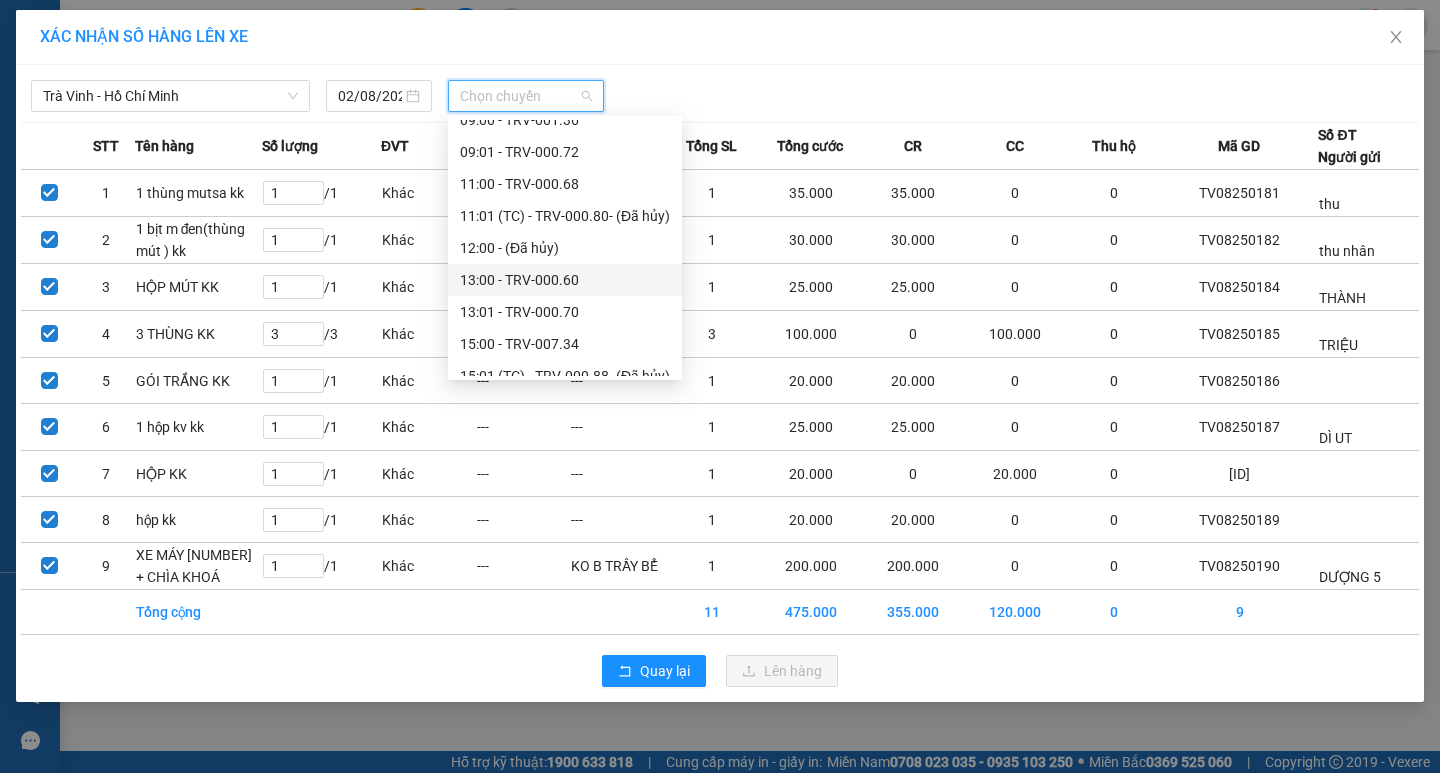 scroll, scrollTop: 500, scrollLeft: 0, axis: vertical 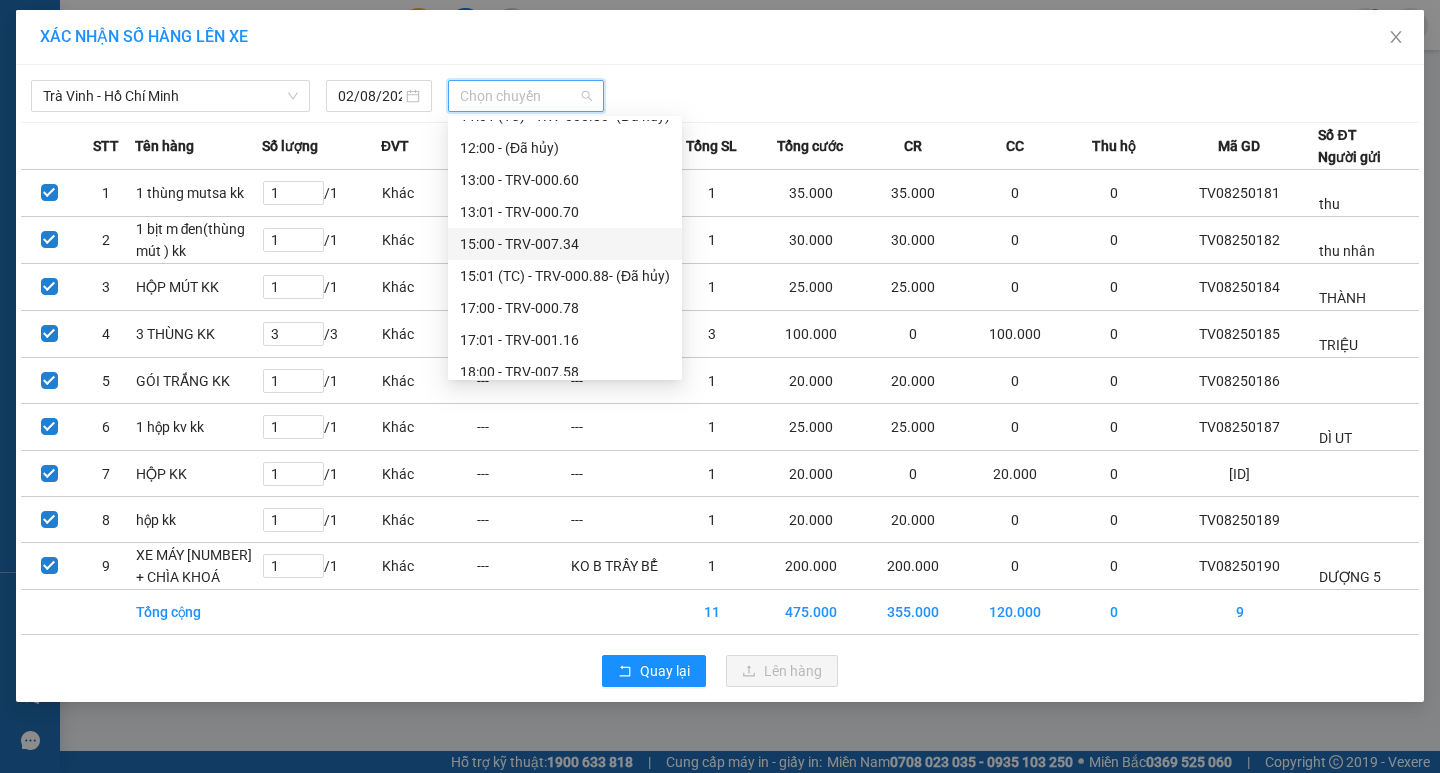 click on "[TIME] - TRV-[NUMBER]" at bounding box center (565, 244) 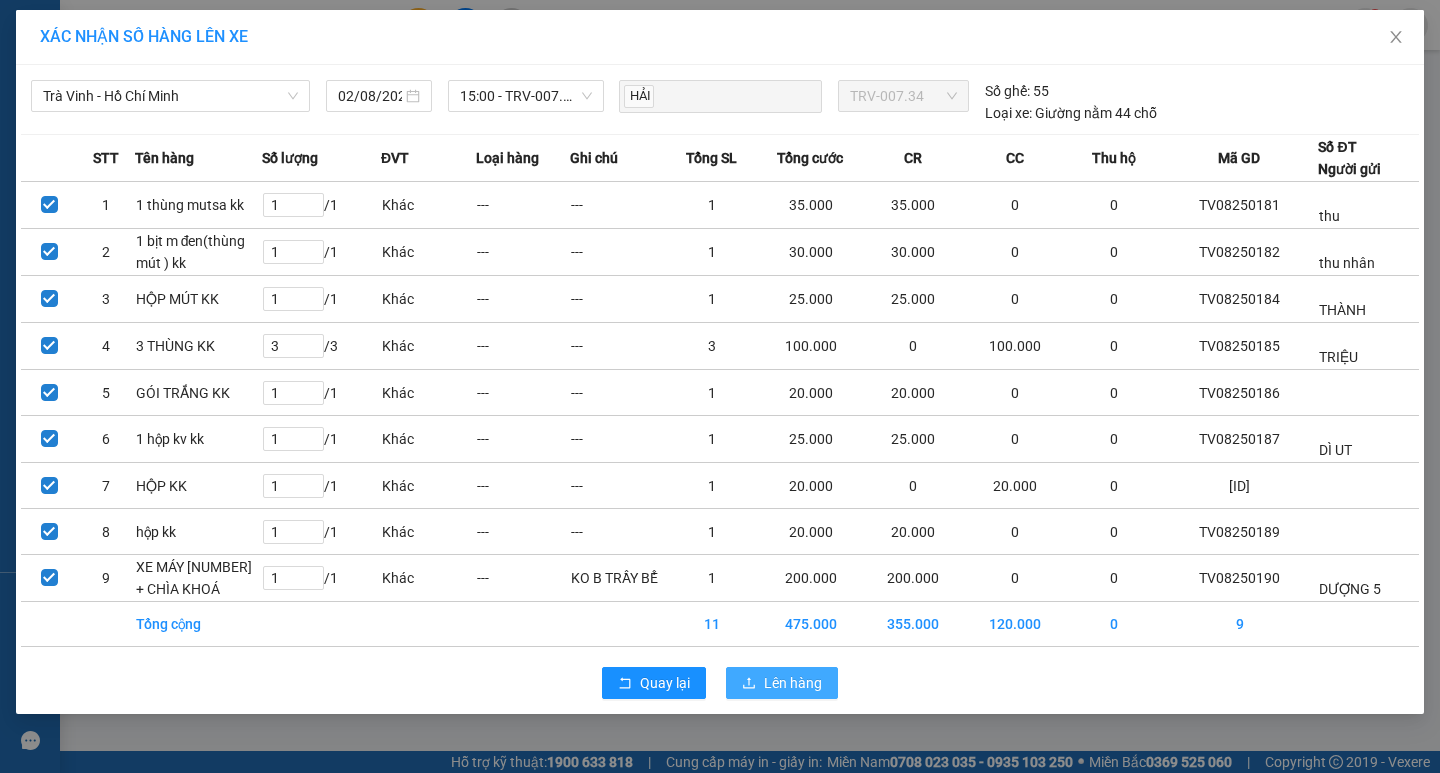 click on "Lên hàng" at bounding box center [782, 683] 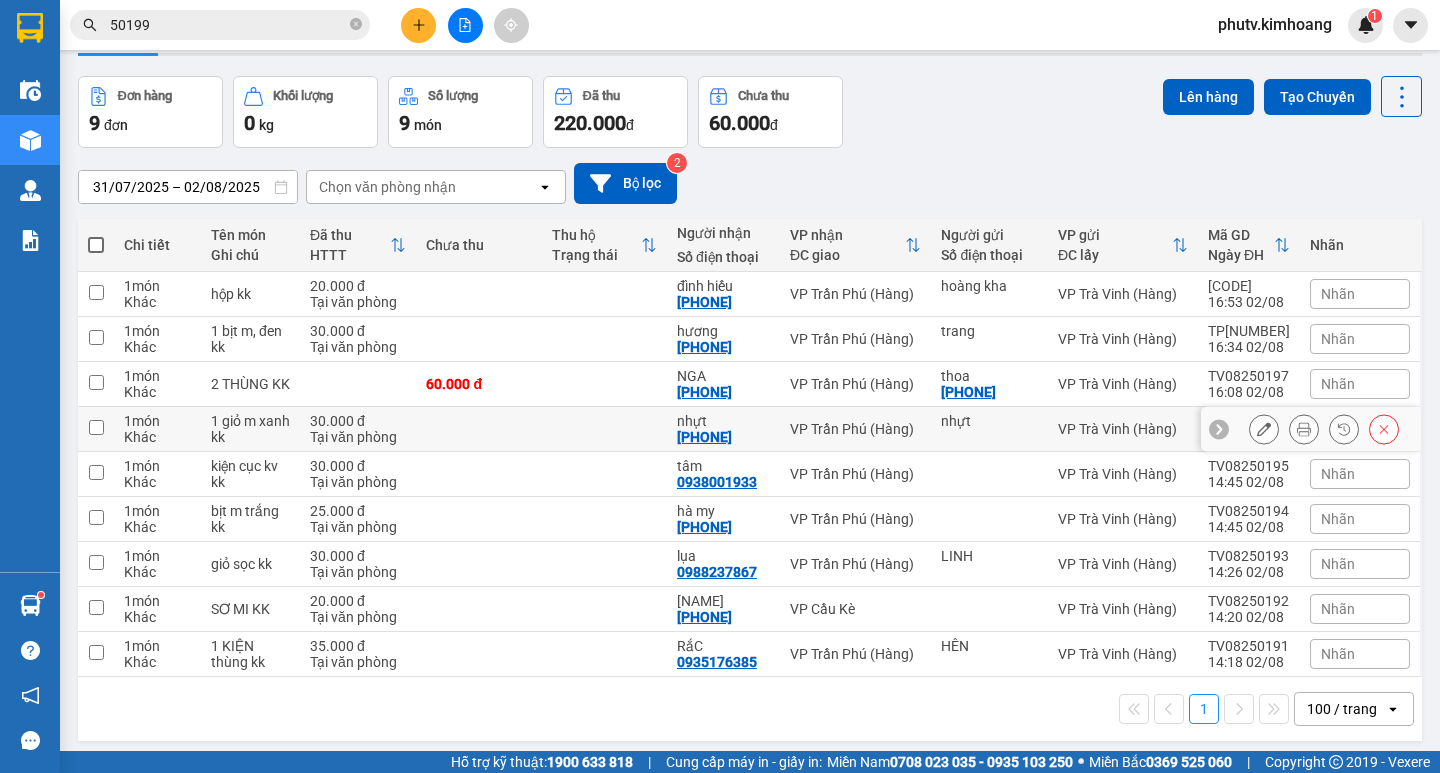 scroll, scrollTop: 92, scrollLeft: 0, axis: vertical 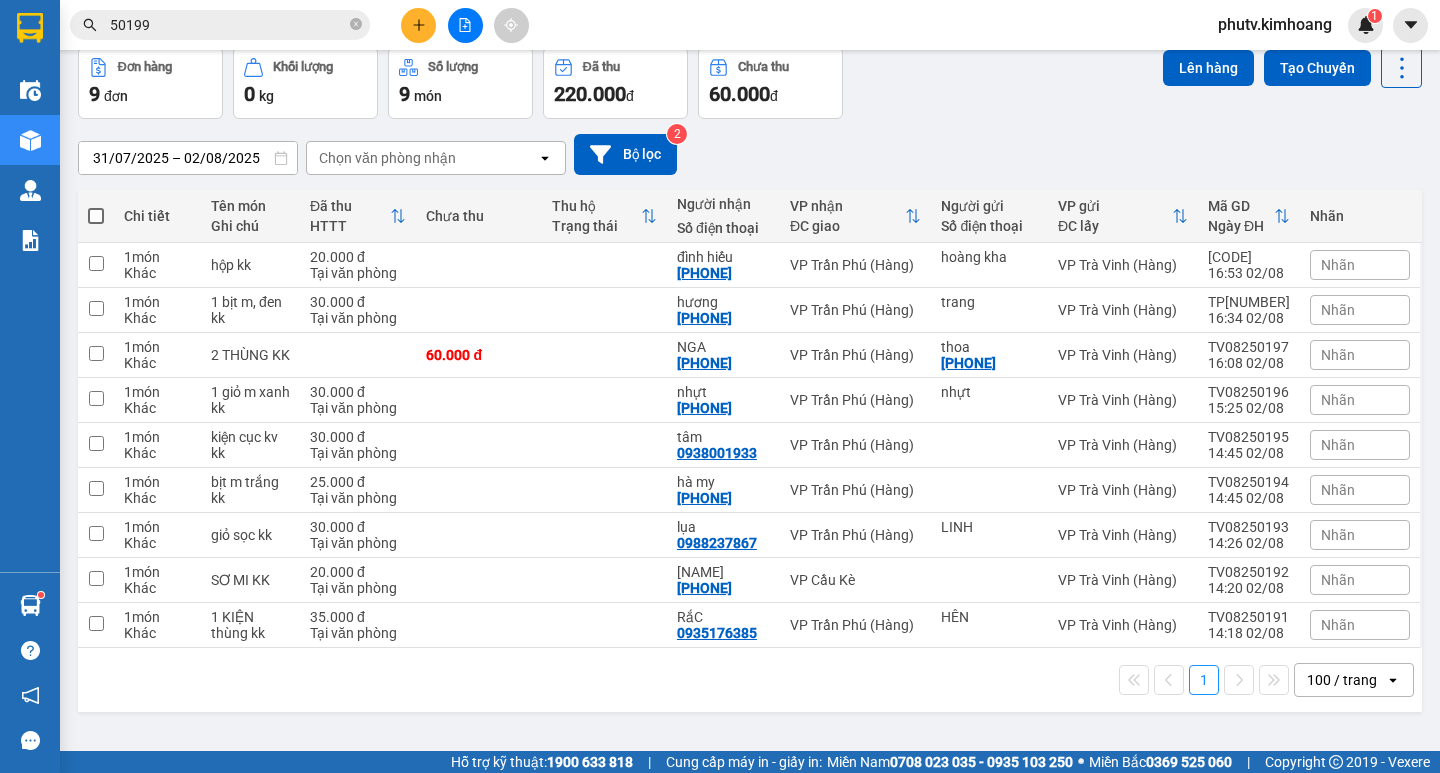 click at bounding box center [96, 216] 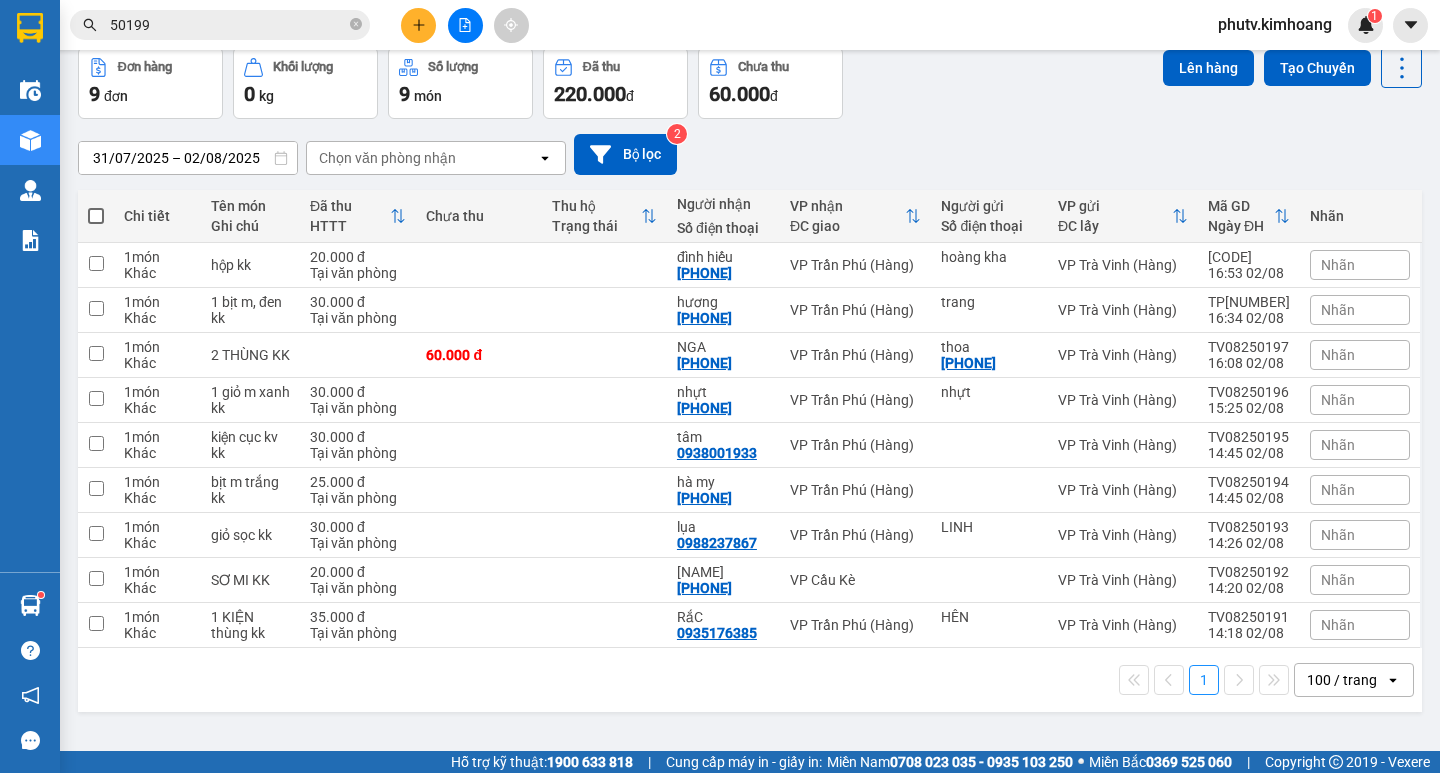 click at bounding box center (96, 206) 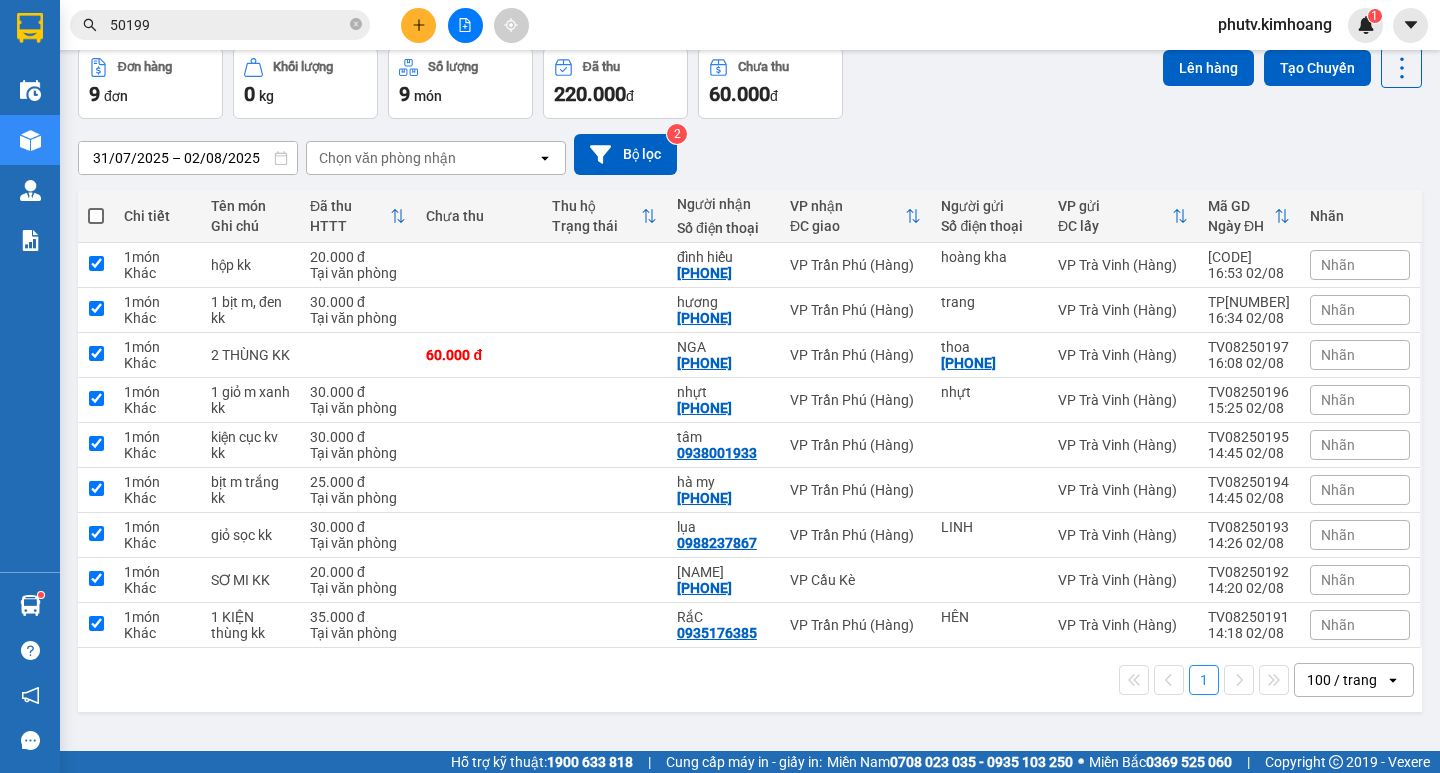 checkbox on "true" 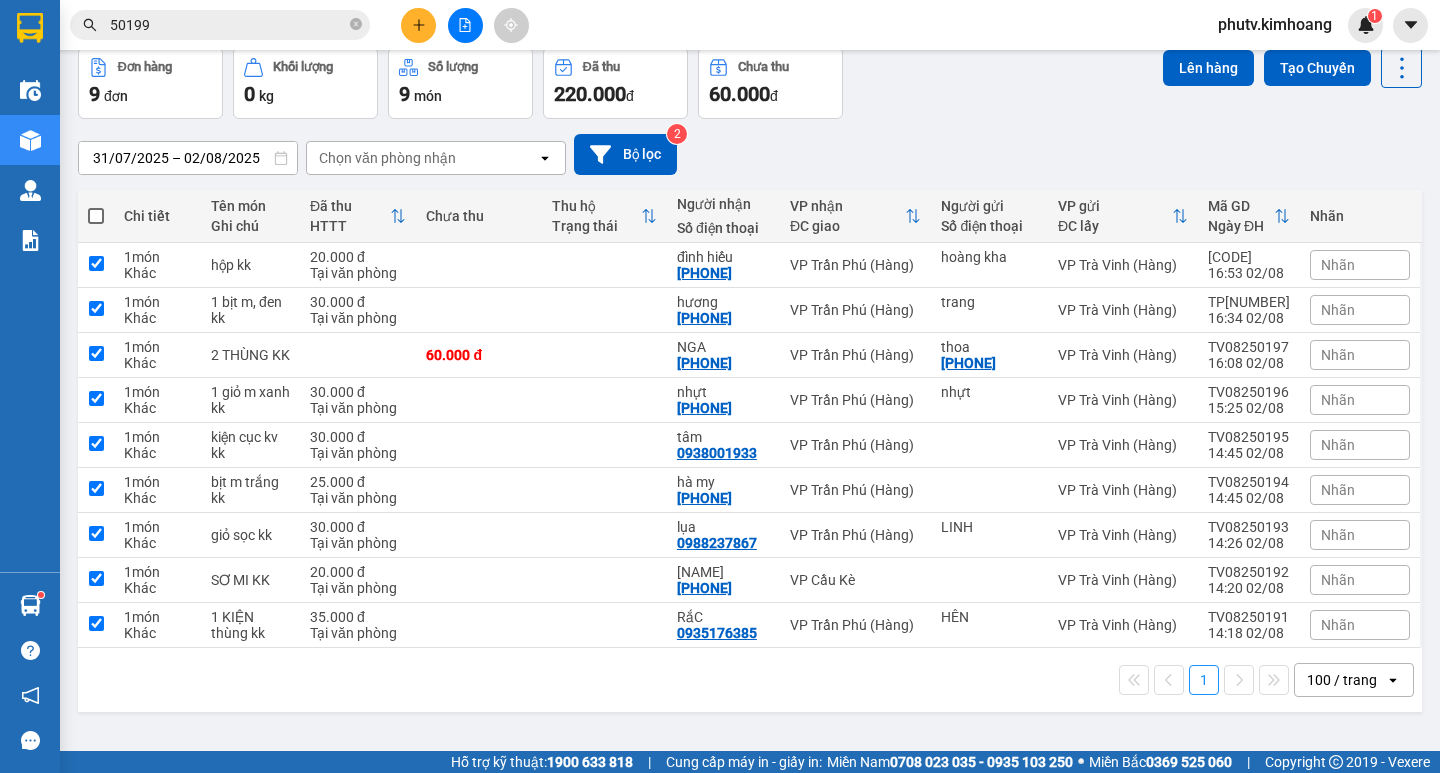 checkbox on "true" 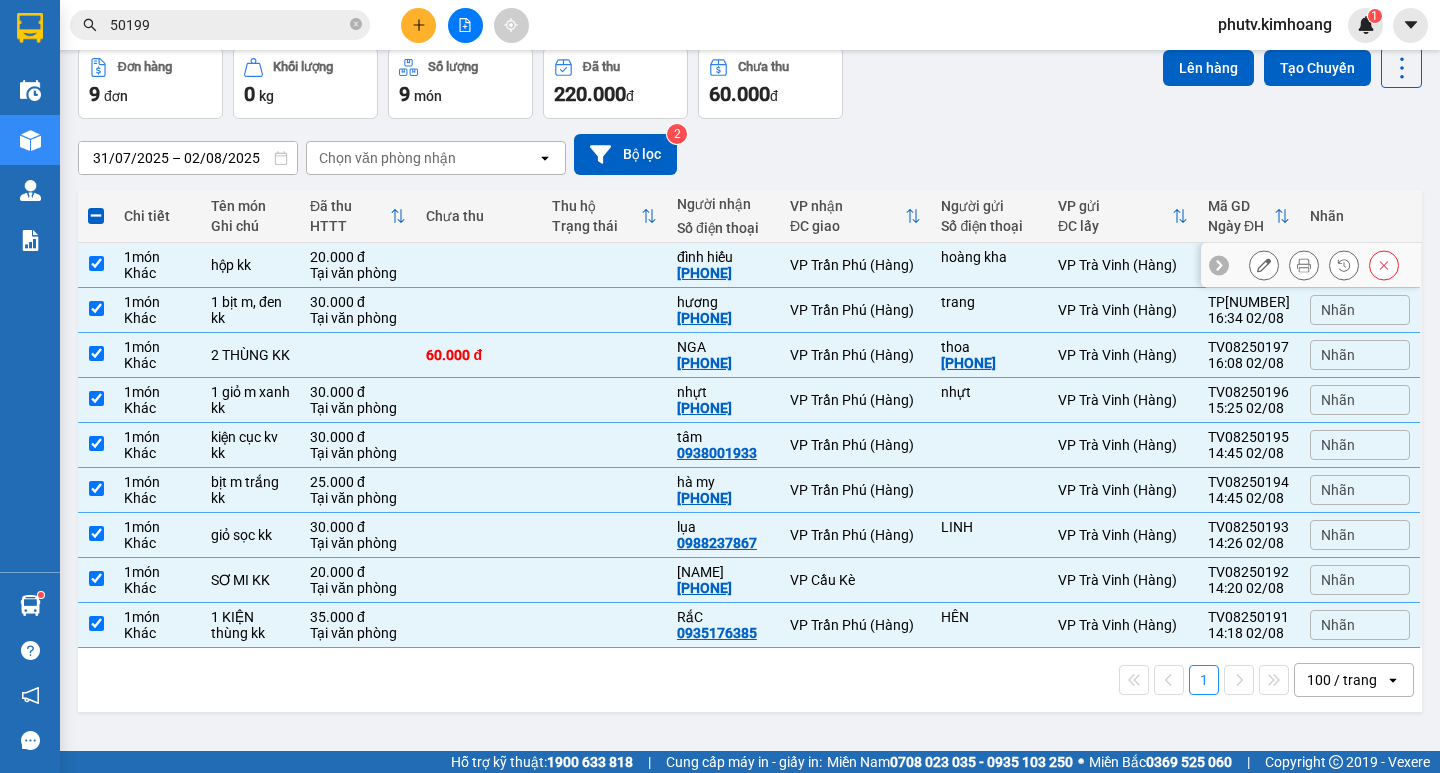 click on "hộp kk" at bounding box center (250, 265) 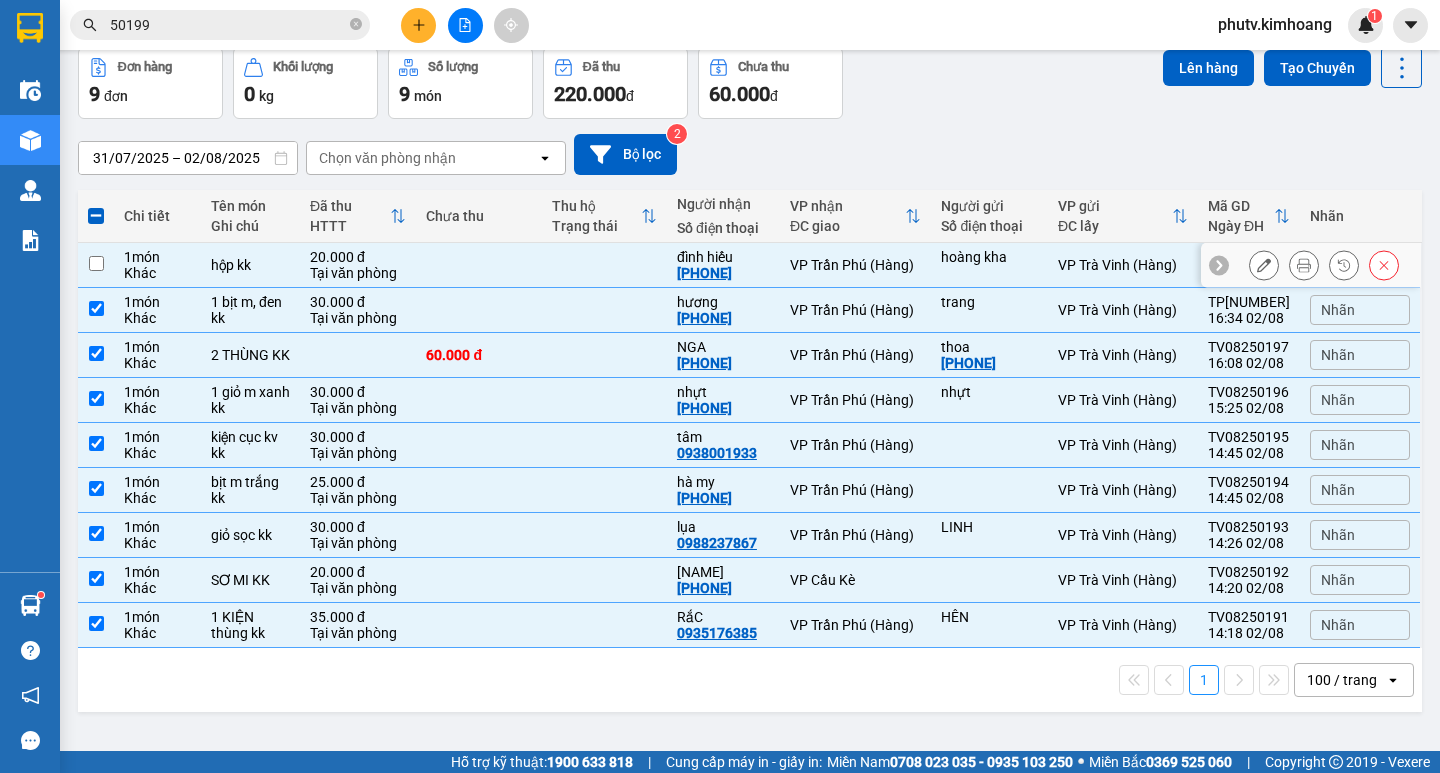 checkbox on "false" 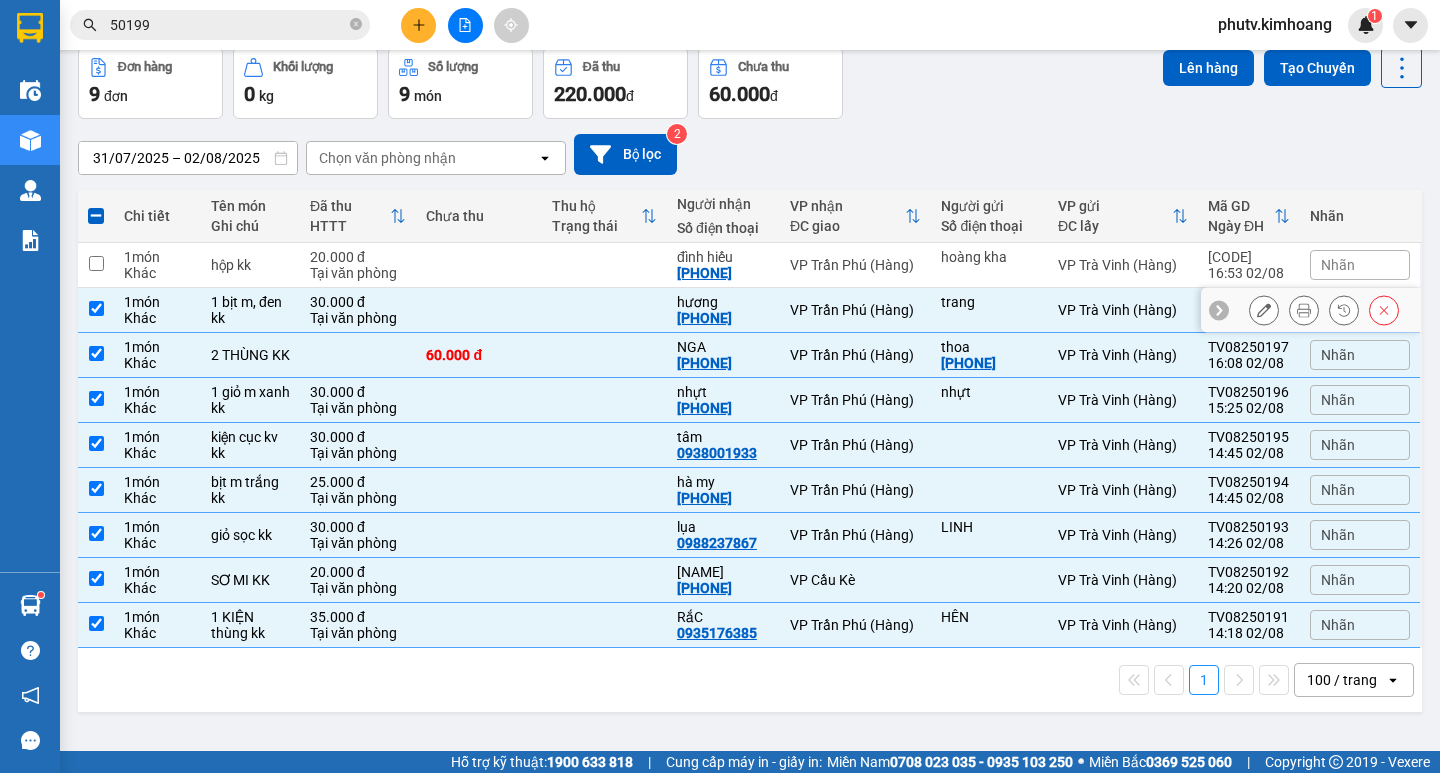 click at bounding box center (604, 310) 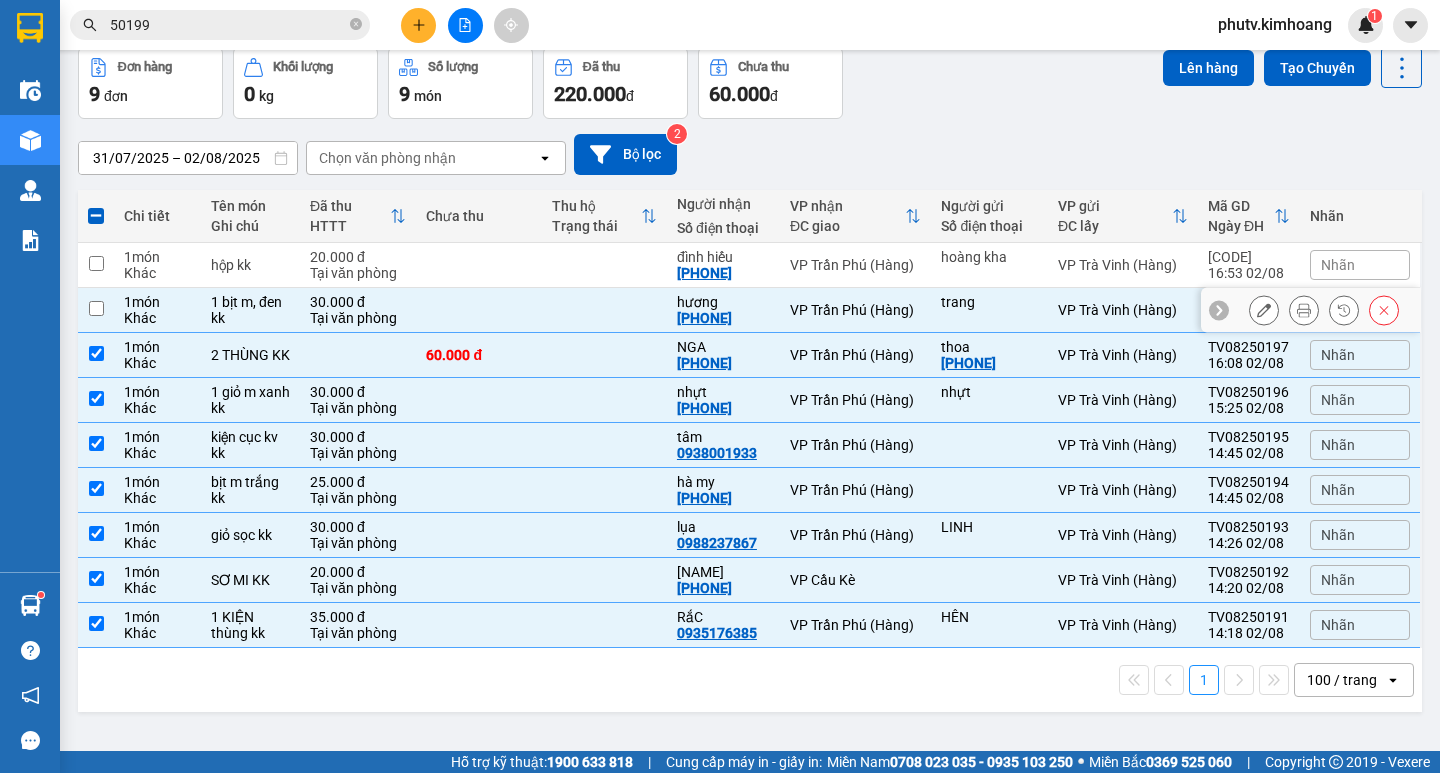 checkbox on "false" 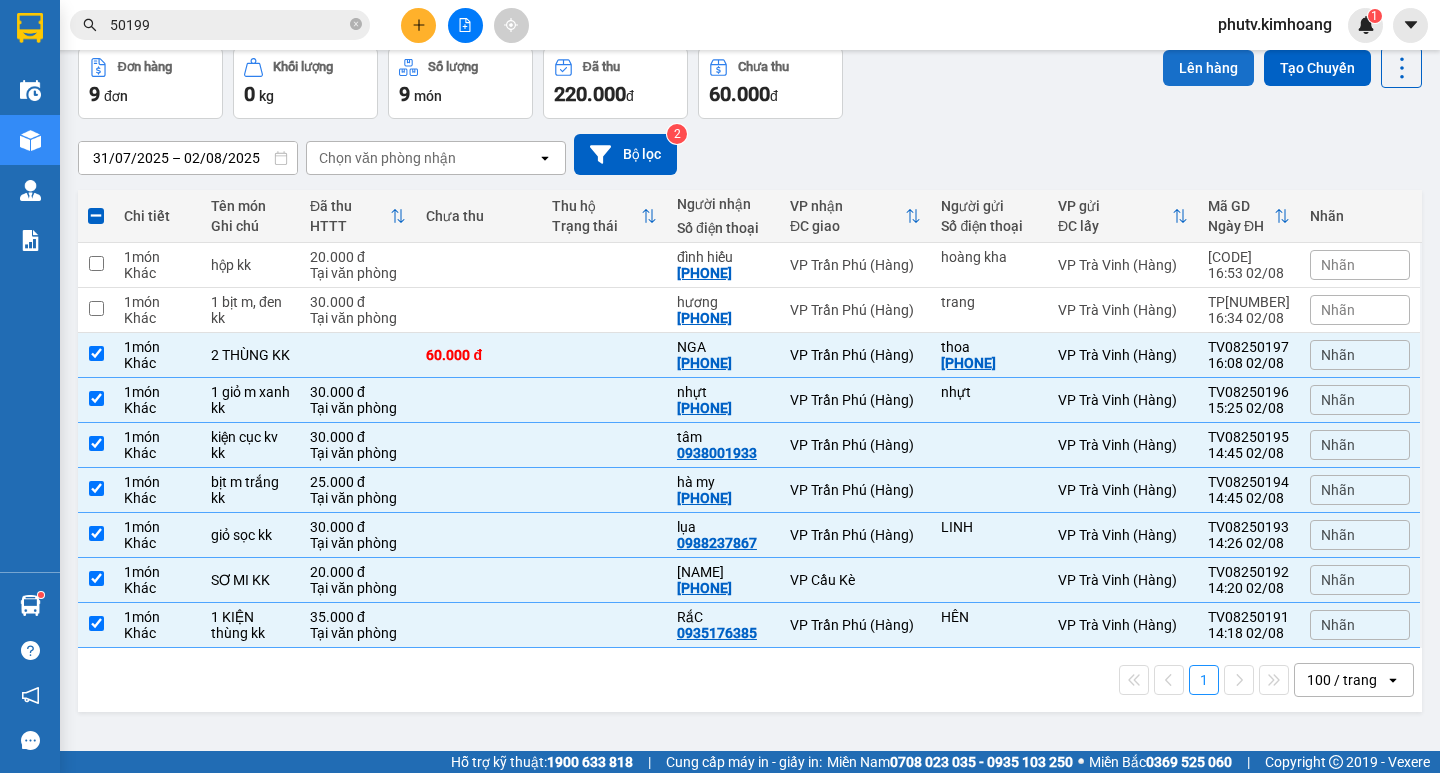 drag, startPoint x: 1186, startPoint y: 49, endPoint x: 1179, endPoint y: 69, distance: 21.189621 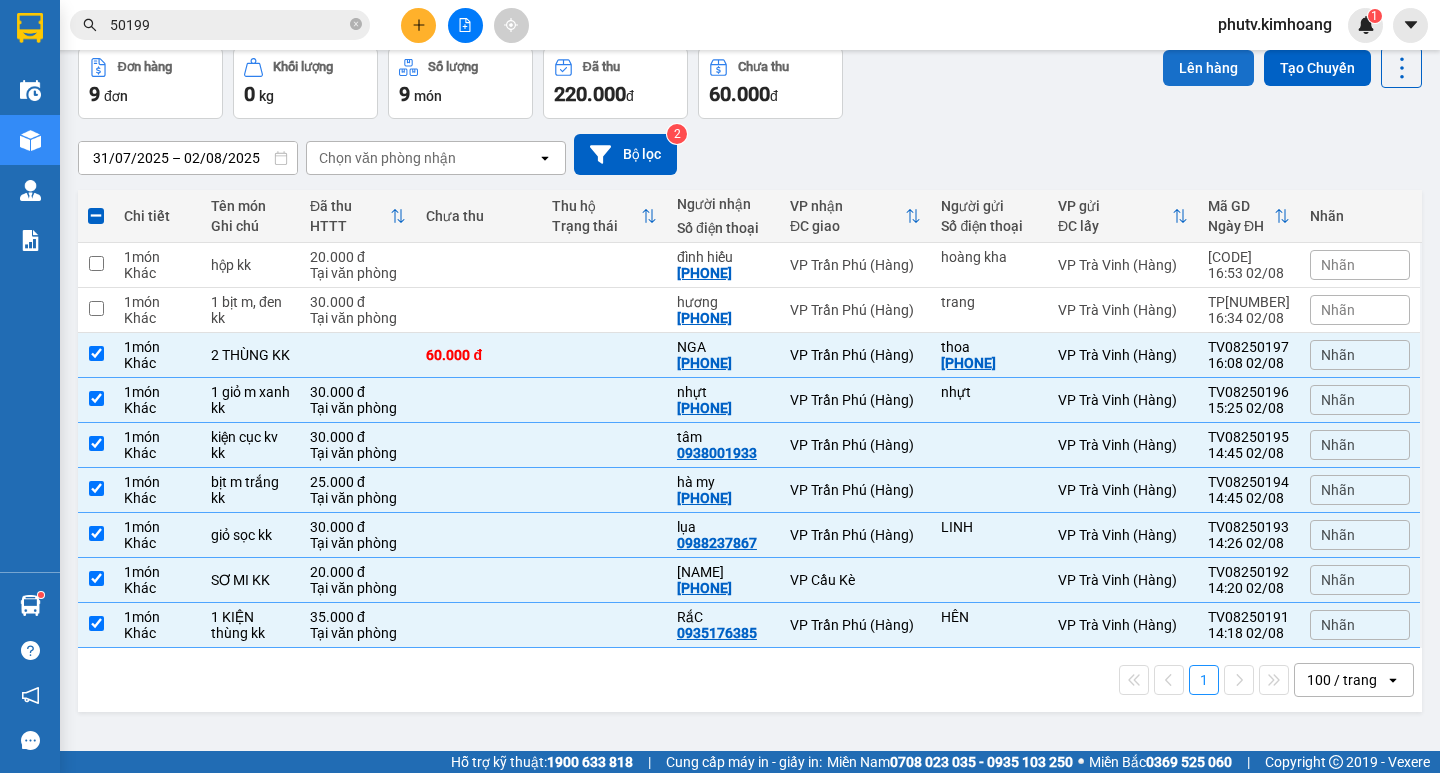 click on "[ID] [TIME] - [DATE] VP Nhận   [ID] [TIME] - [DATE] 1 THÙNG MÚT TRẮNG KK SL:  1 40.000 [PHONE] LONG  VP Càng Long [PHONE] A VINH VP Trần Phú (Hàng) [ID] [TIME] - [DATE] Trên xe   [ID] [TIME]  -   [DATE] cục vàng SL:  1 35.000 [PHONE] Năm Dũng VP Càng Long [PHONE] Lý Bến xe Miền Tây [ID] [TIME] - [DATE] Trên xe   [ID] [TIME]  -   [DATE] bịt m đen kk SL:  1 50.000 tín VP Trà Vinh (Hàng) [PHONE] C THANH Bến xe Miền Tây [ID] [TIME] - [DATE] VP Gửi   1 giỏ trắng kk SL:  1 30.000 trang VP Trà Vinh (Hàng) [PHONE] hương VP Trần Phú (Hàng) [ID] [TIME] - [DATE] Đã giao   [TIME] - [DATE] THÙNG MÚT KK SL:  1 35.000 [PHONE] HƯƠNG VP Trần Phú (Hàng) [PHONE] CHỊ NGÂN VP Trà Vinh (Hàng) [ID] [TIME] - [DATE] Đã giao   SL:  2 NHƯ" at bounding box center [720, 386] 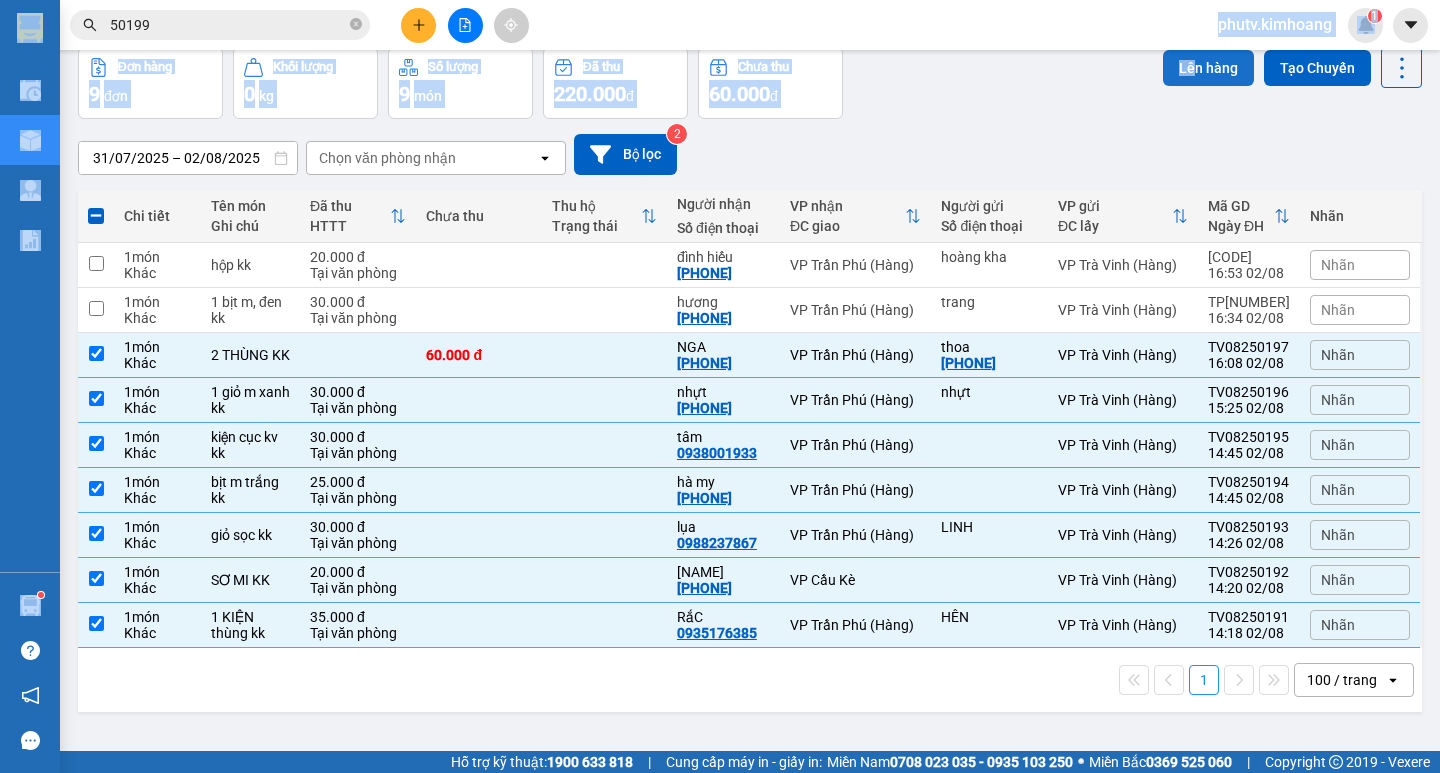 click on "Lên hàng" at bounding box center [1208, 68] 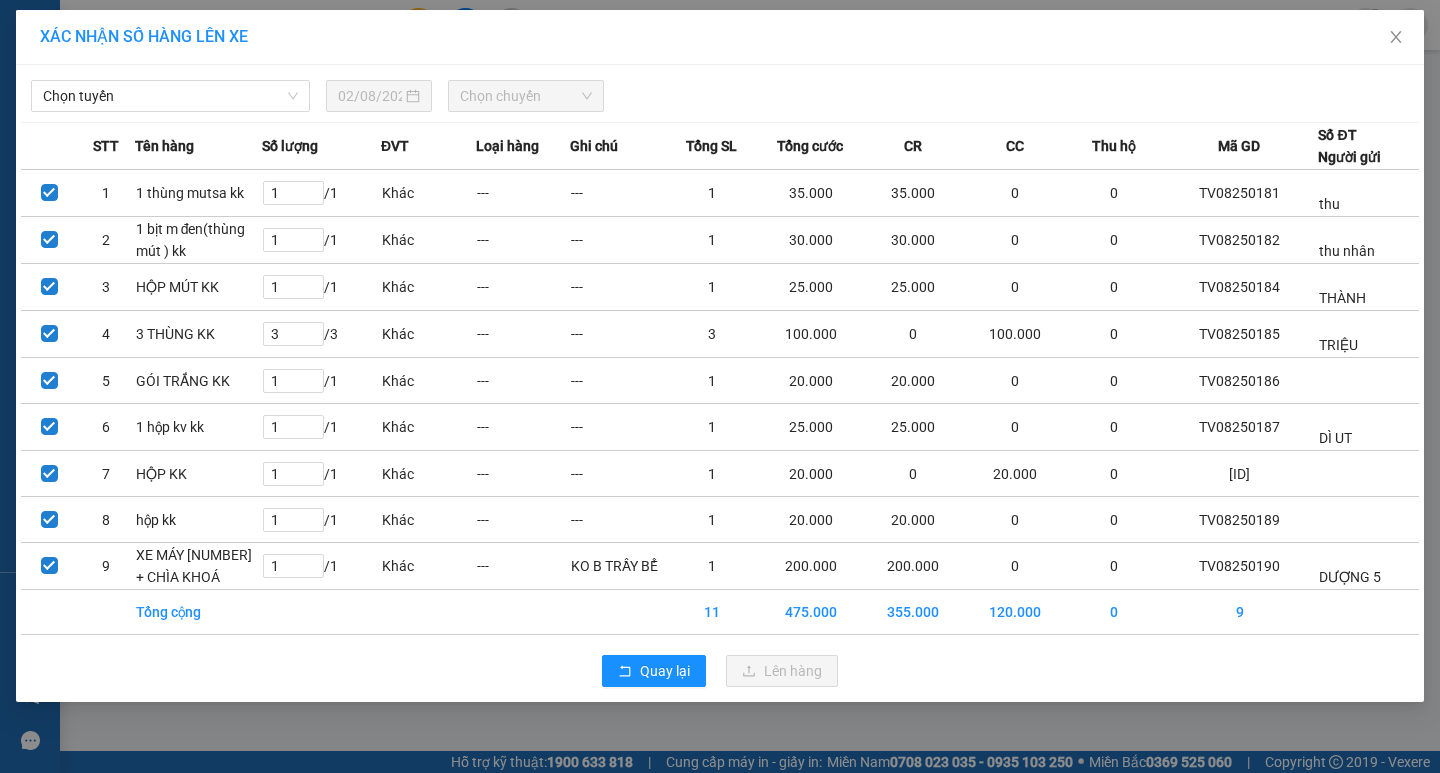 scroll, scrollTop: 0, scrollLeft: 0, axis: both 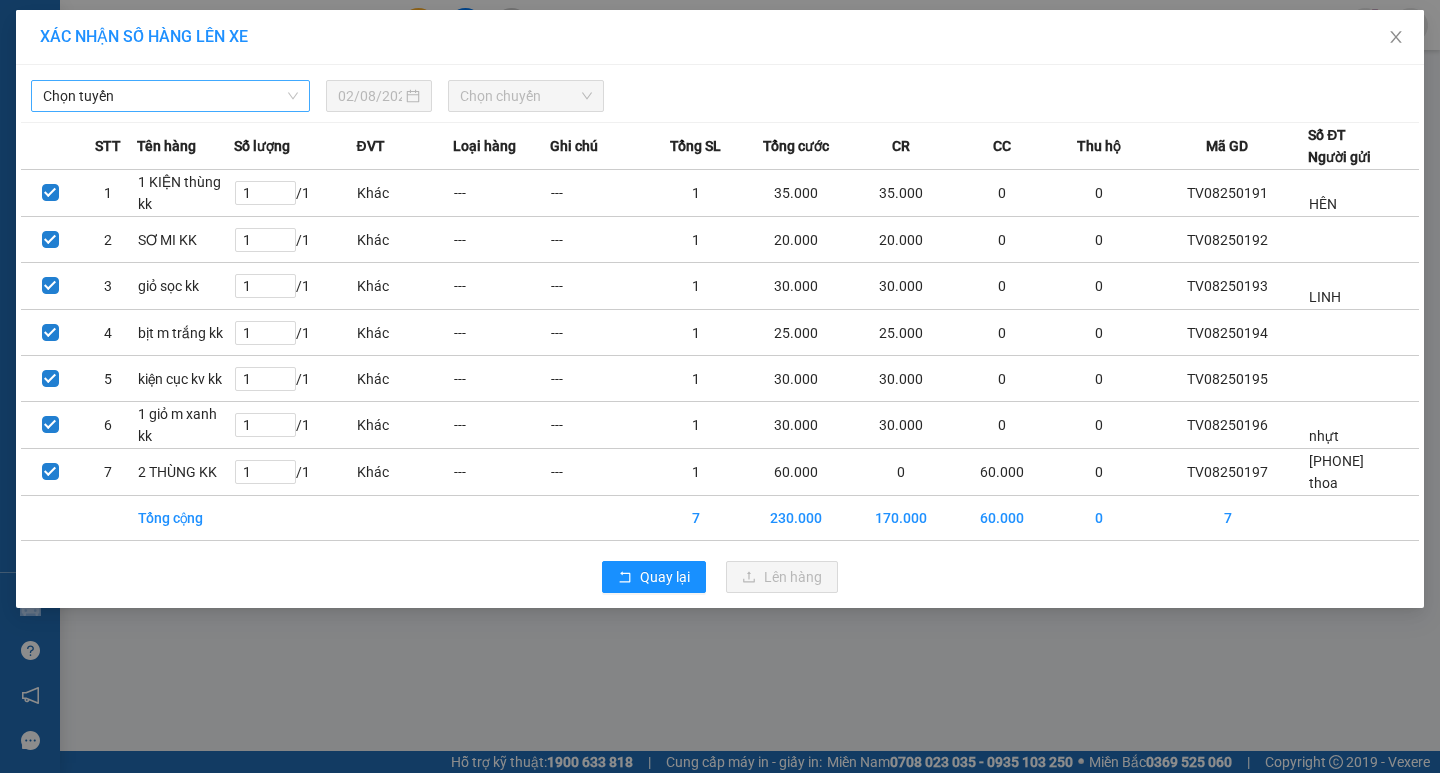 click on "Chọn tuyến" at bounding box center [170, 96] 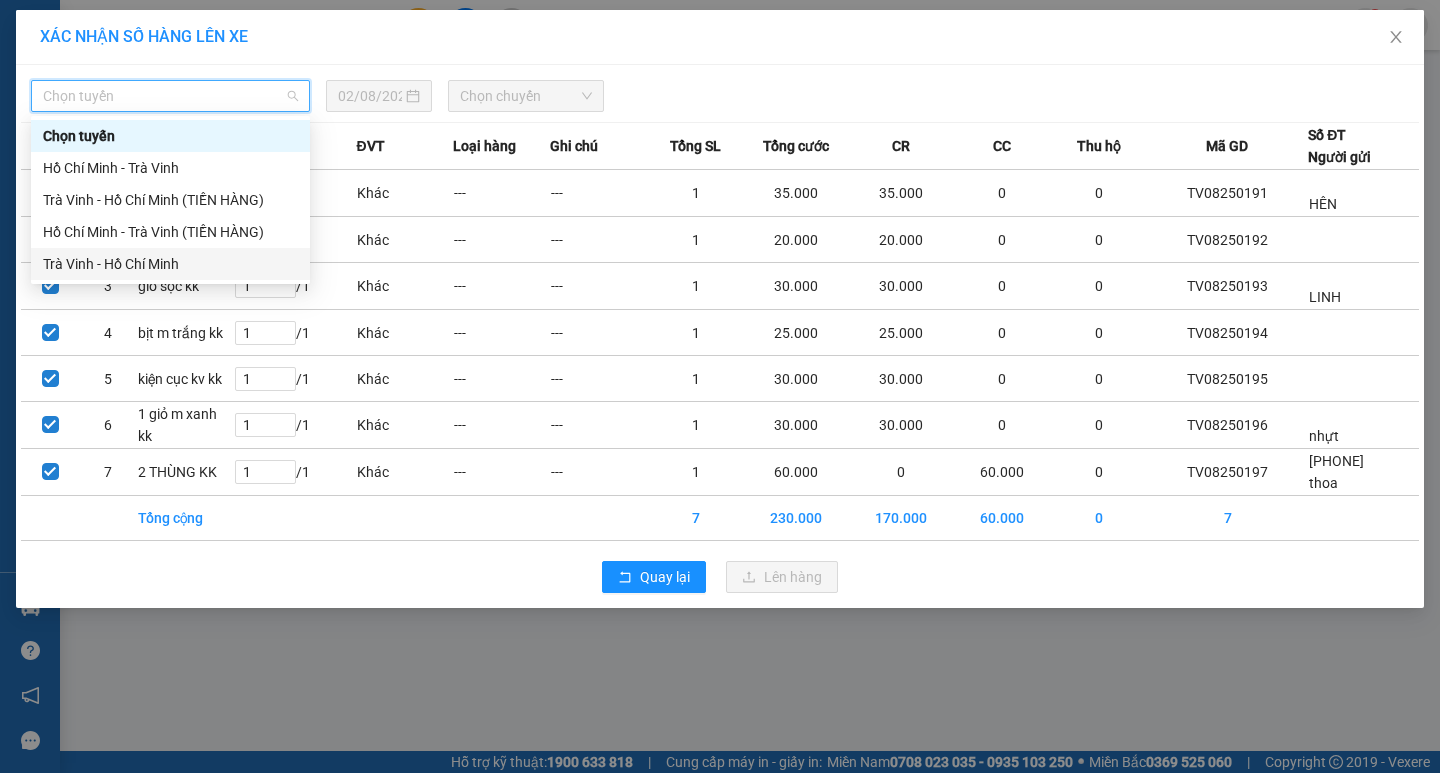 click on "Trà Vinh - Hồ Chí Minh" at bounding box center (170, 264) 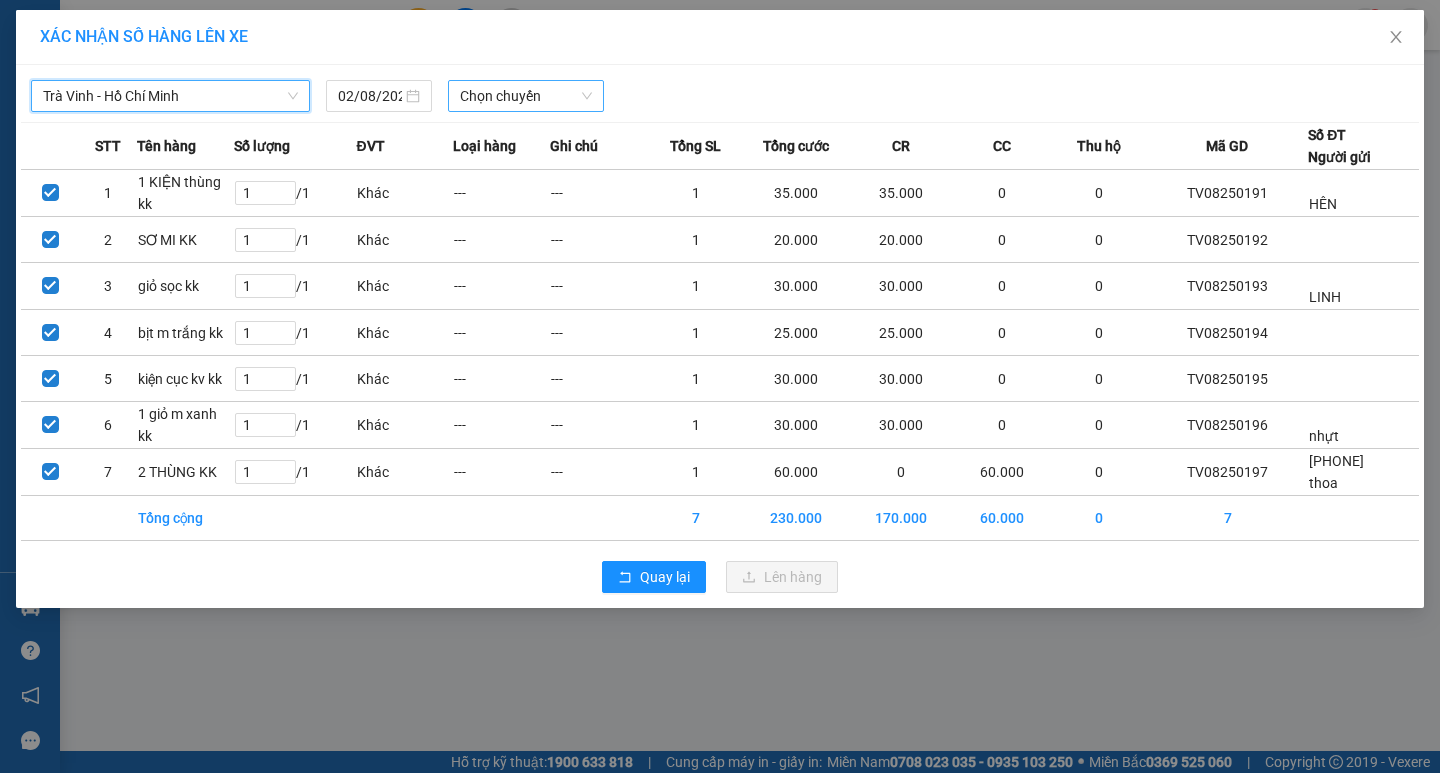 click on "Chọn chuyến" at bounding box center [526, 96] 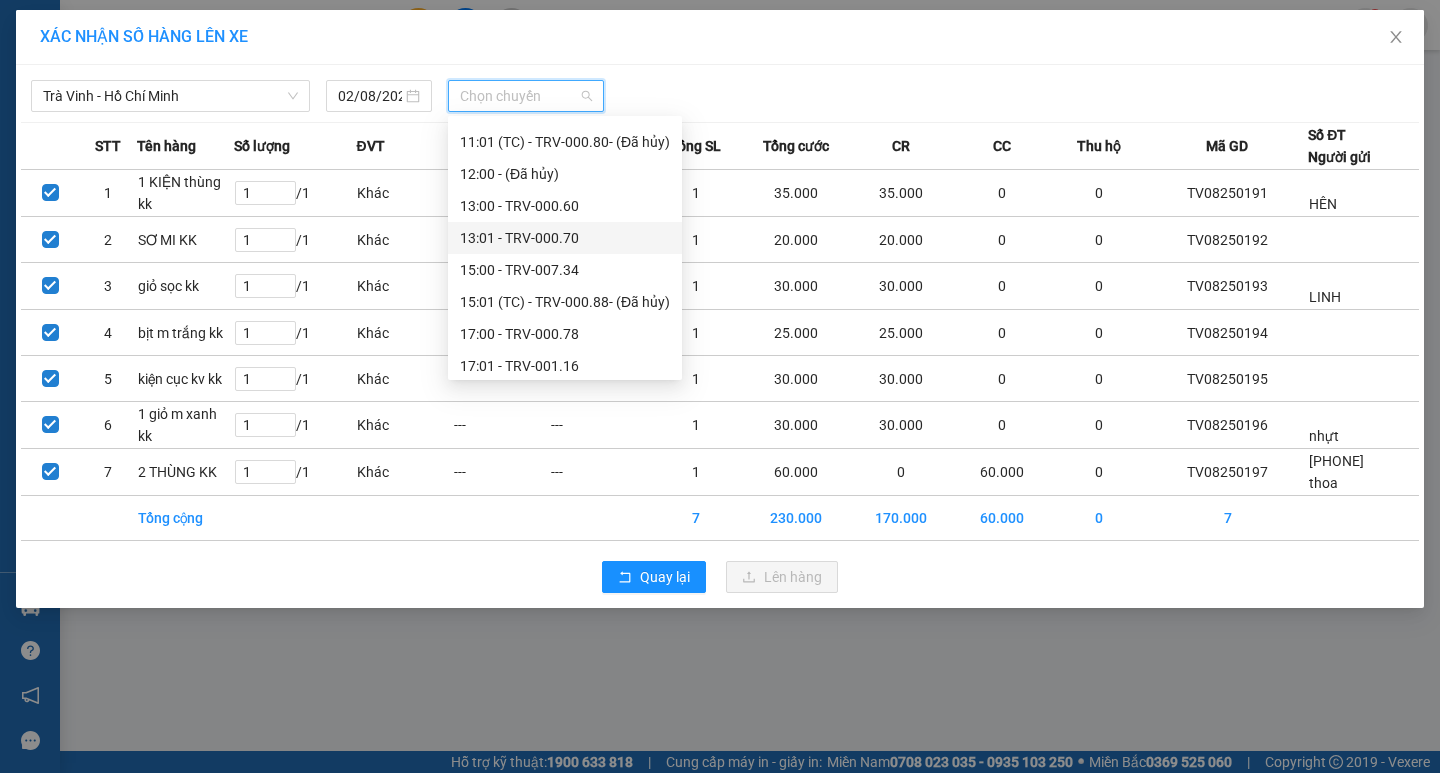 scroll, scrollTop: 512, scrollLeft: 0, axis: vertical 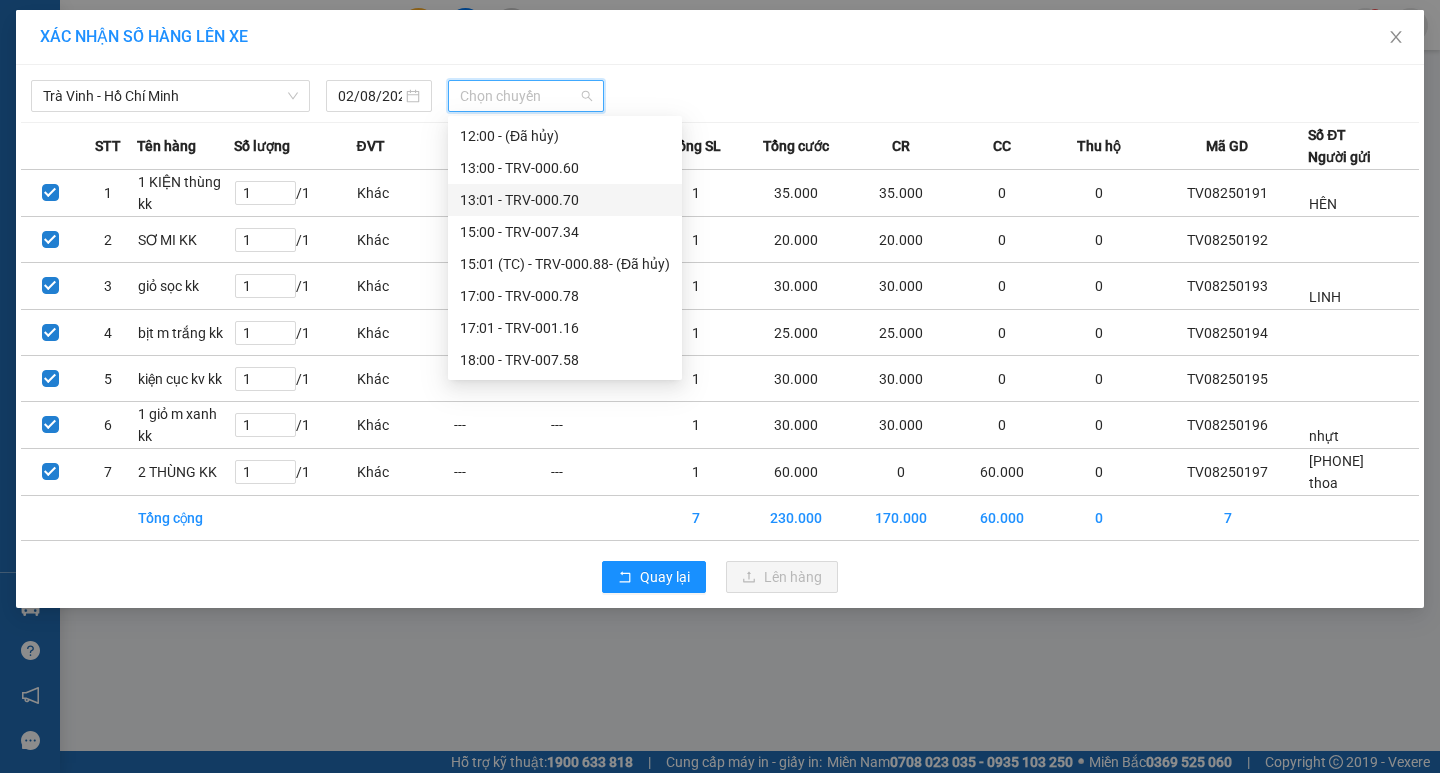 click on "17:00     - TRV-000.78" at bounding box center [565, 296] 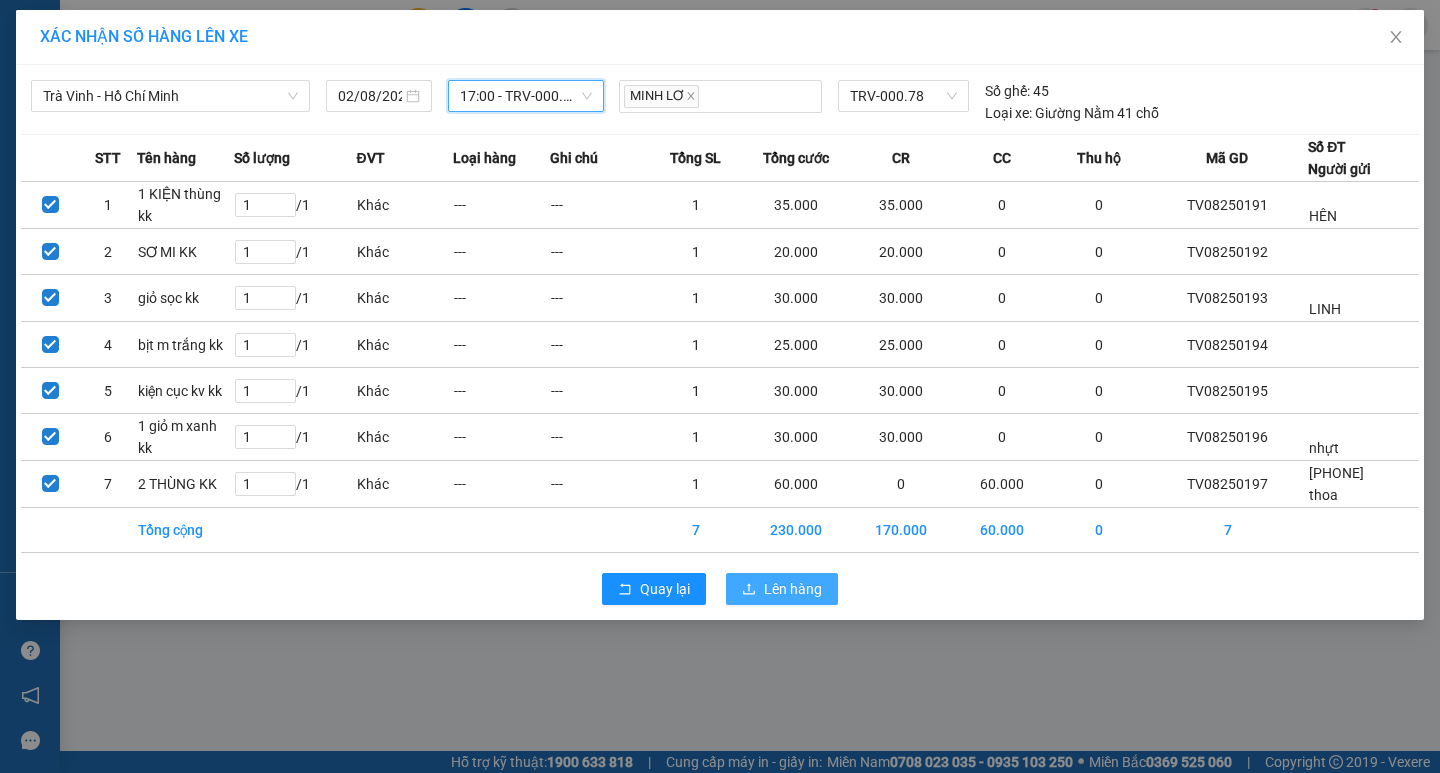 click on "Lên hàng" at bounding box center (793, 589) 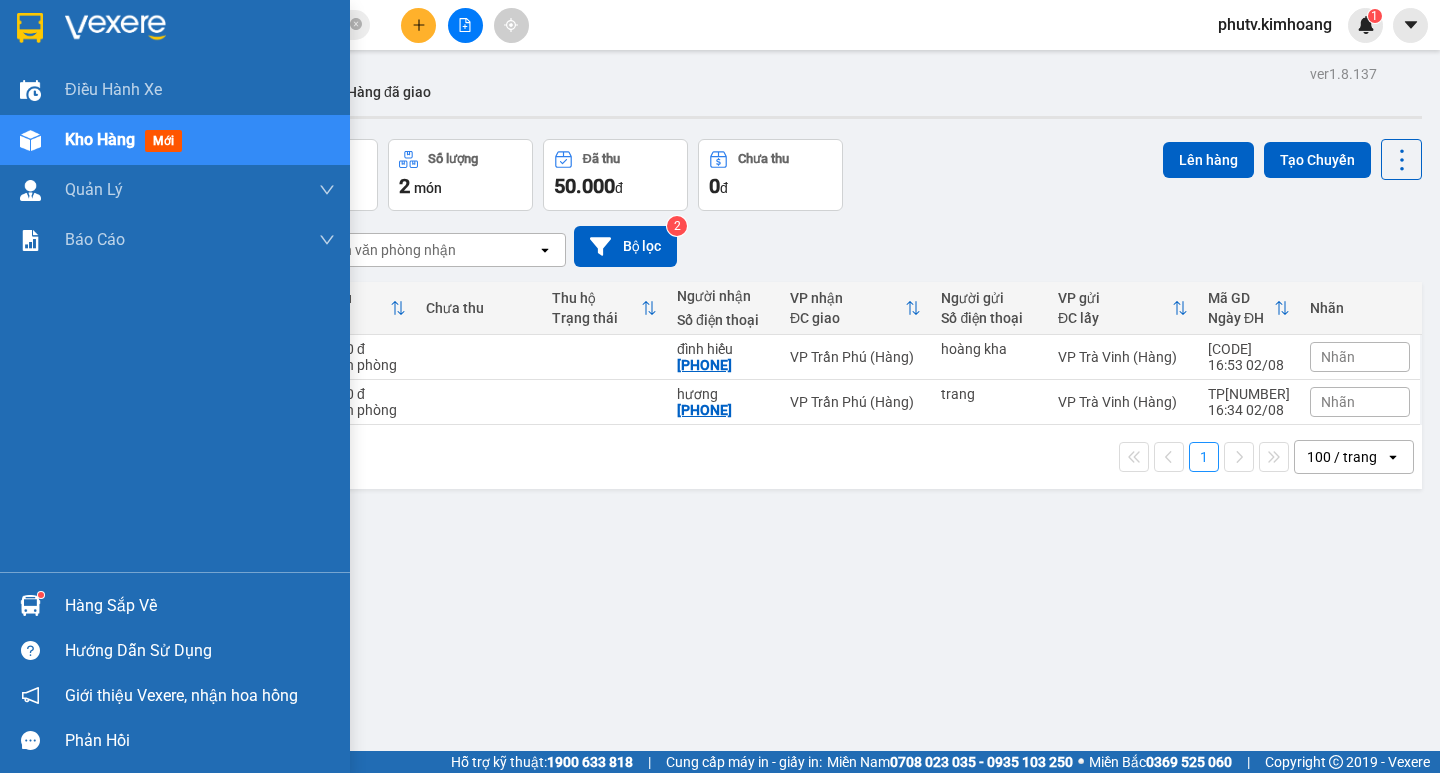click at bounding box center (30, 605) 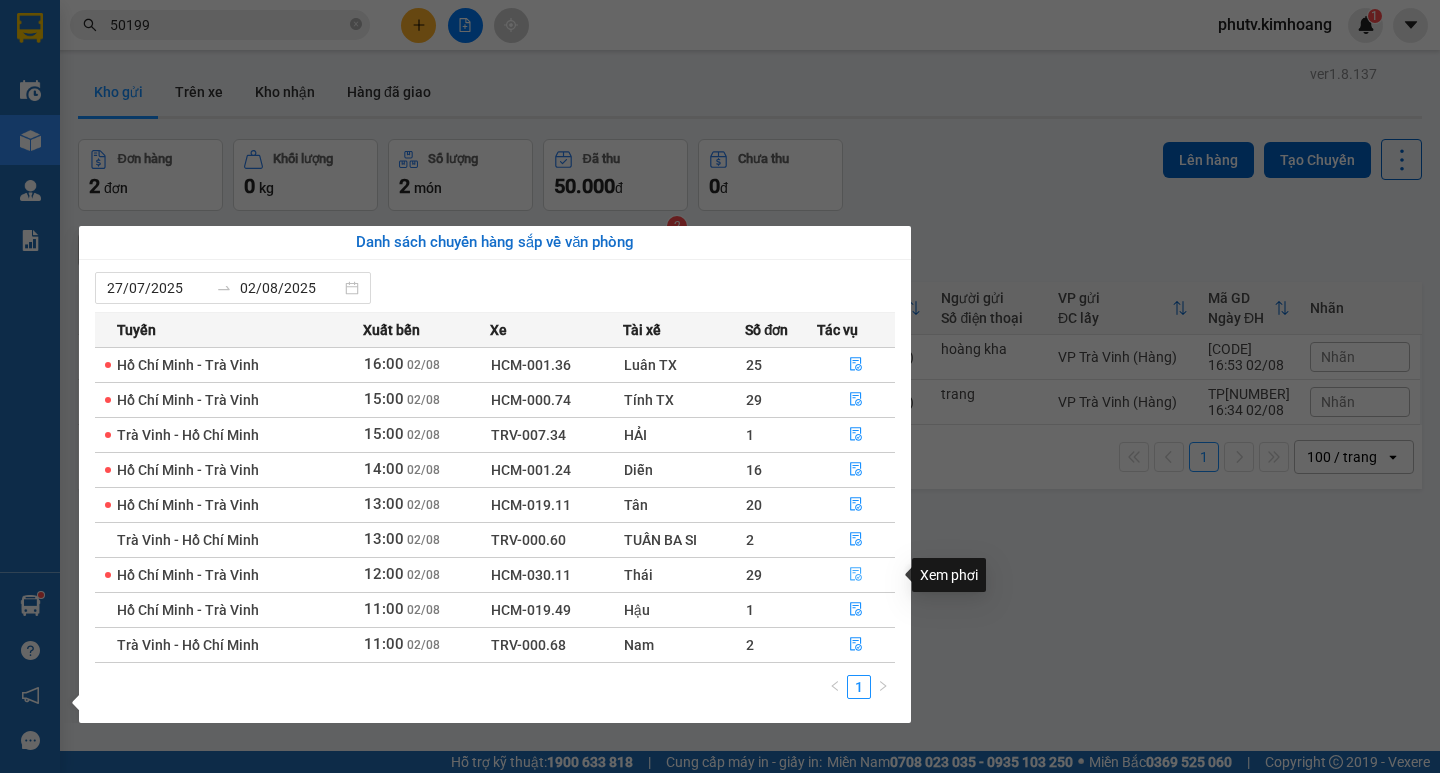 click 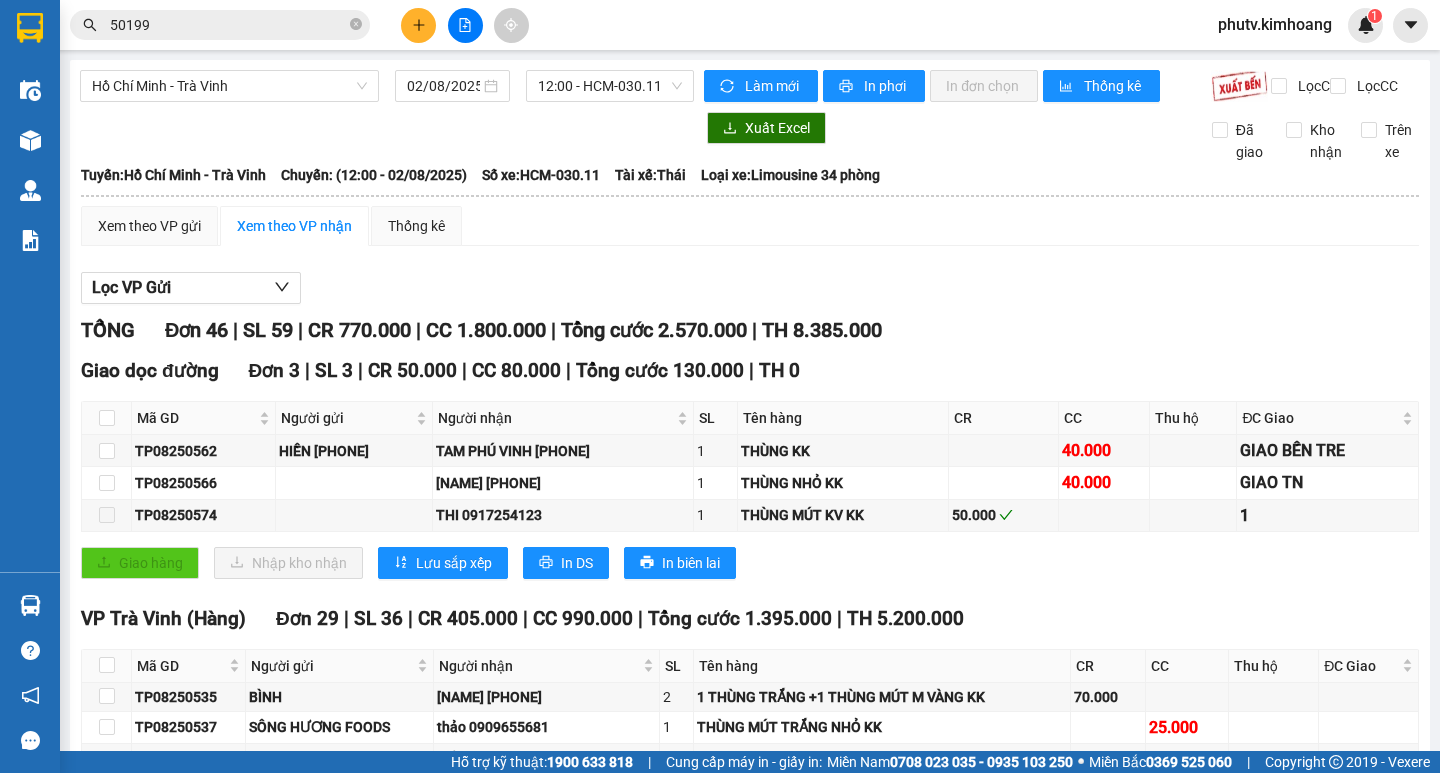 click at bounding box center [107, 666] 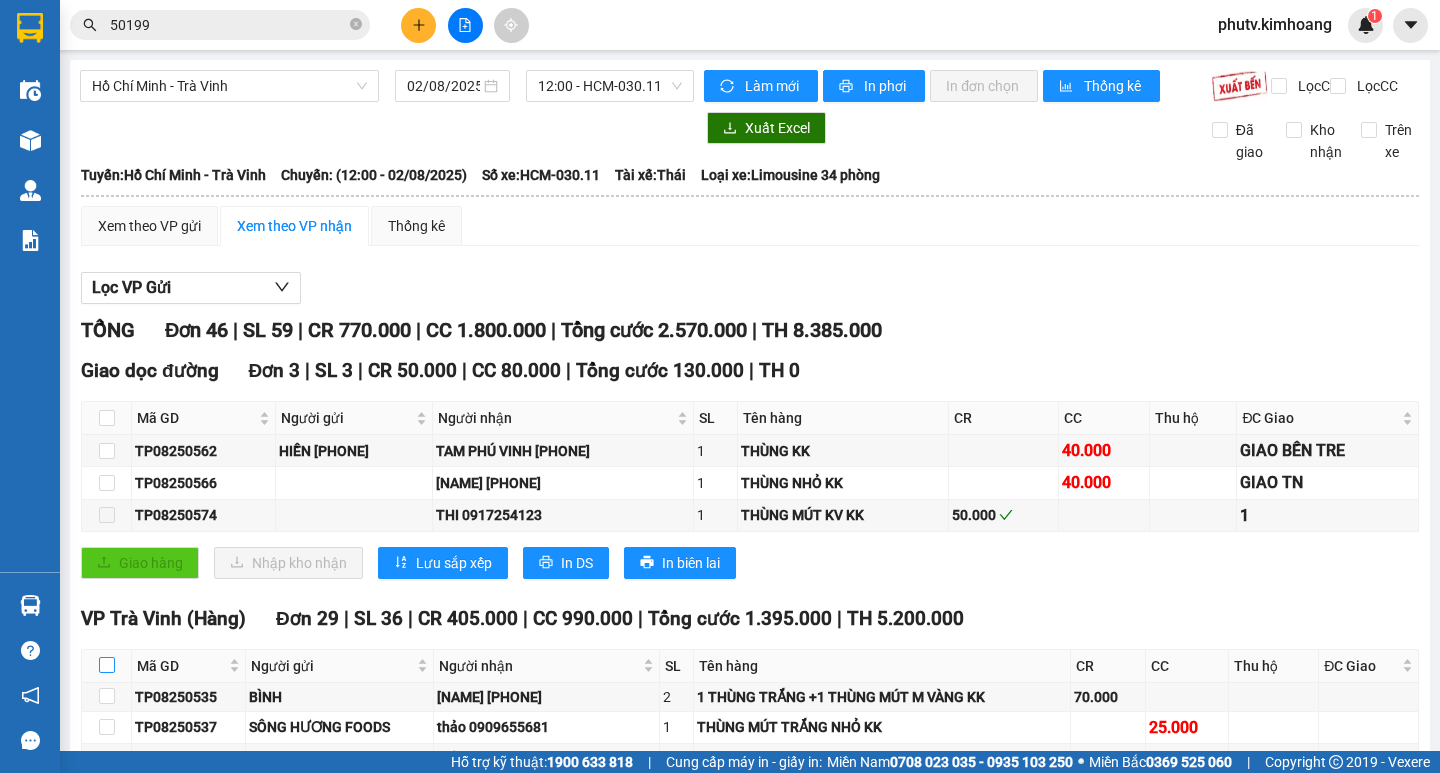 click at bounding box center (107, 665) 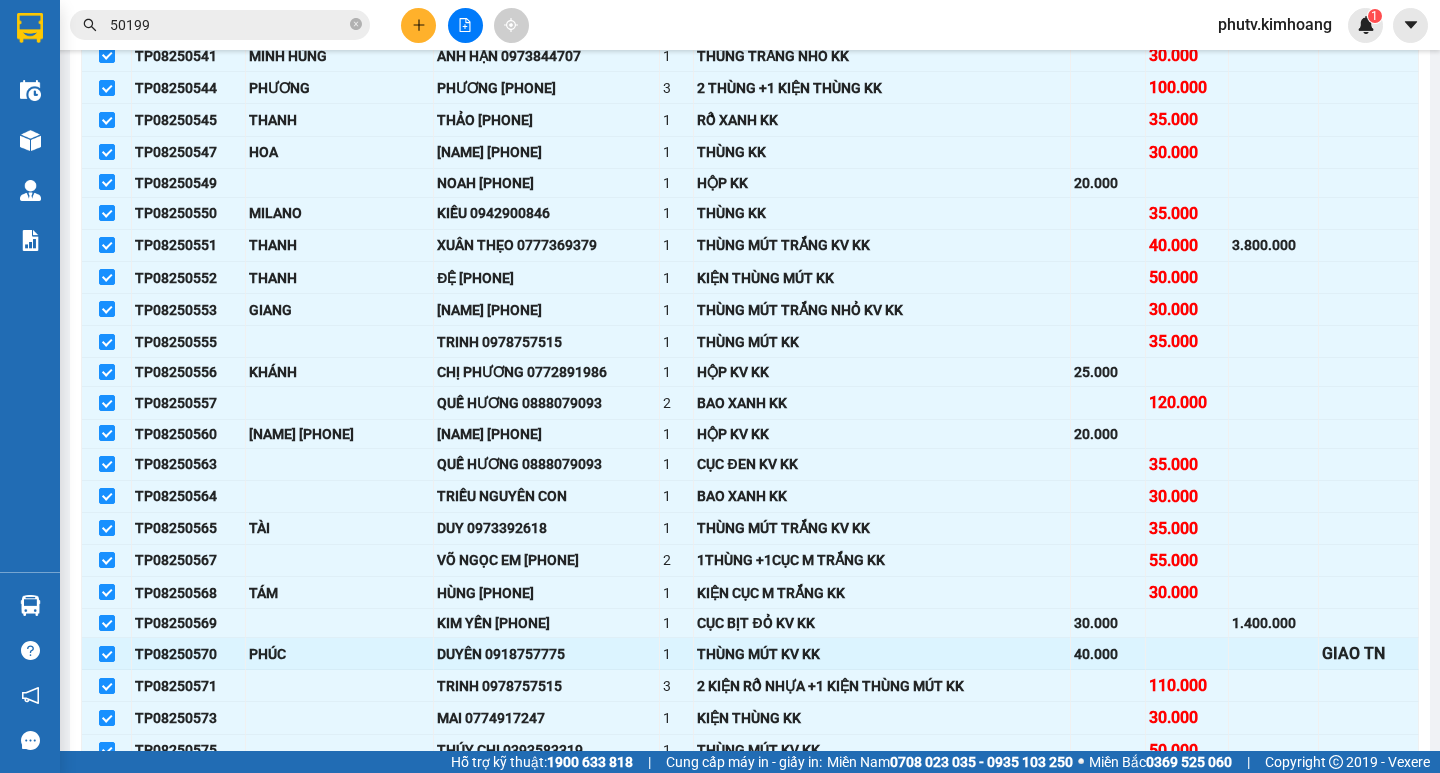 scroll, scrollTop: 1100, scrollLeft: 0, axis: vertical 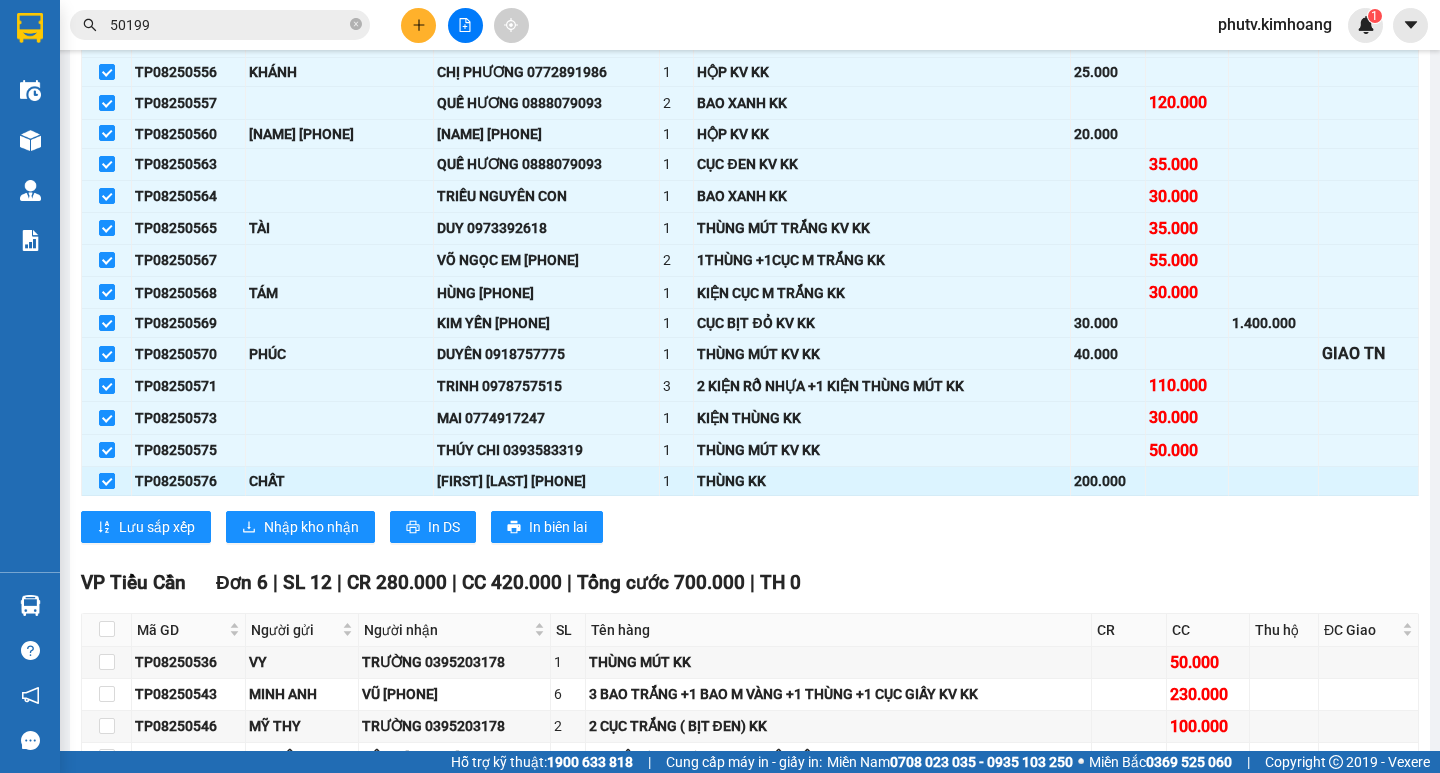 click at bounding box center (107, 481) 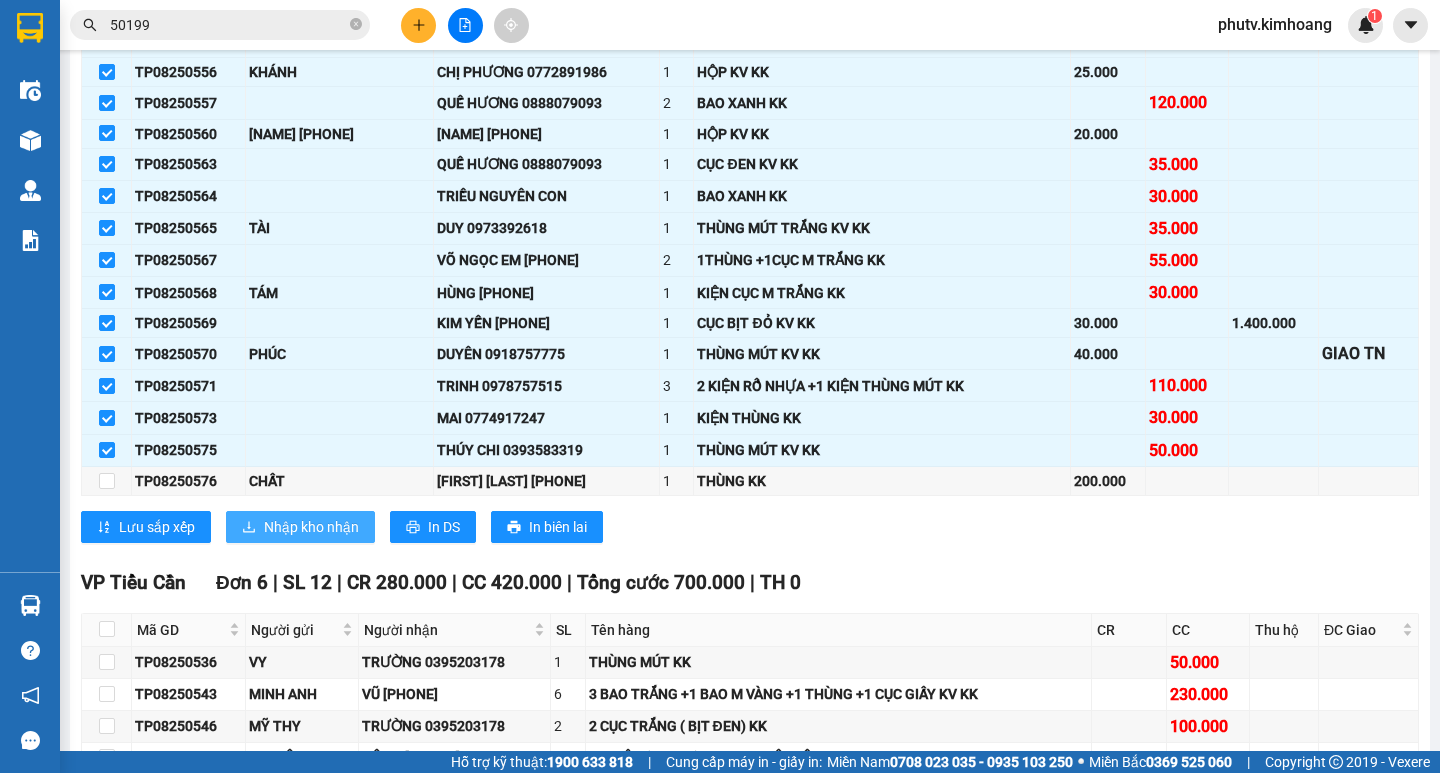click on "Nhập kho nhận" at bounding box center (311, 527) 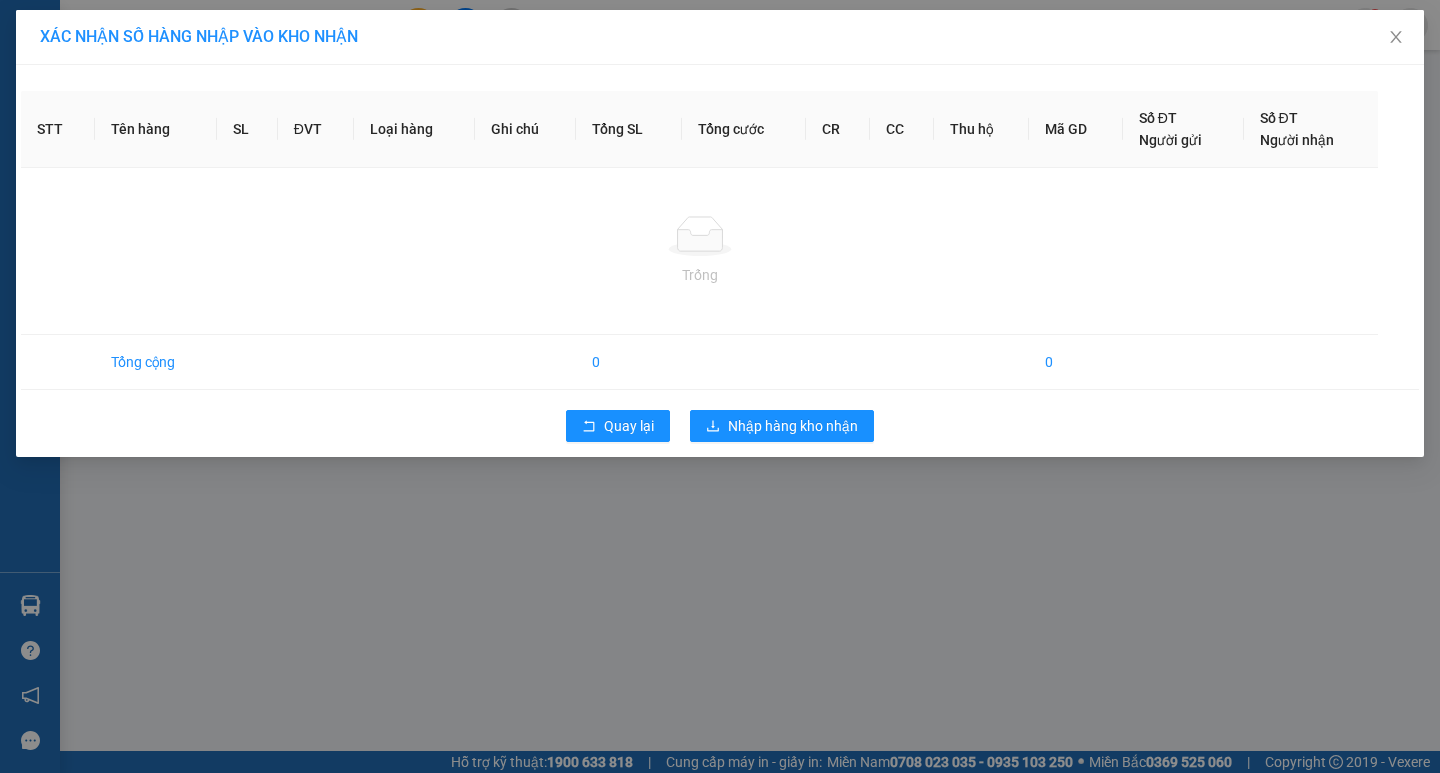 scroll, scrollTop: 0, scrollLeft: 0, axis: both 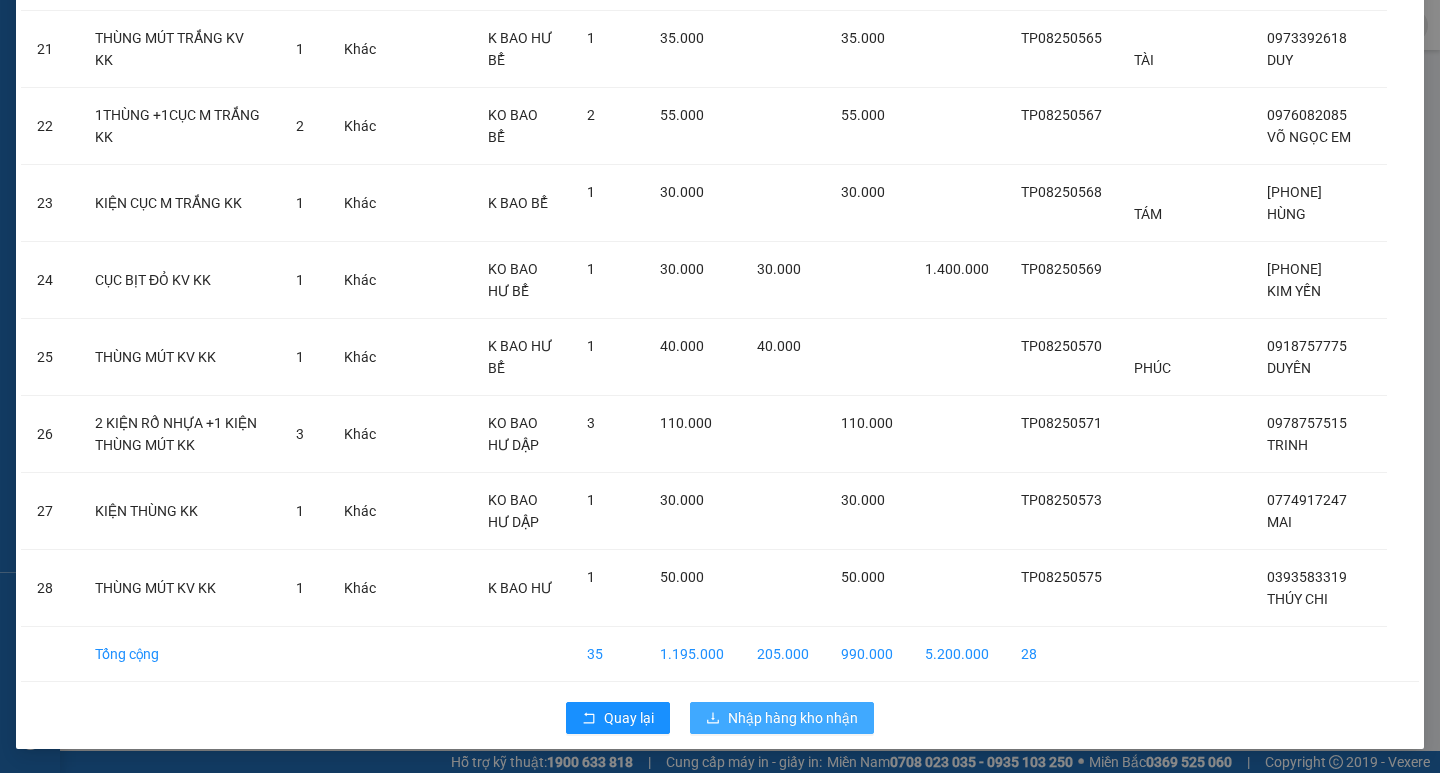 click on "Nhập hàng kho nhận" at bounding box center [793, 718] 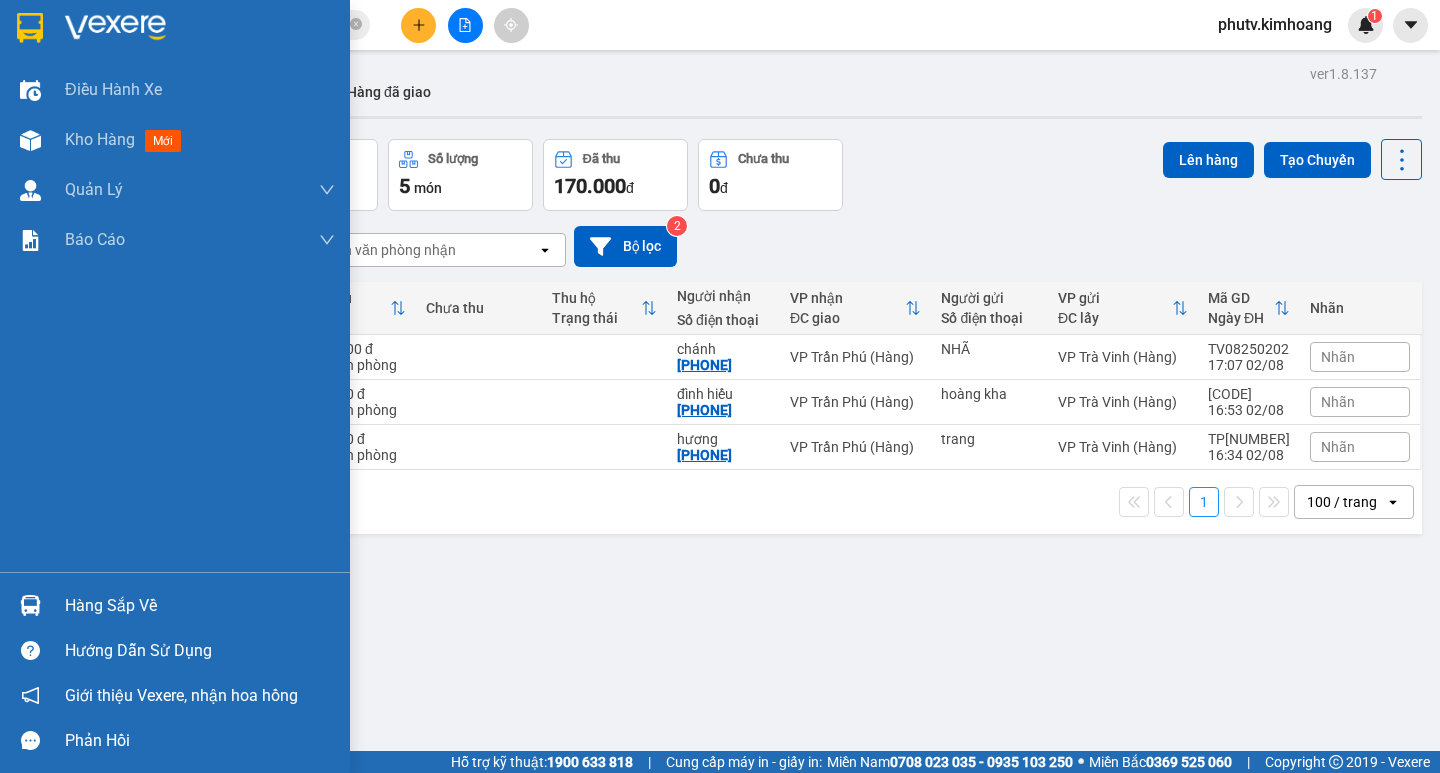 click on "Hàng sắp về" at bounding box center [200, 606] 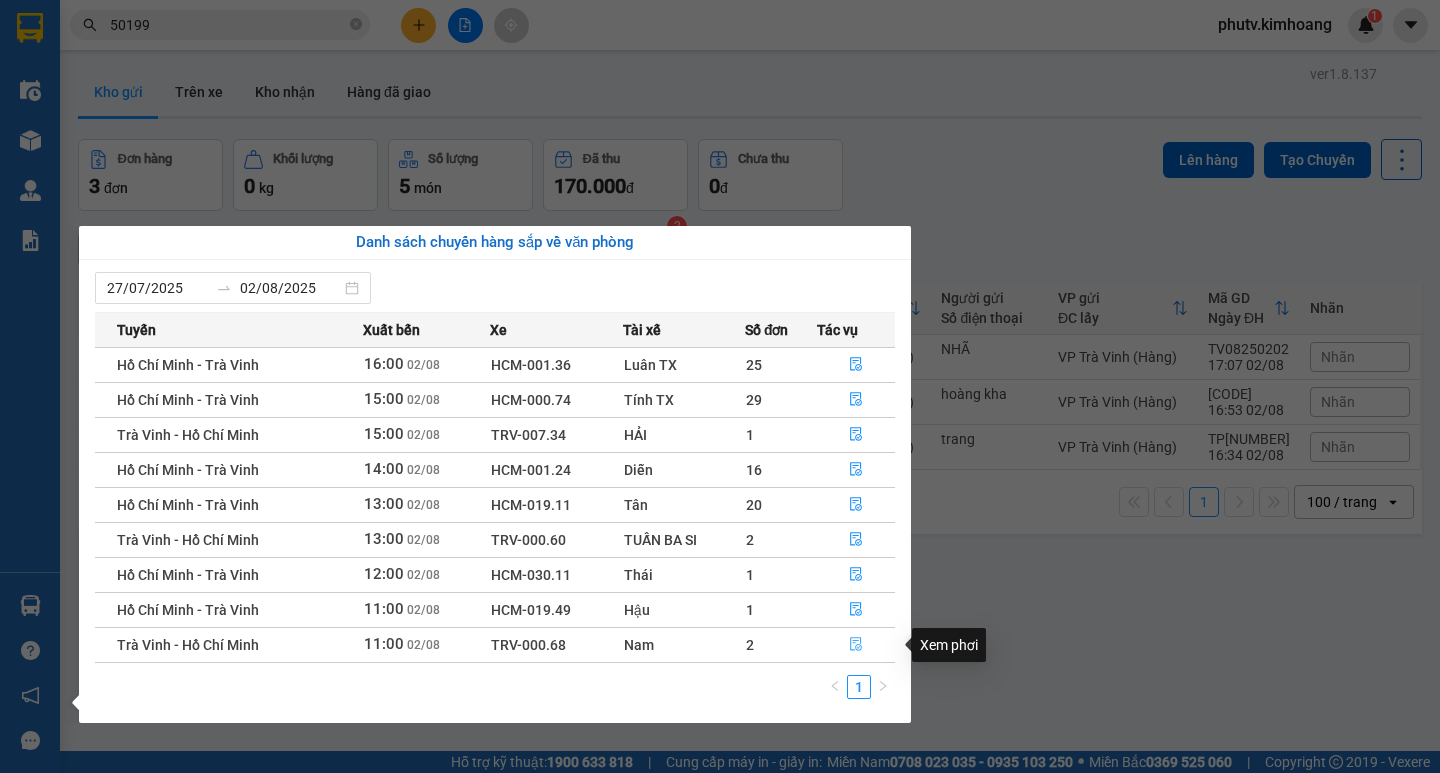 click 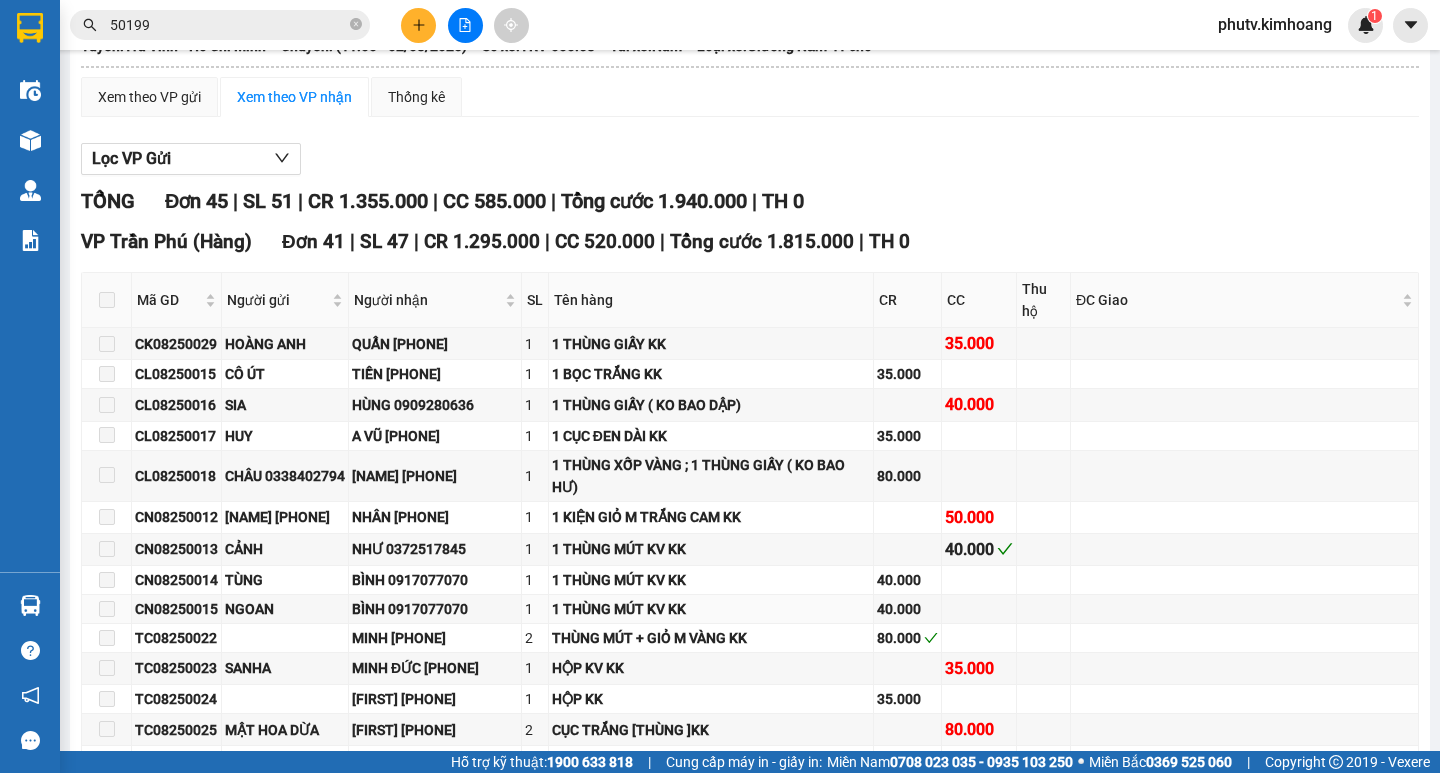 scroll, scrollTop: 0, scrollLeft: 0, axis: both 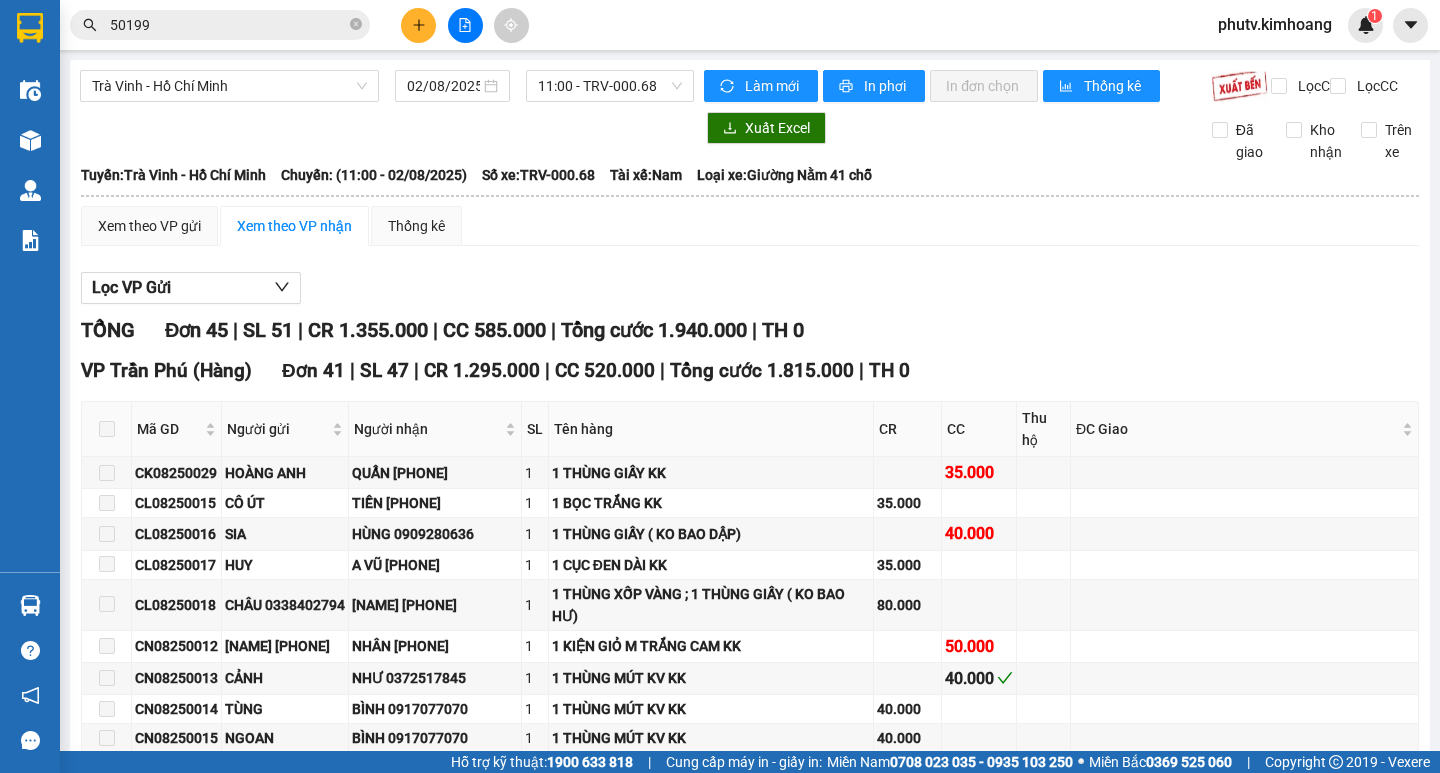 click at bounding box center [107, 429] 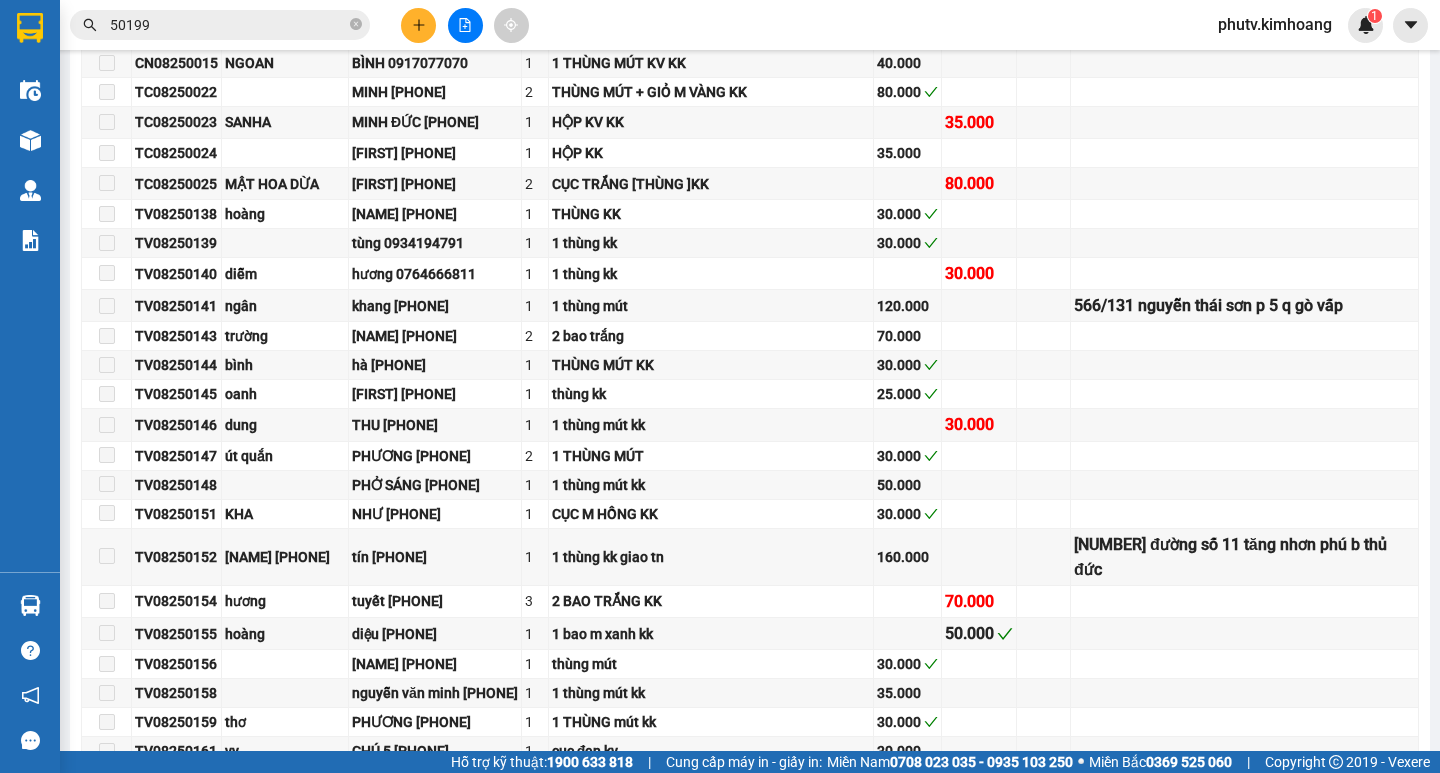 scroll, scrollTop: 1000, scrollLeft: 0, axis: vertical 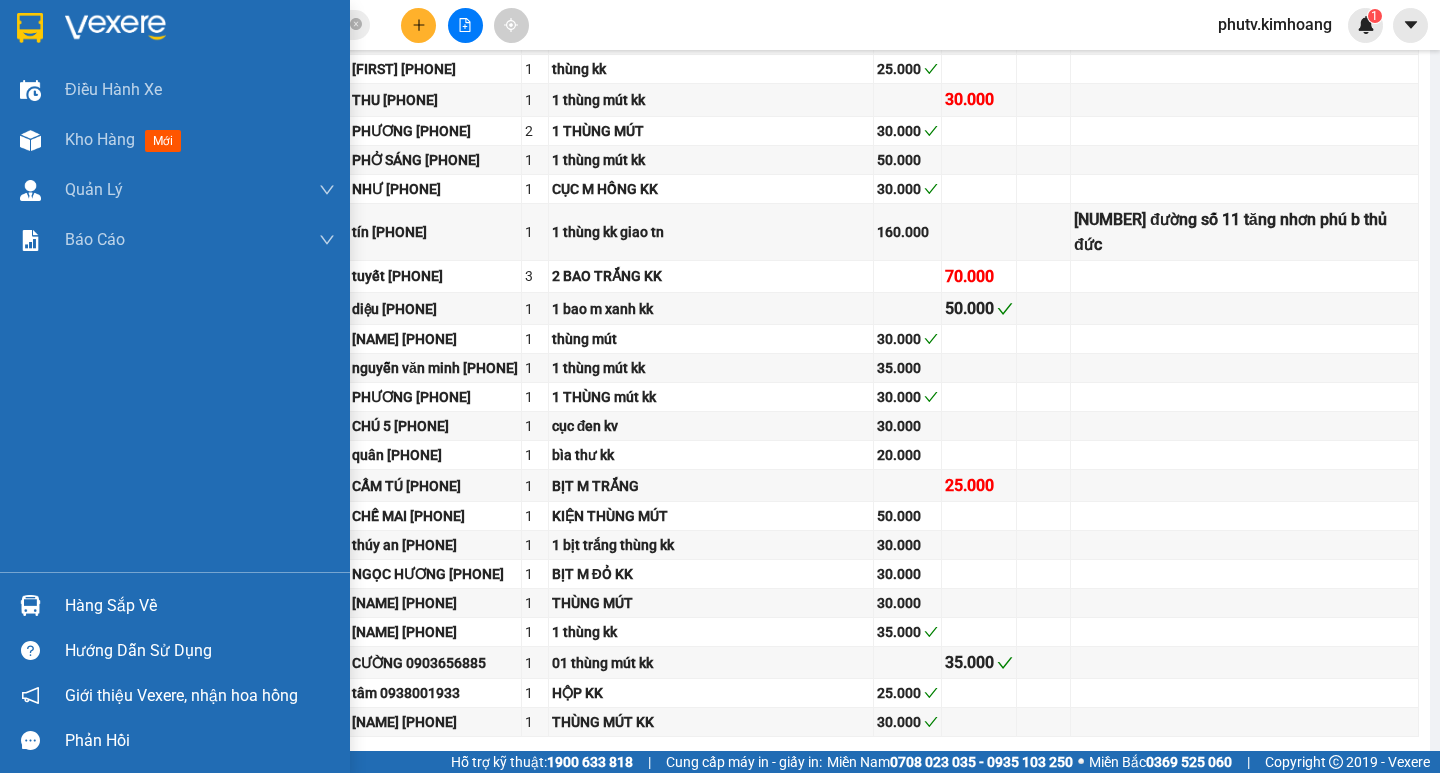 click on "Hàng sắp về" at bounding box center (200, 606) 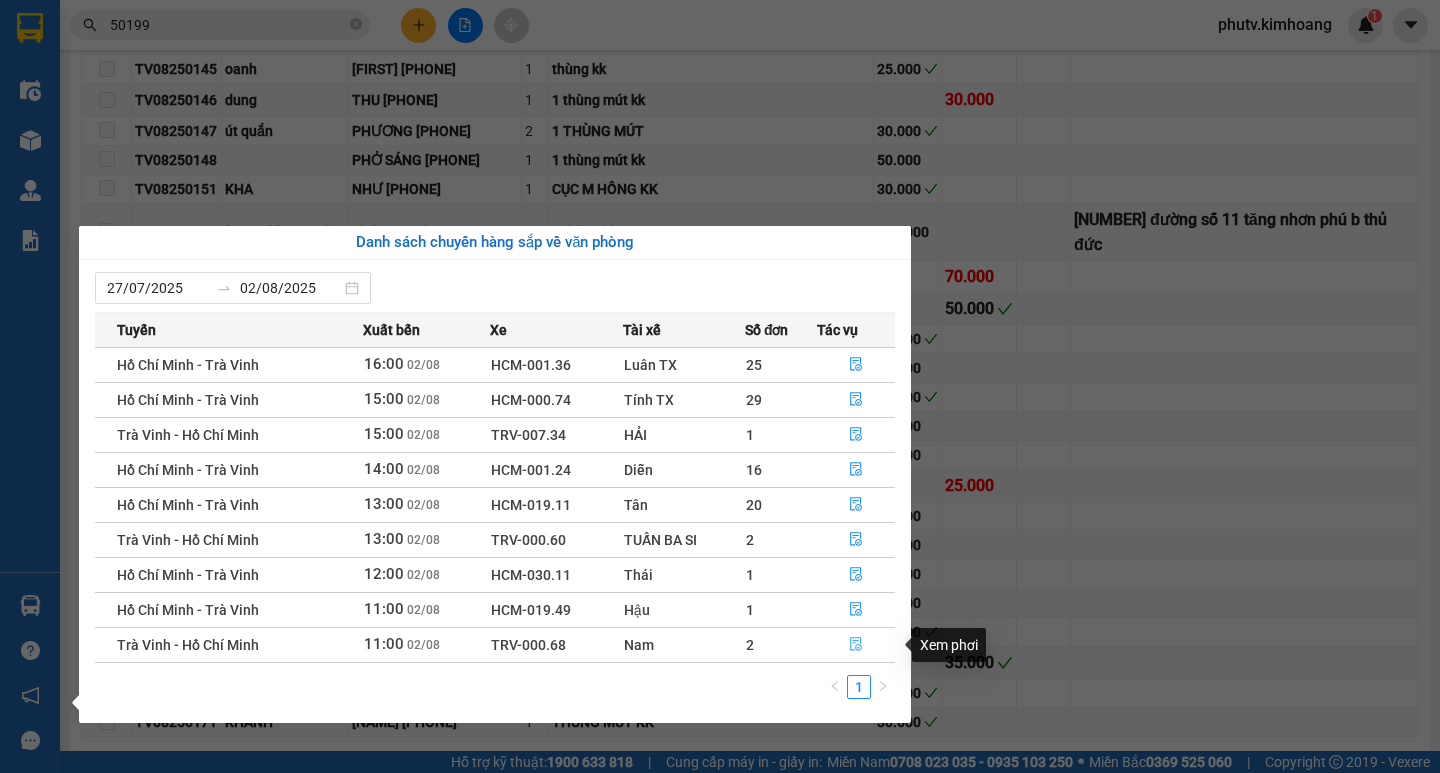 click 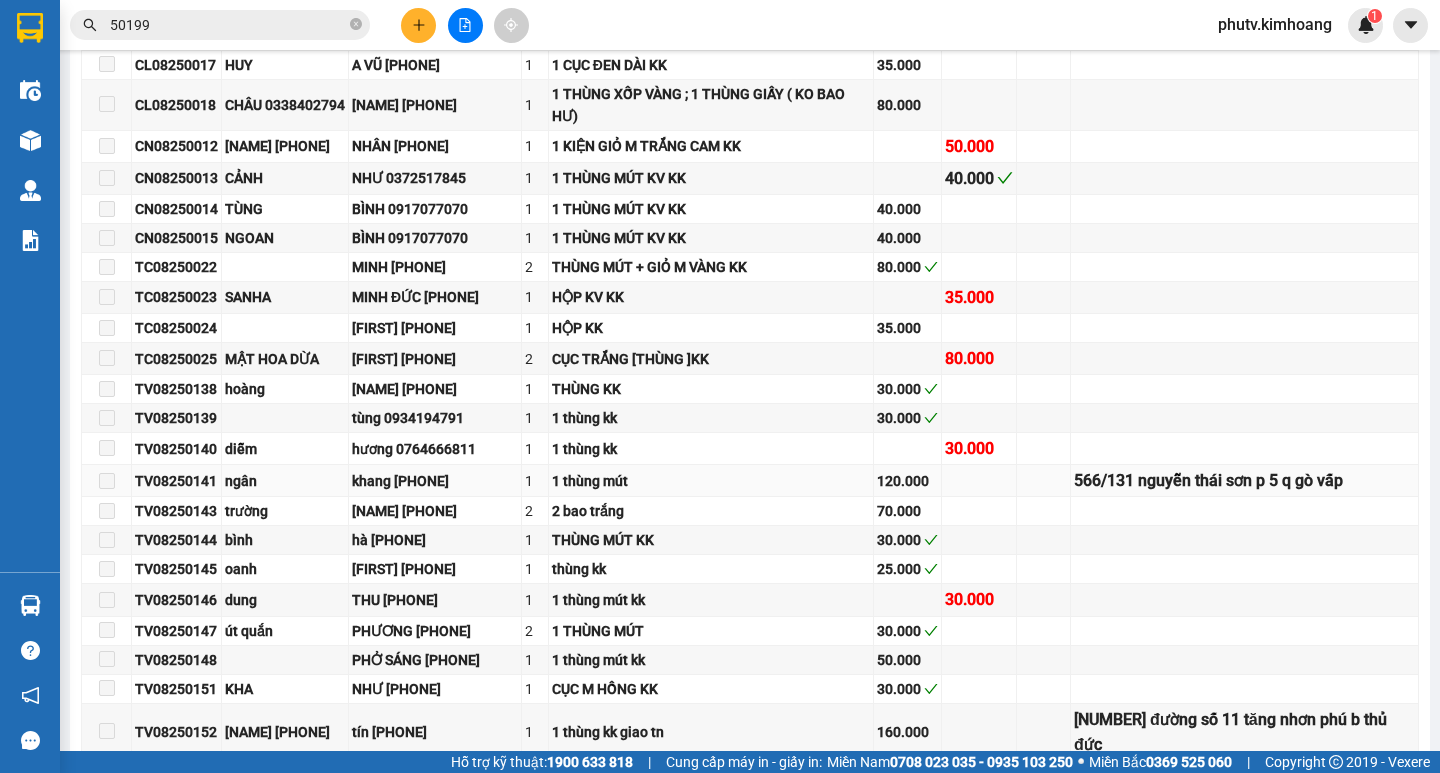 scroll, scrollTop: 300, scrollLeft: 0, axis: vertical 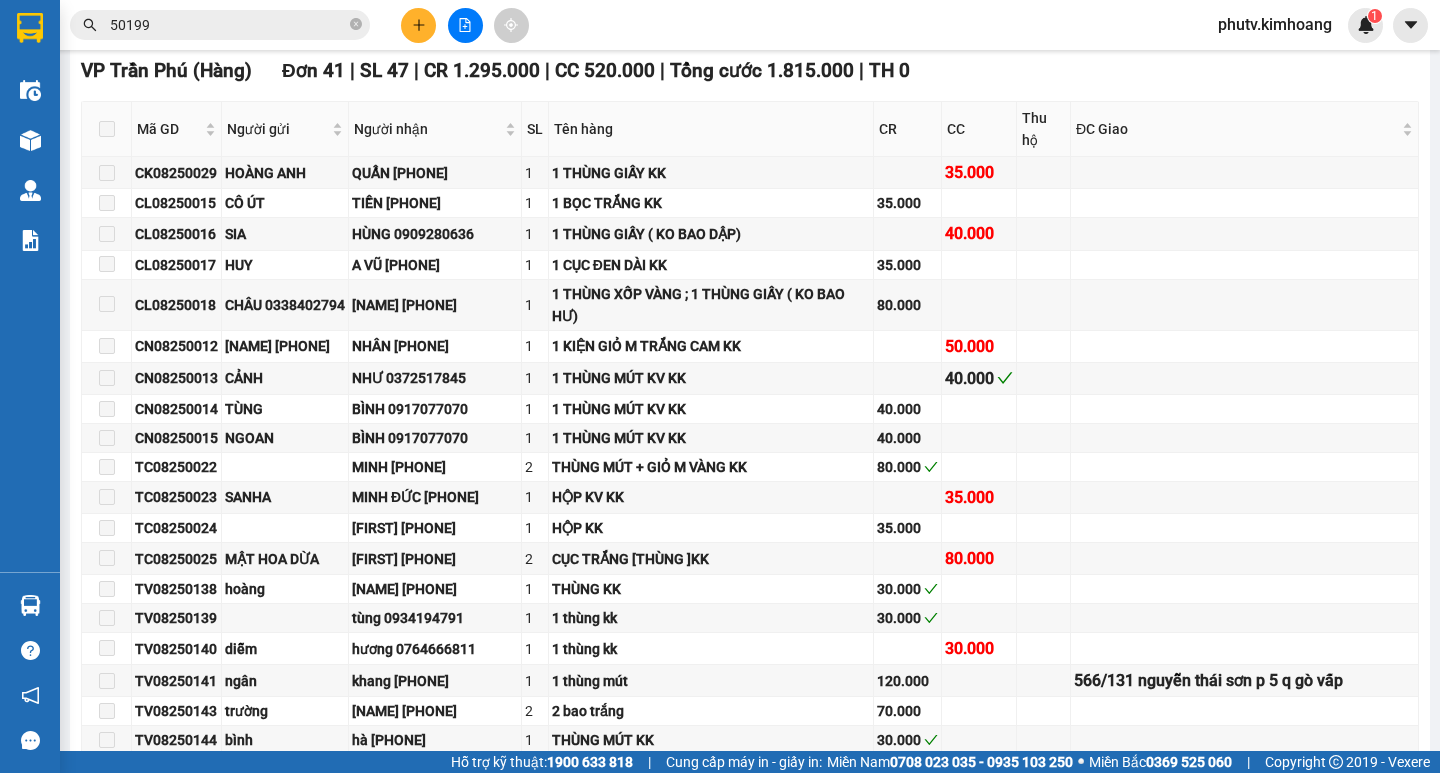 click at bounding box center (107, 129) 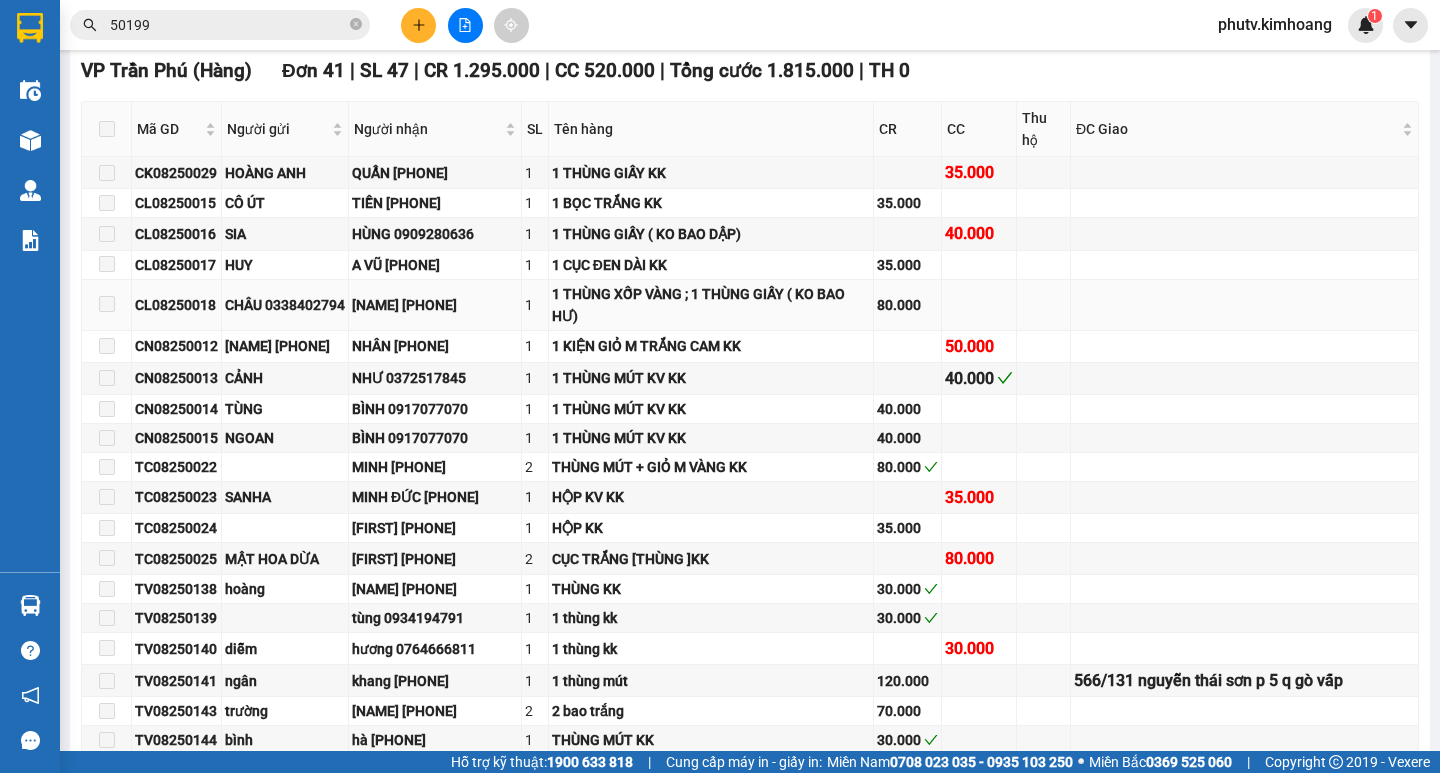 scroll, scrollTop: 0, scrollLeft: 0, axis: both 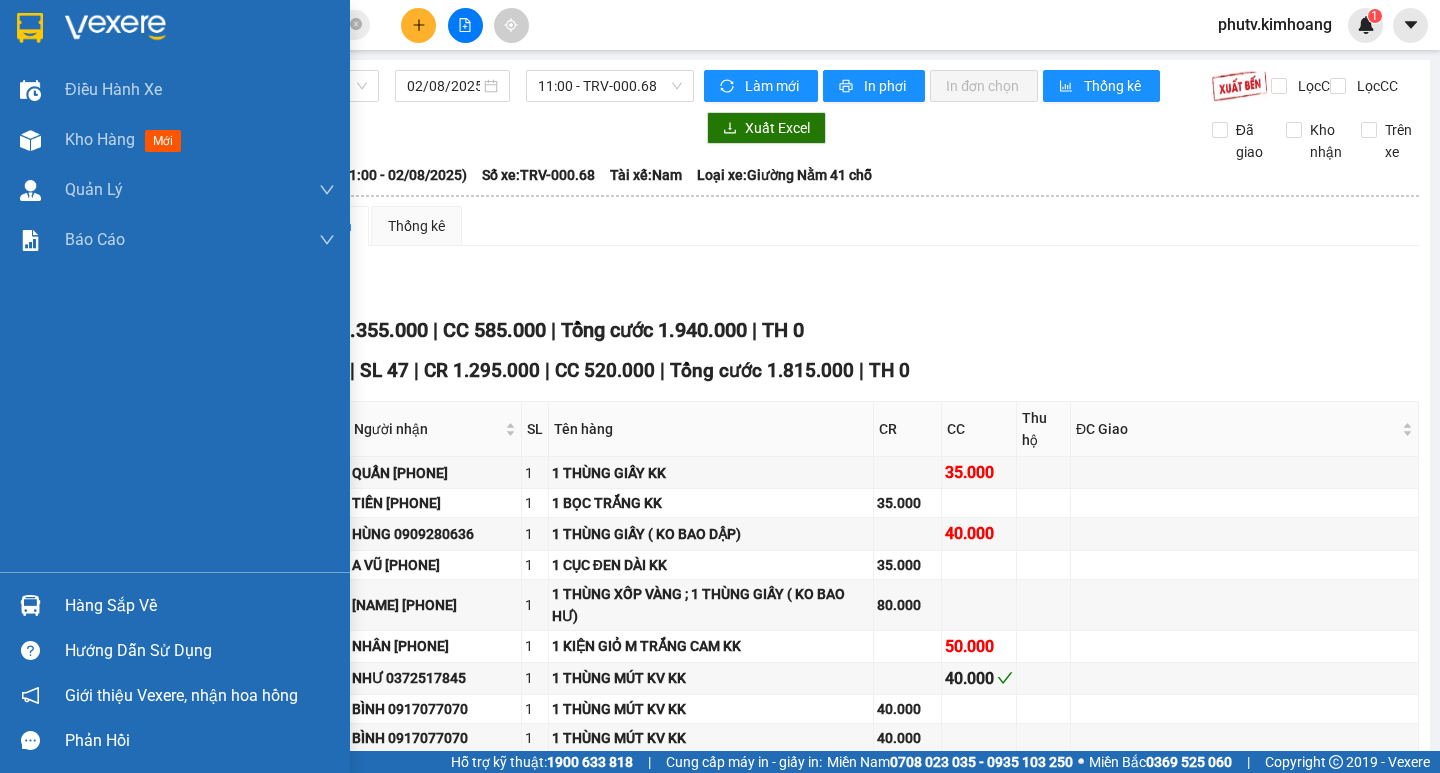 click on "Hàng sắp về" at bounding box center (200, 606) 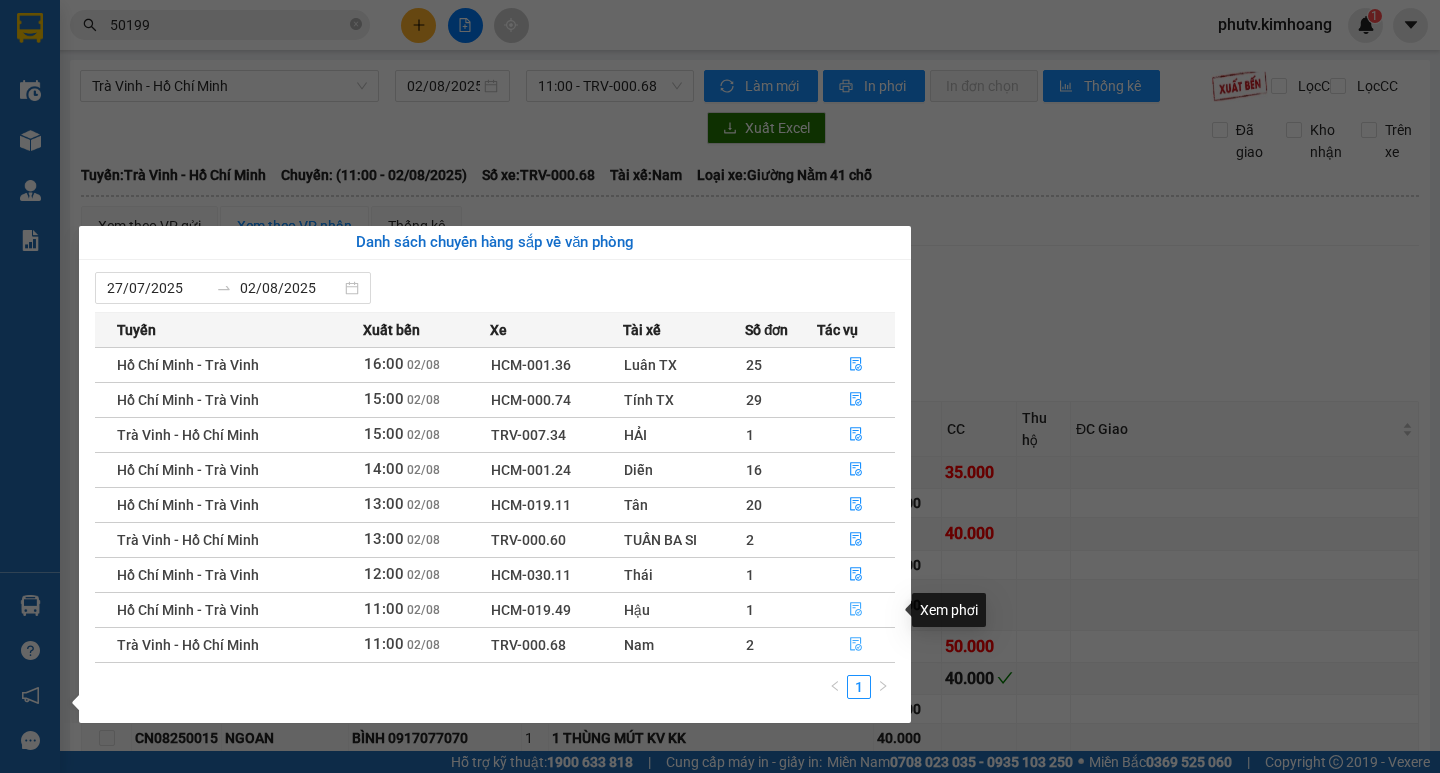 drag, startPoint x: 854, startPoint y: 643, endPoint x: 862, endPoint y: 611, distance: 32.984844 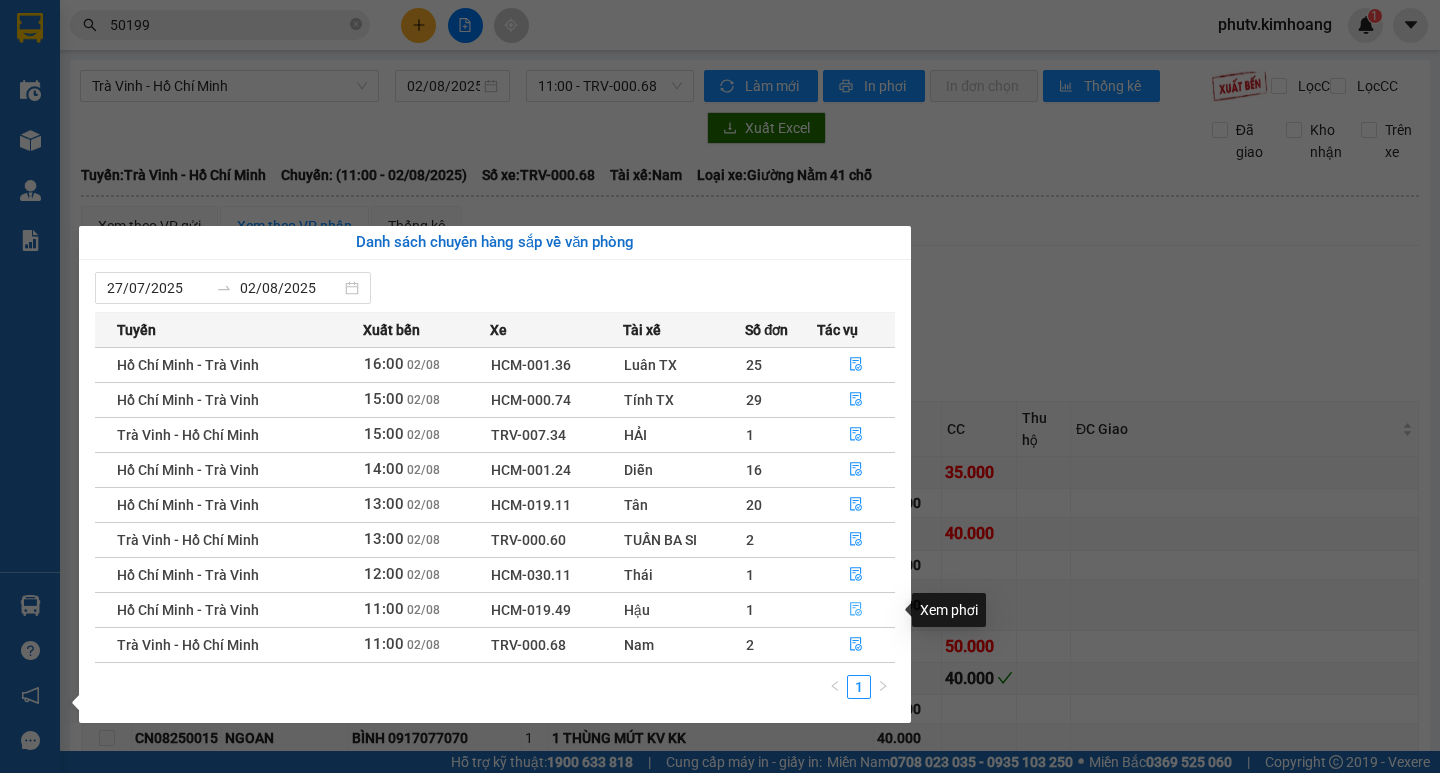 click 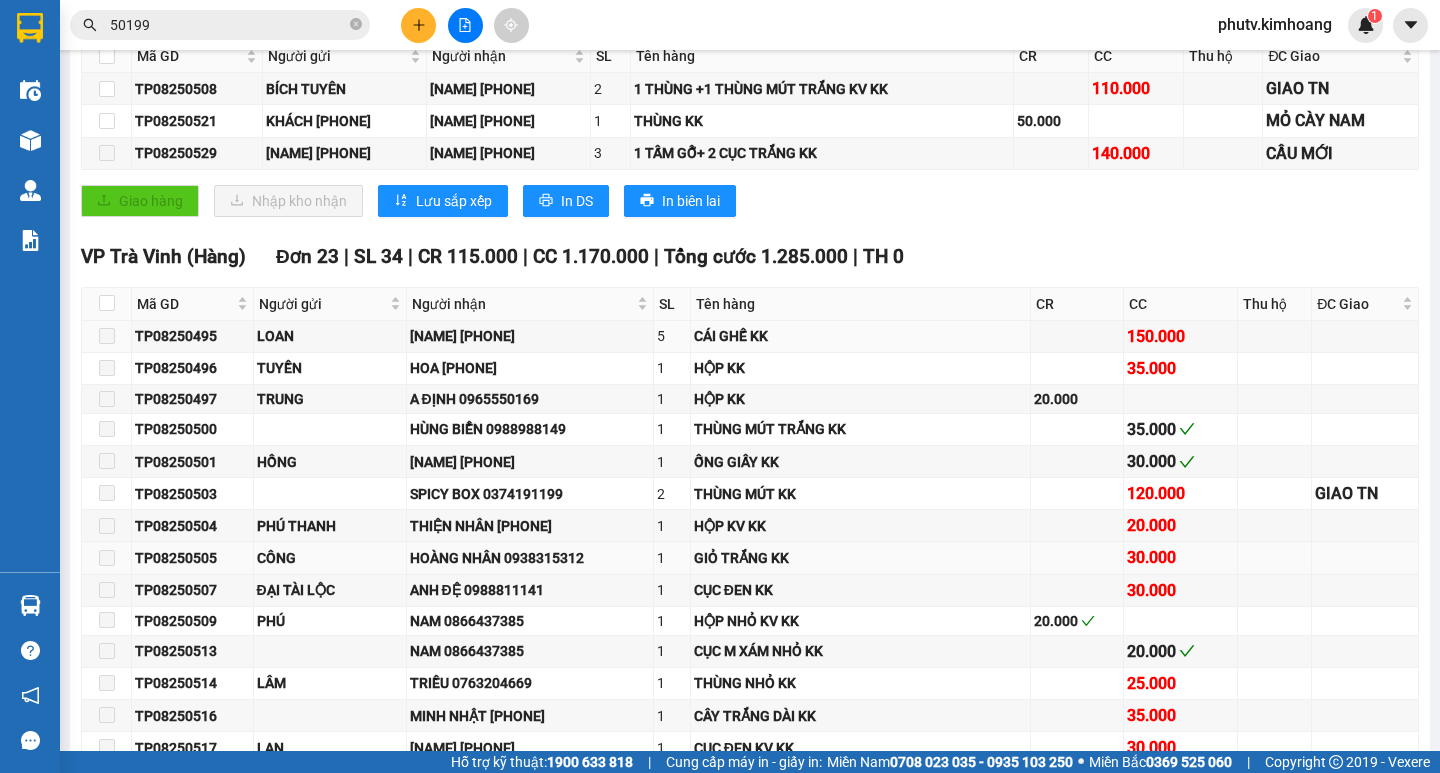 scroll, scrollTop: 400, scrollLeft: 0, axis: vertical 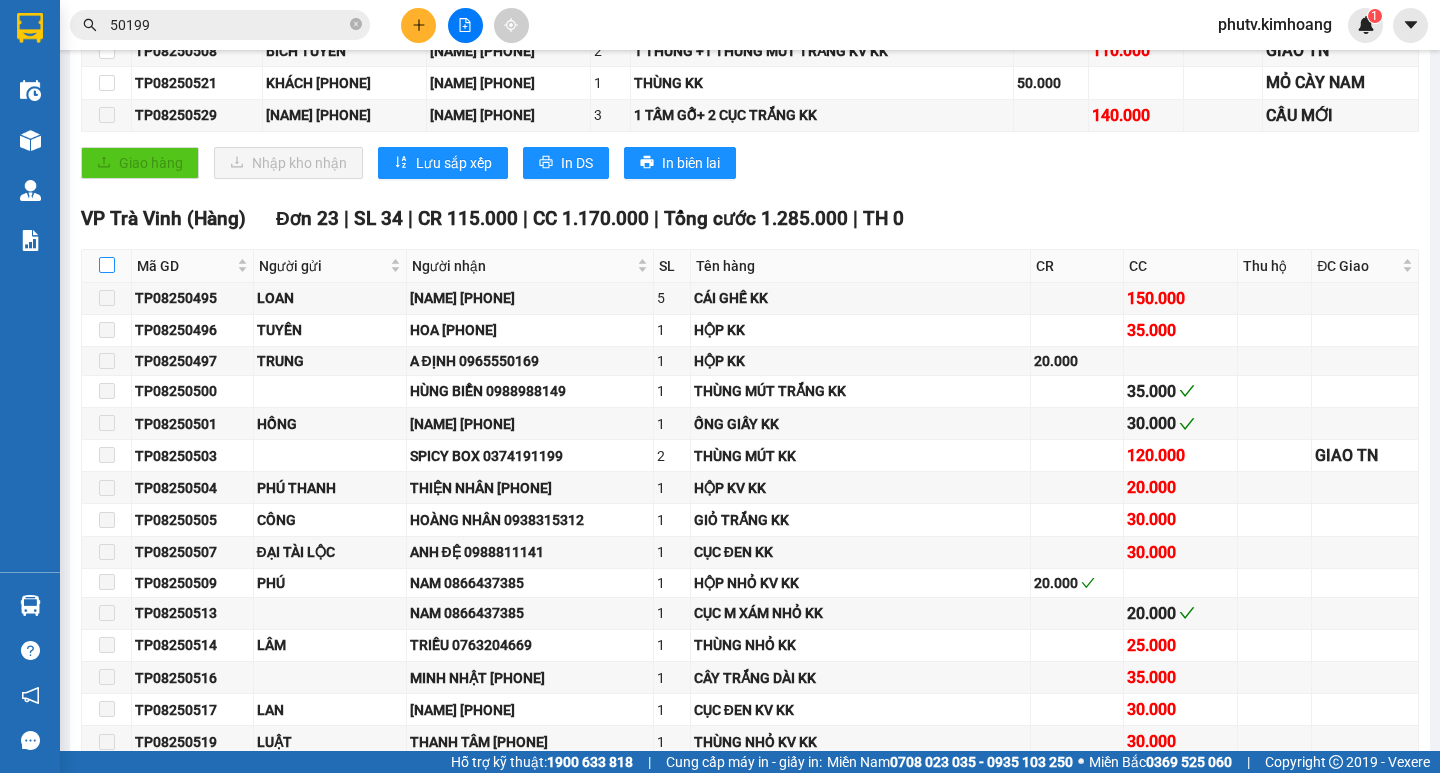 click at bounding box center [107, 265] 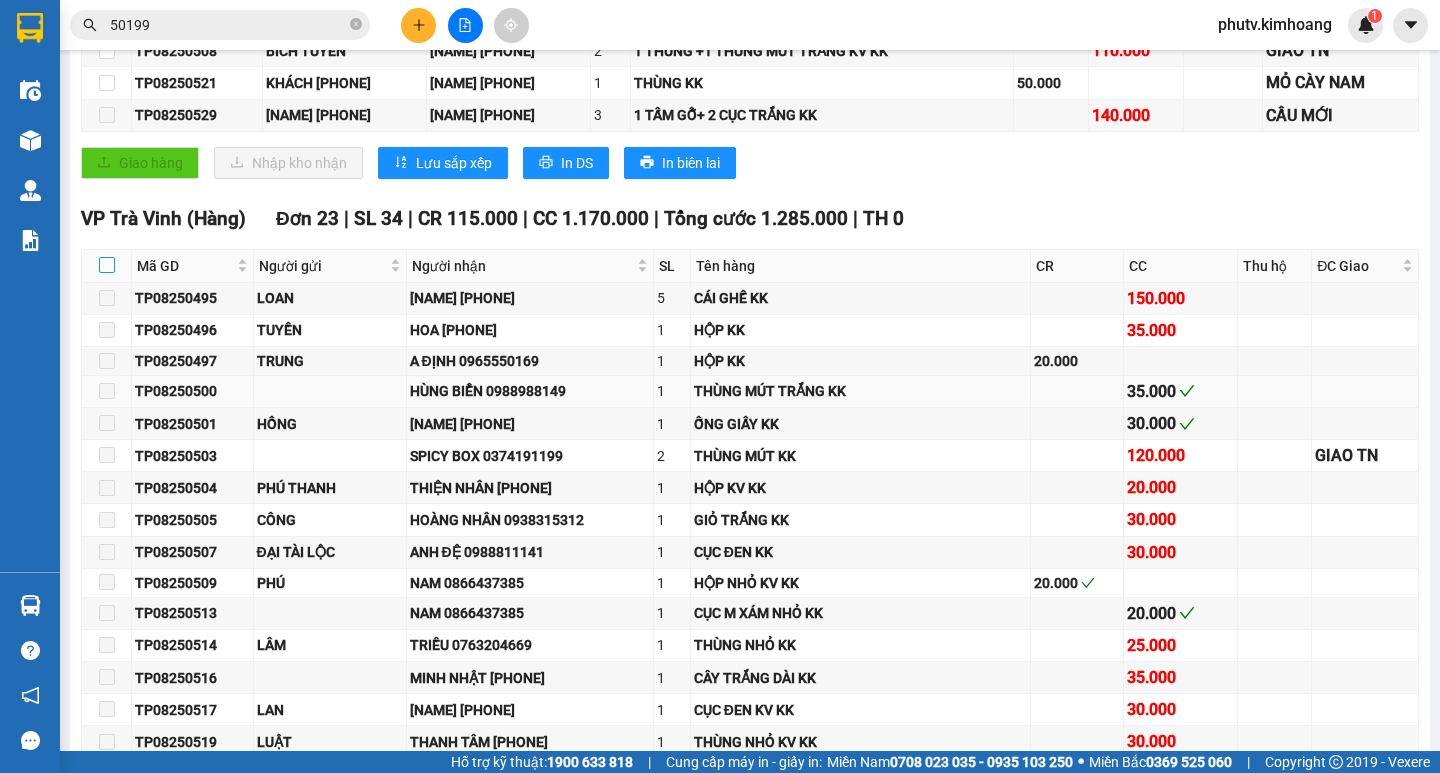 checkbox on "true" 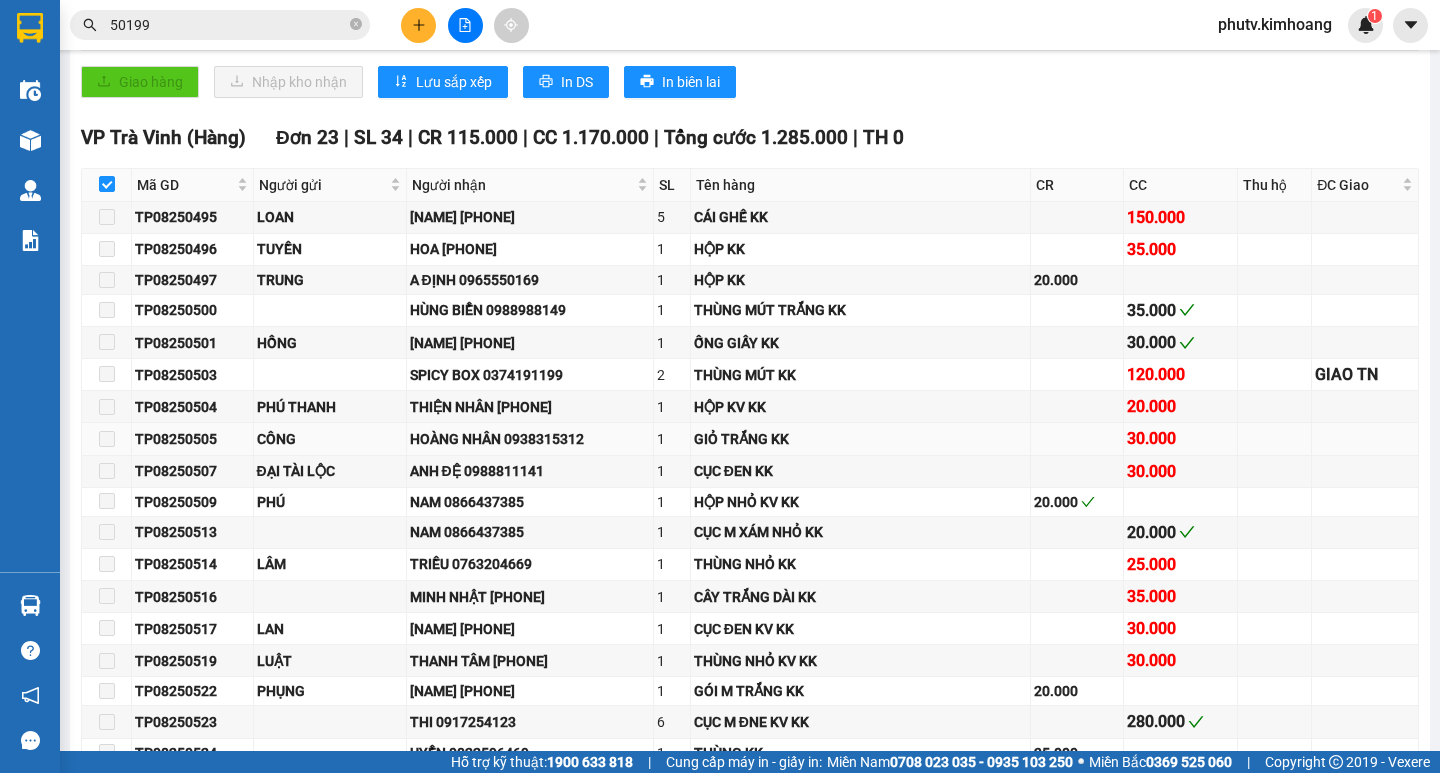 scroll, scrollTop: 800, scrollLeft: 0, axis: vertical 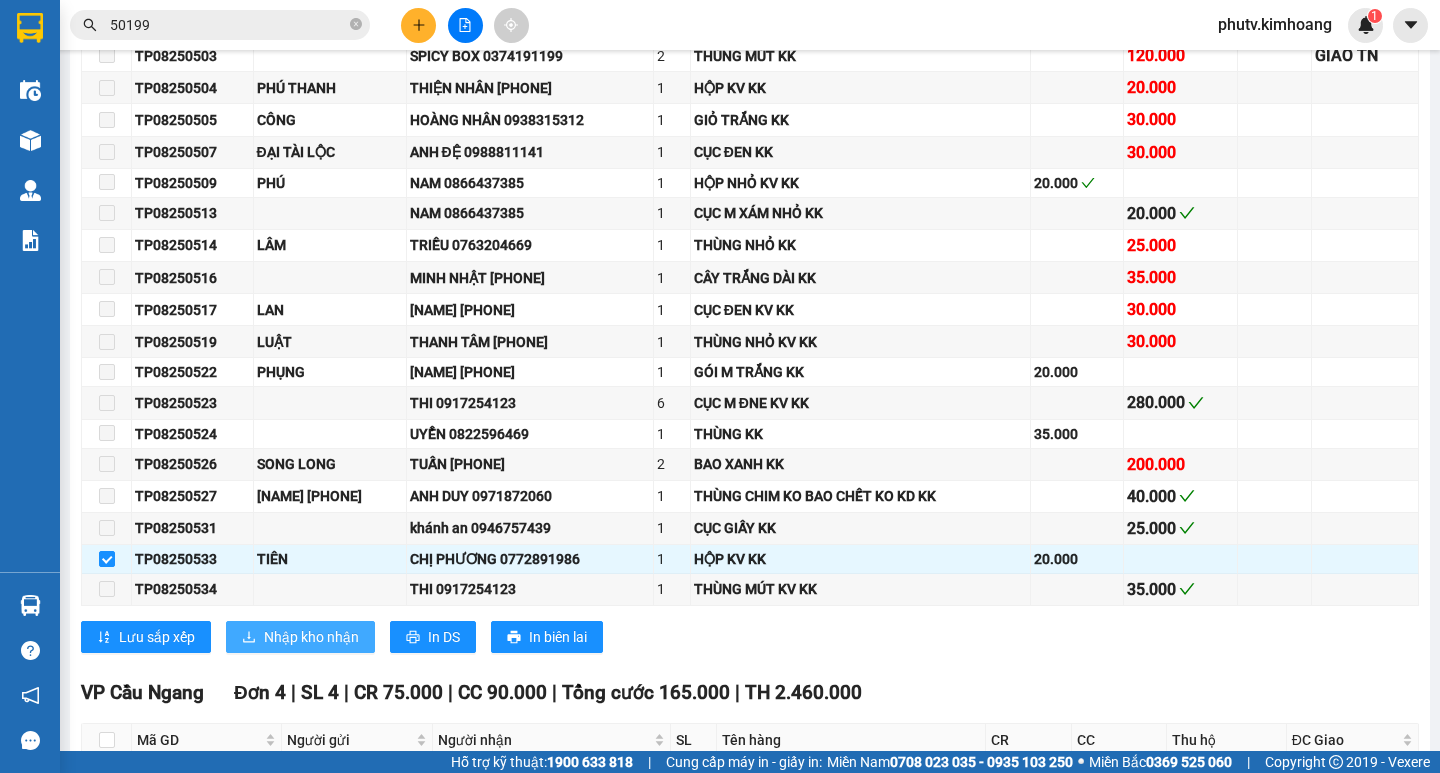 click on "Nhập kho nhận" at bounding box center (300, 637) 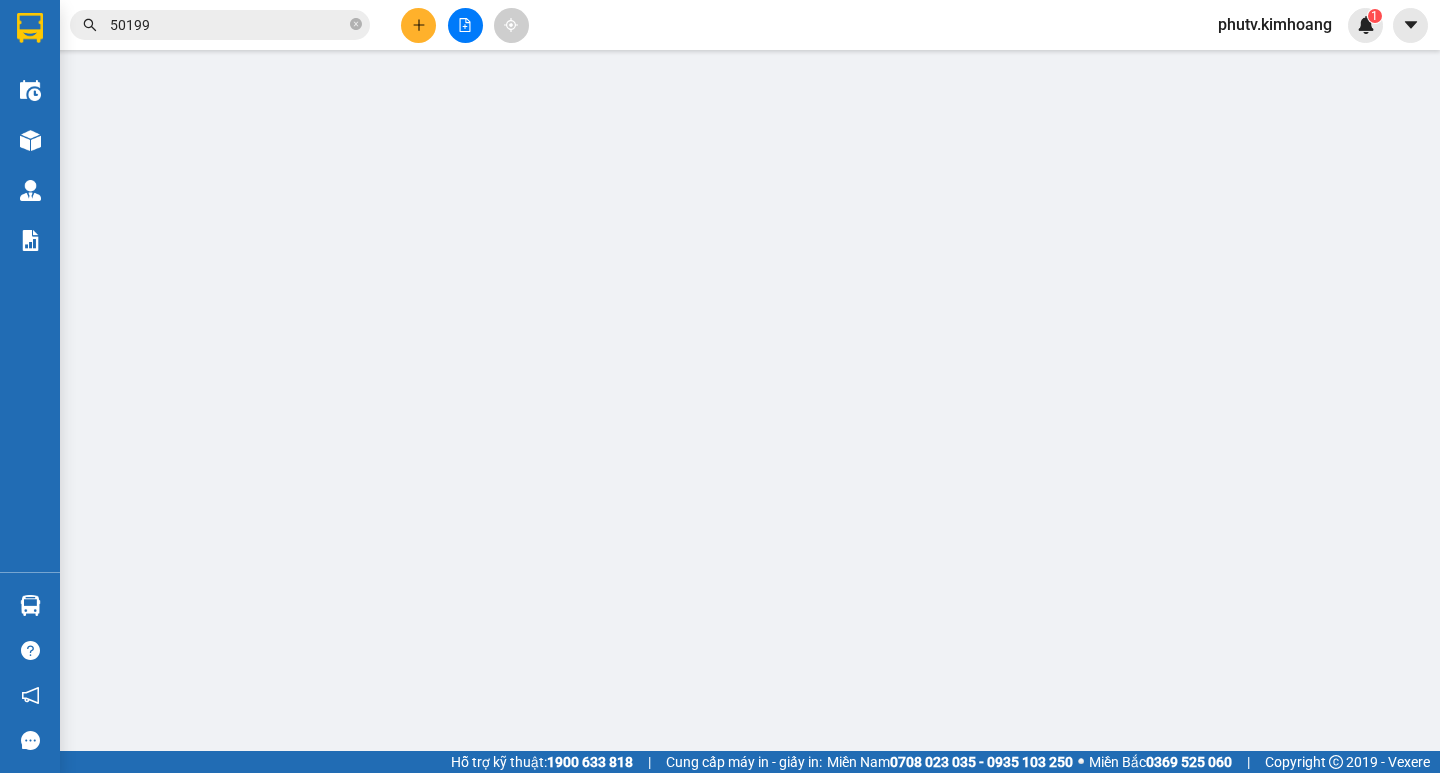 scroll, scrollTop: 0, scrollLeft: 0, axis: both 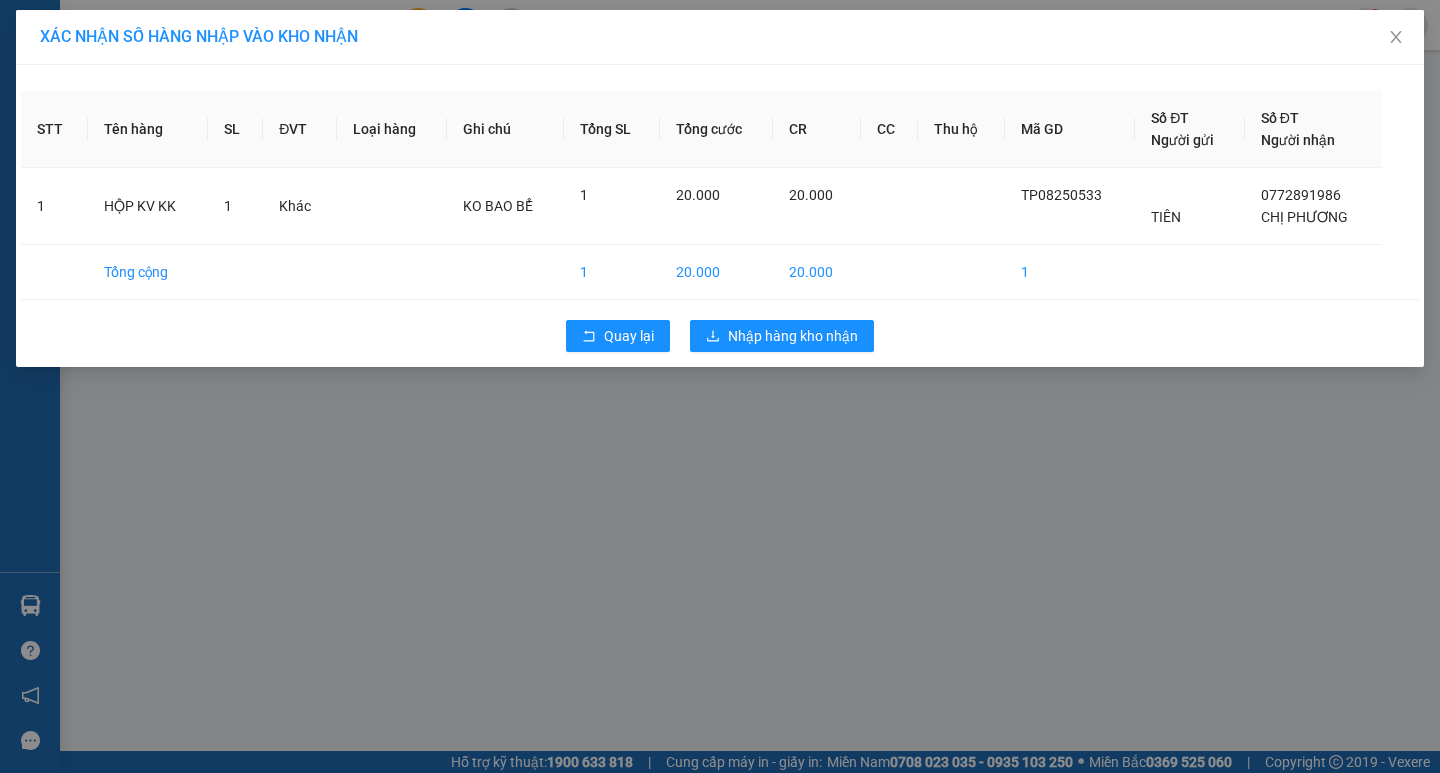 click on "Quay lại Nhập hàng kho nhận" at bounding box center [720, 336] 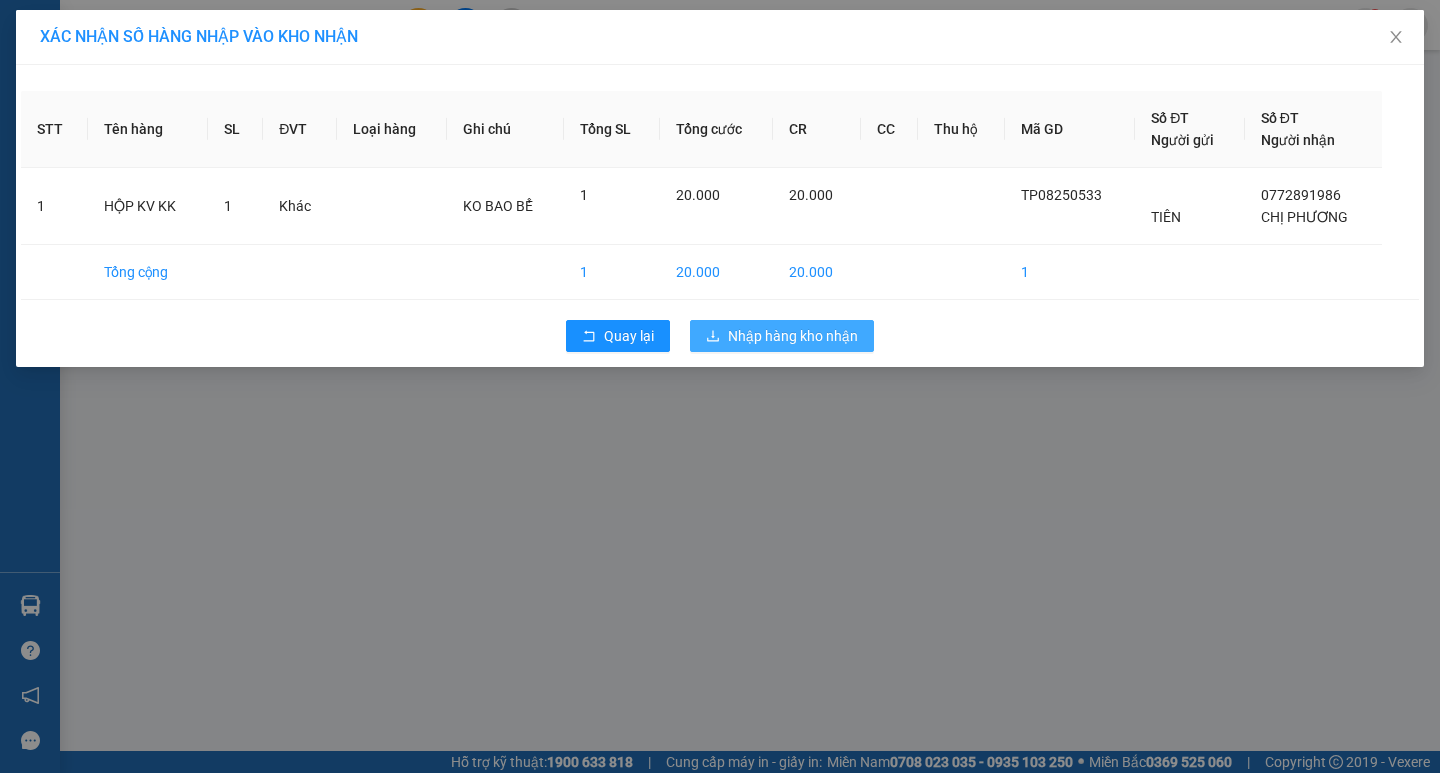 click on "Nhập hàng kho nhận" at bounding box center (793, 336) 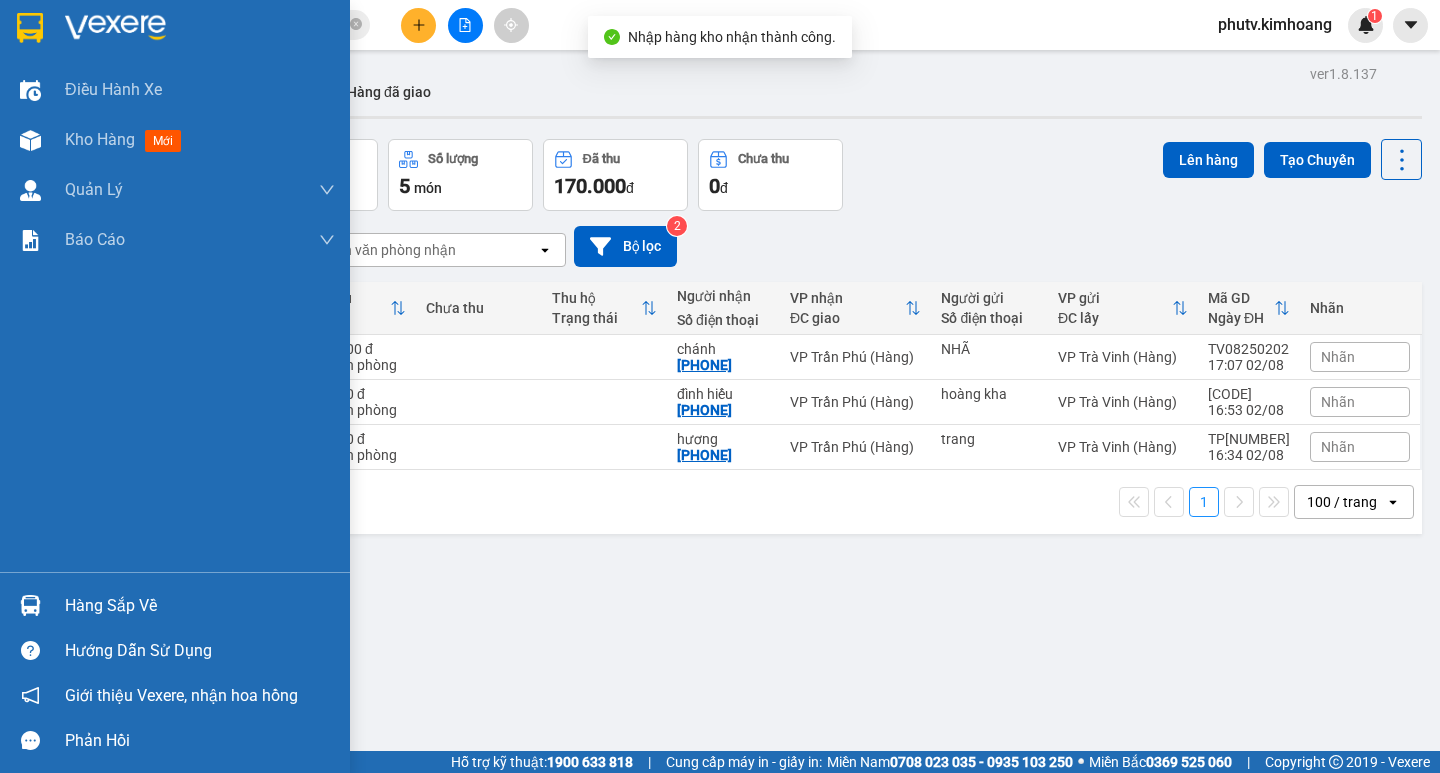 click on "Hàng sắp về" at bounding box center (200, 606) 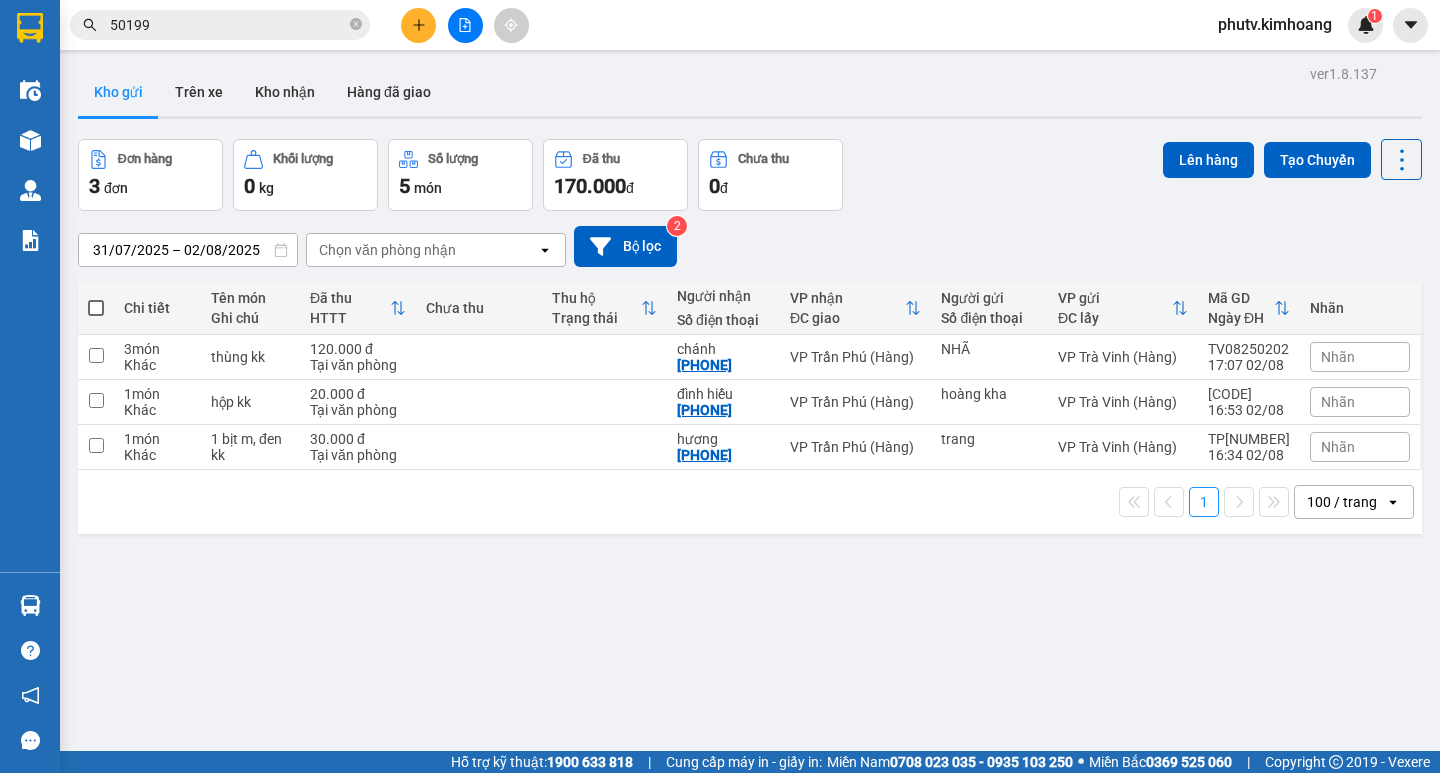 click on "[ID] [TIME] - [DATE] VP Nhận   [ID] [TIME] - [DATE] 1 THÙNG MÚT TRẮNG KK SL:  1 40.000 [PHONE] LONG  VP Càng Long [PHONE] A VINH VP Trần Phú (Hàng) [ID] [TIME] - [DATE] Trên xe   [ID] [TIME]  -   [DATE] cục vàng SL:  1 35.000 [PHONE] Năm Dũng VP Càng Long [PHONE] Lý Bến xe Miền Tây [ID] [TIME] - [DATE] Trên xe   [ID] [TIME]  -   [DATE] bịt m đen kk SL:  1 50.000 tín VP Trà Vinh (Hàng) [PHONE] C THANH Bến xe Miền Tây [ID] [TIME] - [DATE] VP Gửi   1 giỏ trắng kk SL:  1 30.000 trang VP Trà Vinh (Hàng) [PHONE] hương VP Trần Phú (Hàng) [ID] [TIME] - [DATE] Đã giao   [TIME] - [DATE] THÙNG MÚT KK SL:  1 35.000 [PHONE] HƯƠNG VP Trần Phú (Hàng) [PHONE] CHỊ NGÂN VP Trà Vinh (Hàng) [ID] [TIME] - [DATE] Đã giao   SL:  2 NHƯ" at bounding box center (720, 386) 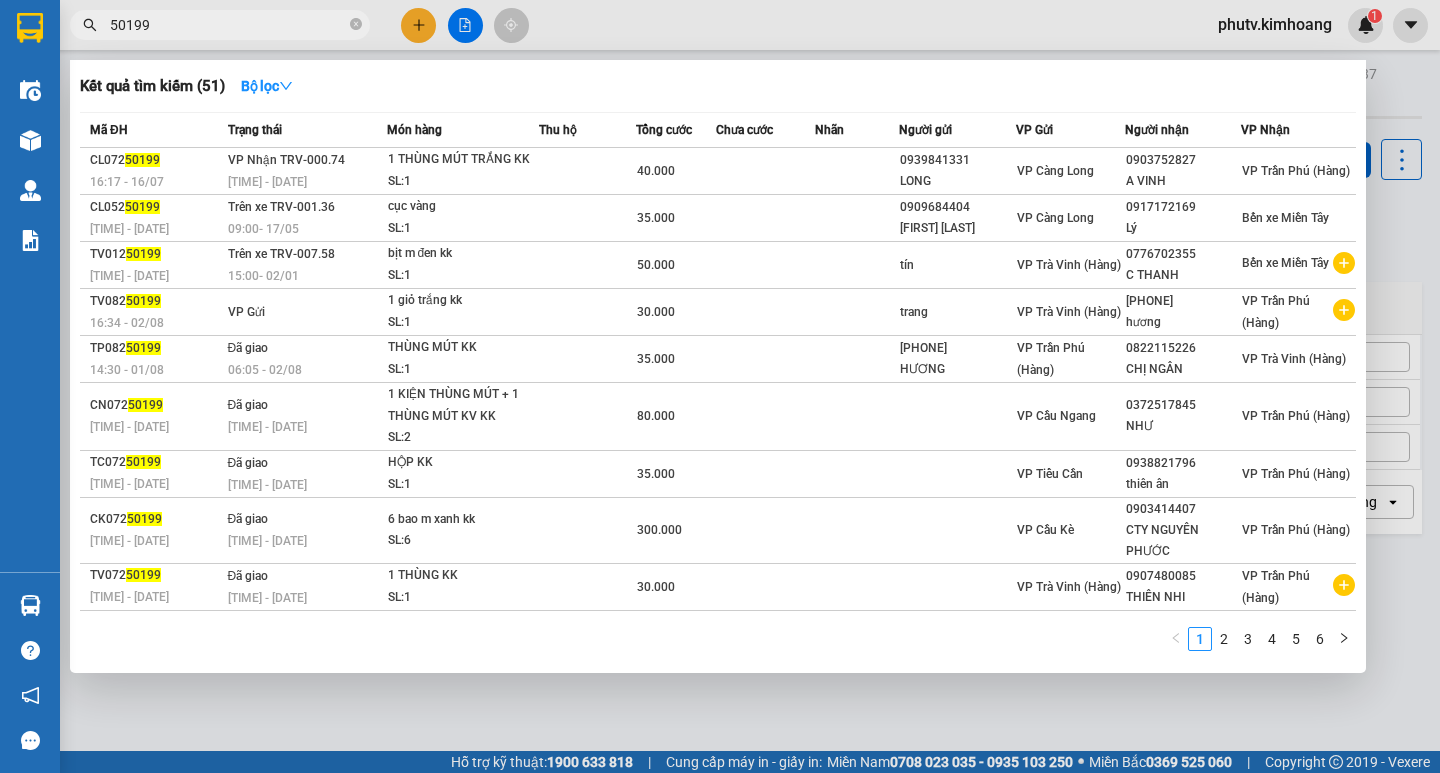 click on "50199" at bounding box center (228, 25) 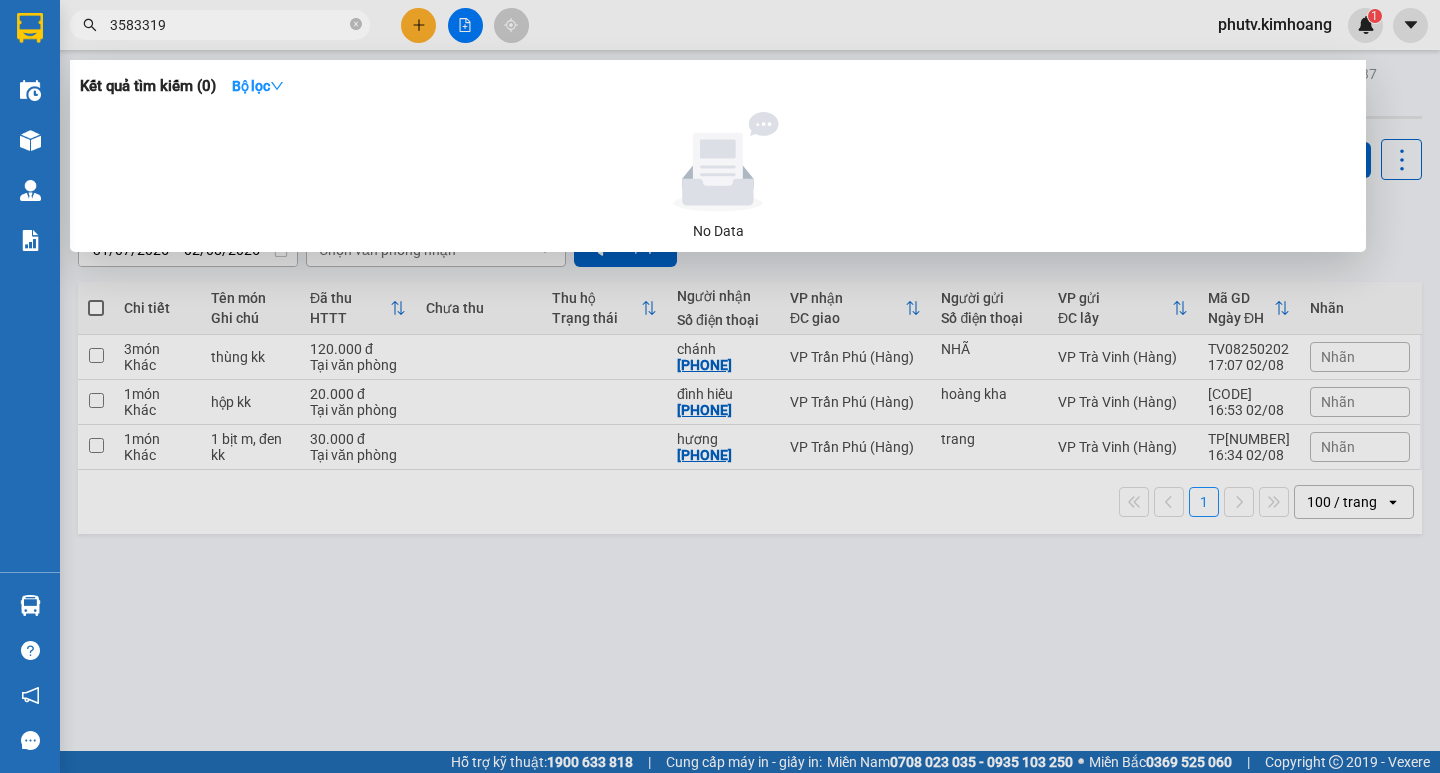 click on "3583319" at bounding box center (228, 25) 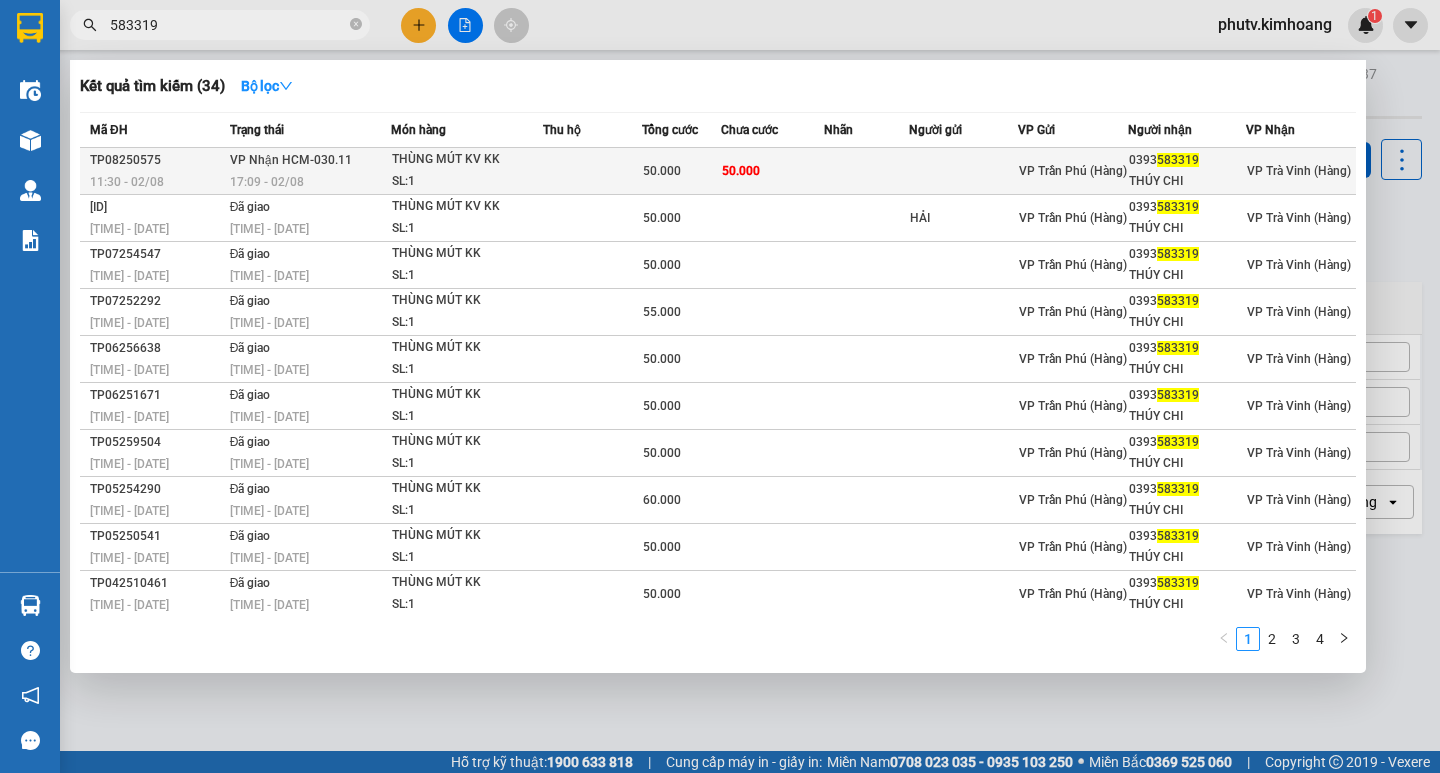 type on "583319" 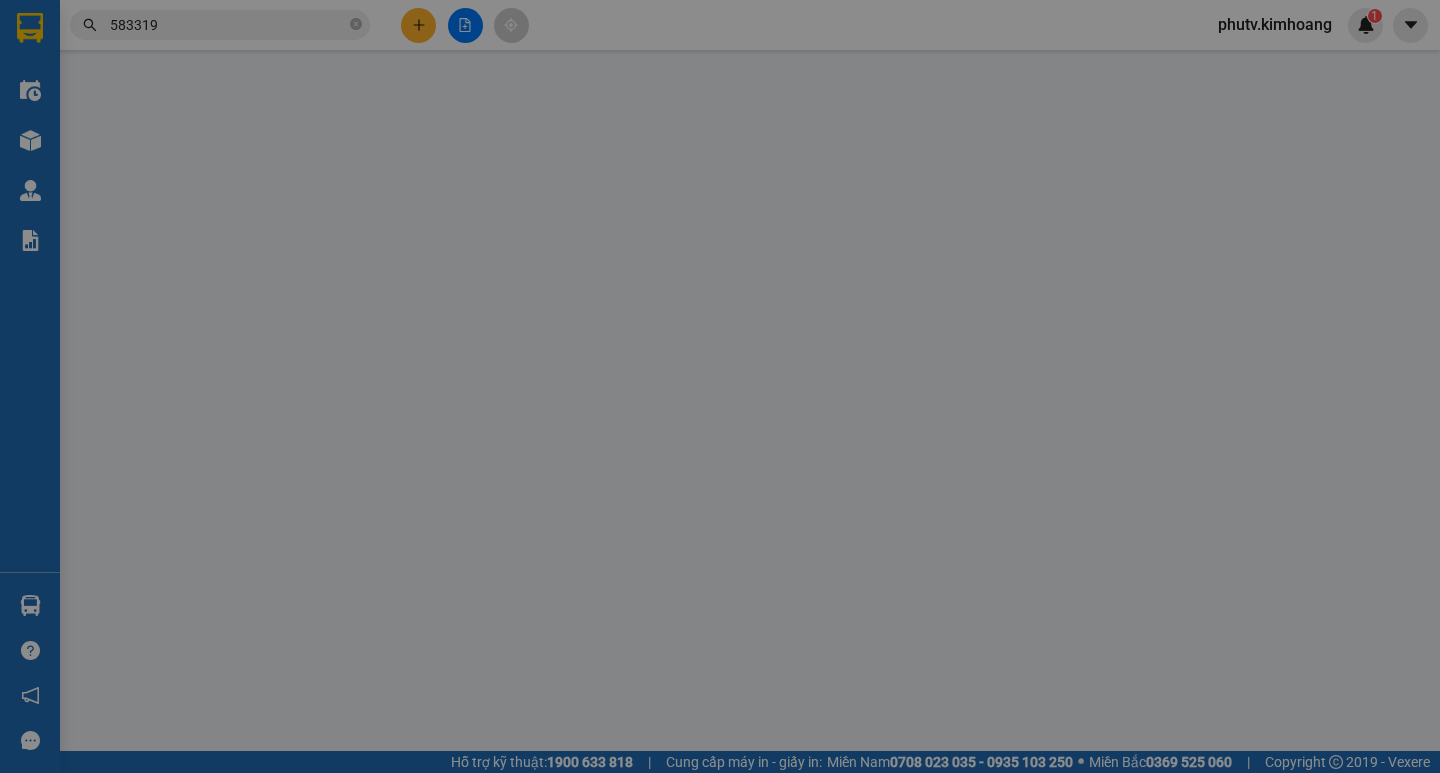 type on "0393583319" 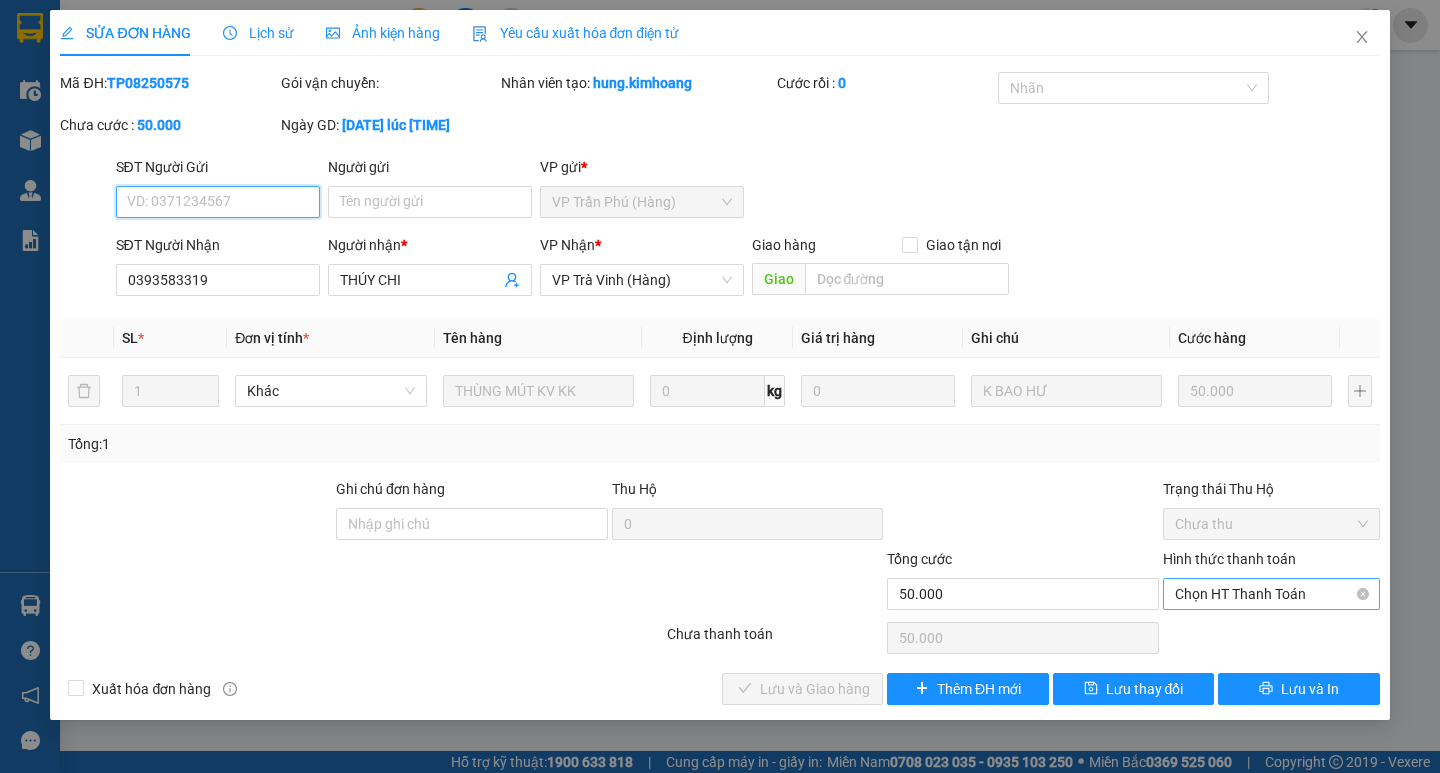 click on "Chọn HT Thanh Toán" at bounding box center [1271, 594] 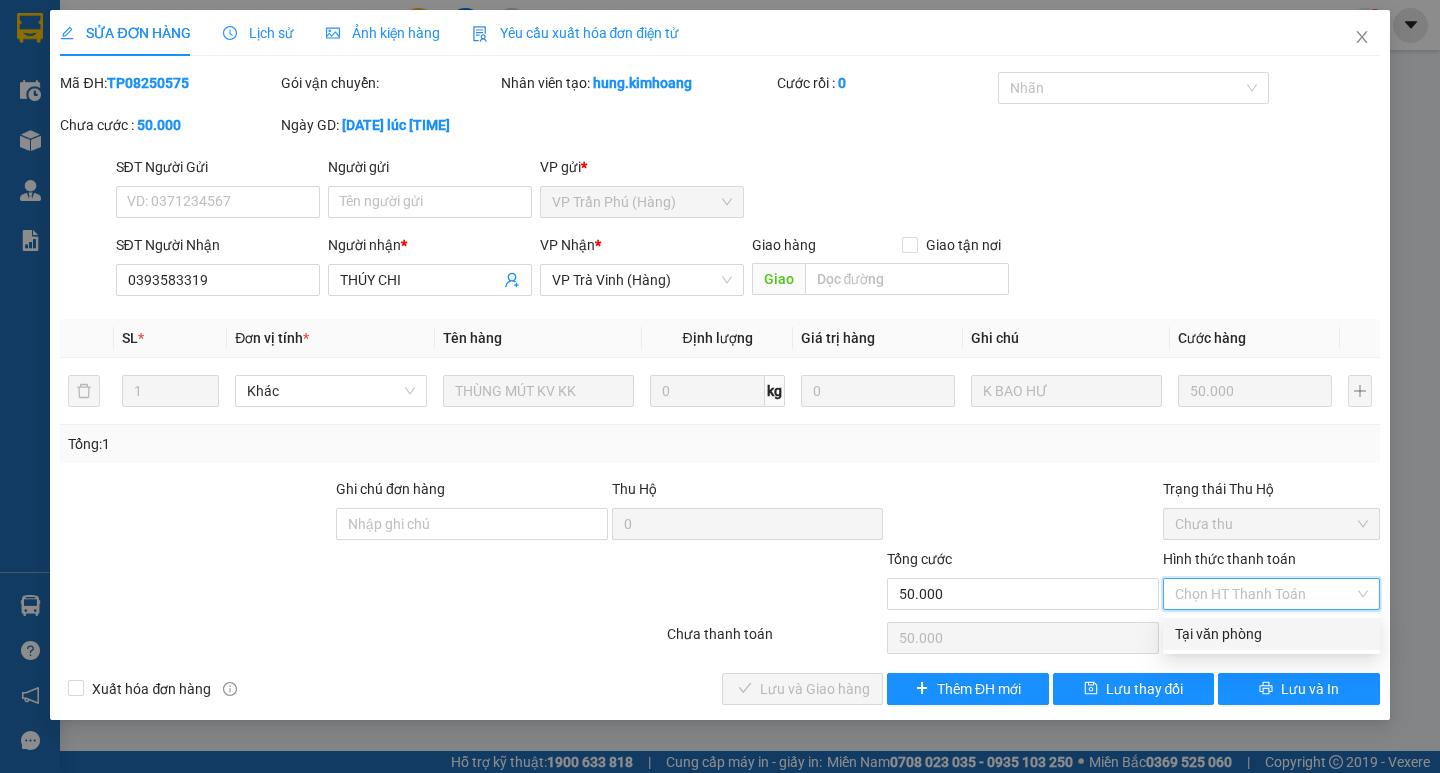 click on "Tại văn phòng" at bounding box center [1271, 634] 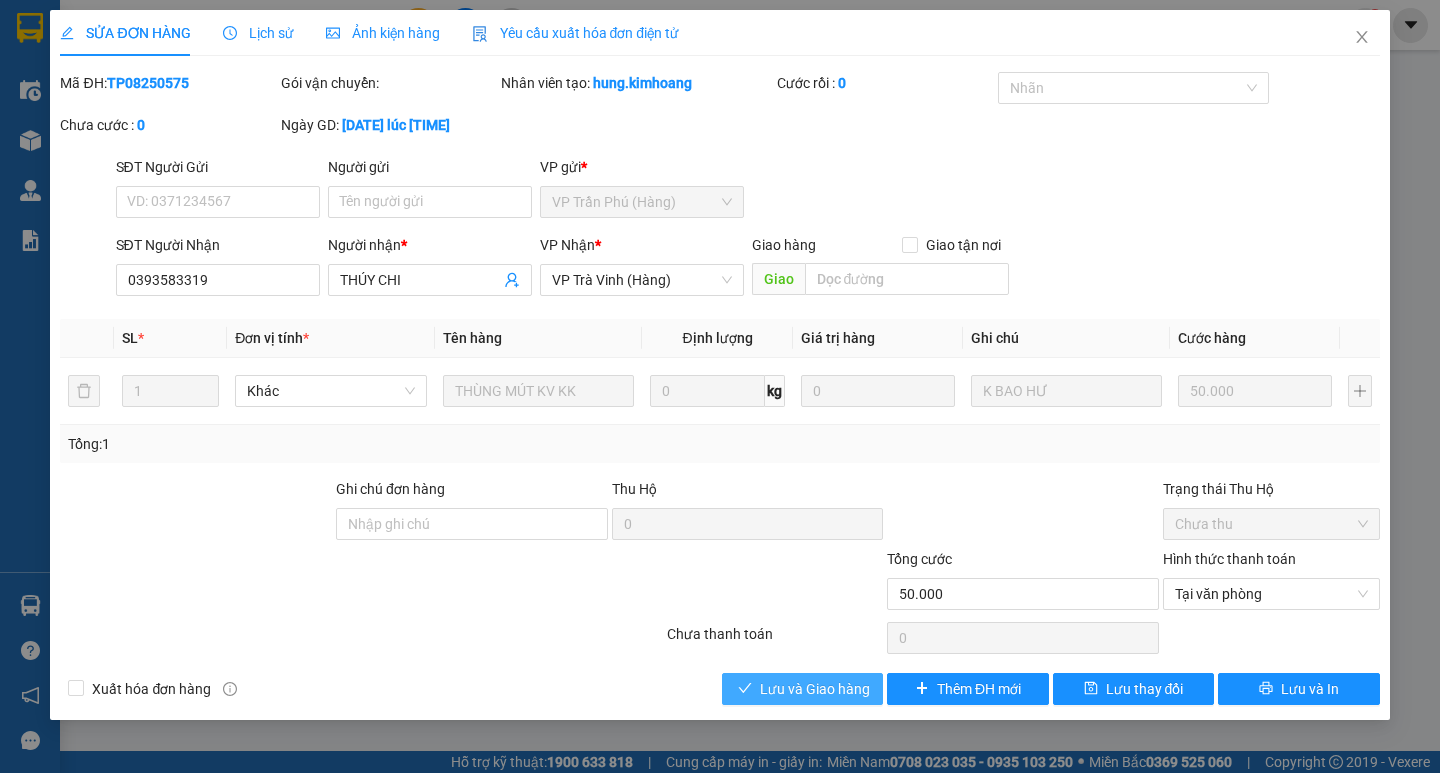 click on "Lưu và Giao hàng" at bounding box center (815, 689) 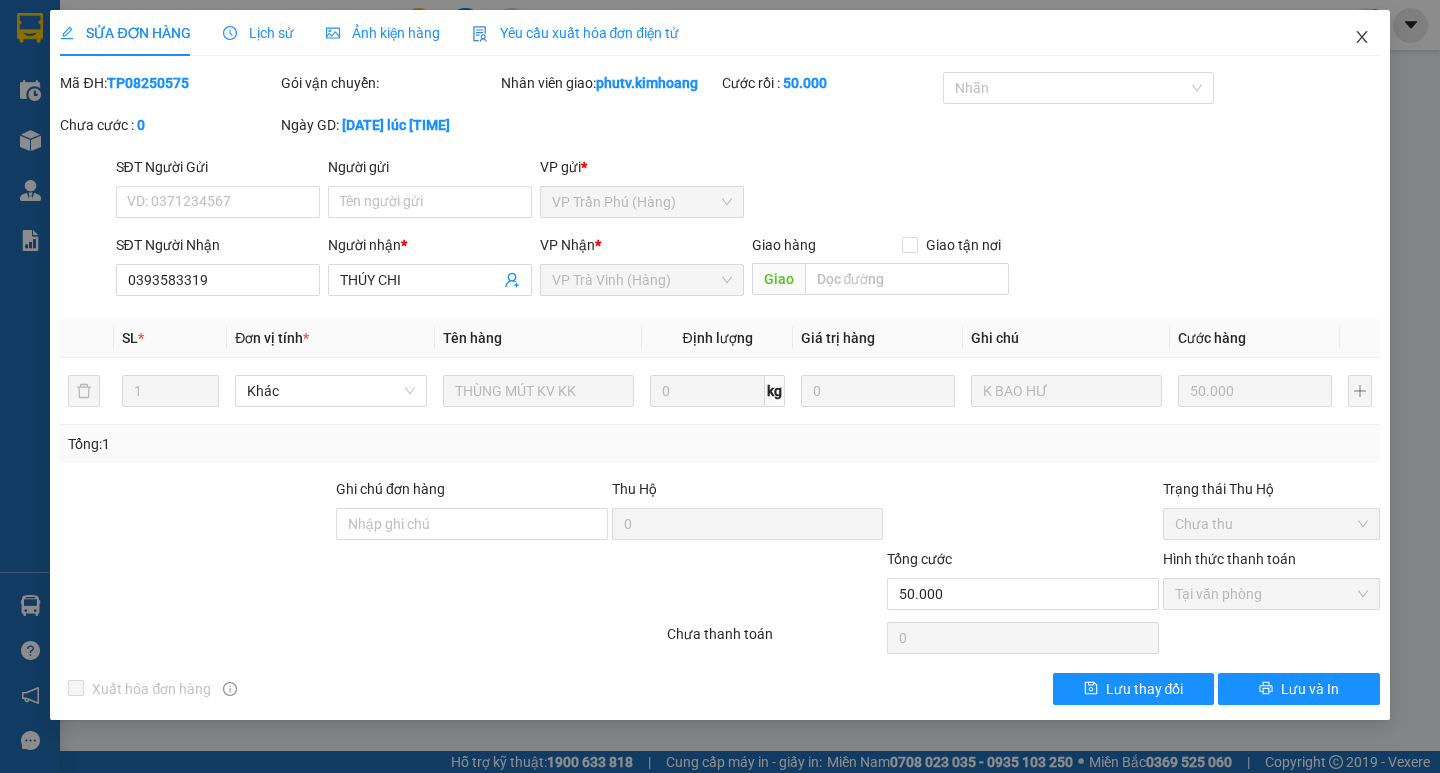 click 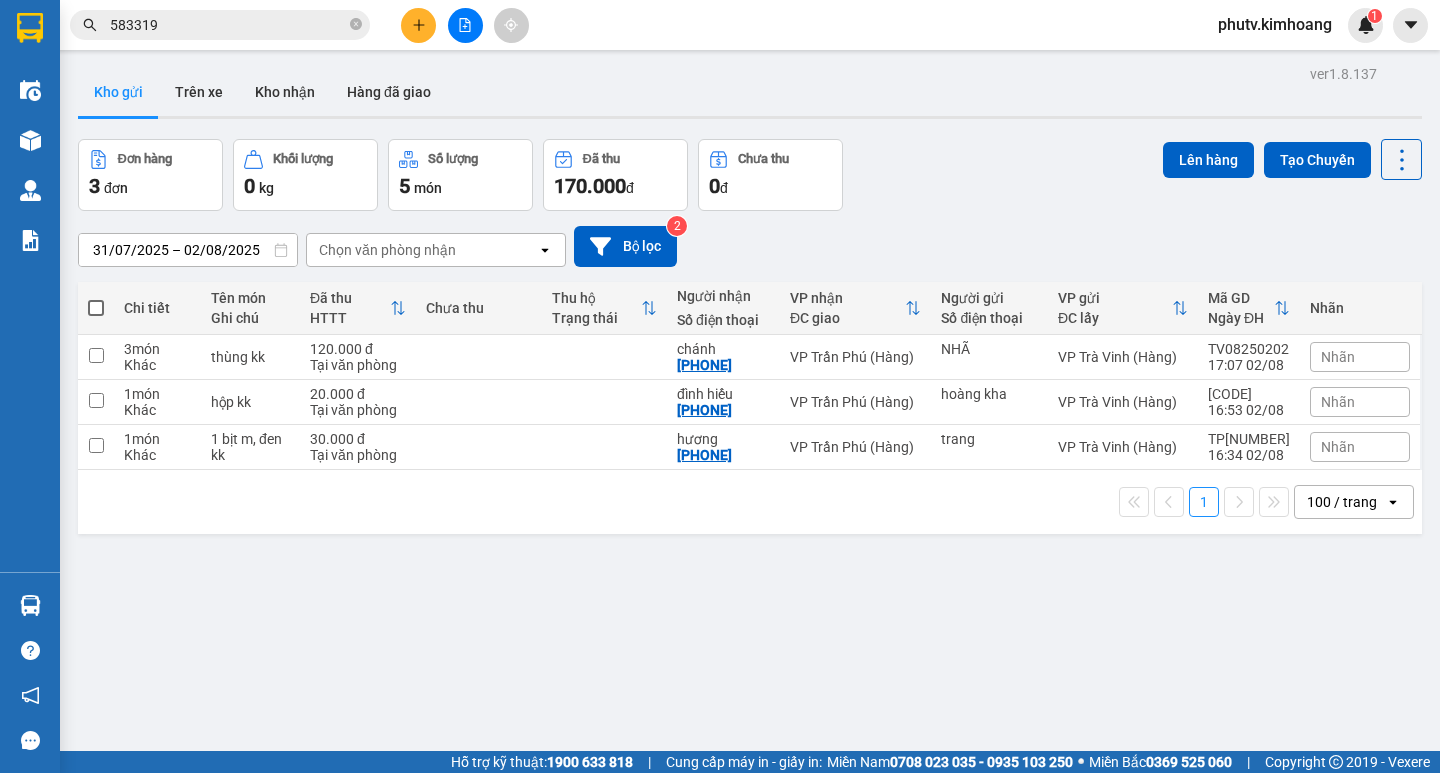 click on "583319" at bounding box center (228, 25) 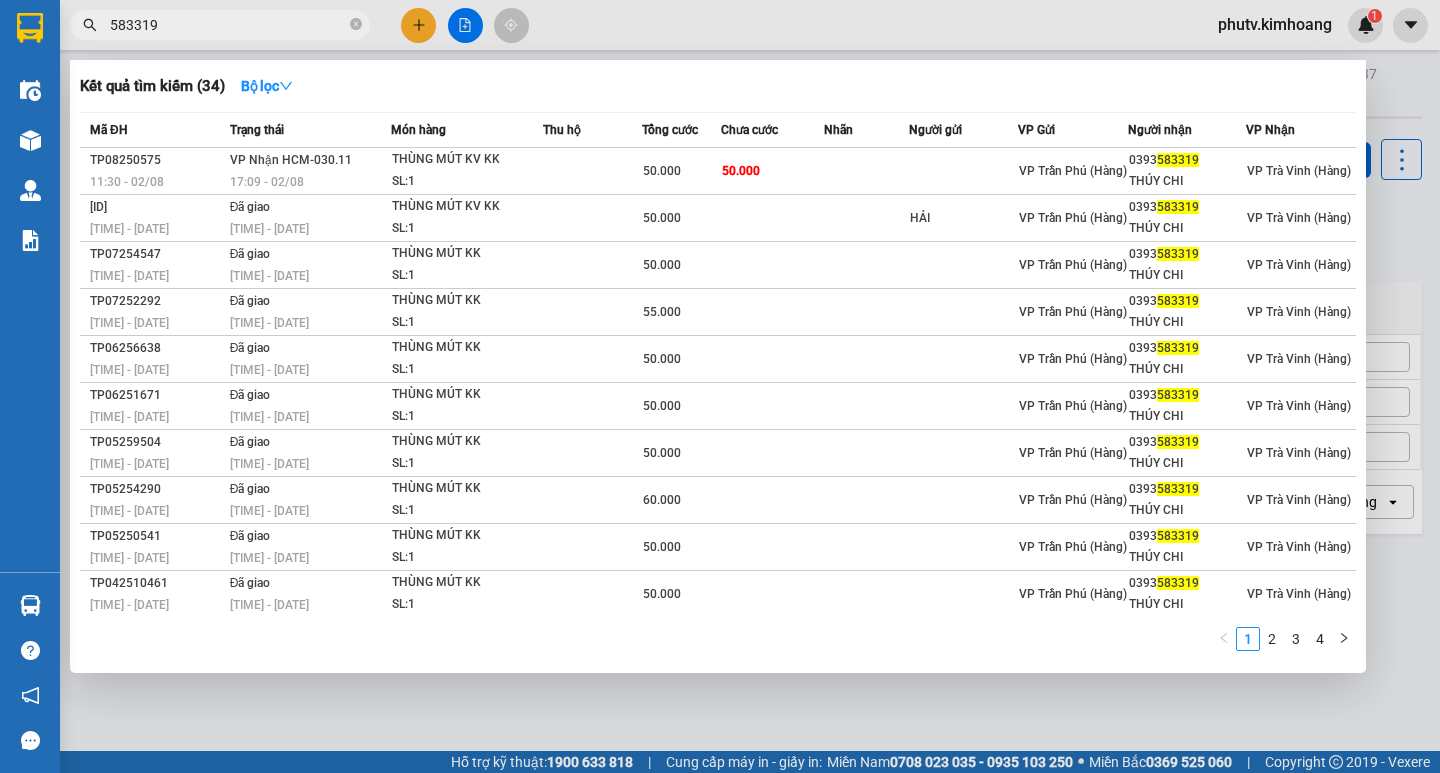 click on "583319" at bounding box center (228, 25) 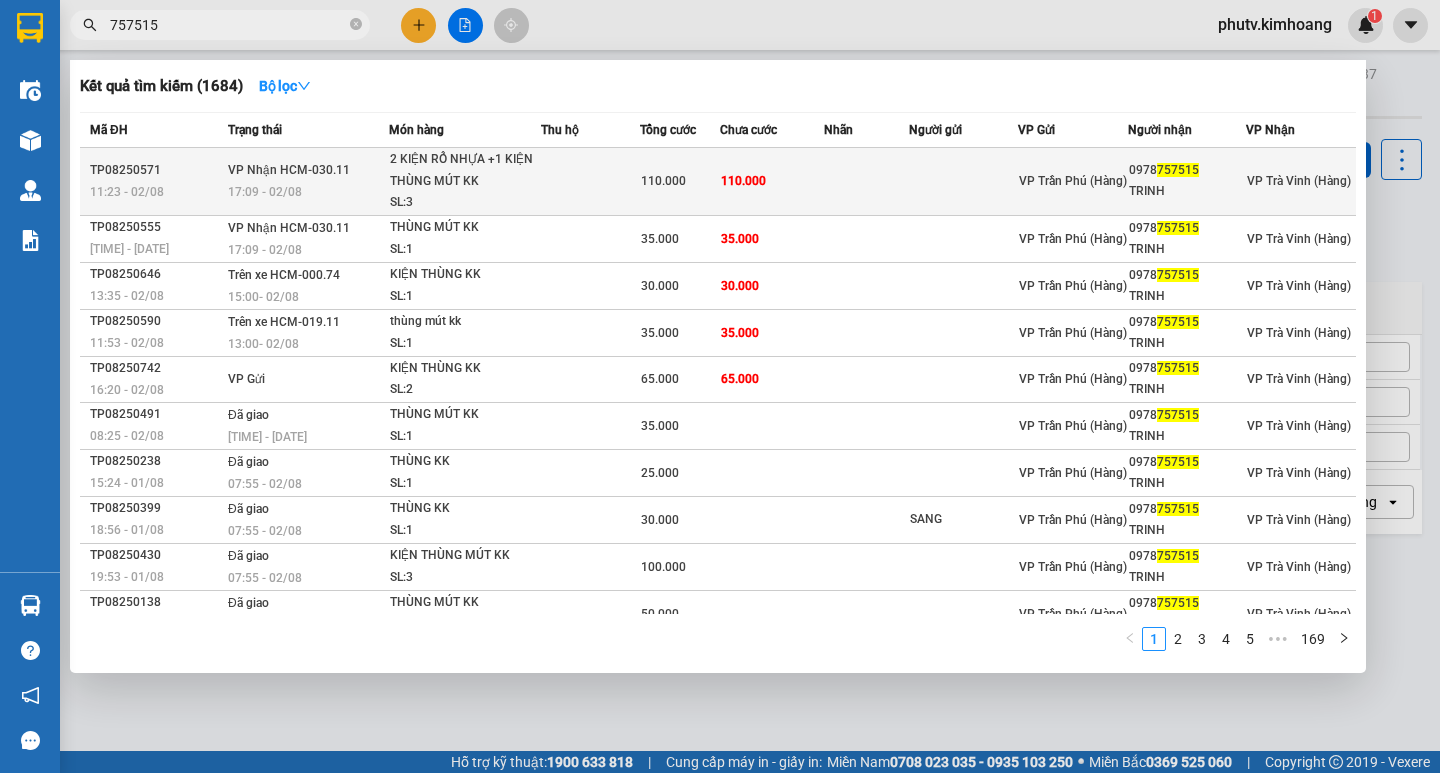type on "757515" 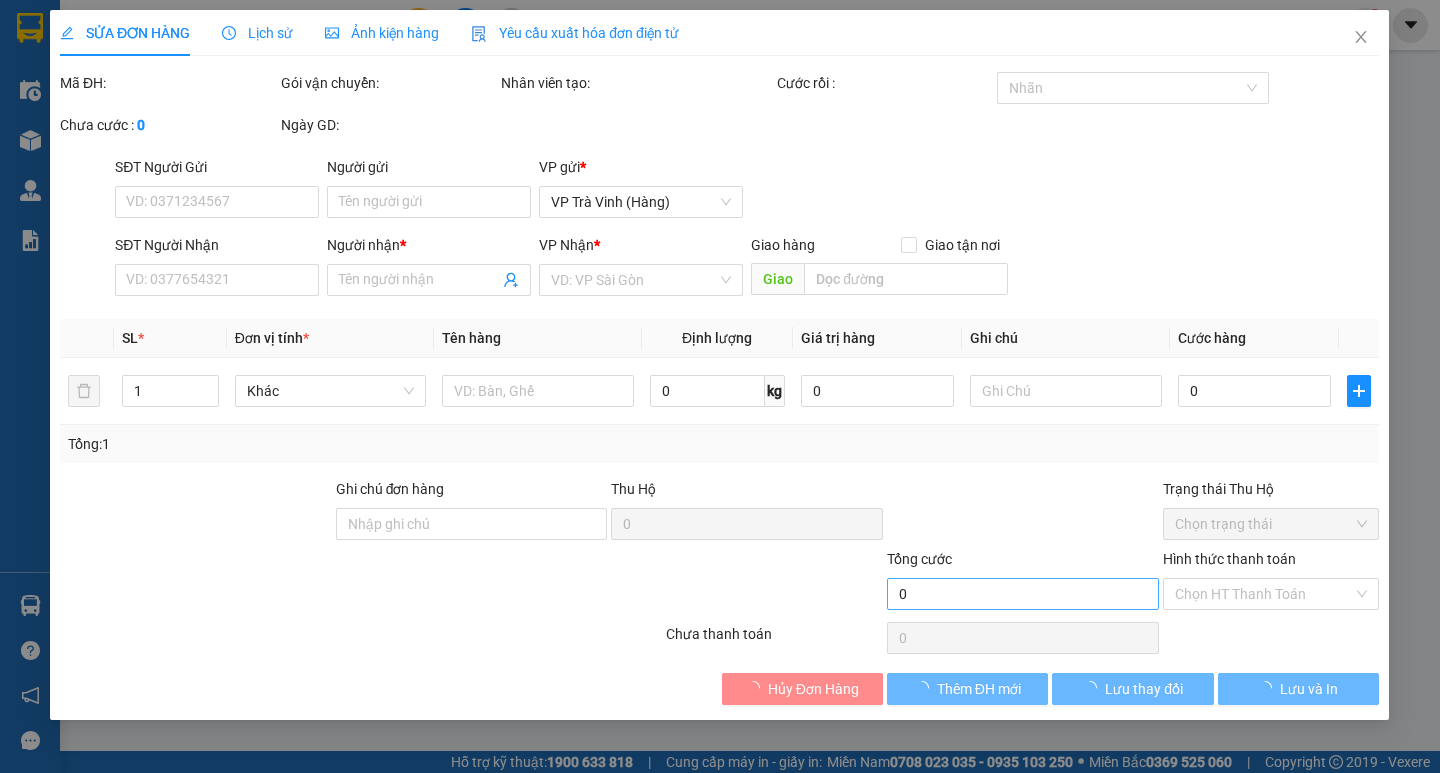 type on "0978757515" 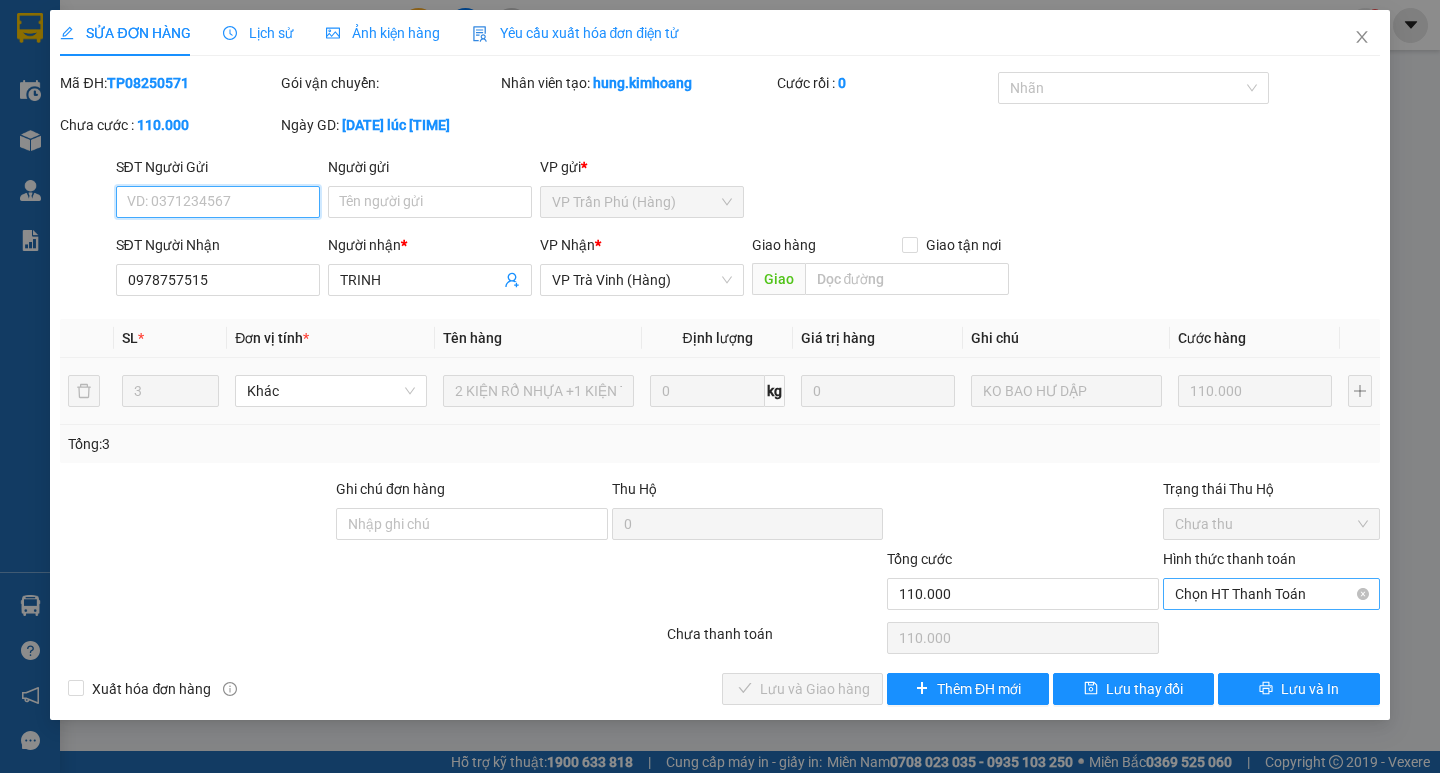 click on "Chọn HT Thanh Toán" at bounding box center (1271, 594) 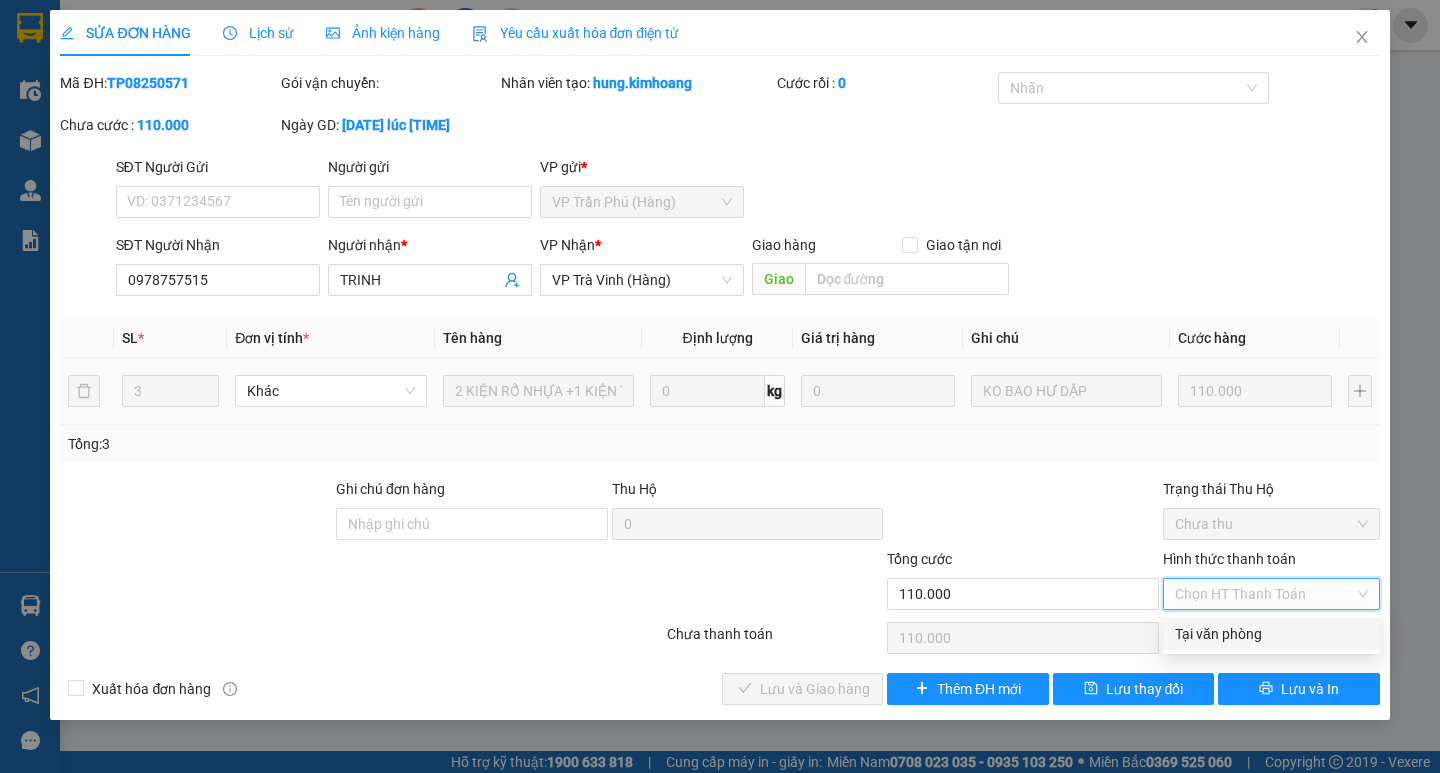 drag, startPoint x: 1212, startPoint y: 632, endPoint x: 1185, endPoint y: 638, distance: 27.658634 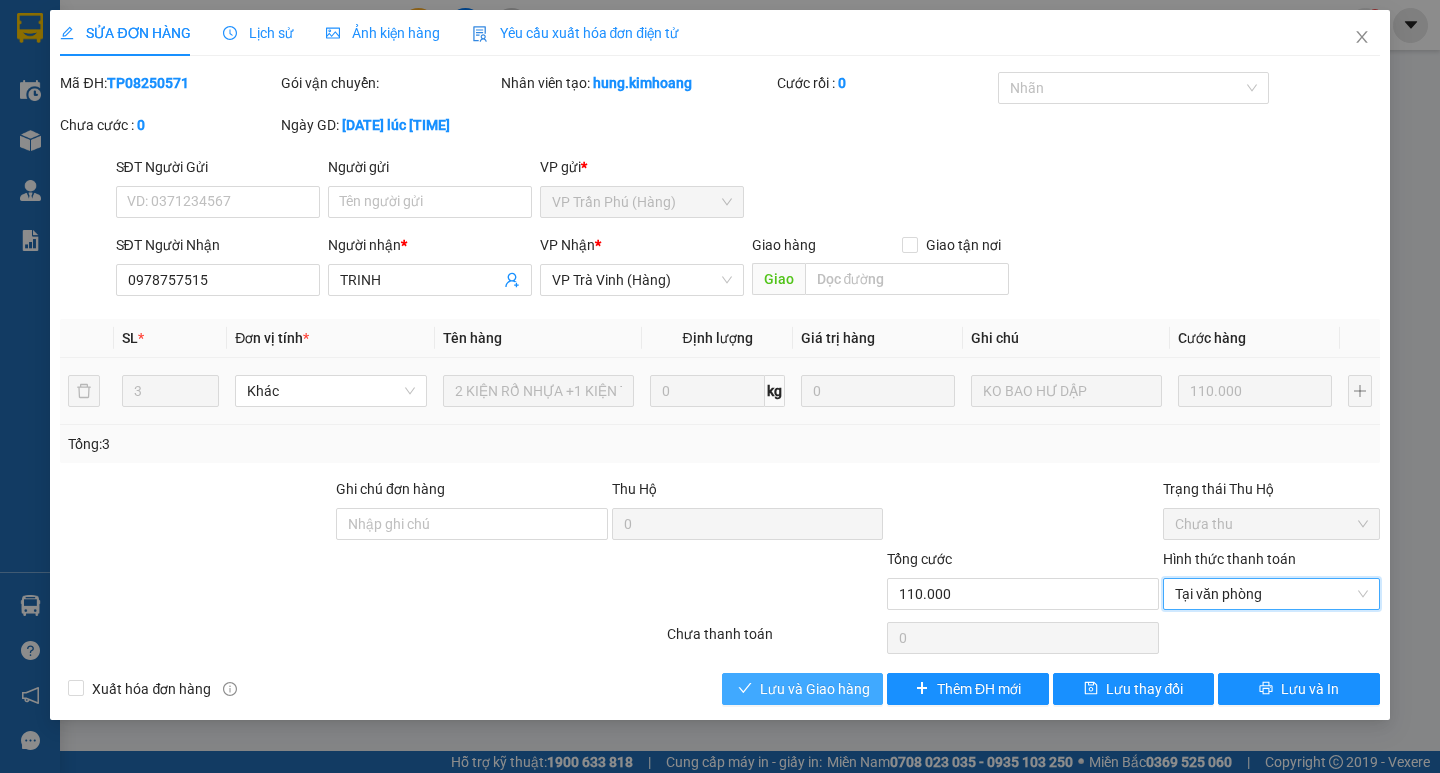 click on "Lưu và Giao hàng" at bounding box center [815, 689] 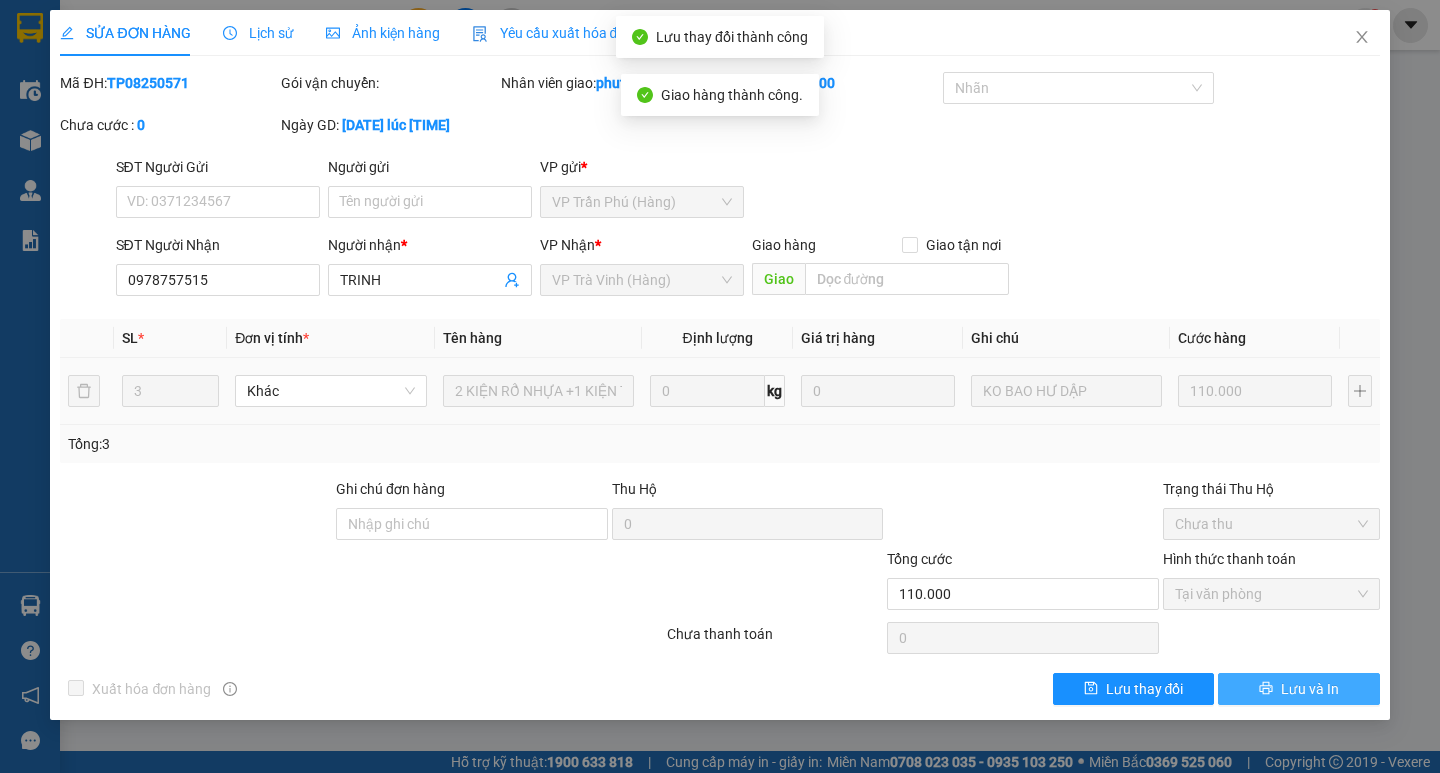 click on "Lưu và In" at bounding box center [1310, 689] 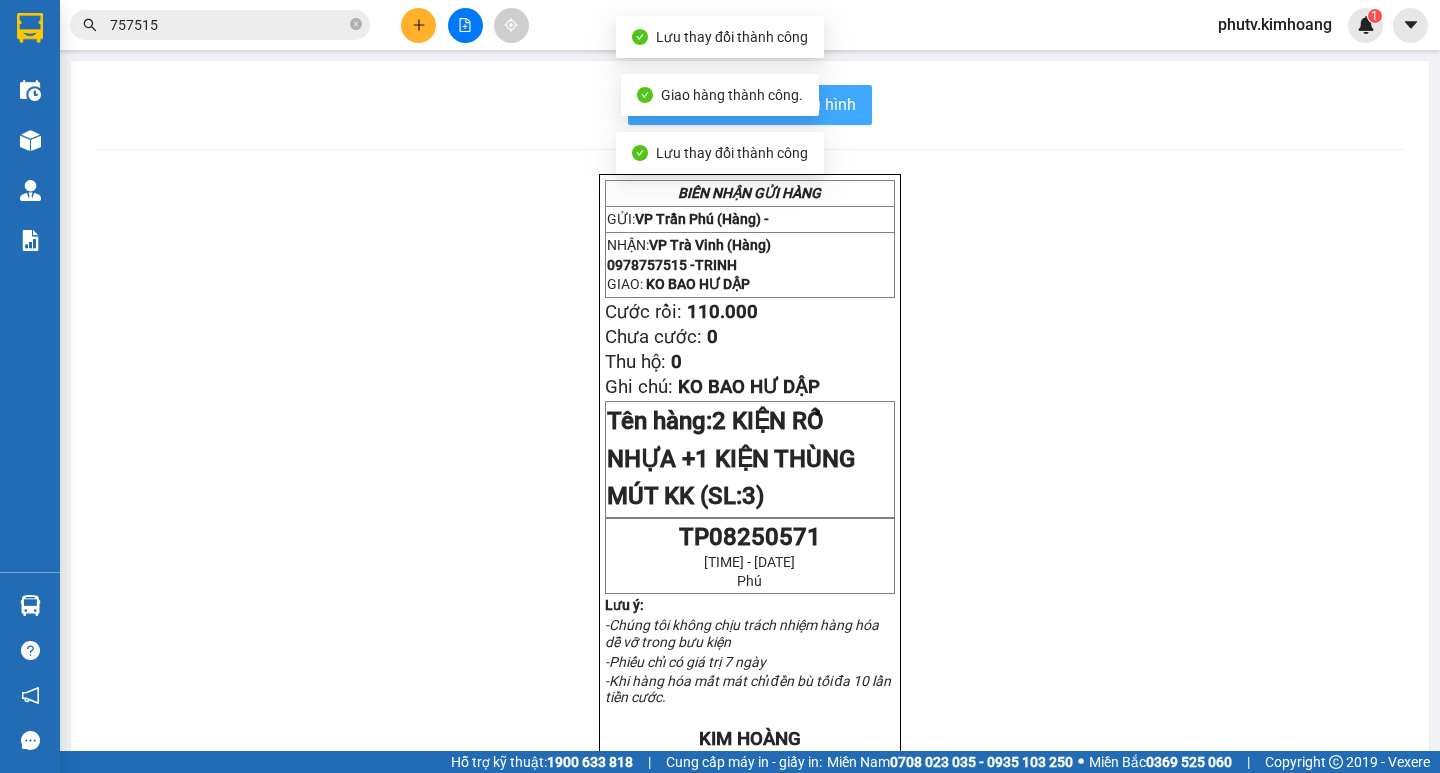 click on "In mẫu biên lai tự cấu hình" at bounding box center [762, 104] 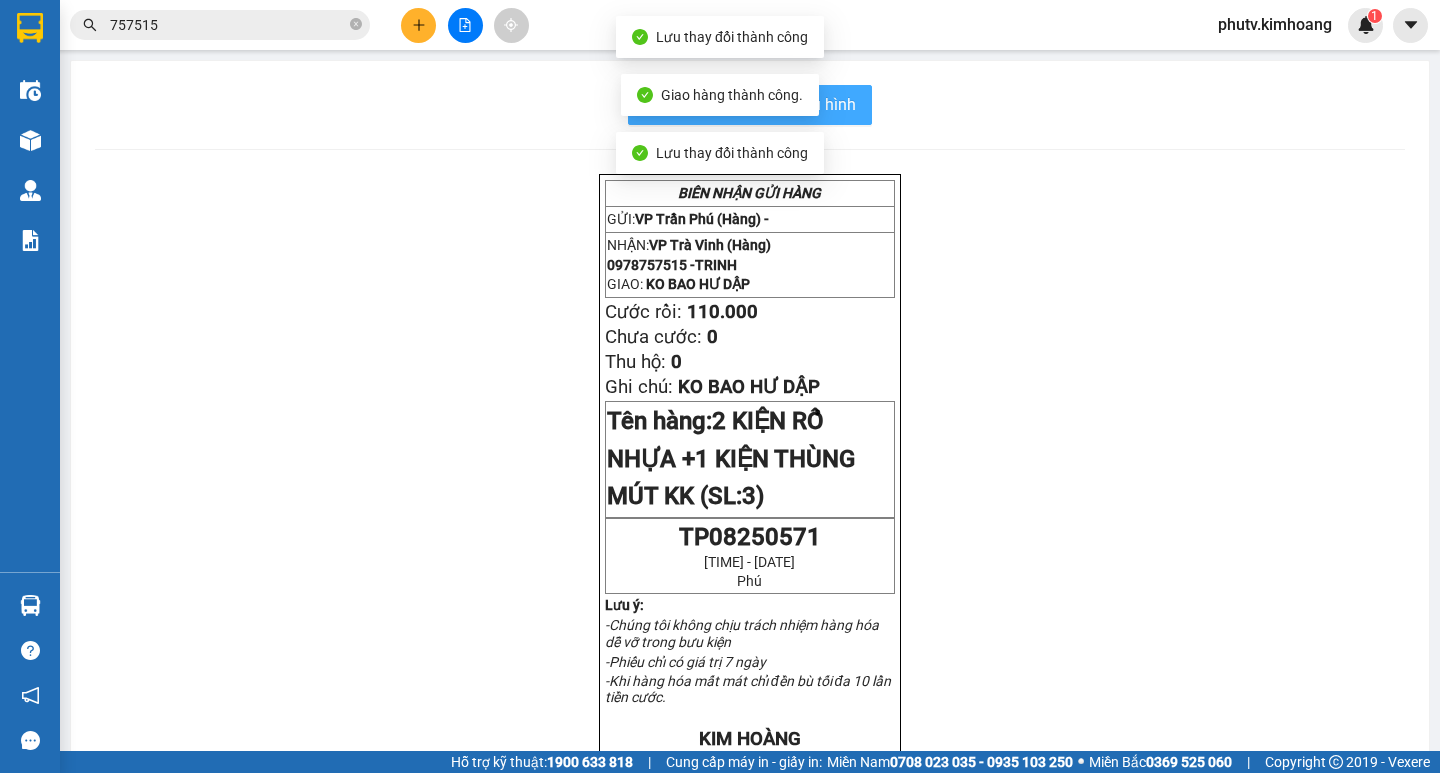 scroll, scrollTop: 0, scrollLeft: 0, axis: both 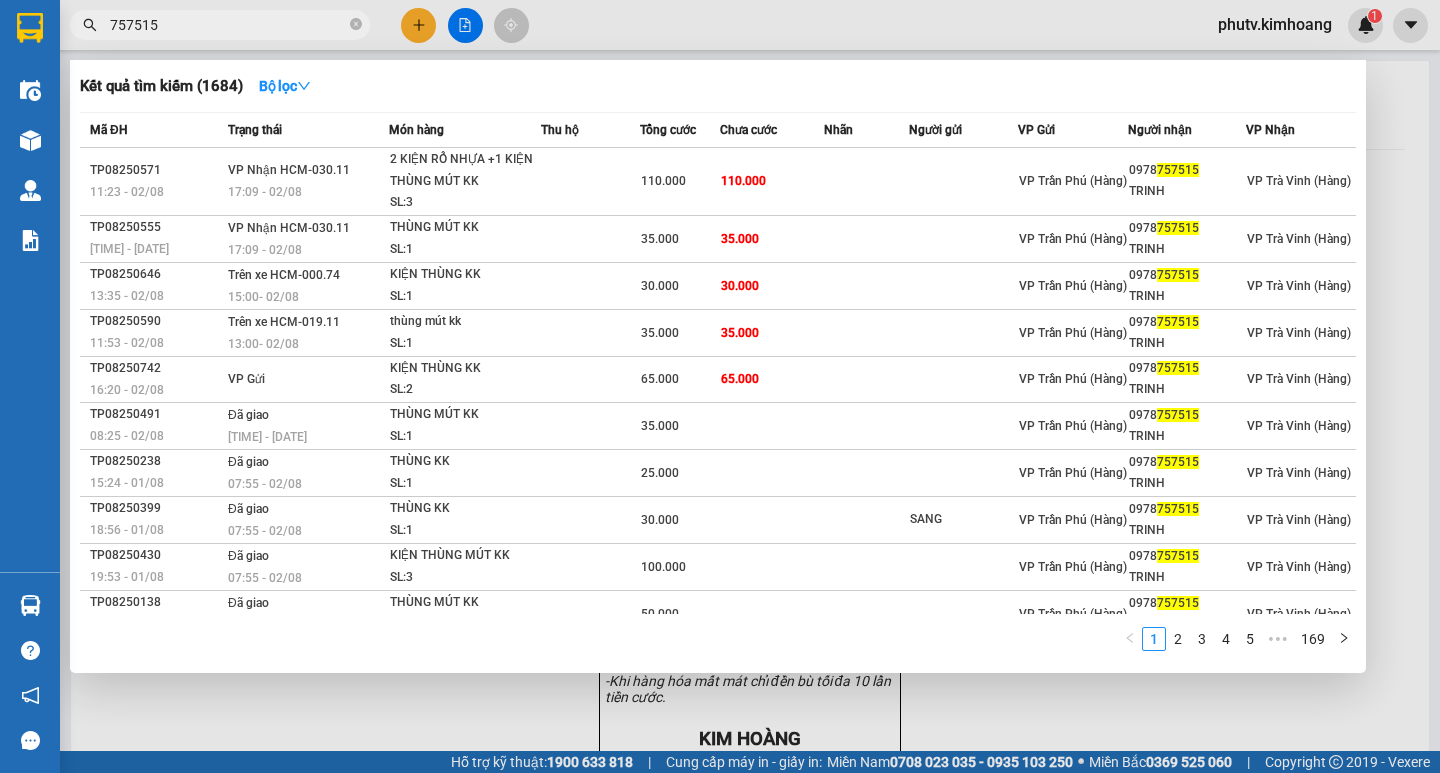 click on "757515" at bounding box center (228, 25) 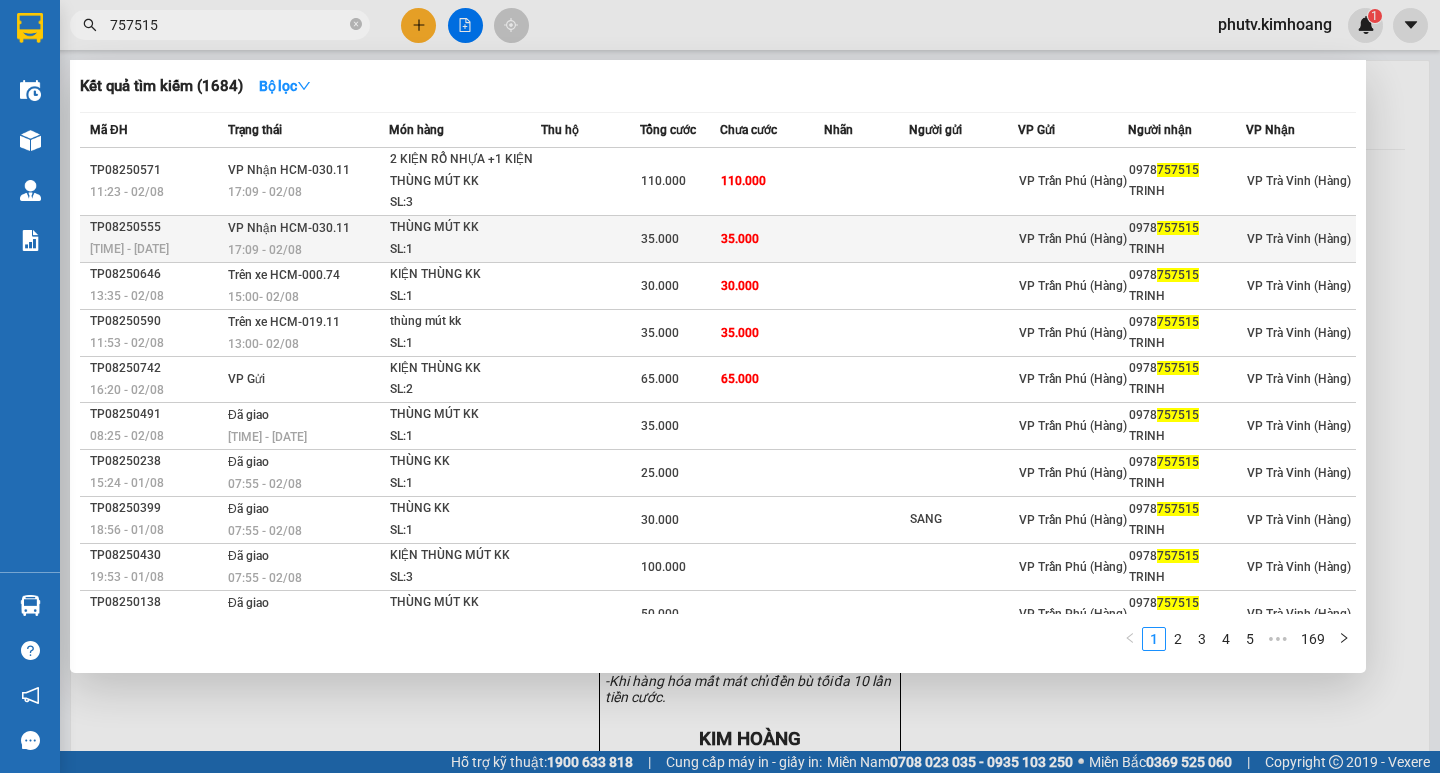 click on "THÙNG MÚT KK" at bounding box center [465, 228] 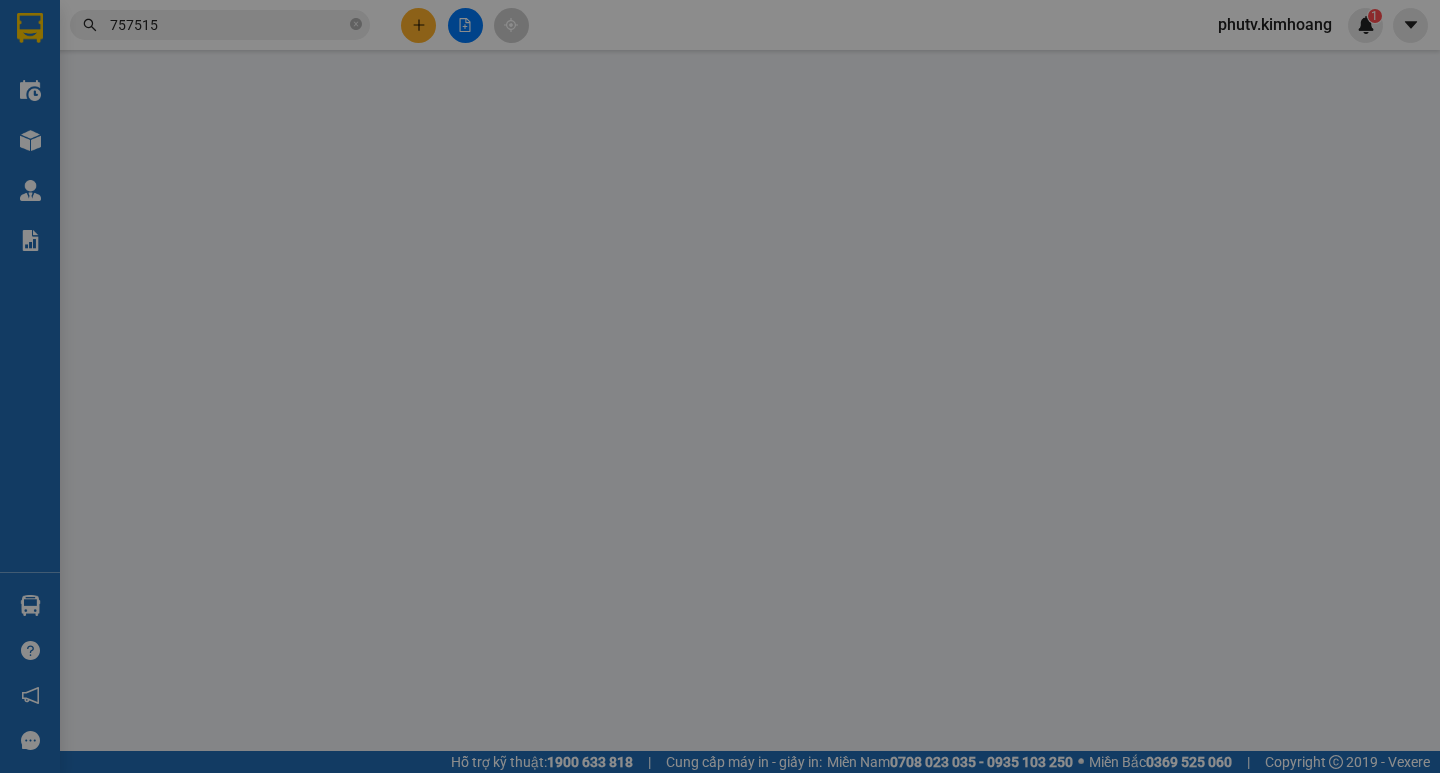 type on "0978757515" 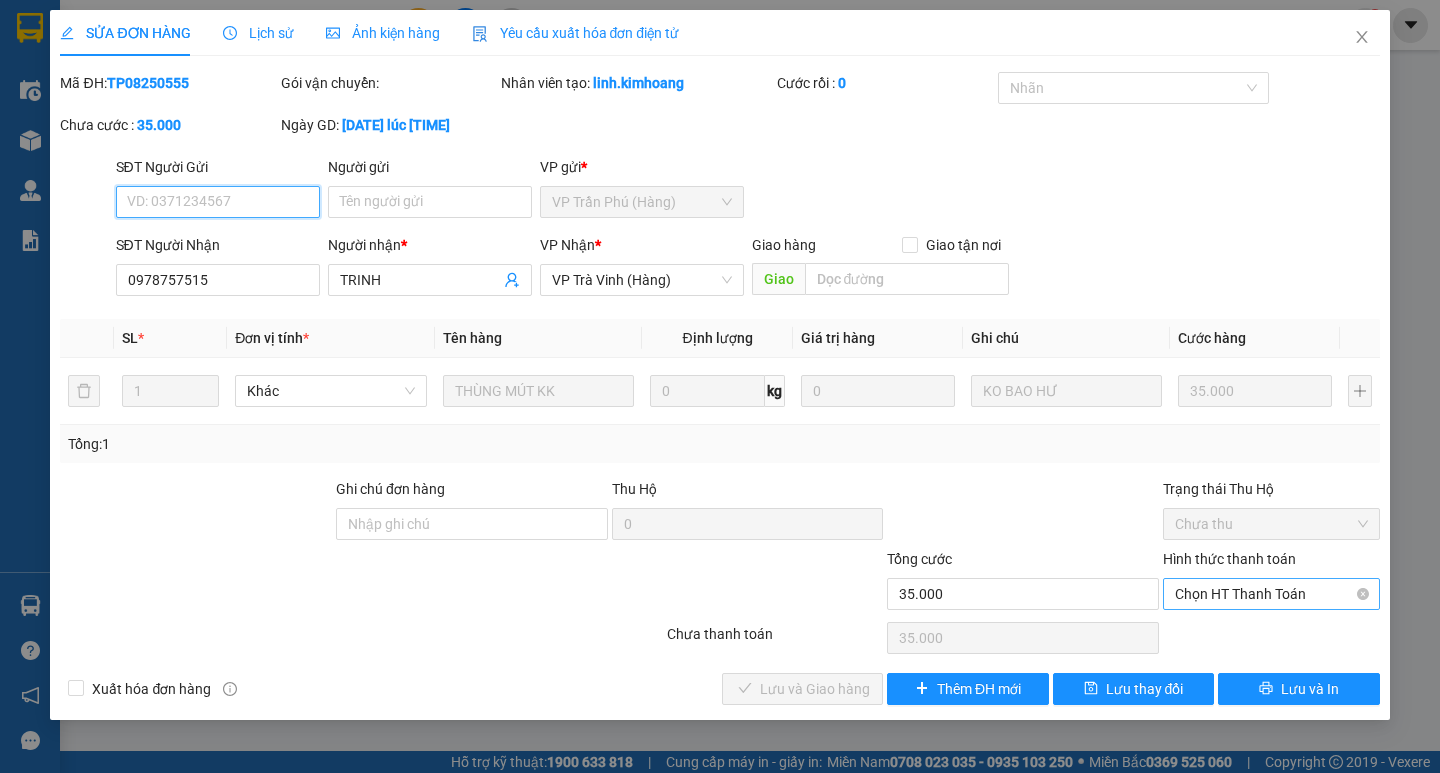 click on "Chọn HT Thanh Toán" at bounding box center [1271, 594] 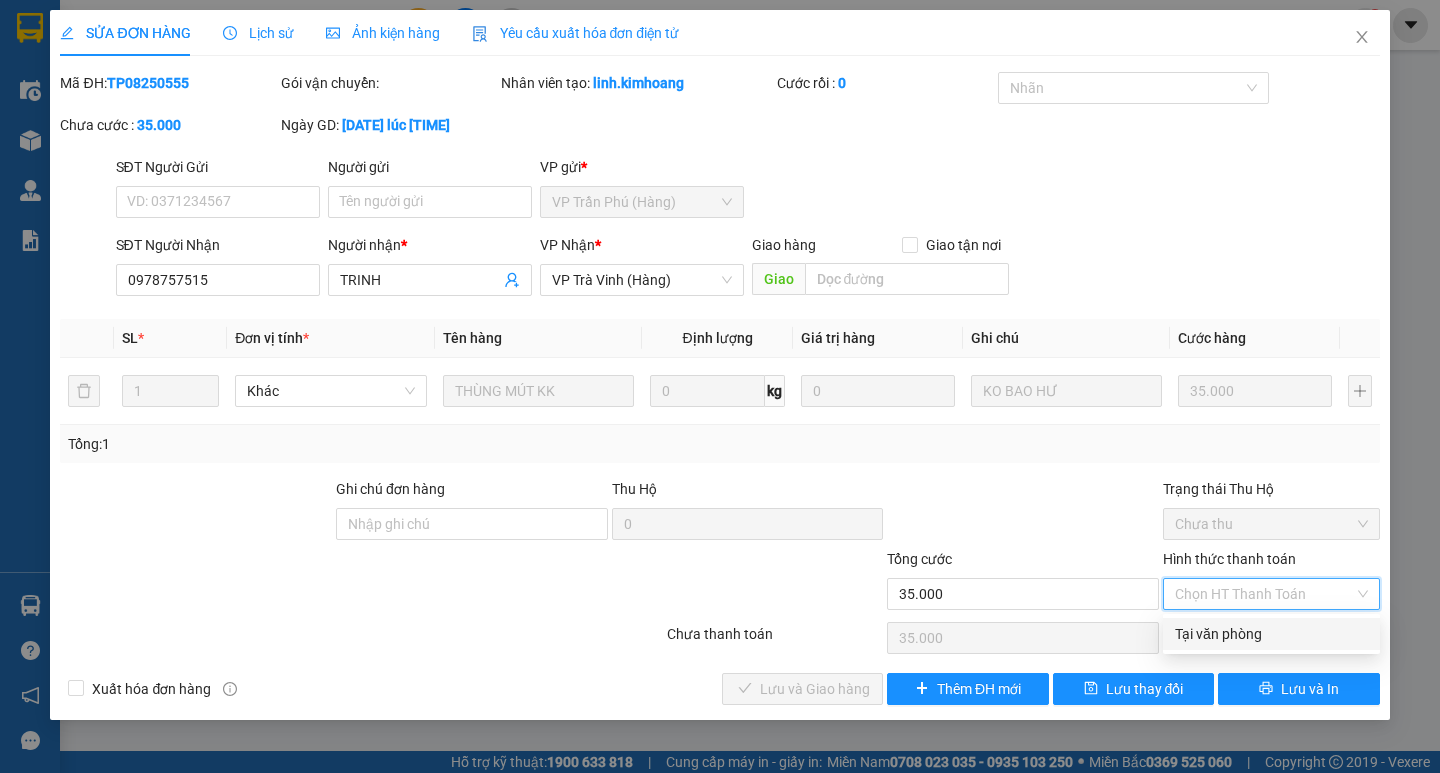 click on "Tại văn phòng" at bounding box center [1271, 634] 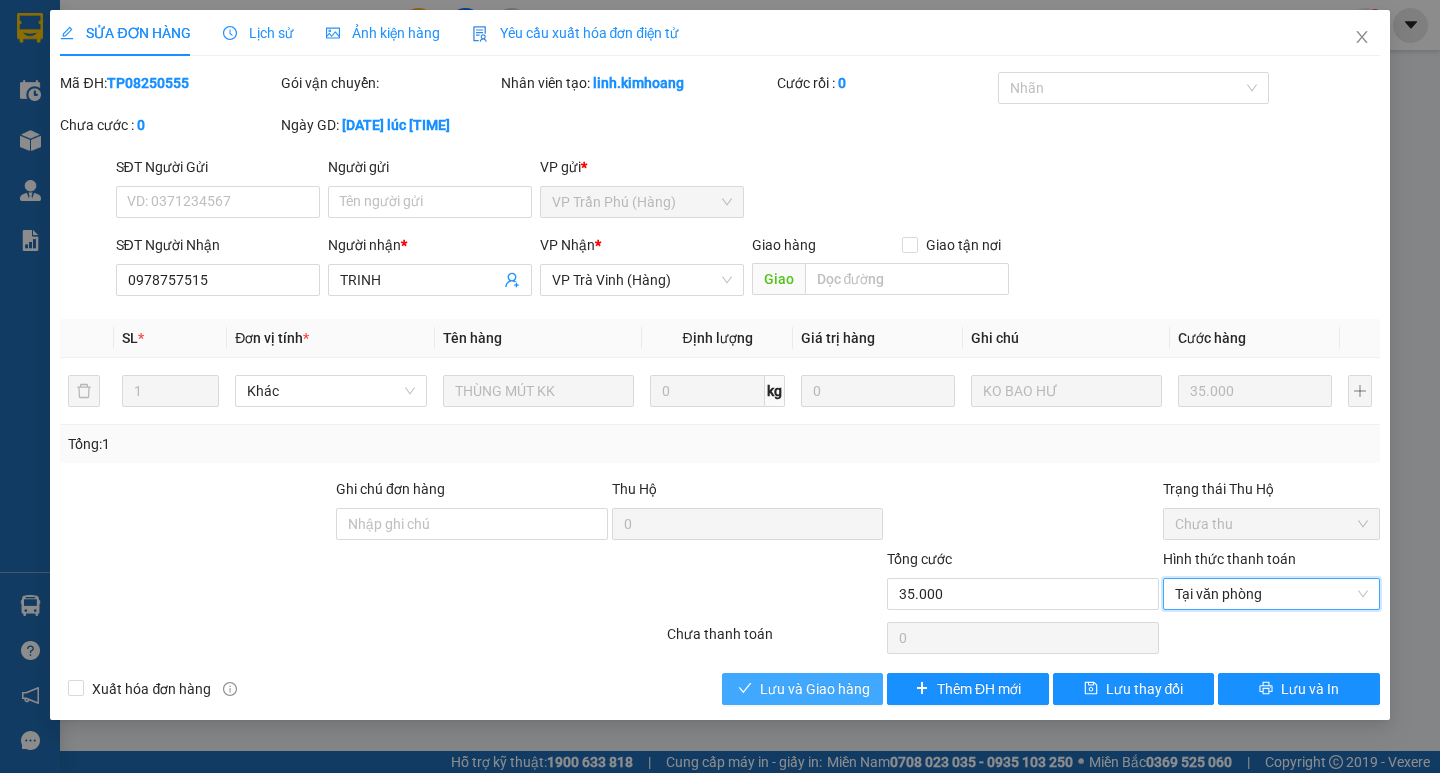 click on "Lưu và Giao hàng" at bounding box center [815, 689] 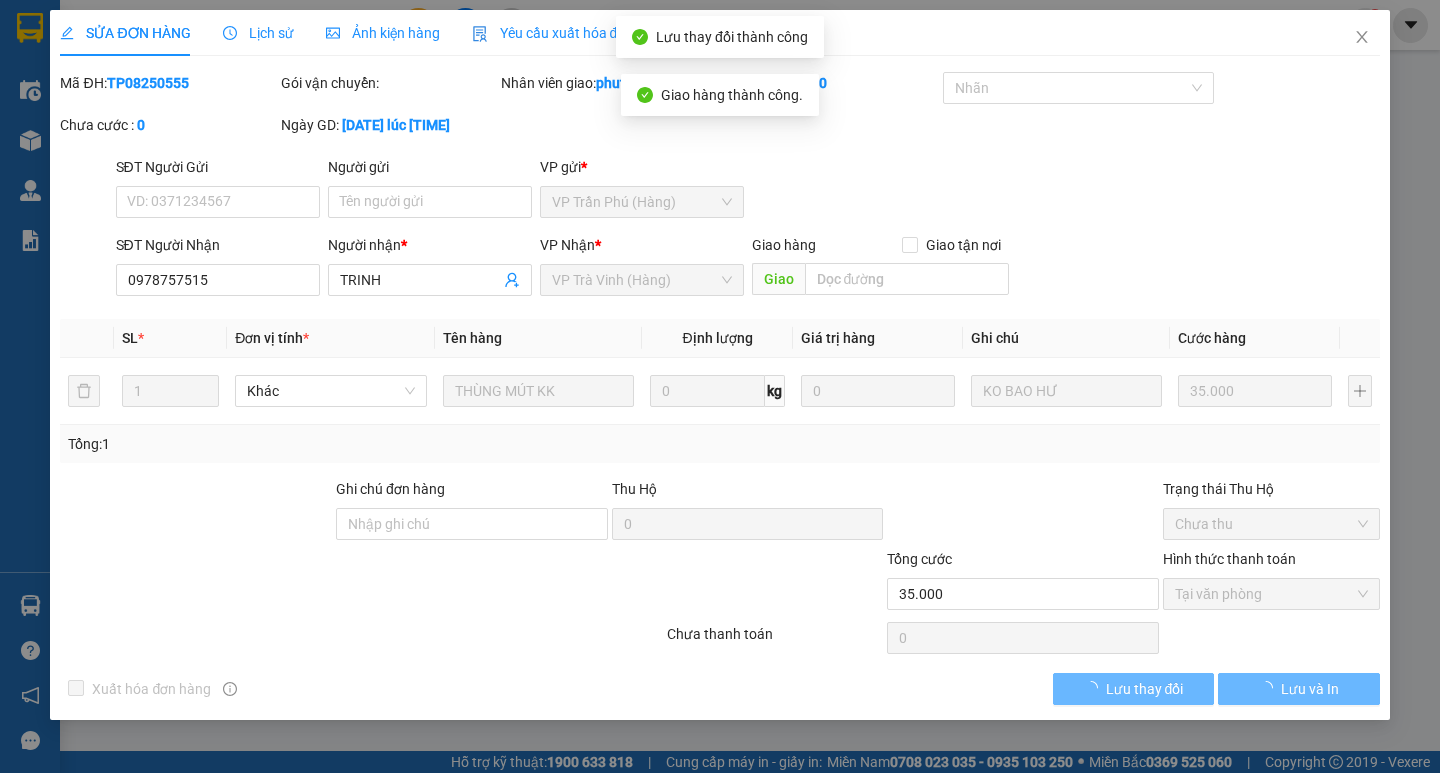 click on "Lưu và In" at bounding box center (1298, 689) 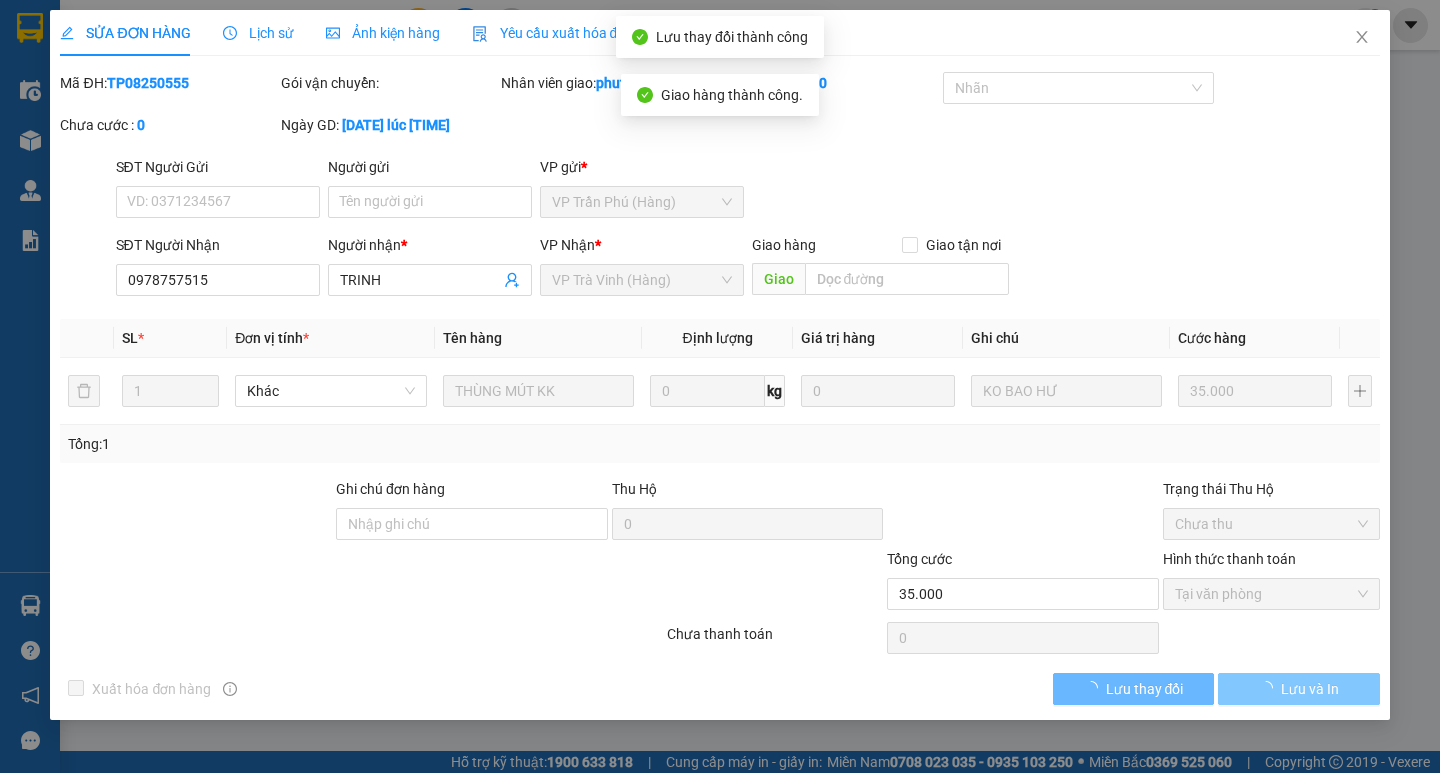 click 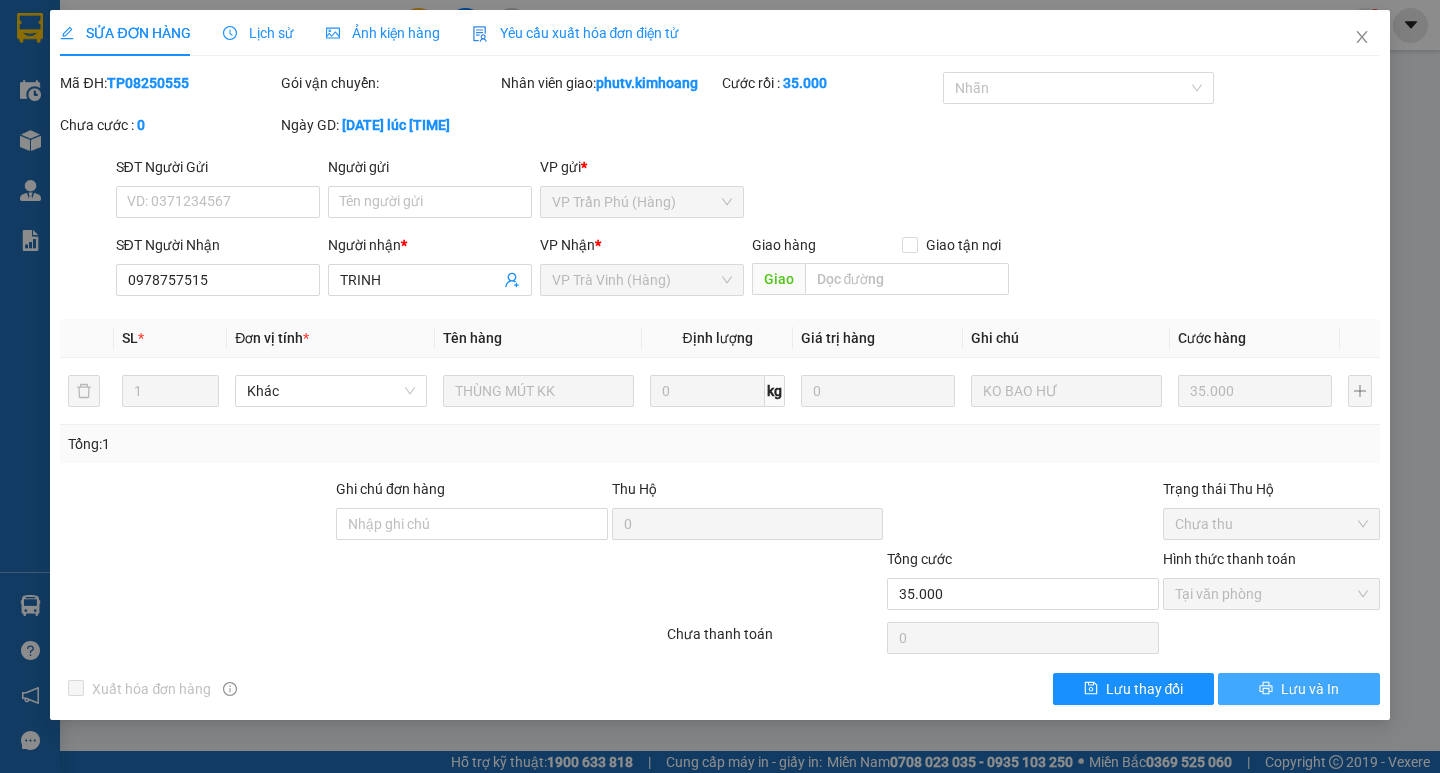 click on "Lưu và In" at bounding box center (1310, 689) 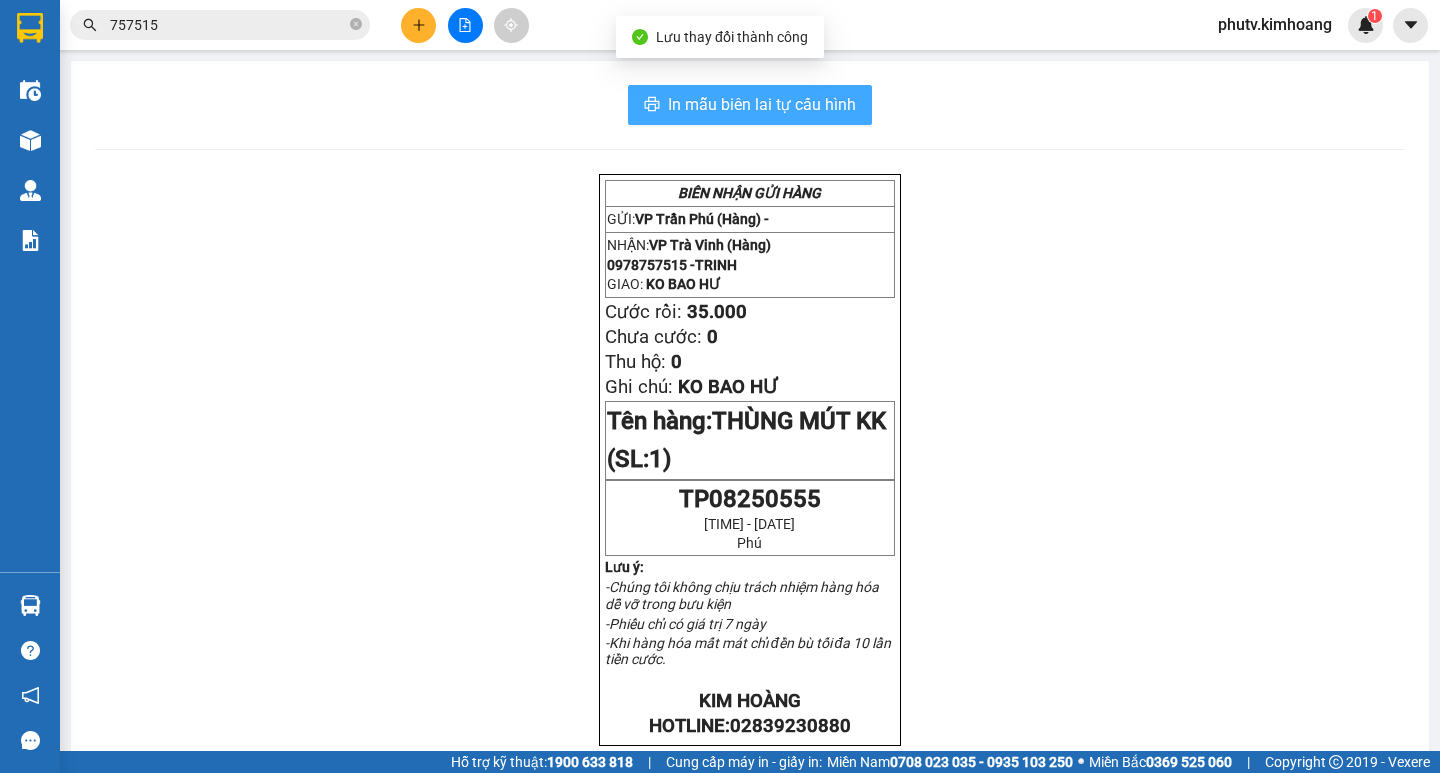 click on "In mẫu biên lai tự cấu hình" at bounding box center (762, 104) 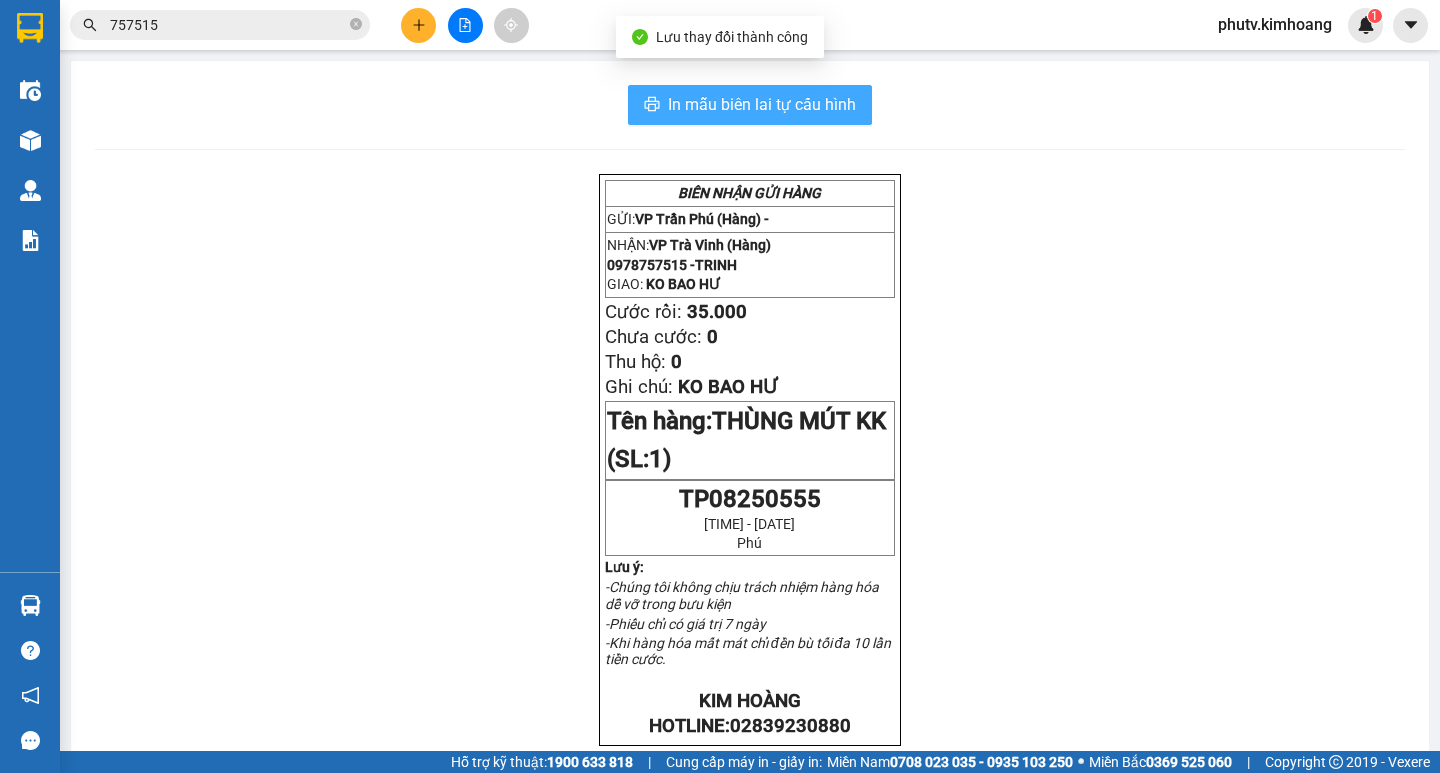 scroll, scrollTop: 0, scrollLeft: 0, axis: both 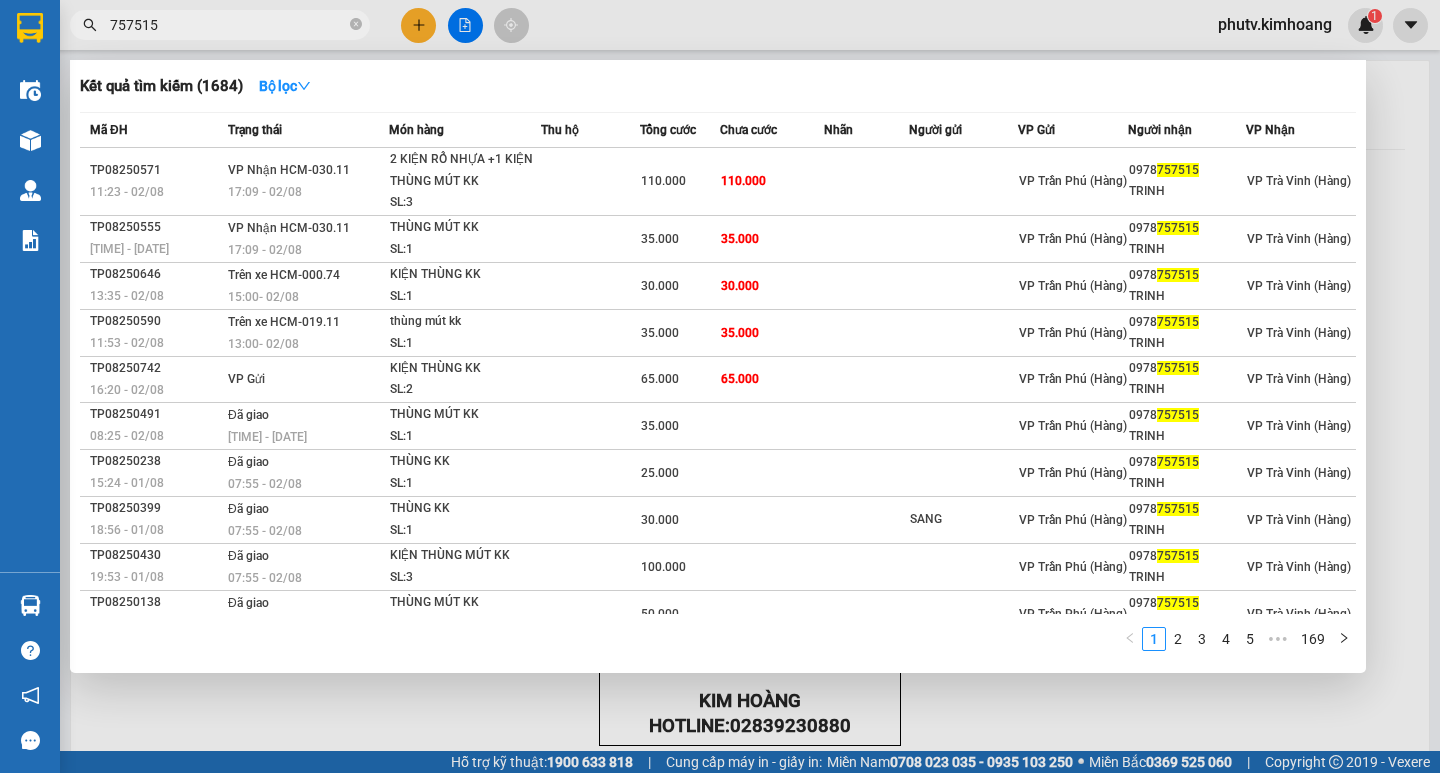 click on "757515" at bounding box center (228, 25) 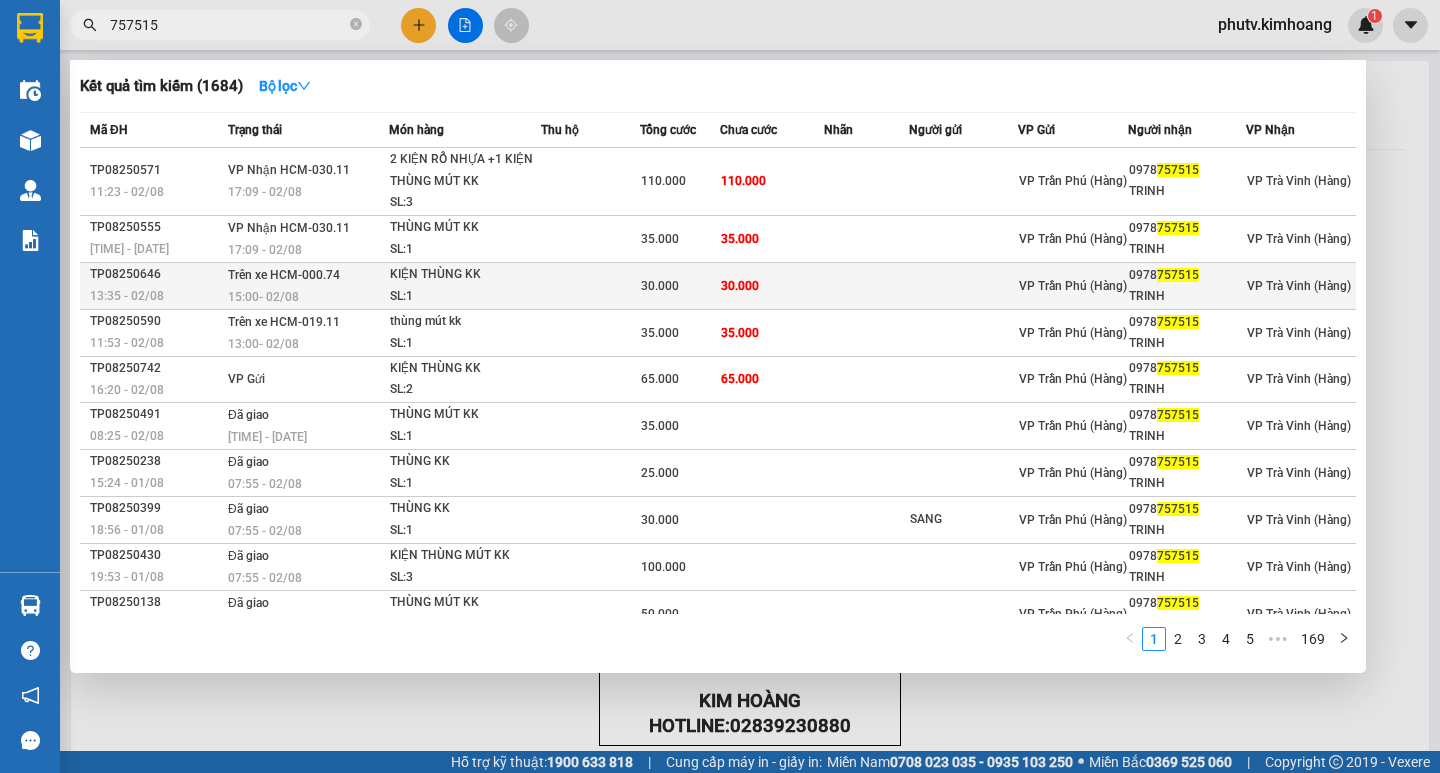 click on "SL:  1" at bounding box center [465, 297] 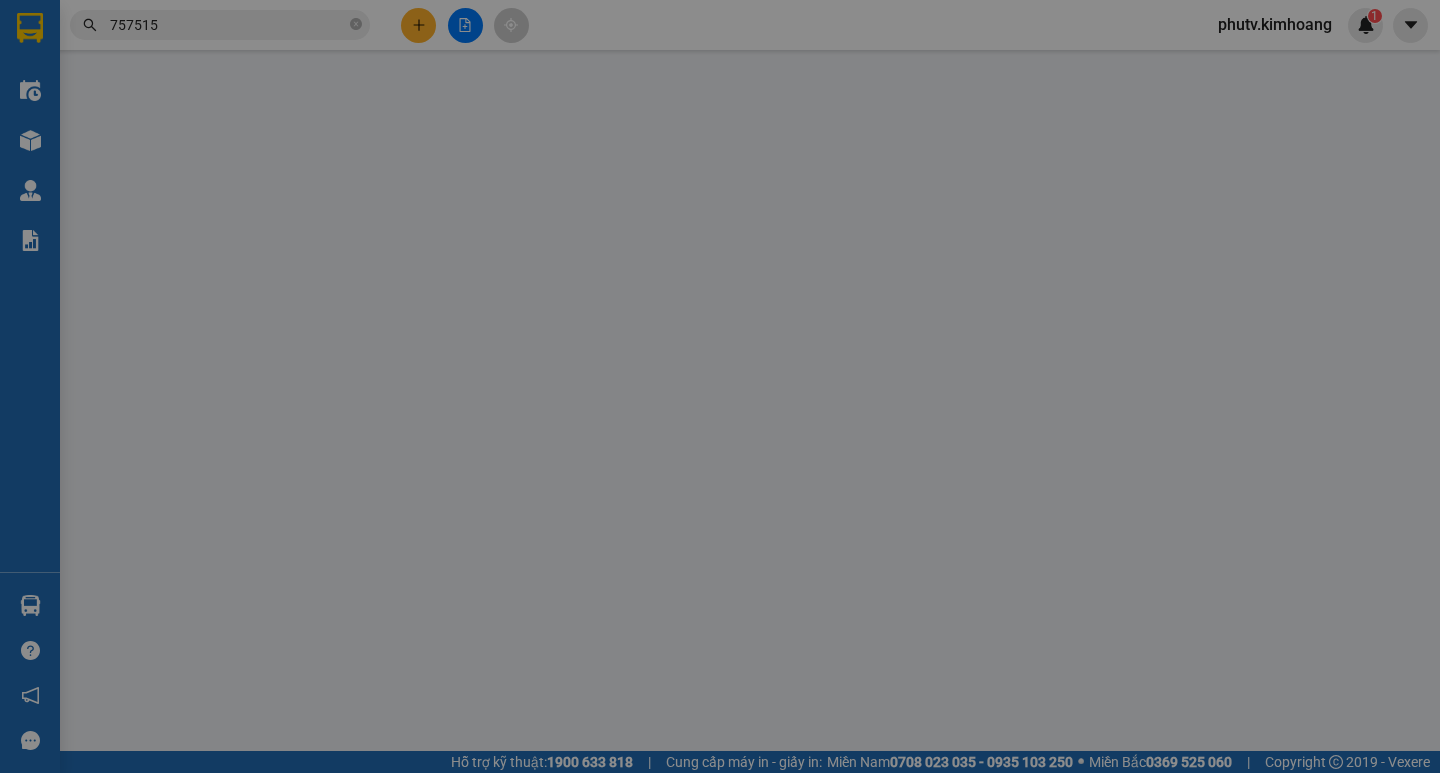 type on "0978757515" 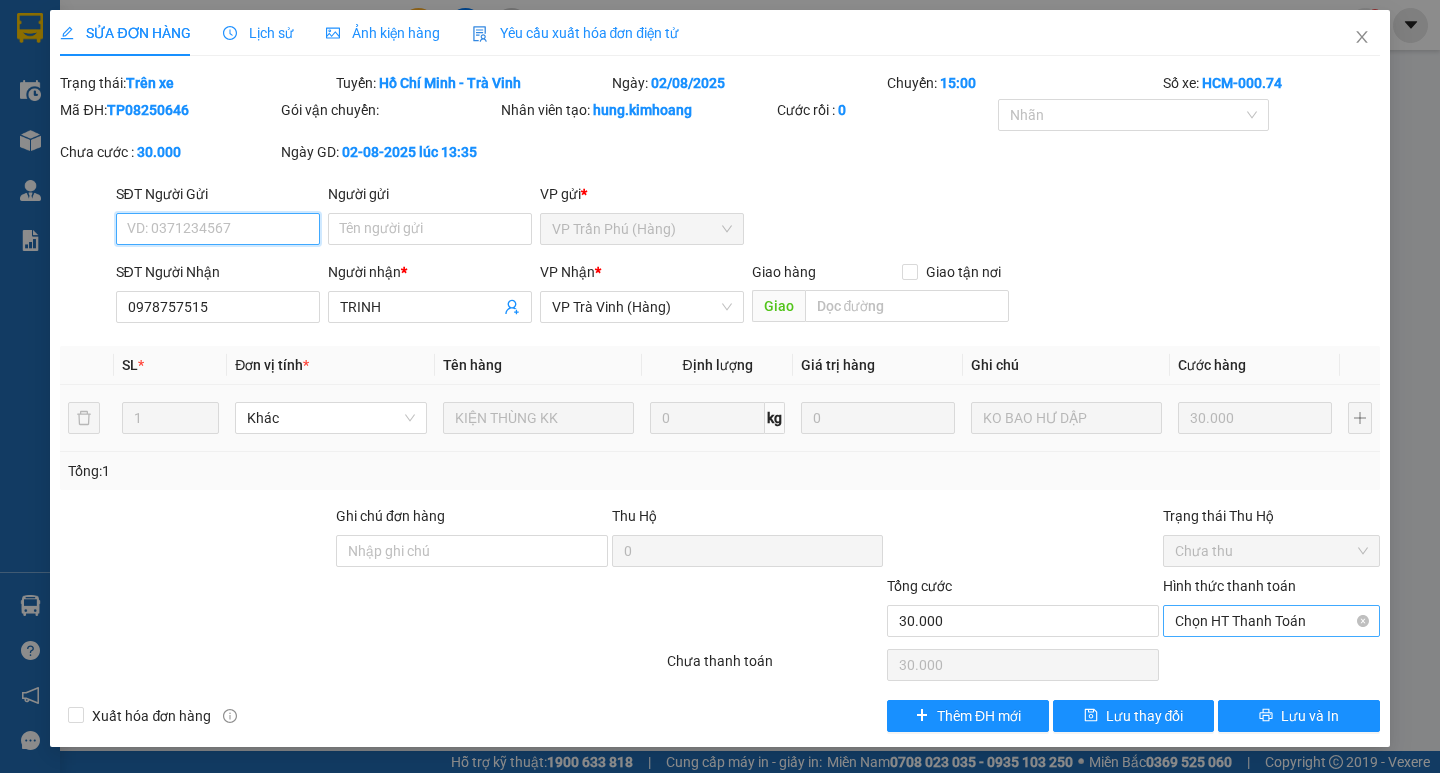 click on "Chọn HT Thanh Toán" at bounding box center [1271, 621] 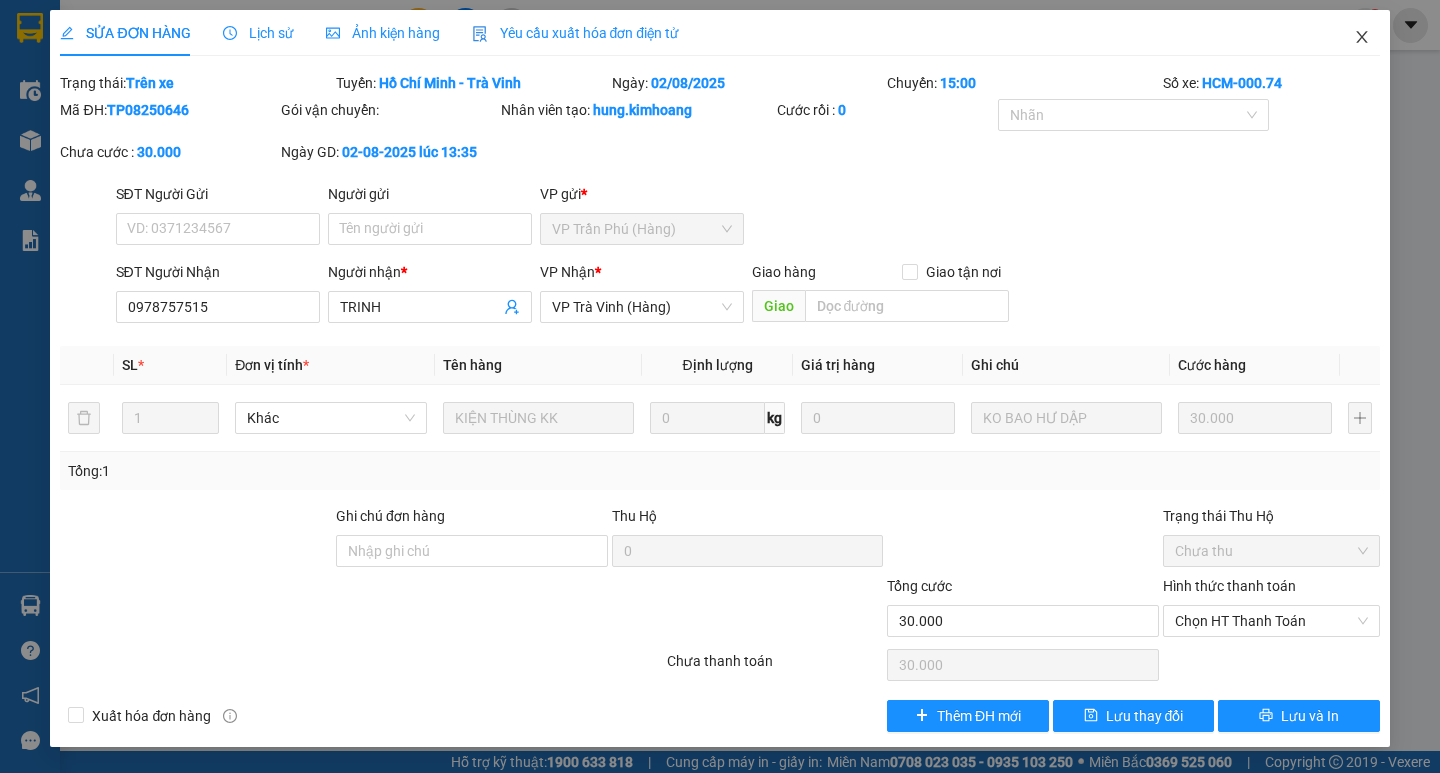 click 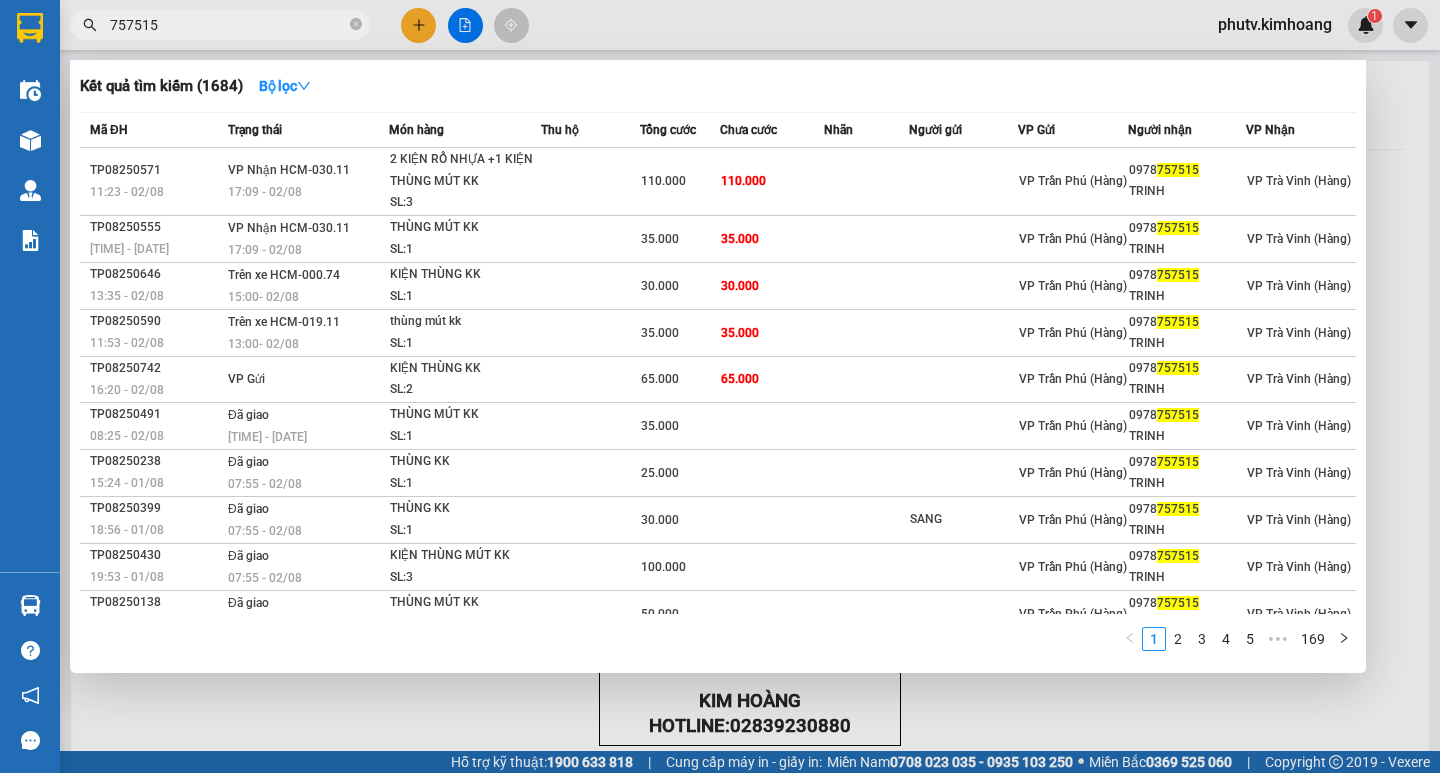 click on "757515" at bounding box center [228, 25] 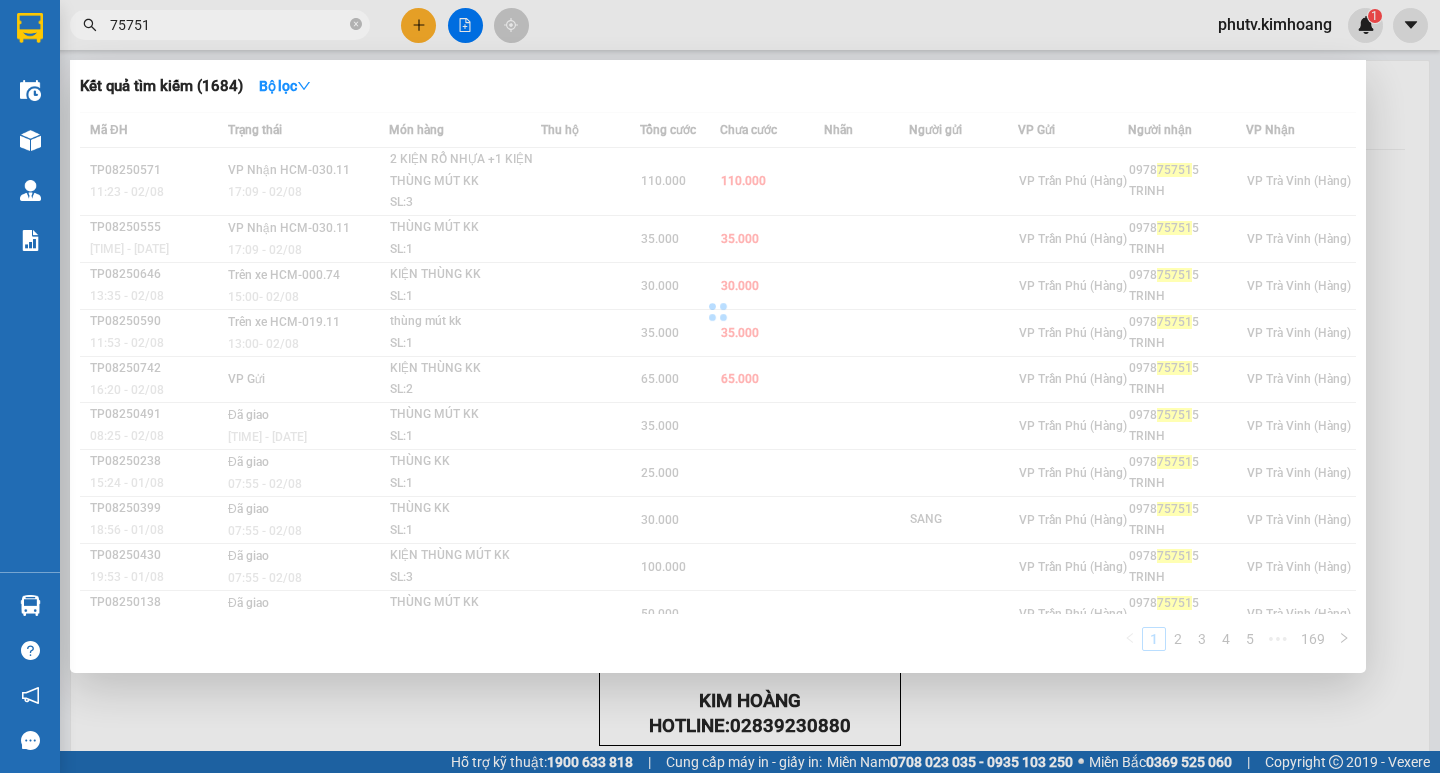 type on "757515" 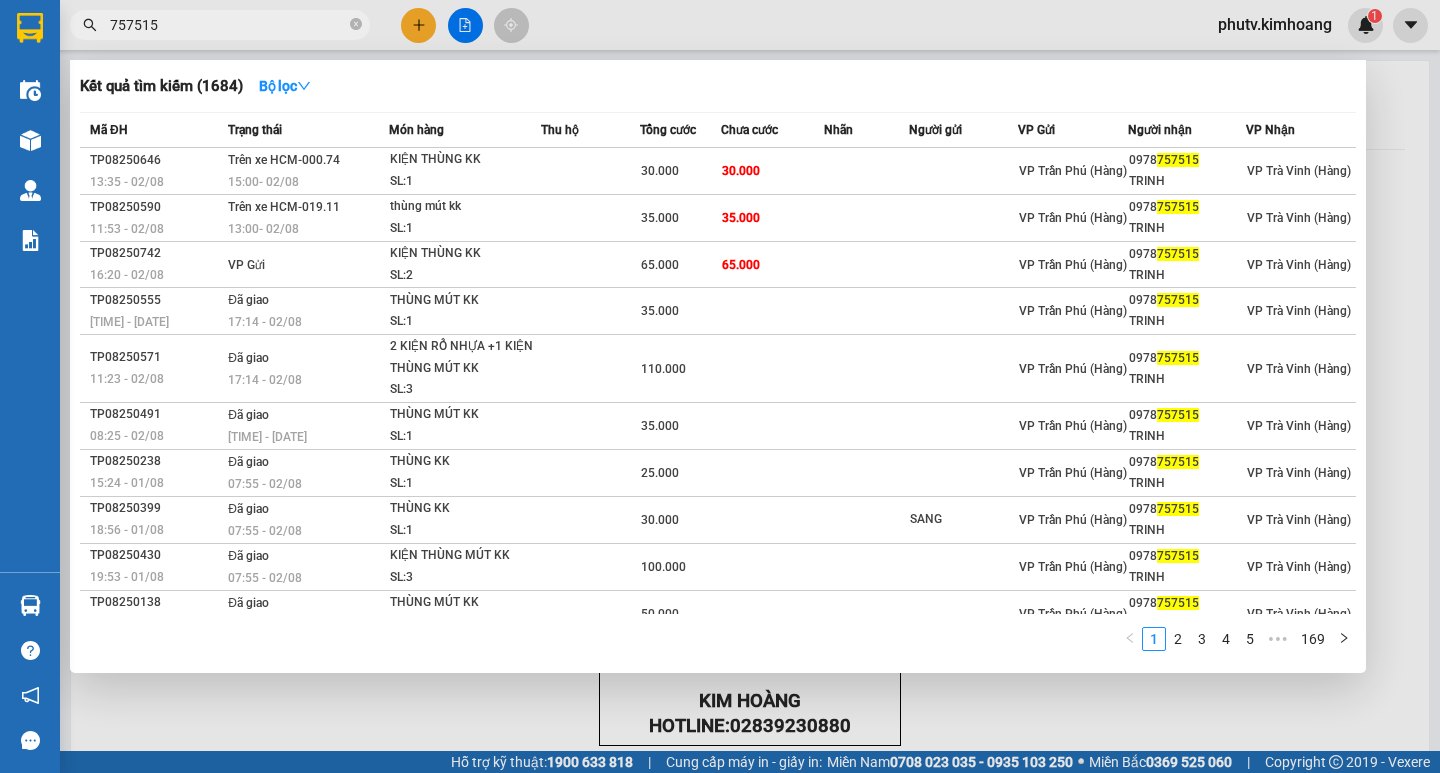 click on "757515" at bounding box center (228, 25) 